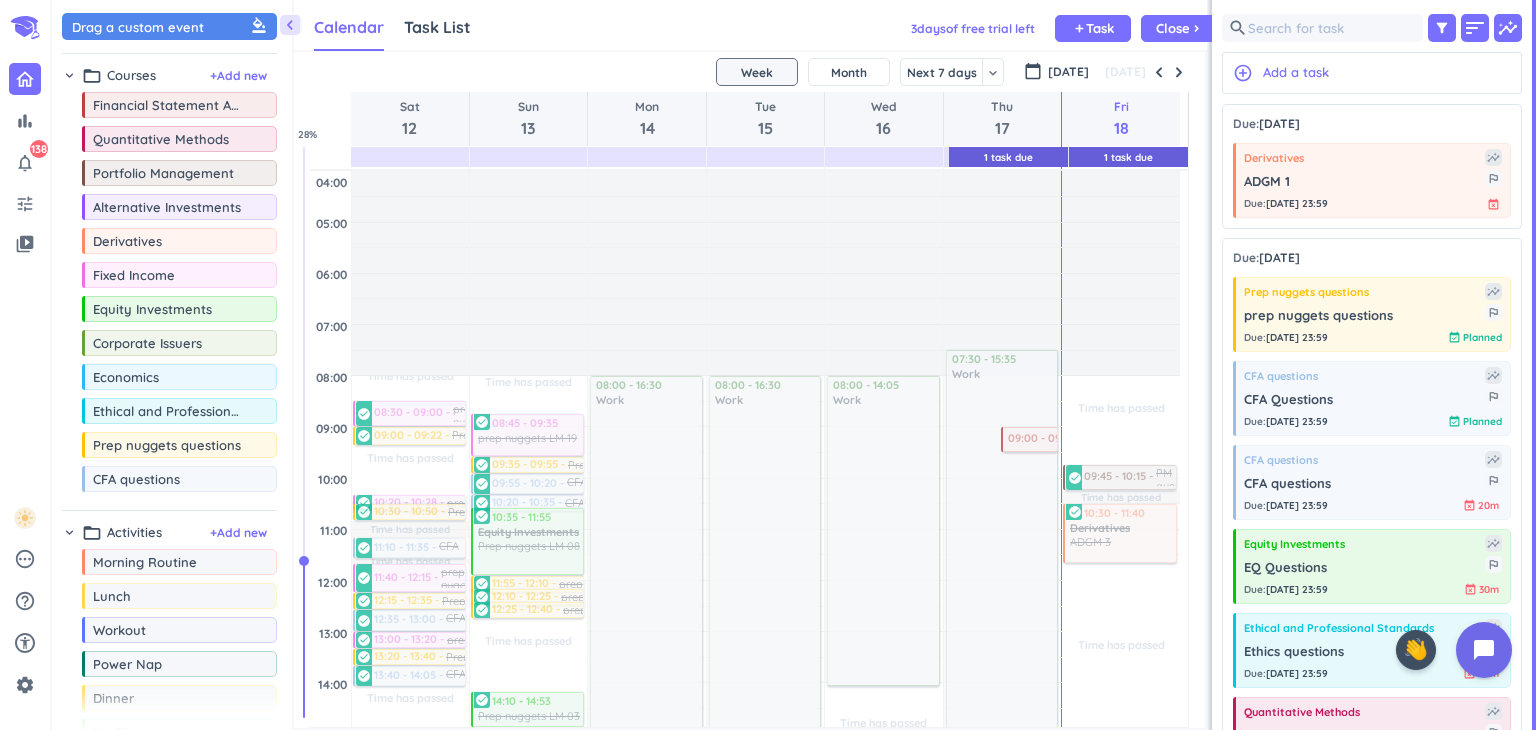scroll, scrollTop: 0, scrollLeft: 0, axis: both 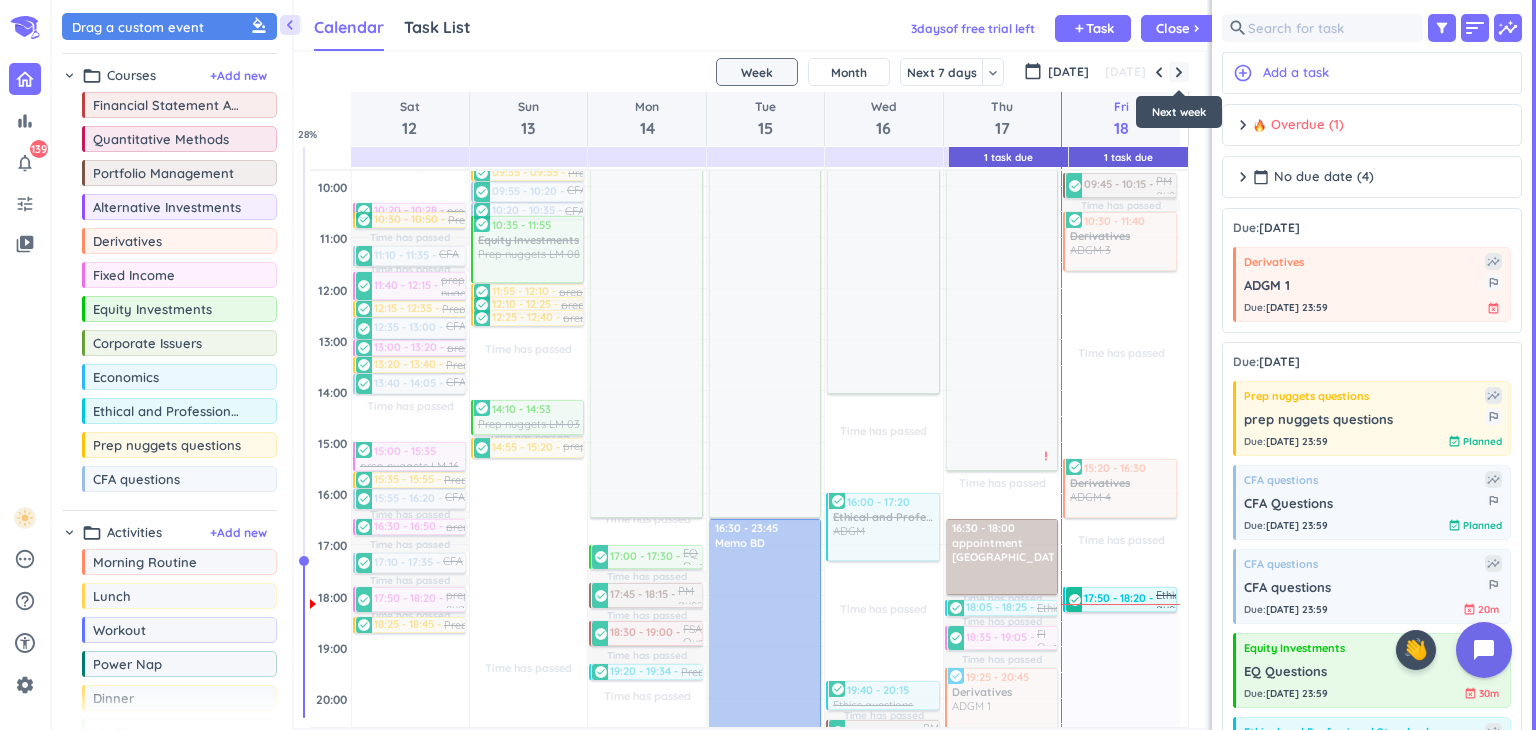 click at bounding box center (1179, 72) 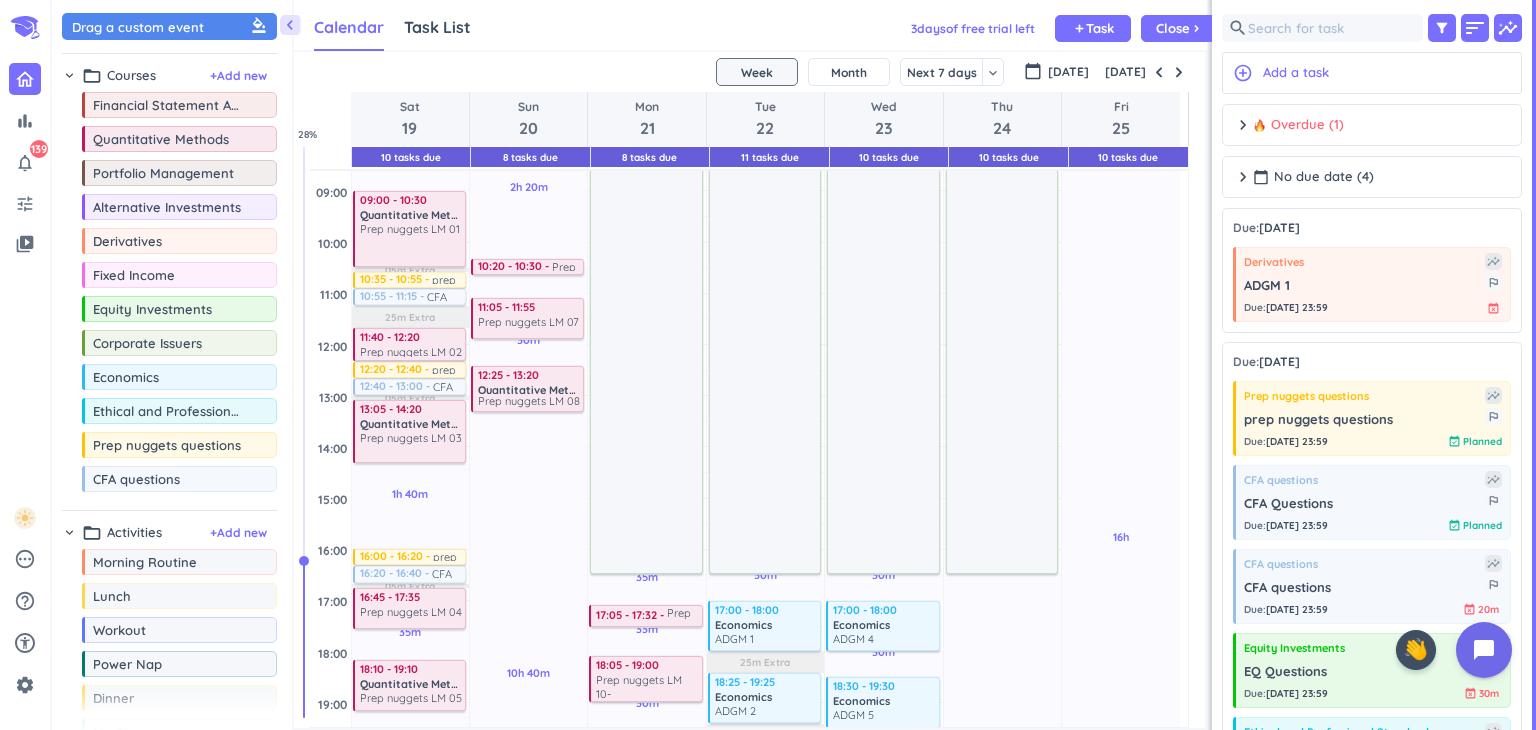 scroll, scrollTop: 255, scrollLeft: 0, axis: vertical 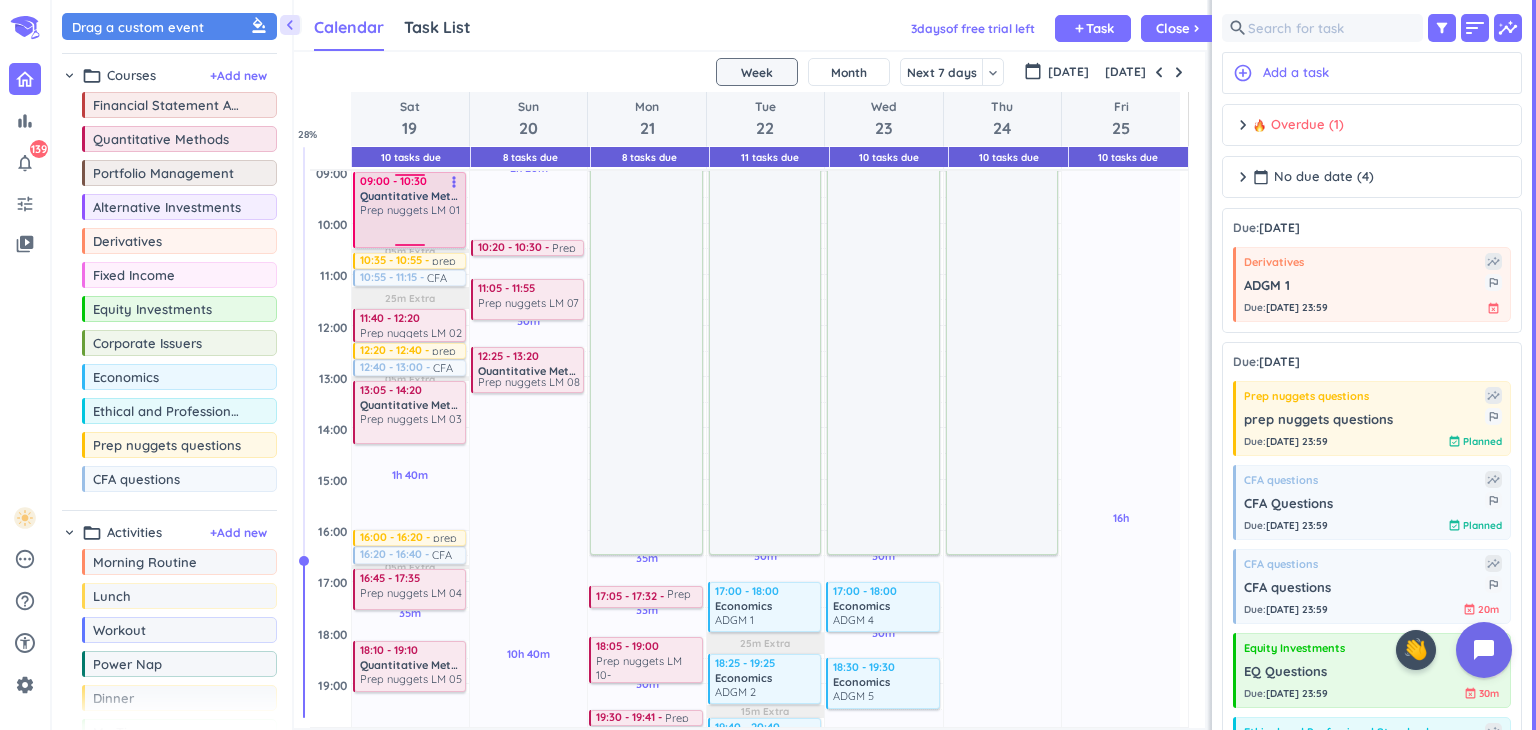 click at bounding box center (411, 230) 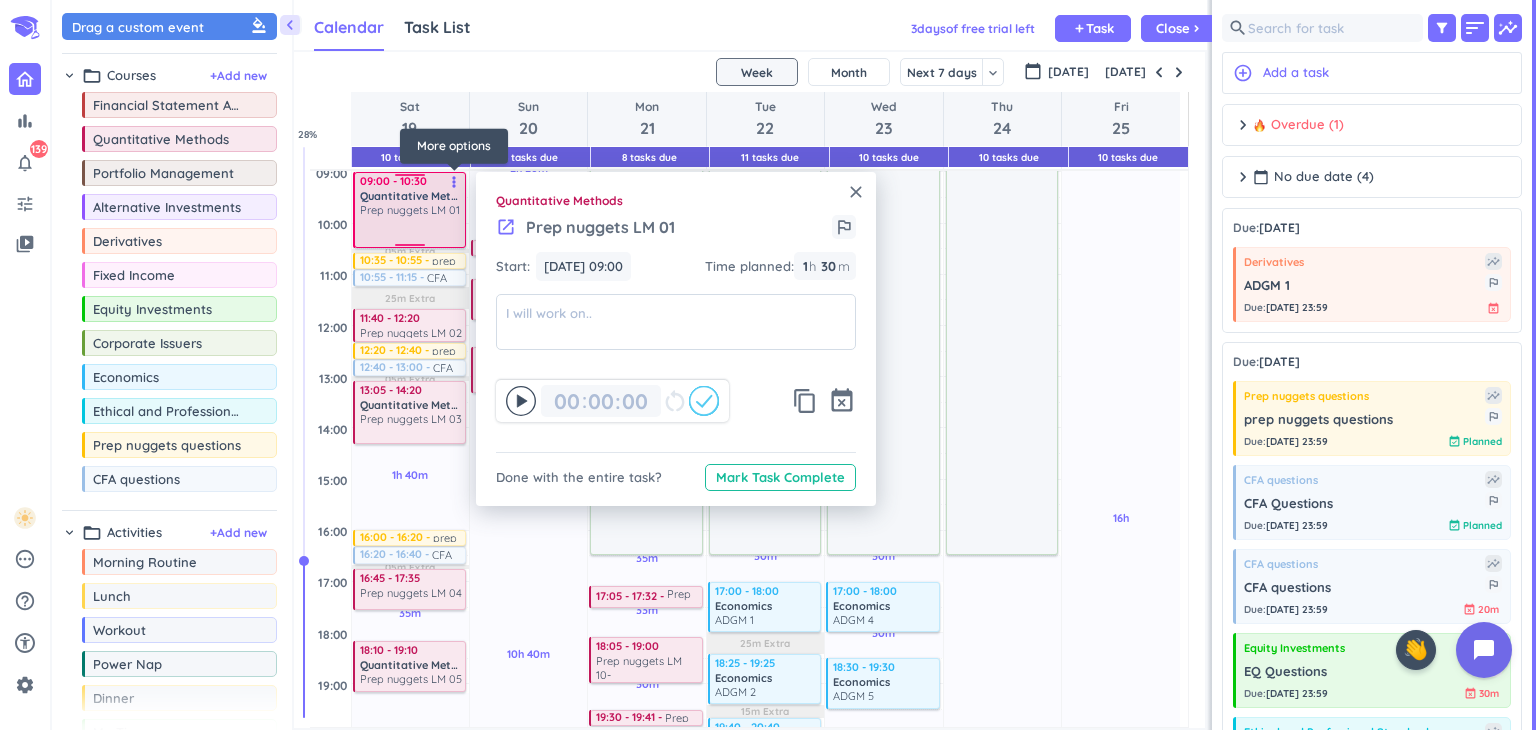 click on "more_vert" at bounding box center (454, 182) 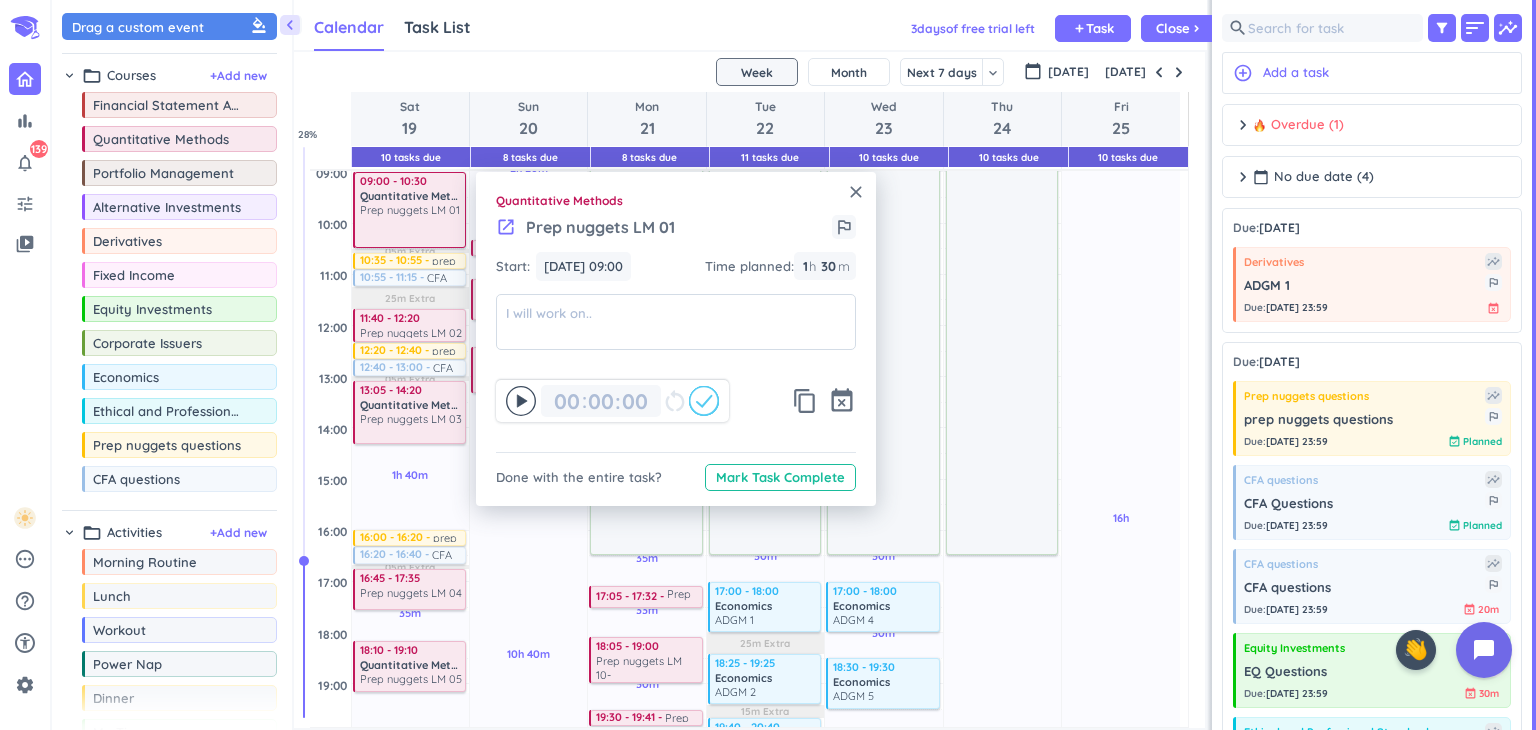 click on "close Quantitative Methods launch Prep nuggets LM 01 outlined_flag Start: [DATE] 09:00 [DATE] 09:00 Time planned : 1 1 00 h 30 30 00 m 00 00 : 00 restart_alt content_copy event_busy Done with the entire task? Mark Task Complete" at bounding box center (676, 339) 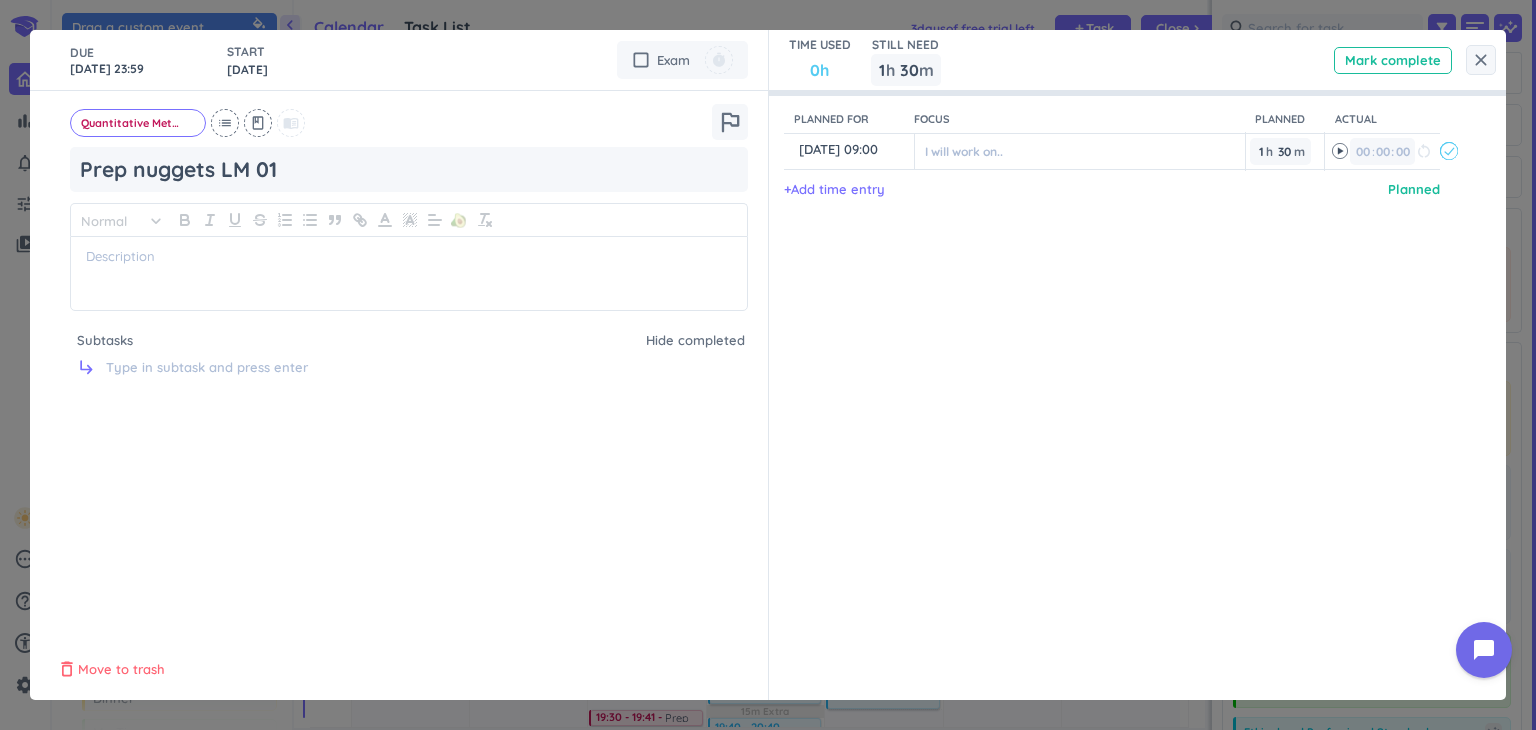 click on "Move to trash" at bounding box center [121, 670] 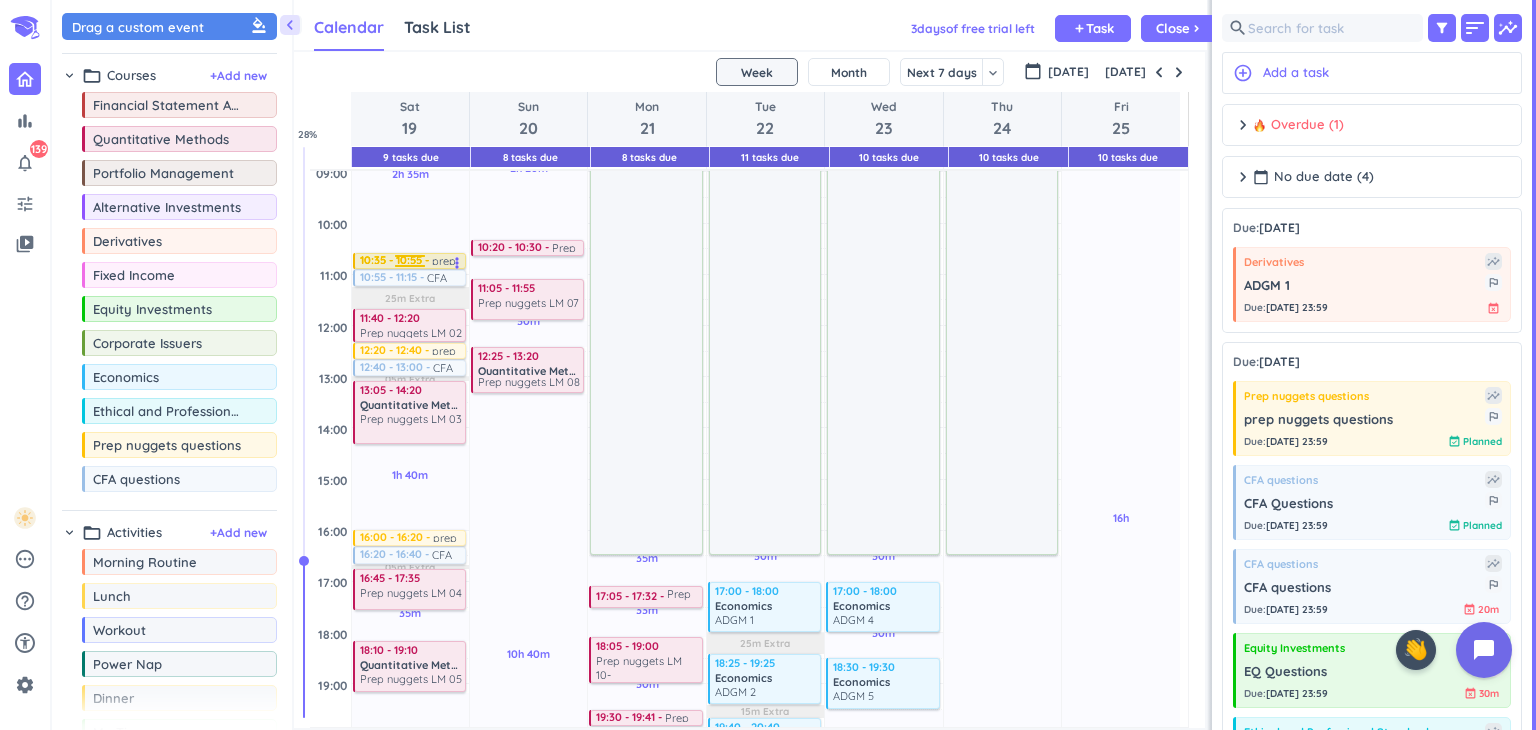 click on "10:35 - 10:55" at bounding box center [396, 260] 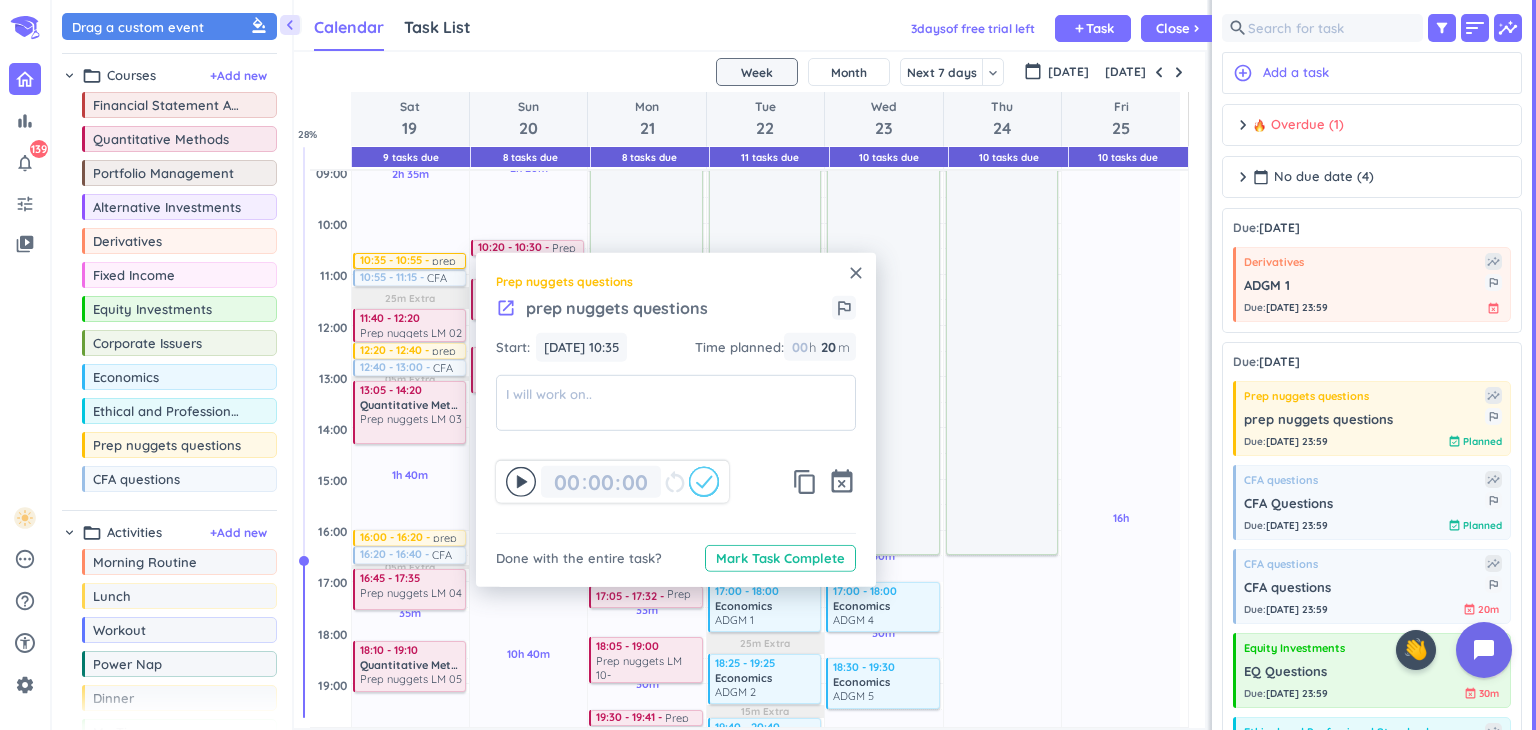 click on "launch" at bounding box center [506, 308] 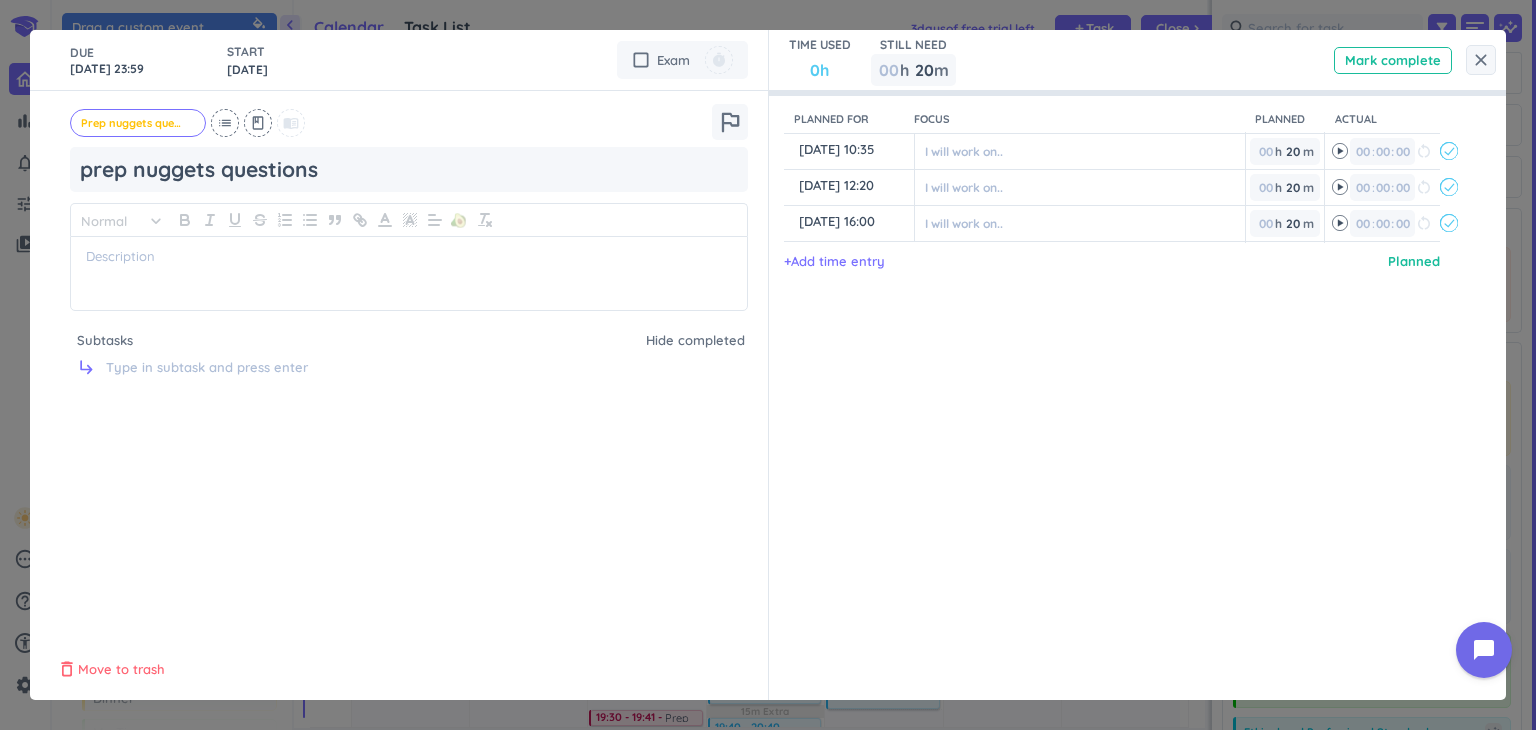 click on "Move to trash" at bounding box center [121, 670] 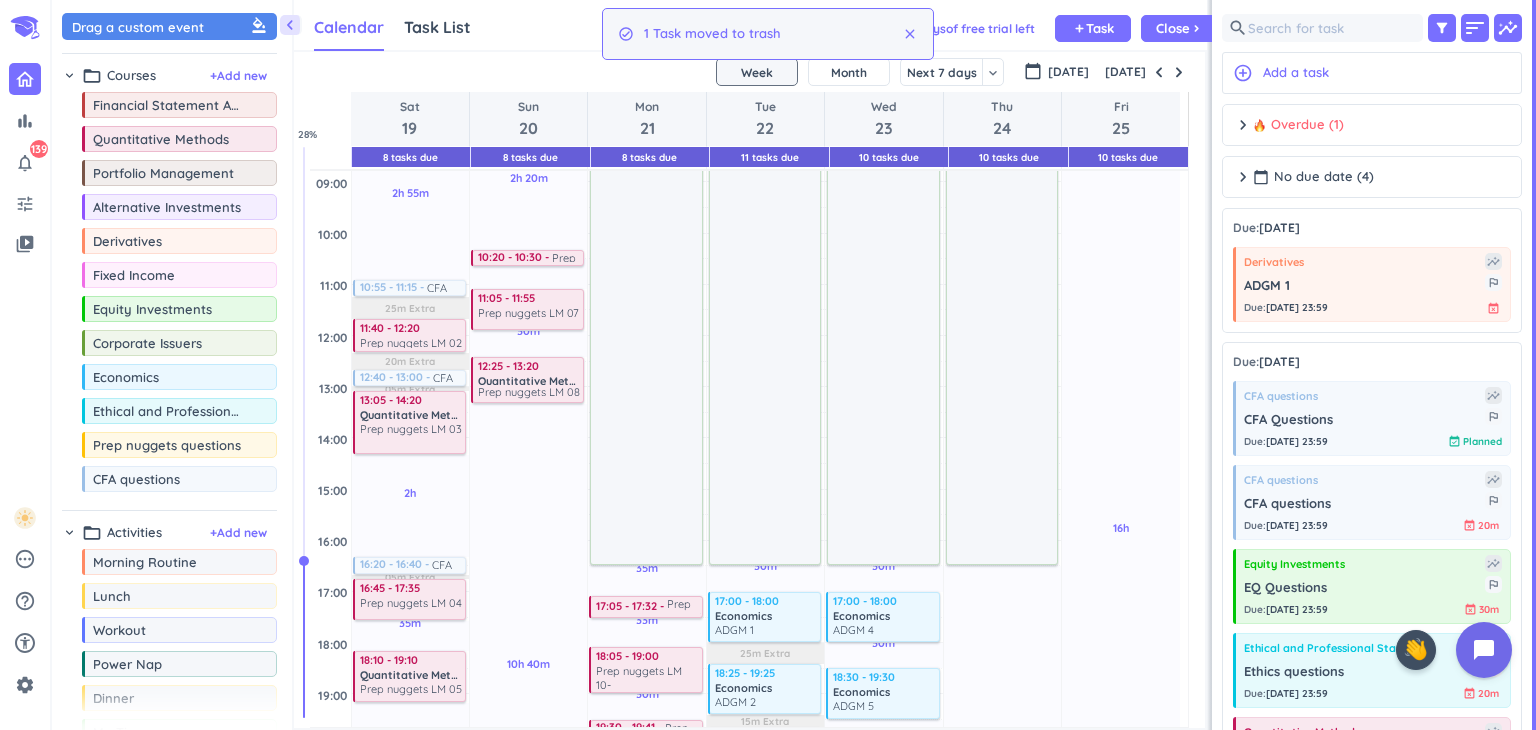 scroll, scrollTop: 243, scrollLeft: 0, axis: vertical 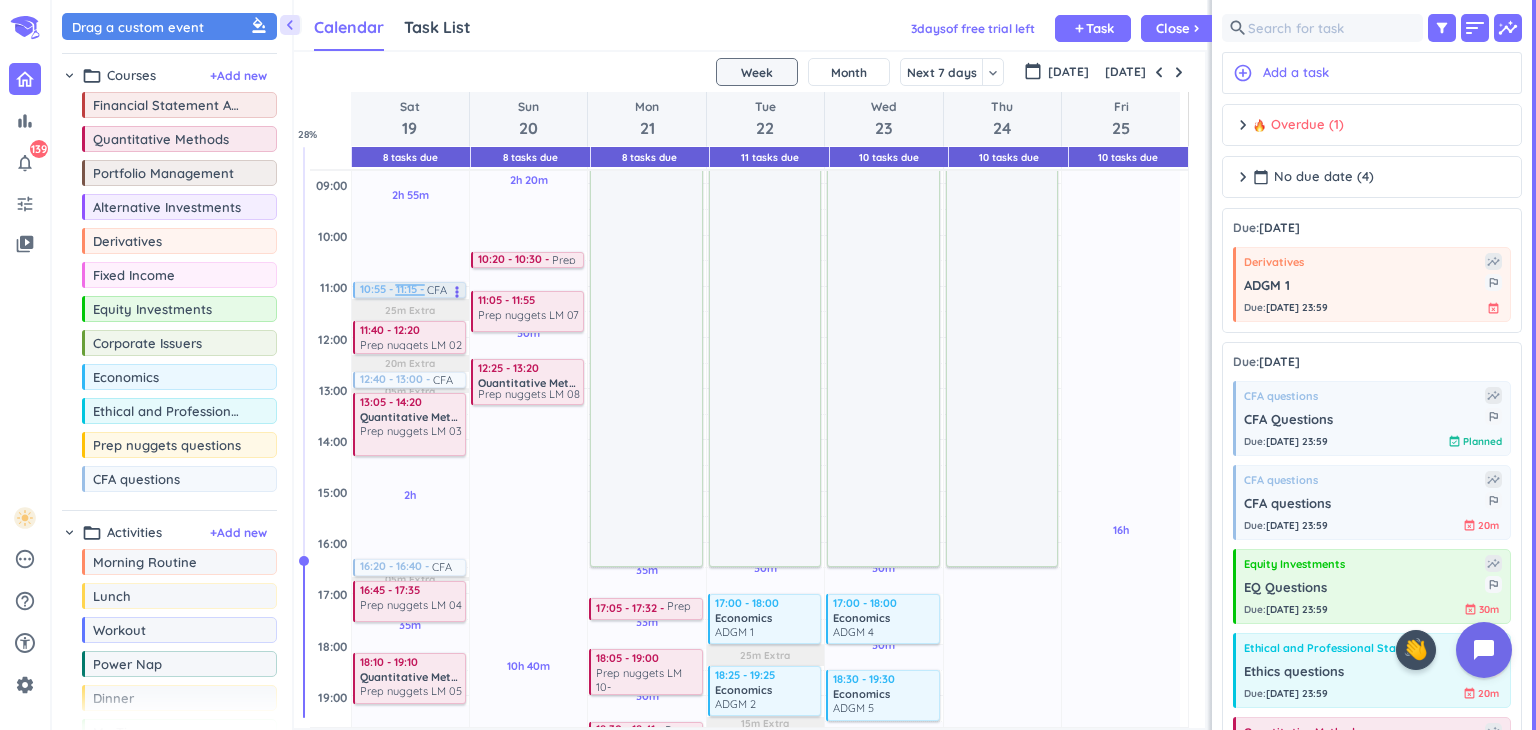 click on "10:55 - 11:15" at bounding box center [393, 289] 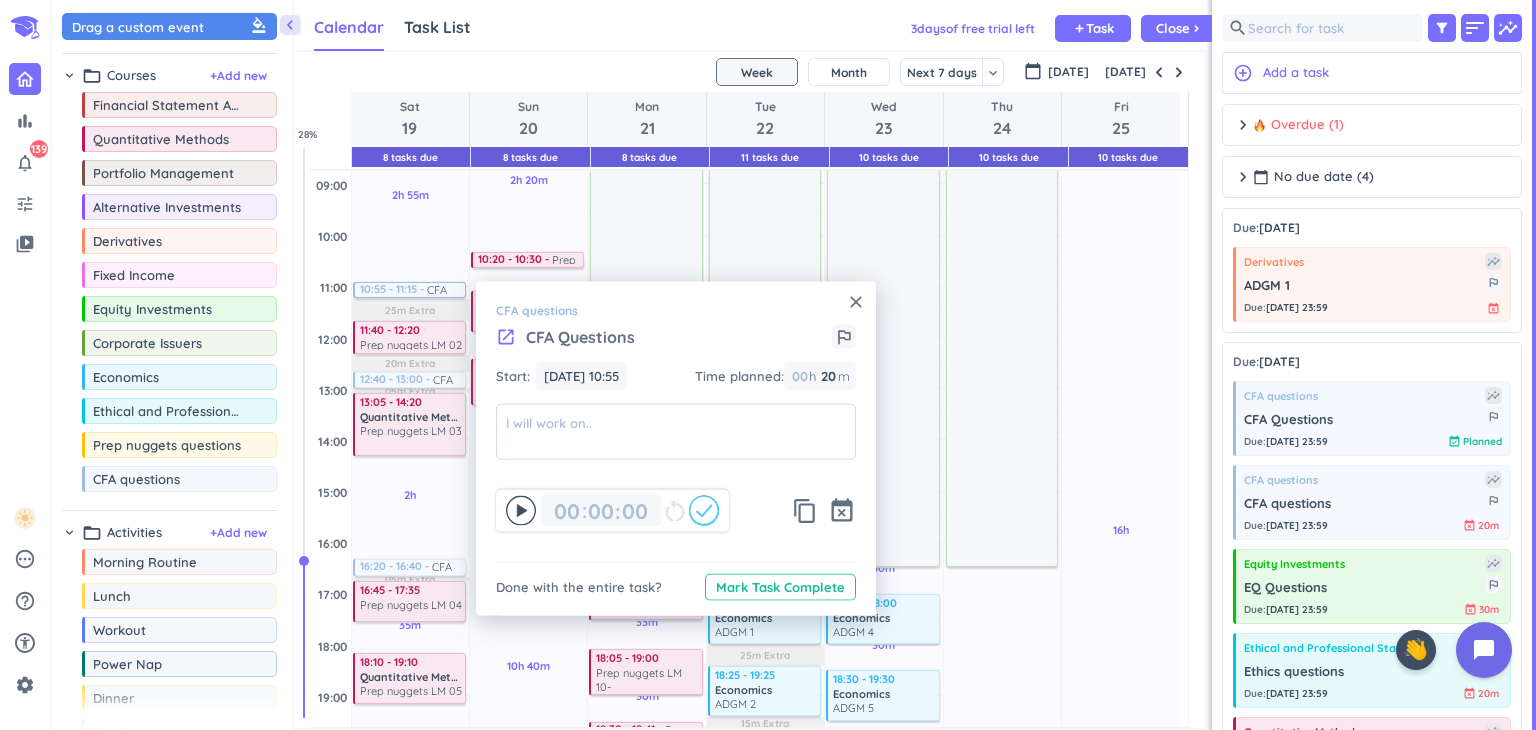click on "CFA Questions" at bounding box center (580, 337) 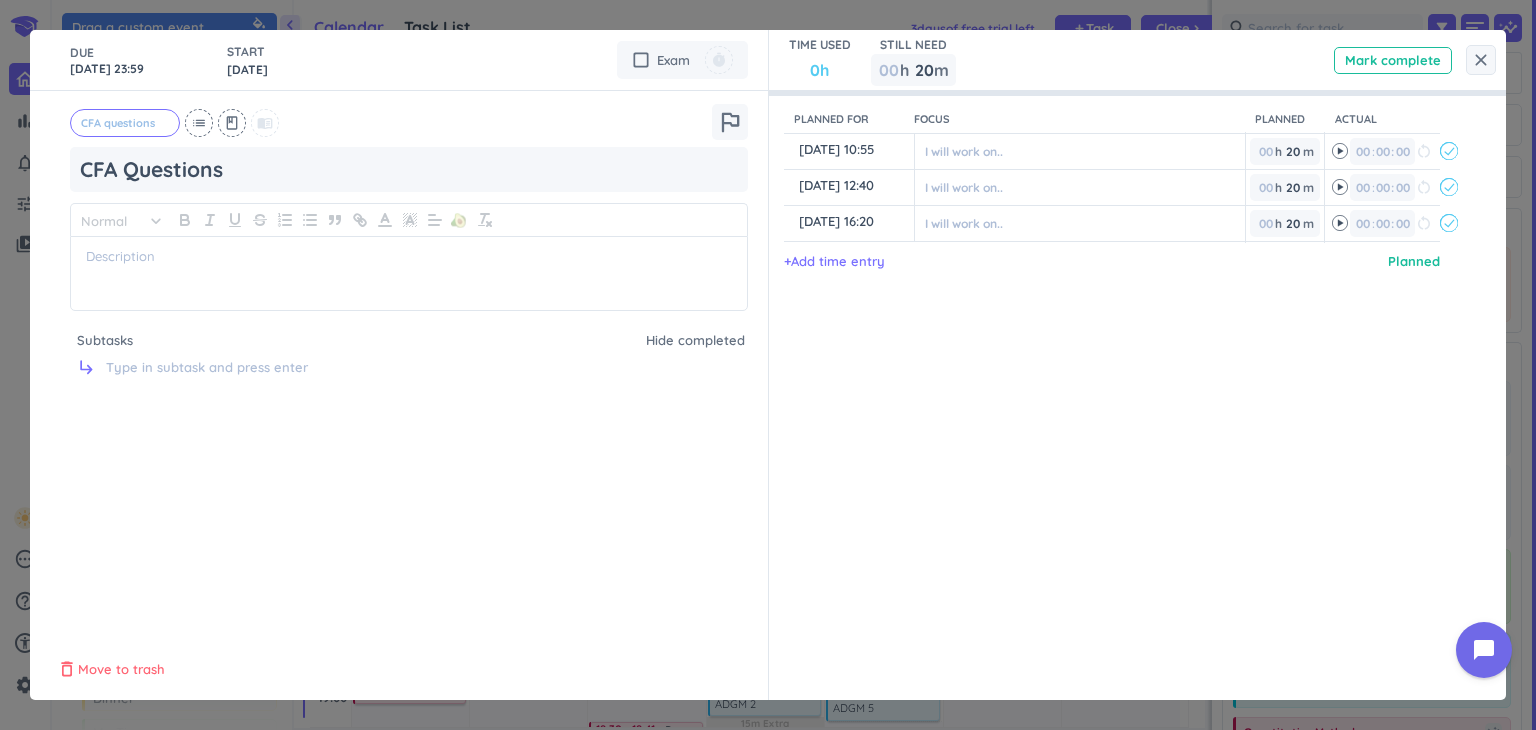 click on "Move to trash" at bounding box center (121, 670) 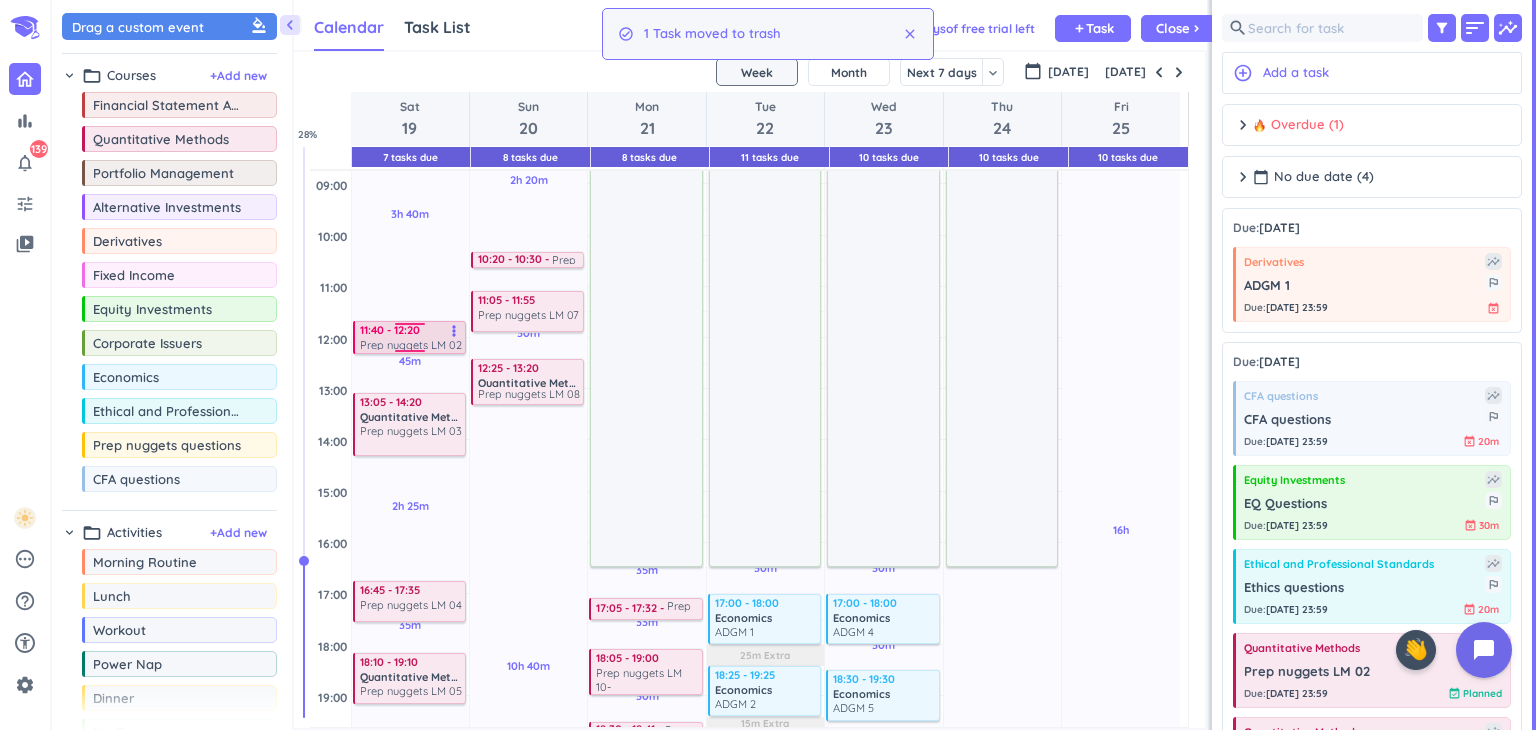 click on "Prep nuggets LM 02" at bounding box center (411, 344) 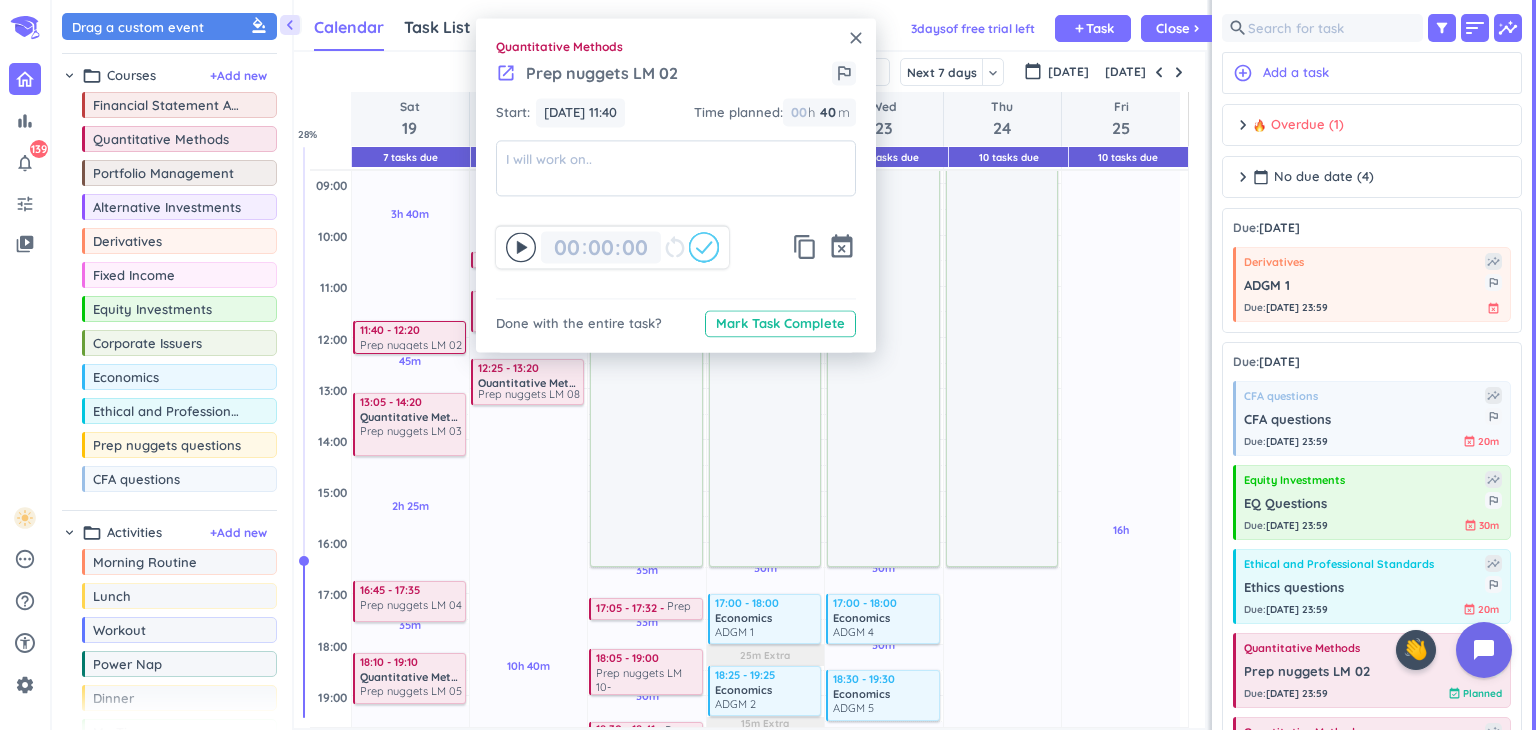 click on "Prep nuggets LM 02" at bounding box center (602, 73) 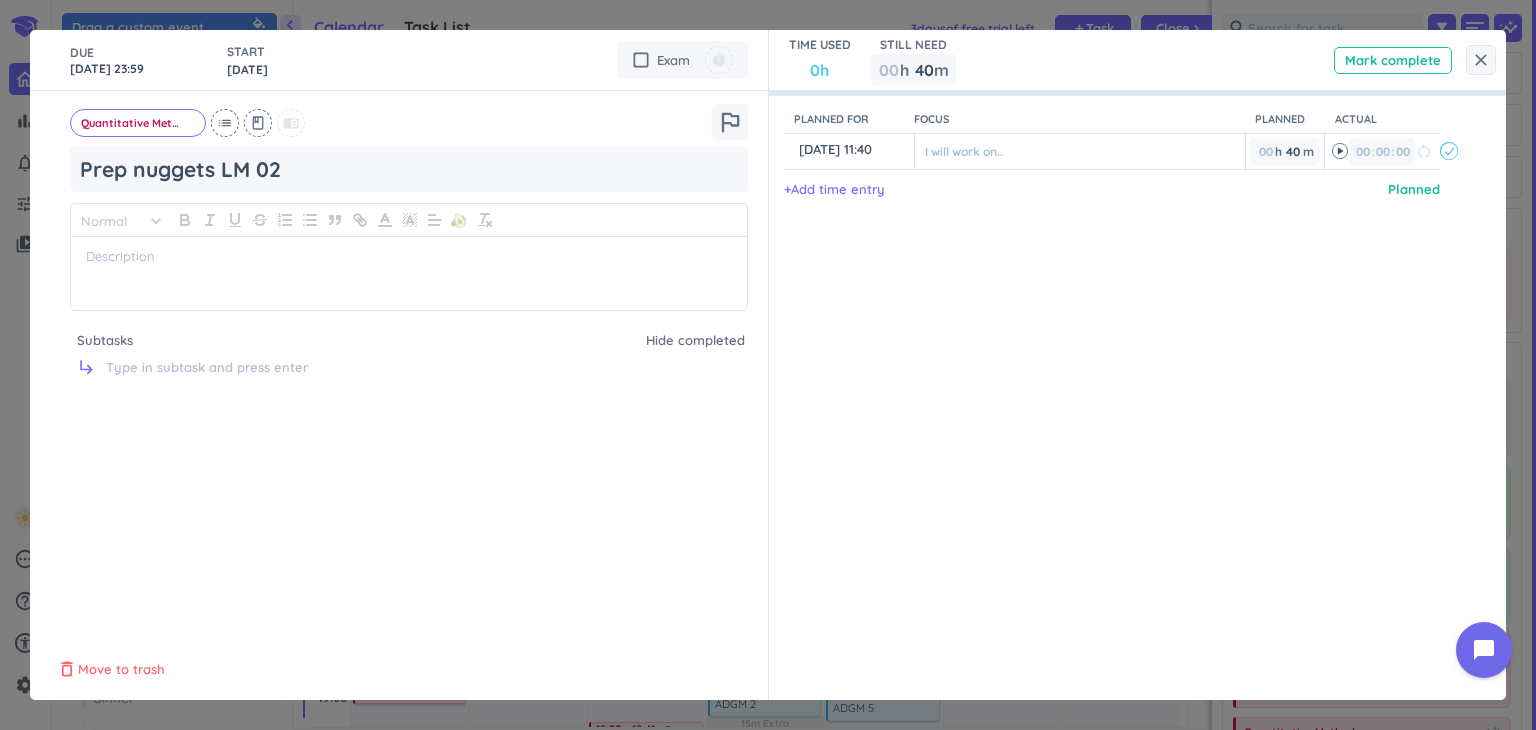 click on "Move to trash" at bounding box center (121, 670) 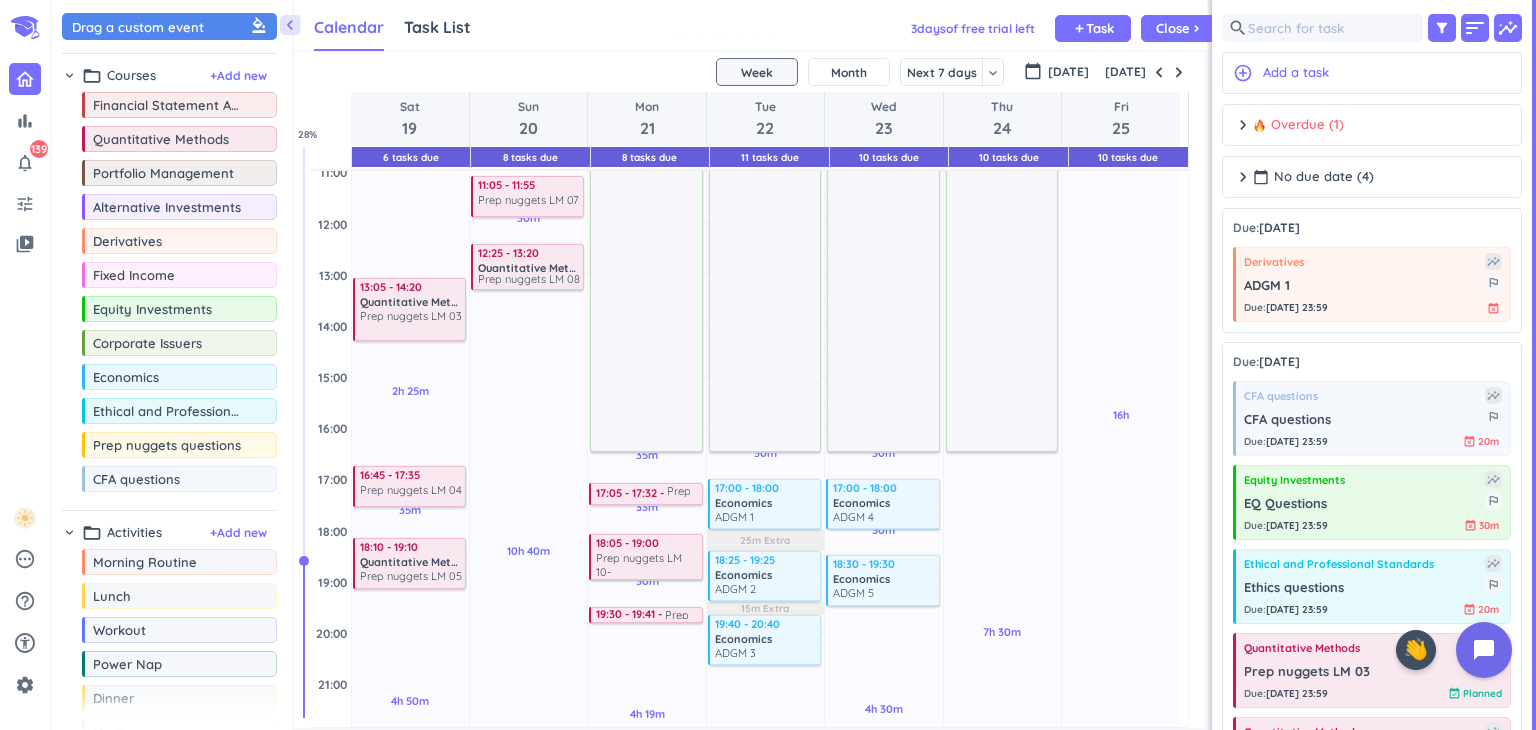 scroll, scrollTop: 328, scrollLeft: 0, axis: vertical 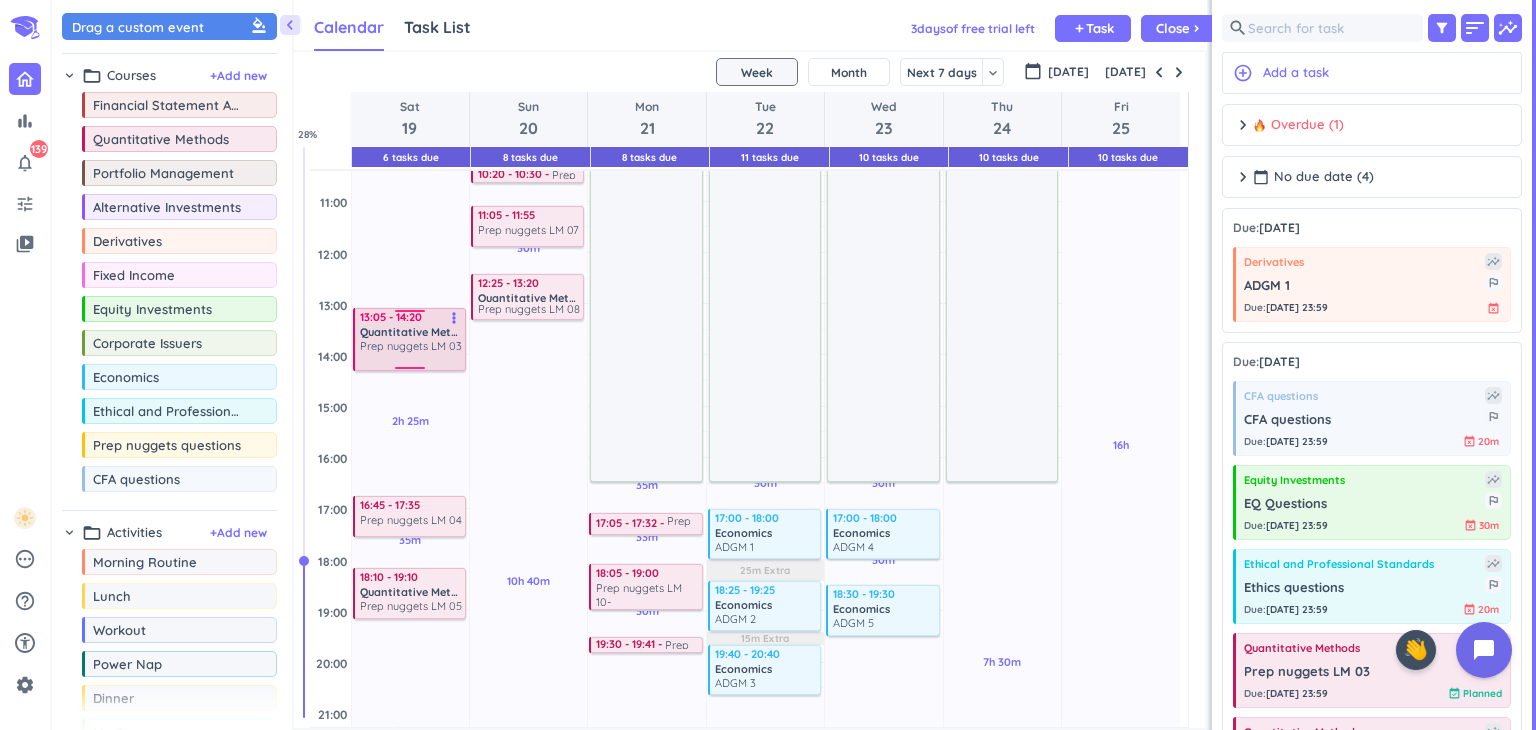 click on "Quantitative Methods" at bounding box center (411, 332) 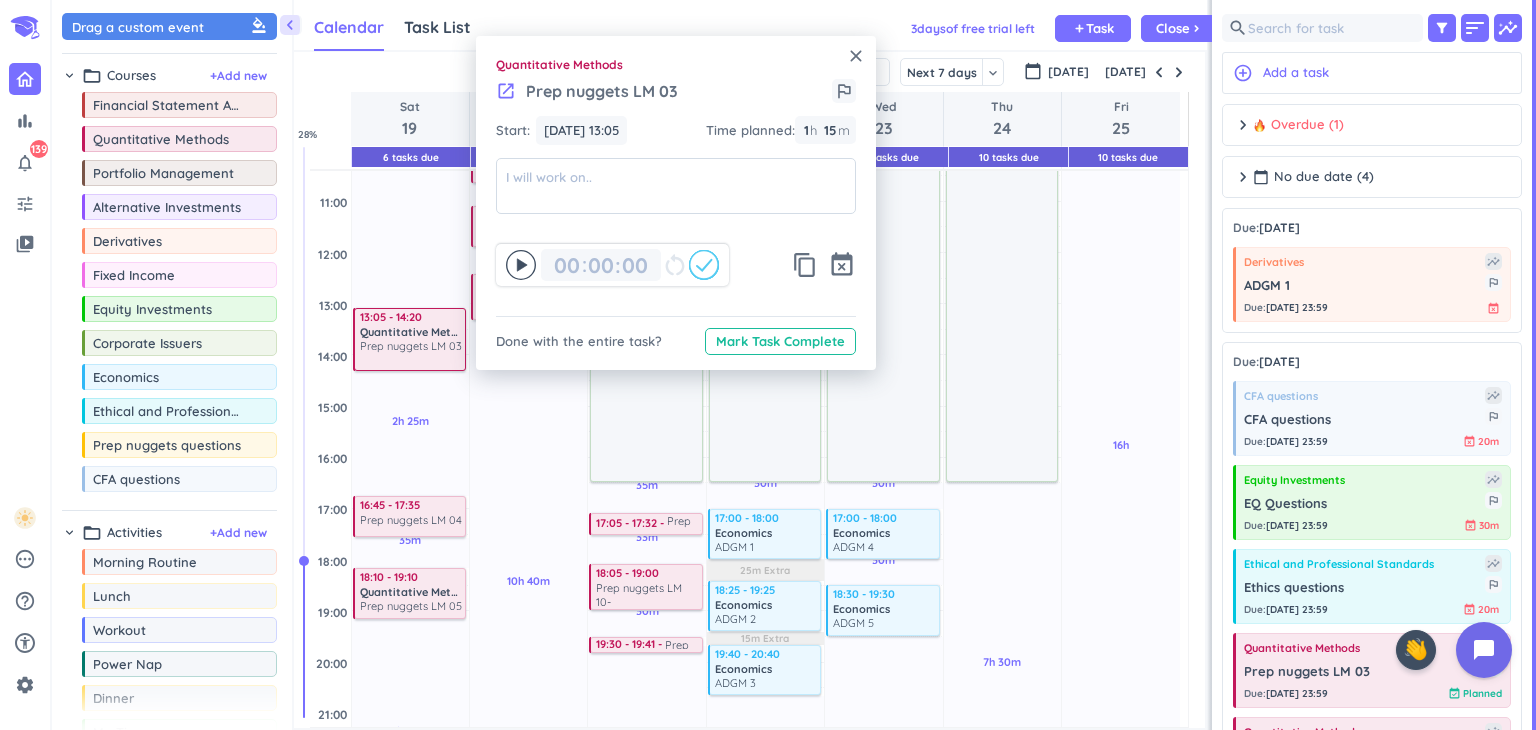 click on "launch" at bounding box center [506, 91] 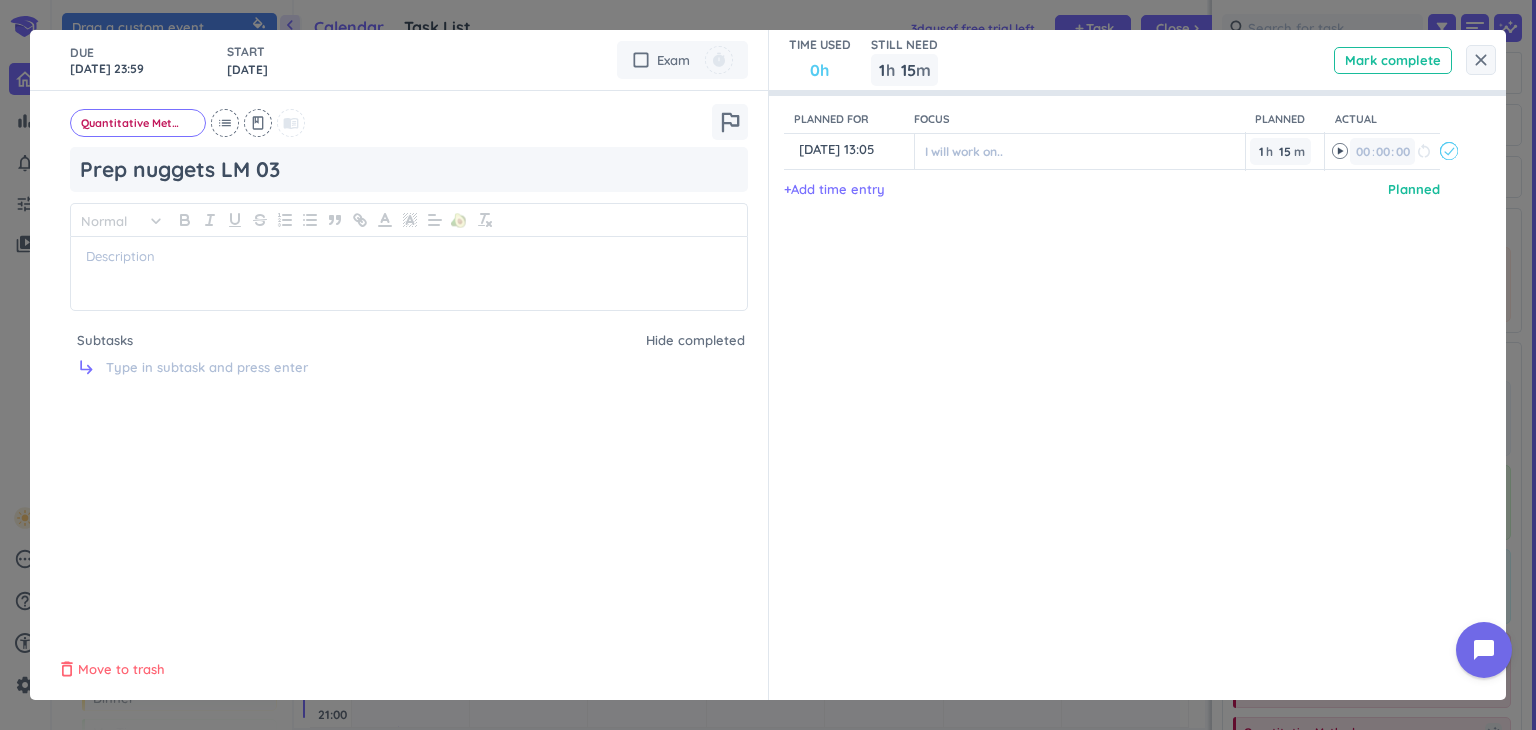 click on "Move to trash" at bounding box center [121, 670] 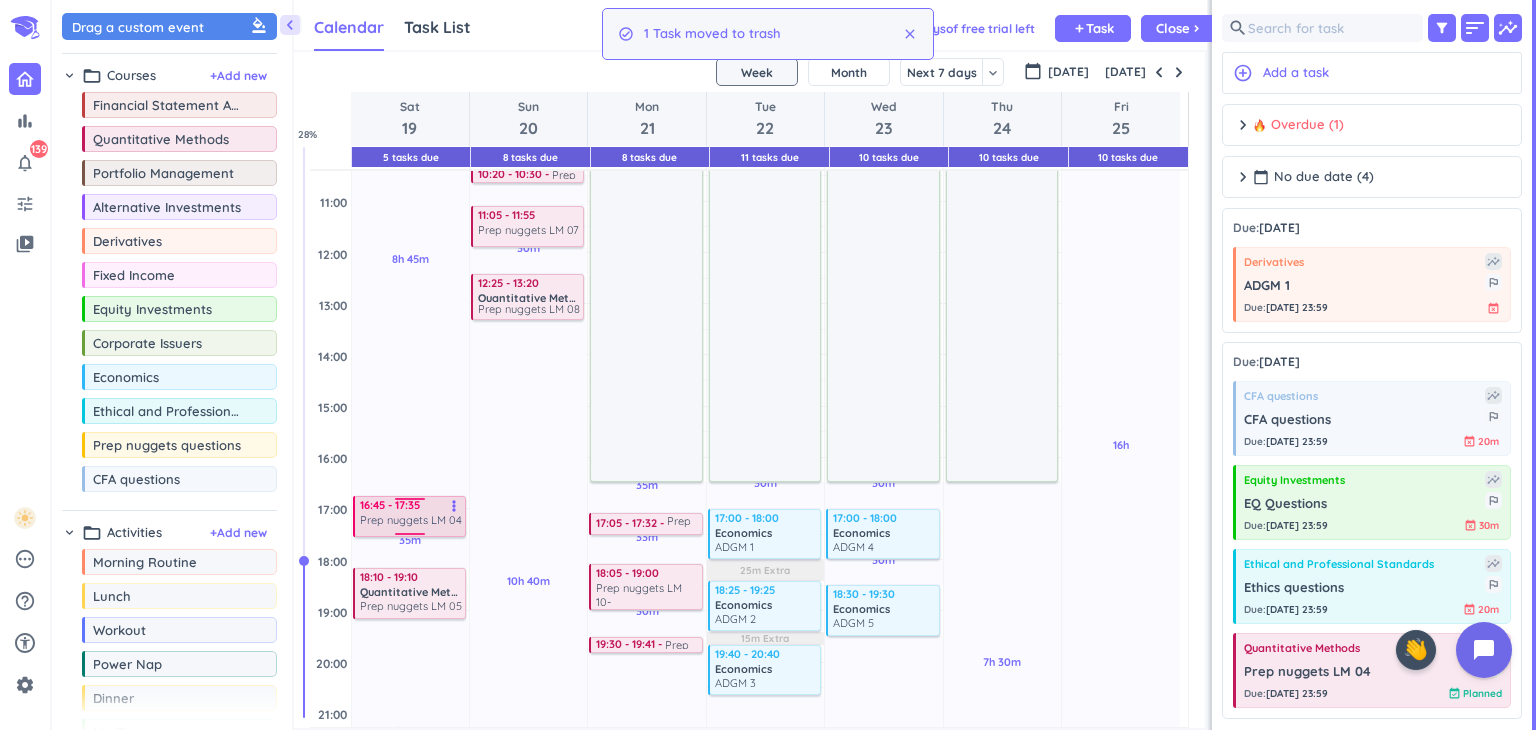 click on "Prep nuggets LM 04" at bounding box center (411, 520) 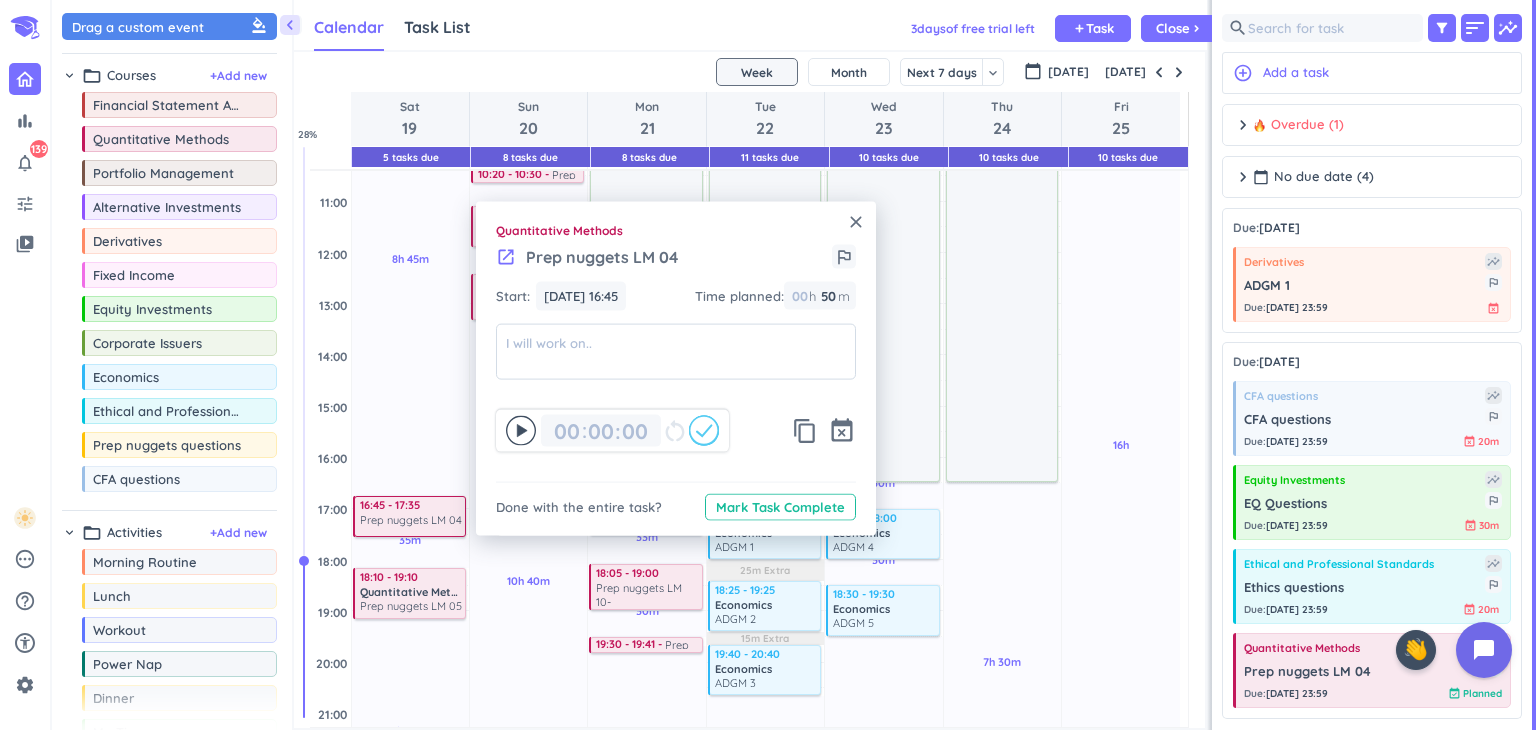 click on "Prep nuggets LM 04" at bounding box center (602, 257) 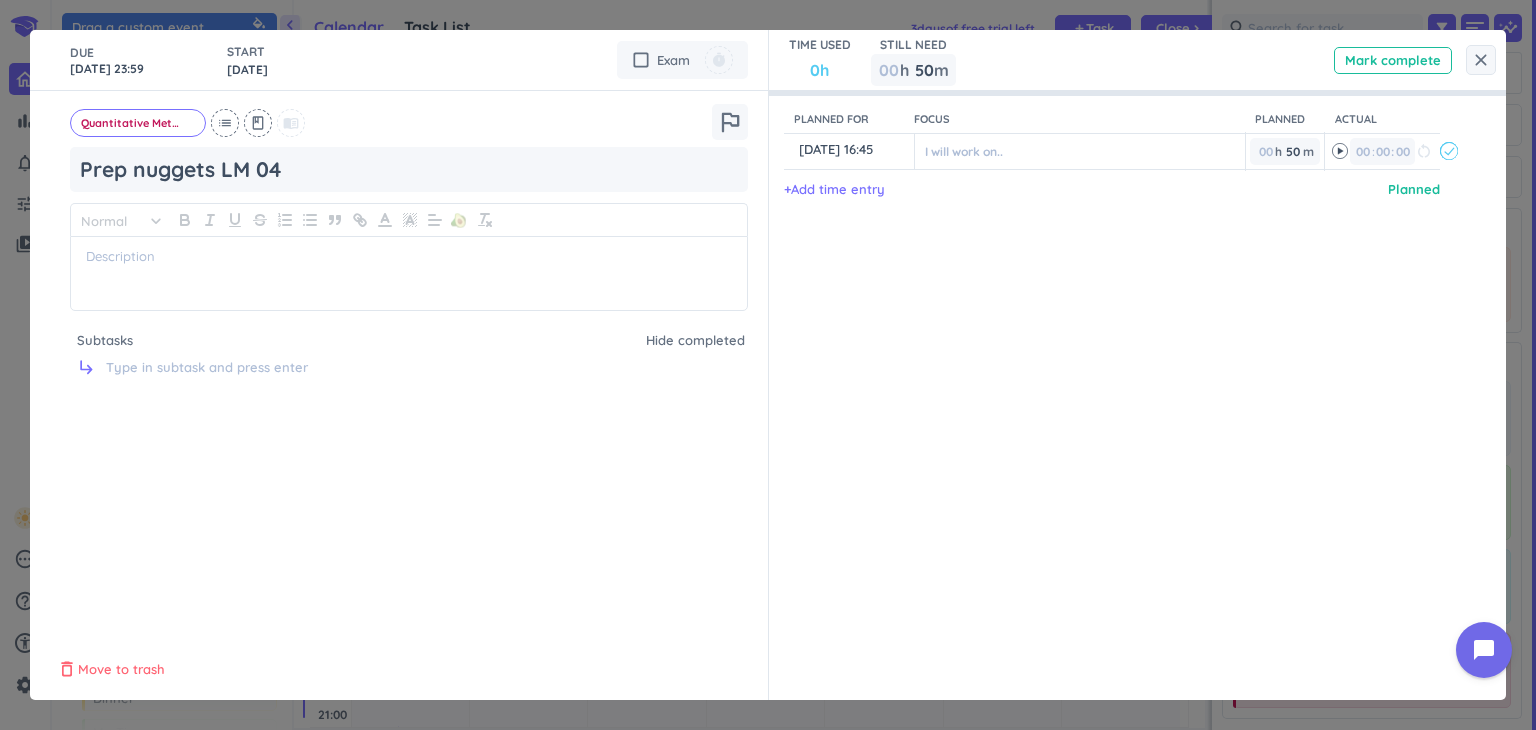 click on "Move to trash" at bounding box center (121, 670) 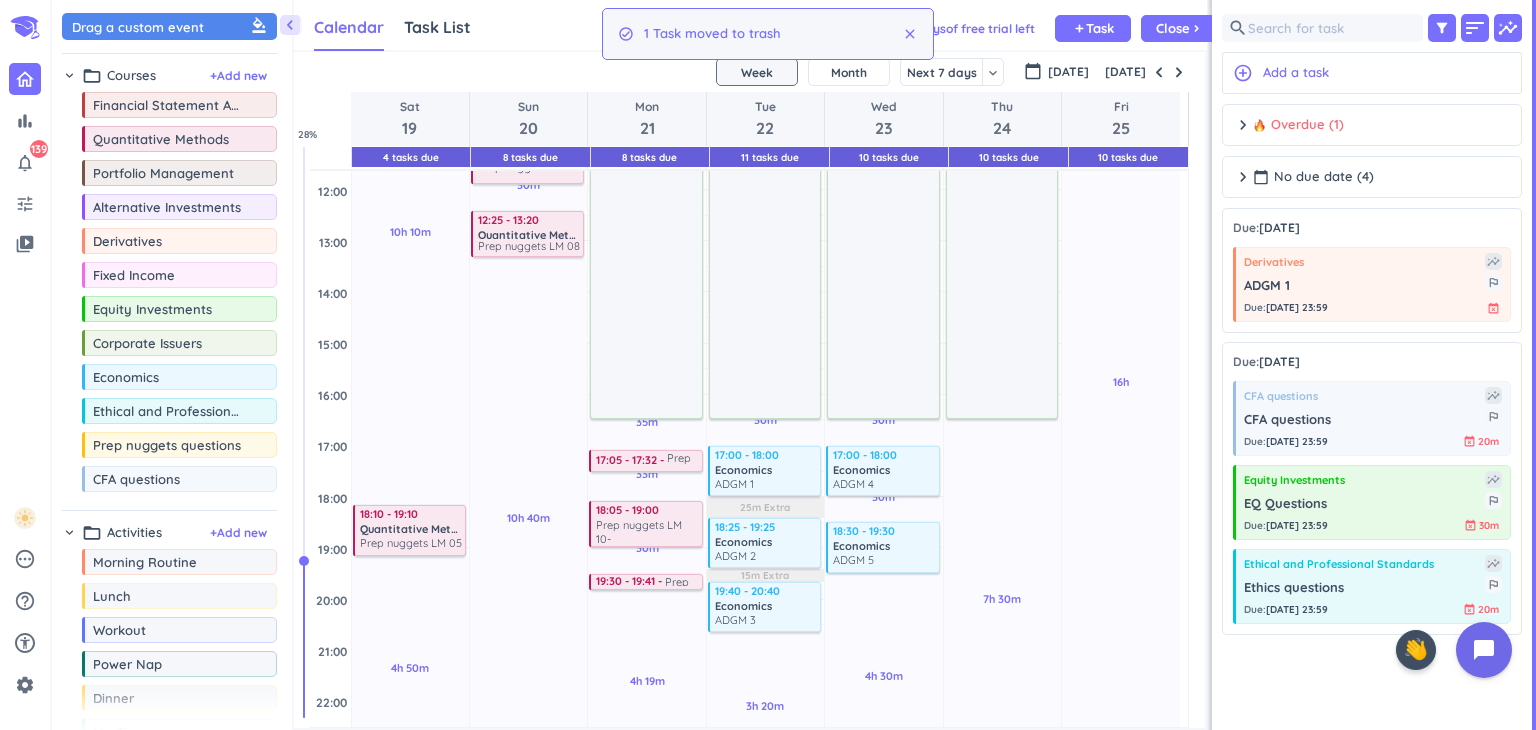 scroll, scrollTop: 390, scrollLeft: 0, axis: vertical 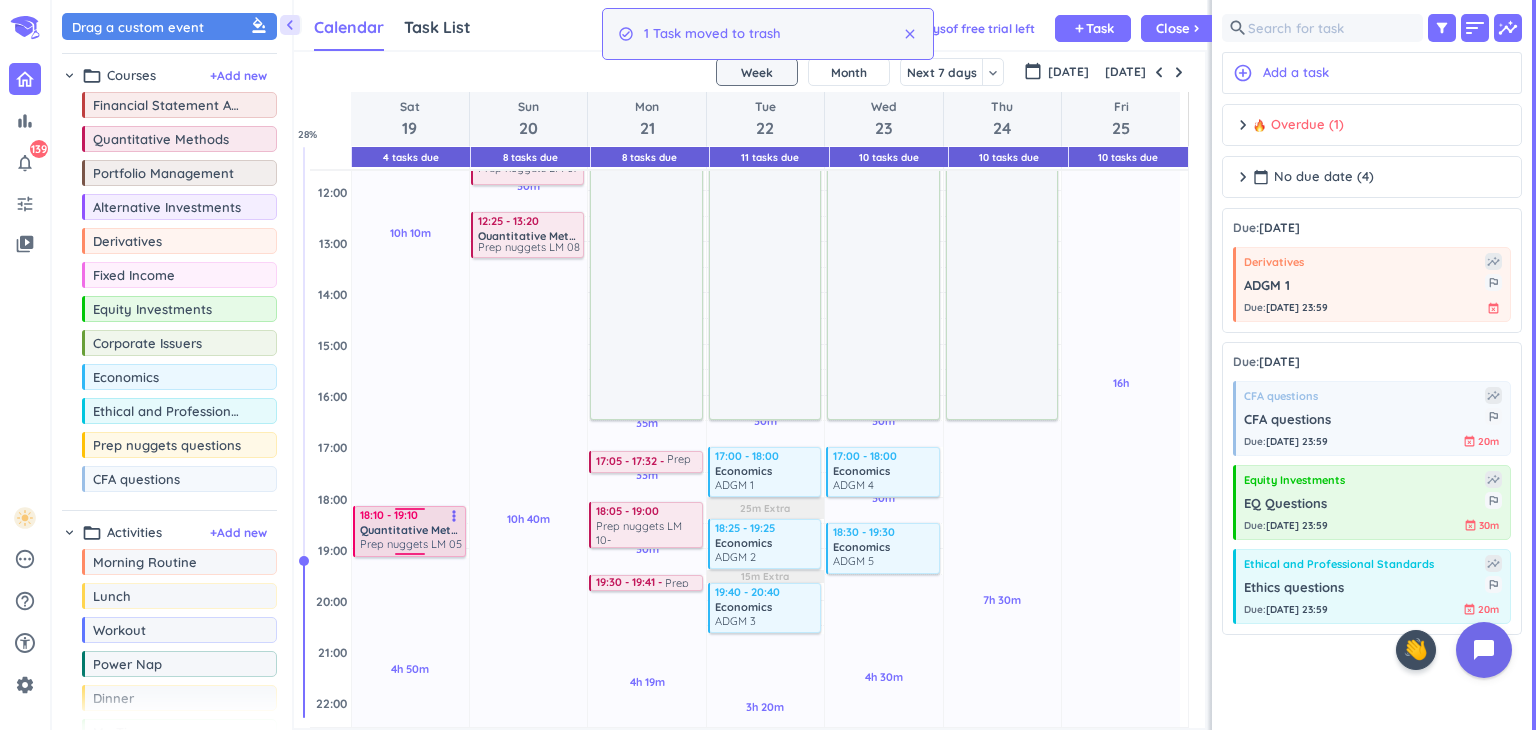 click on "Quantitative Methods" at bounding box center (411, 530) 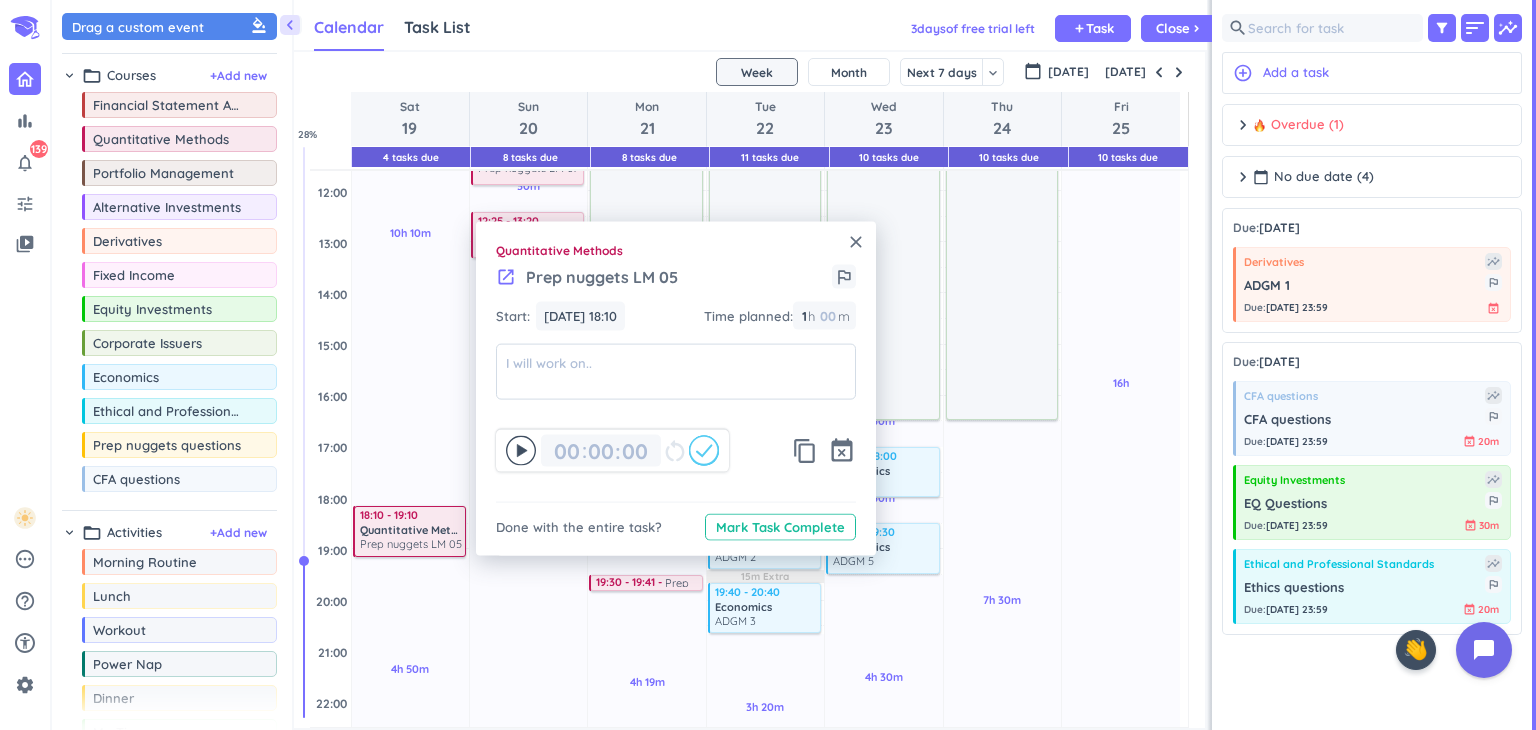 click on "Prep nuggets LM 05" at bounding box center (602, 277) 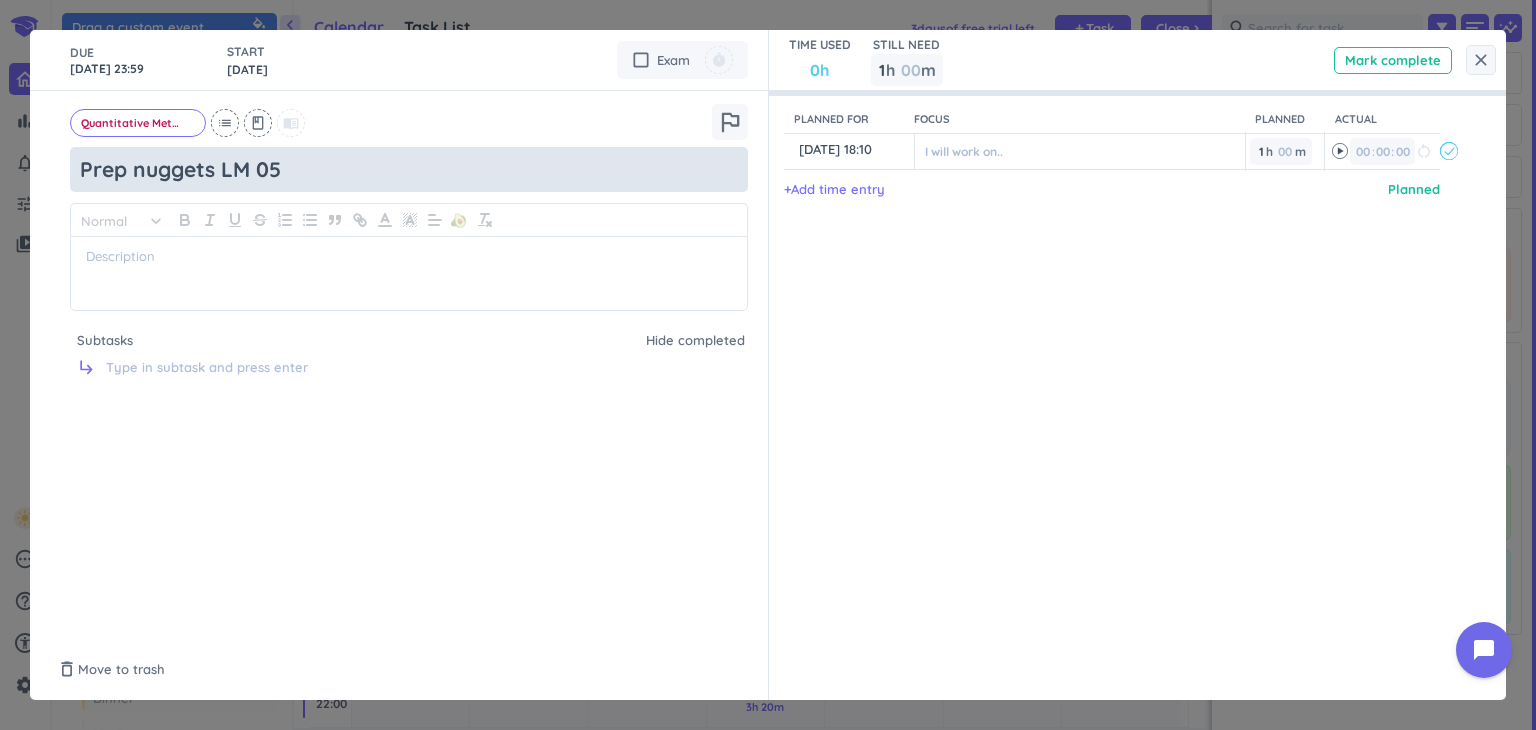 click on "Prep nuggets LM 05" at bounding box center (409, 169) 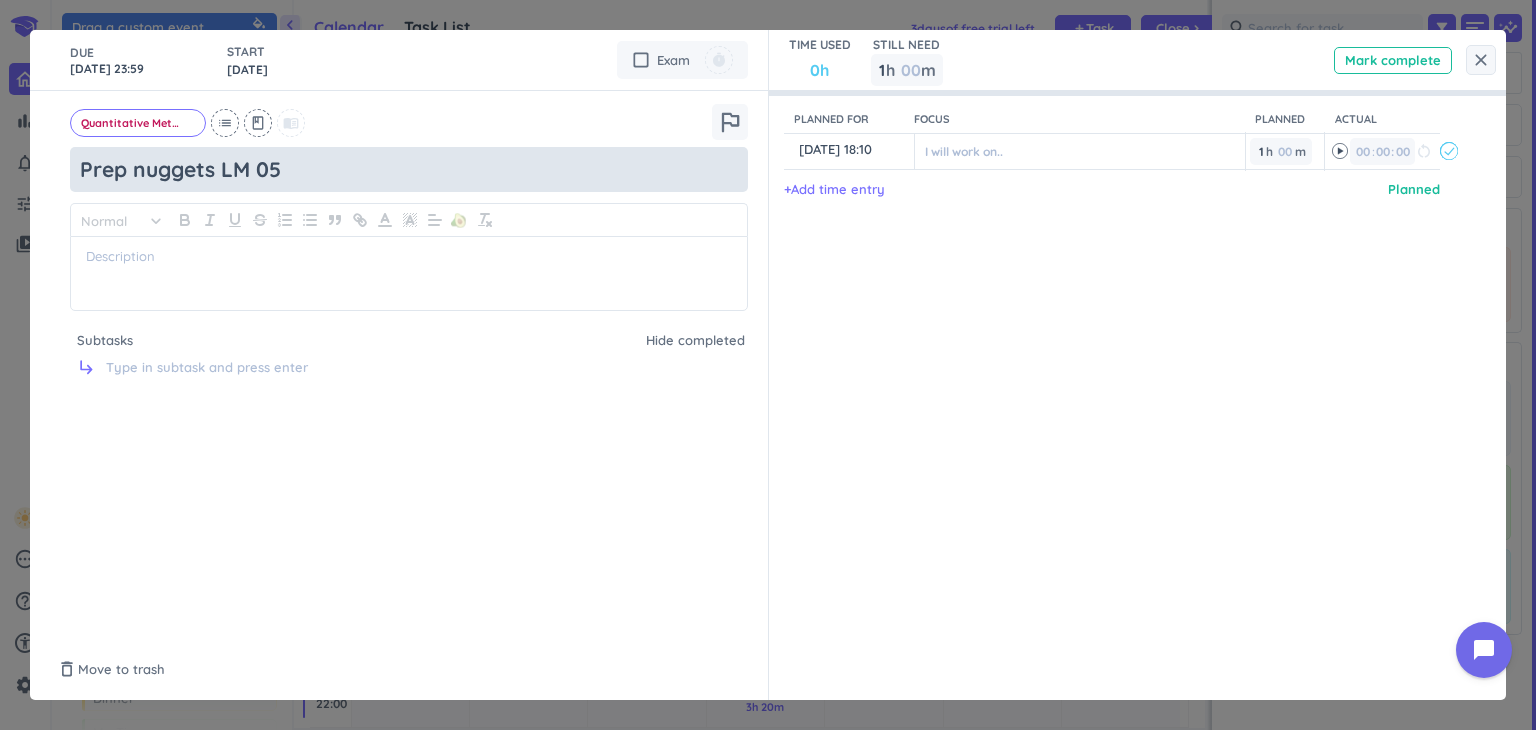 type on "x" 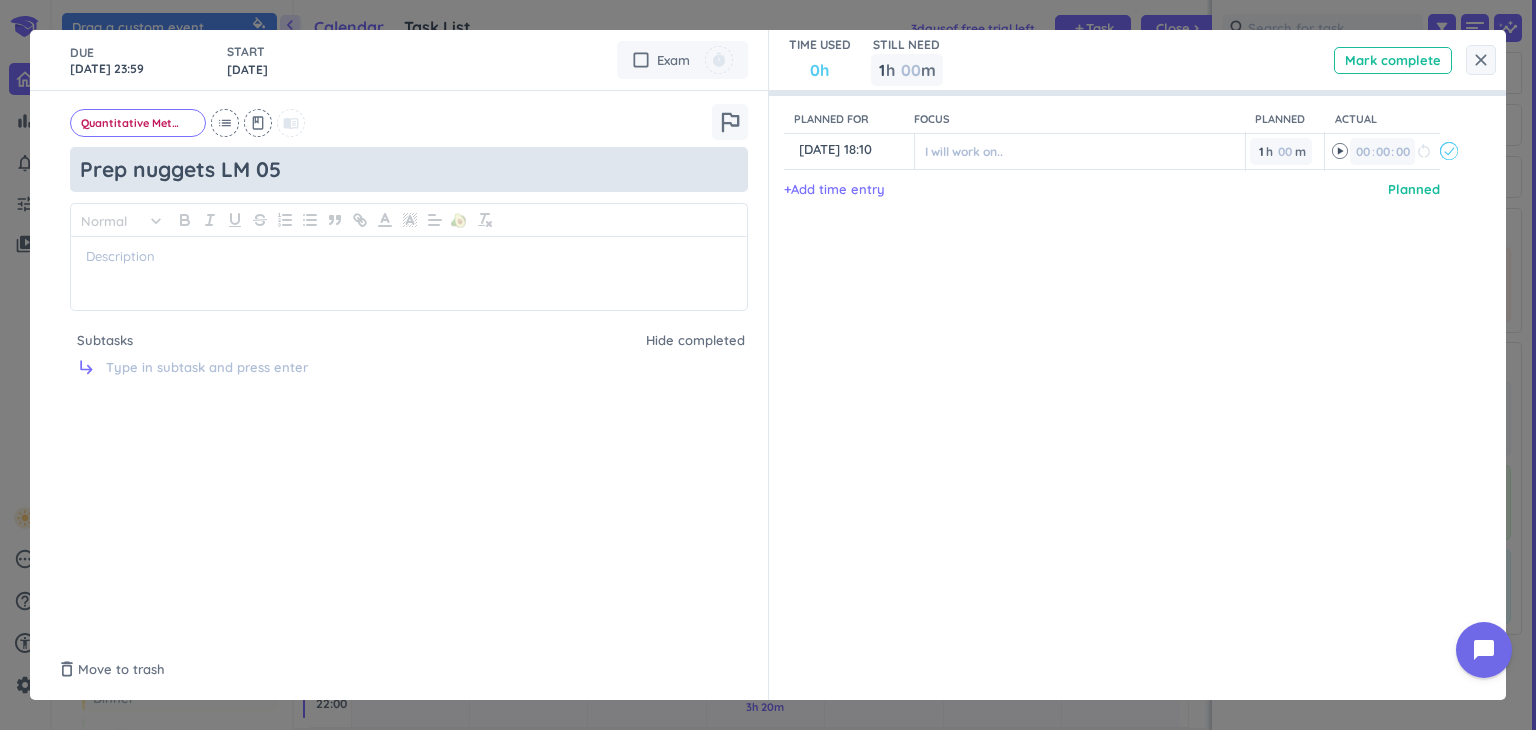 type on "A" 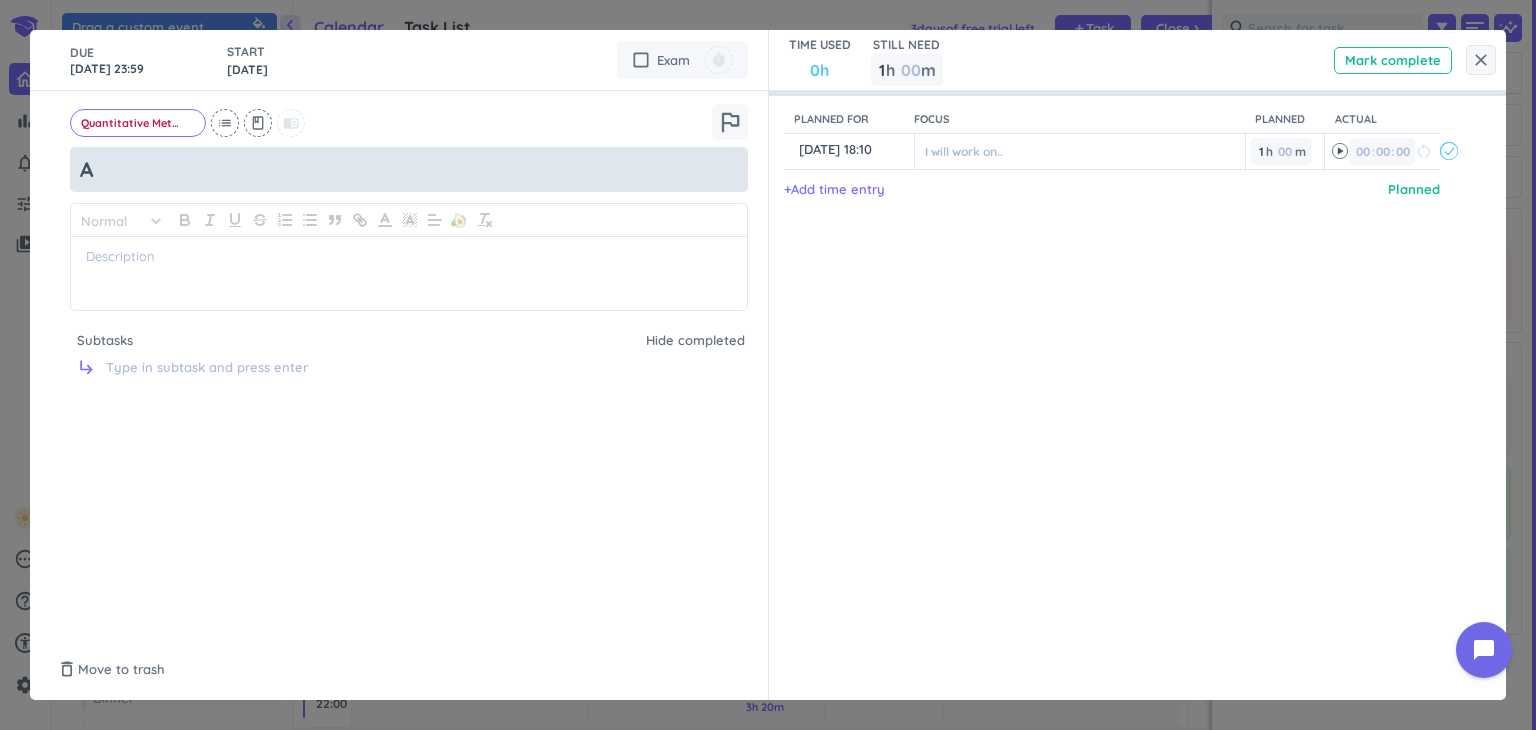 type on "x" 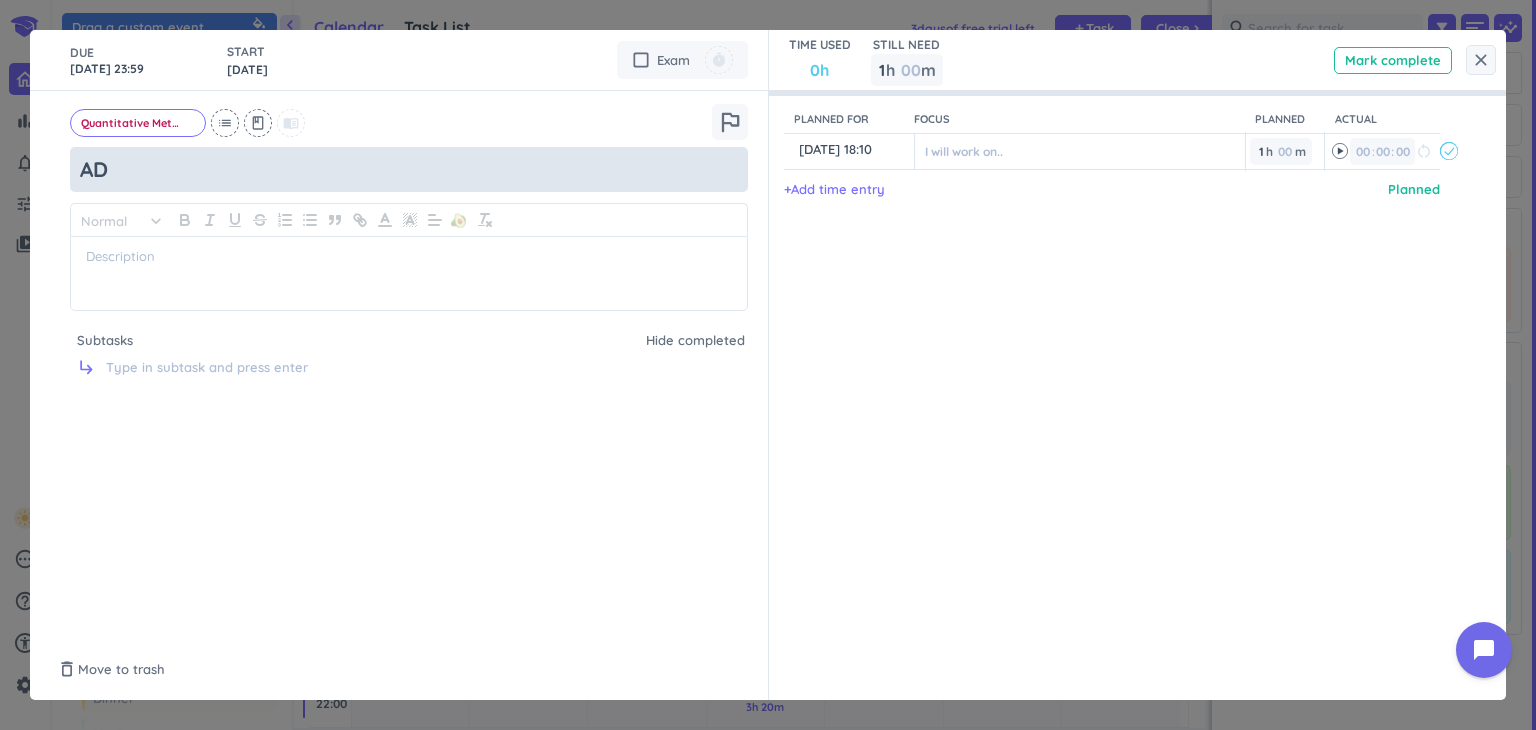 type on "x" 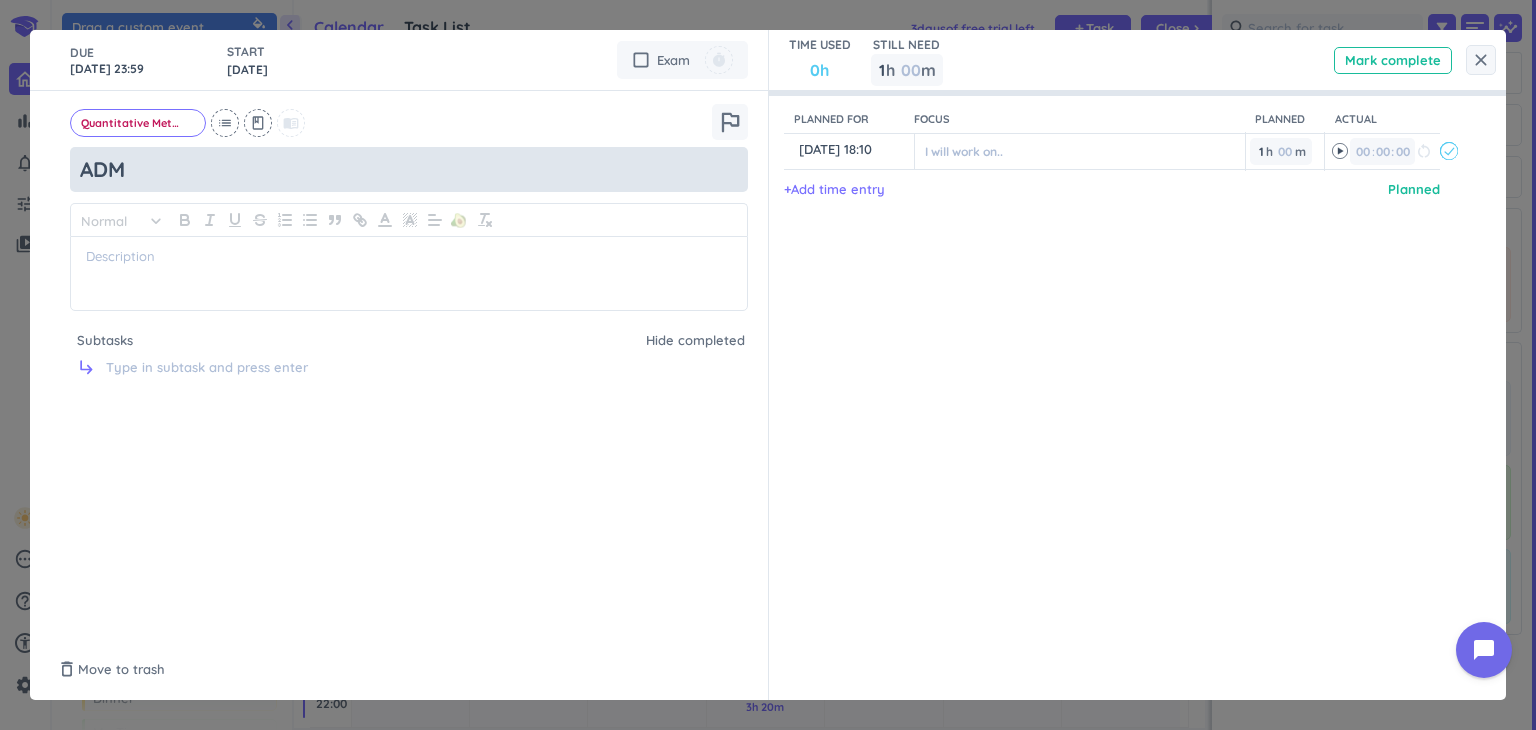 type on "x" 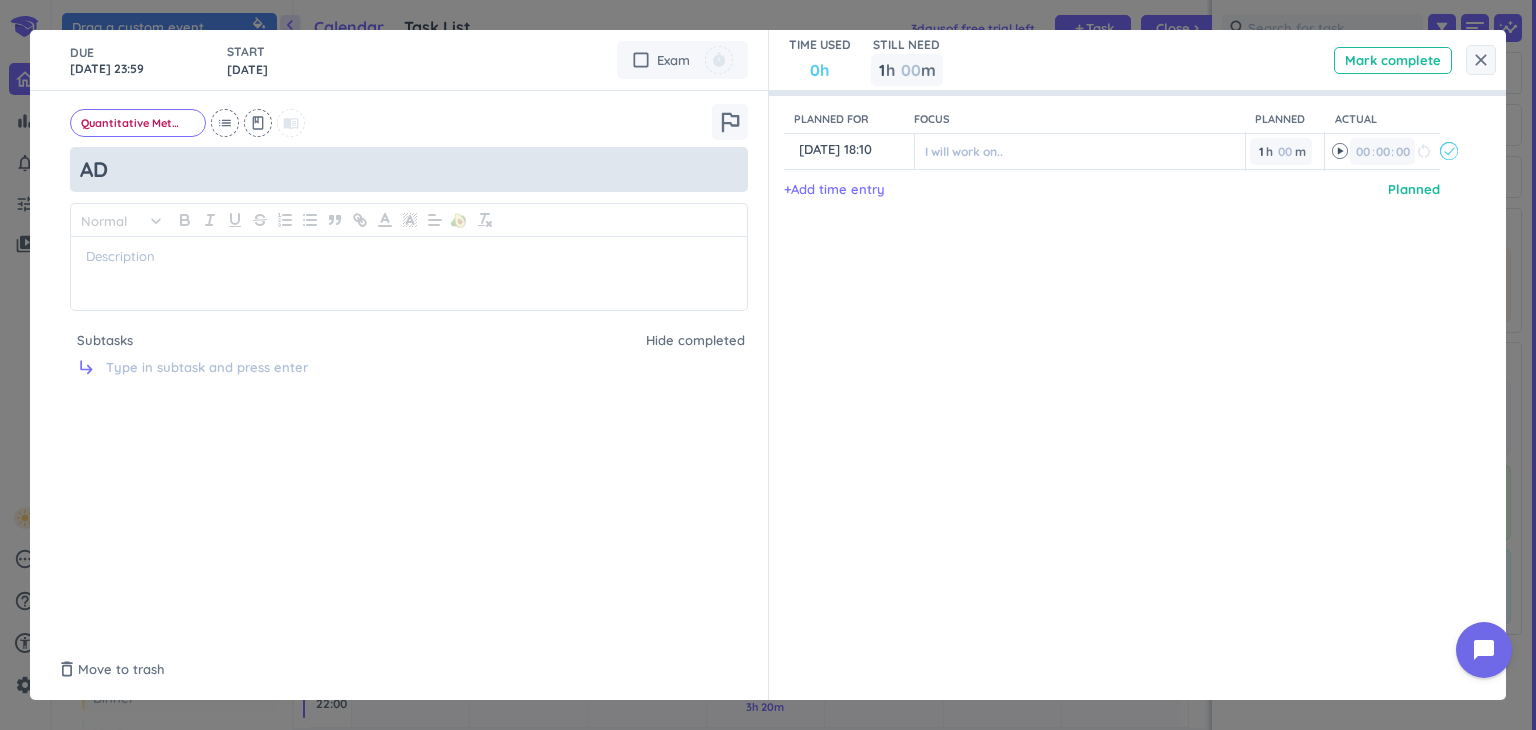 type on "x" 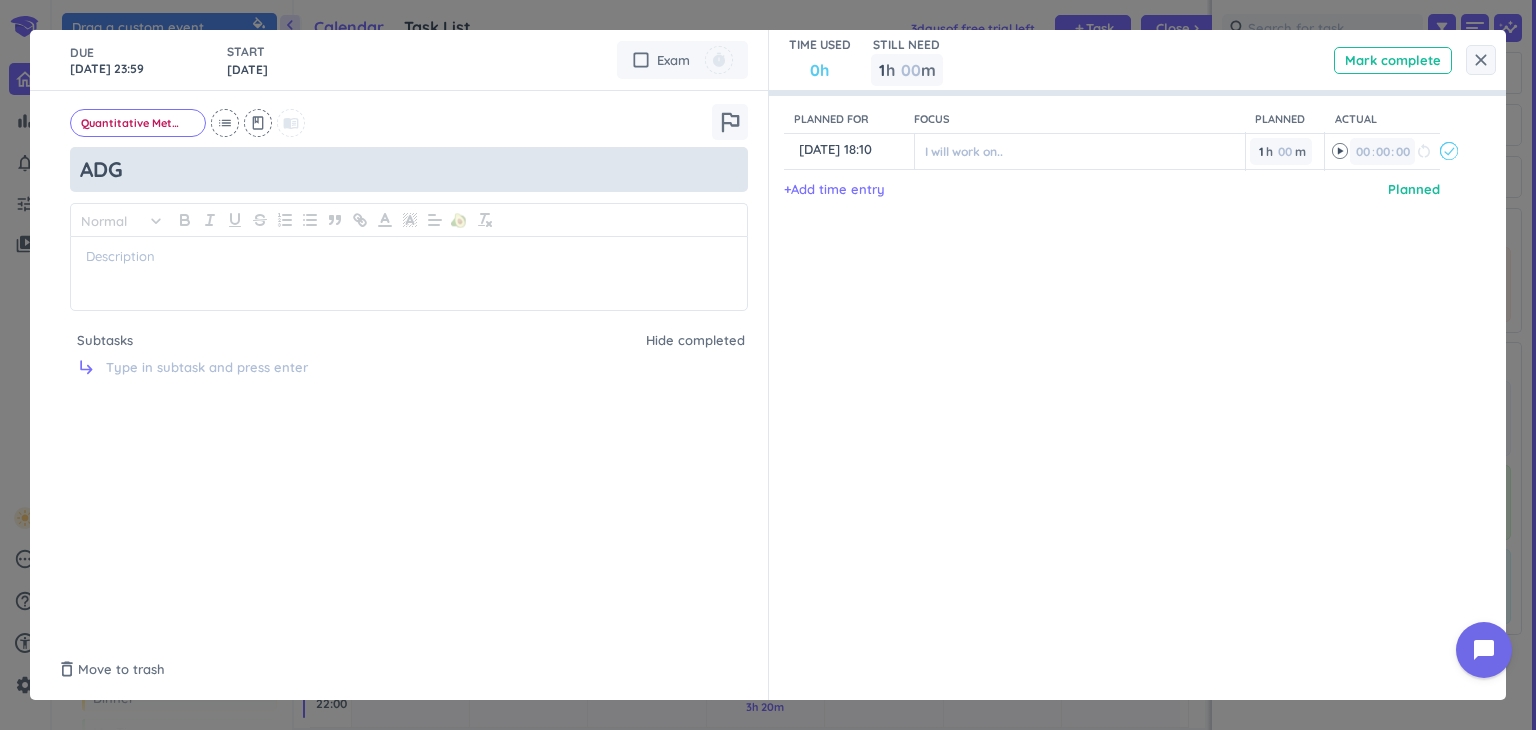 type on "x" 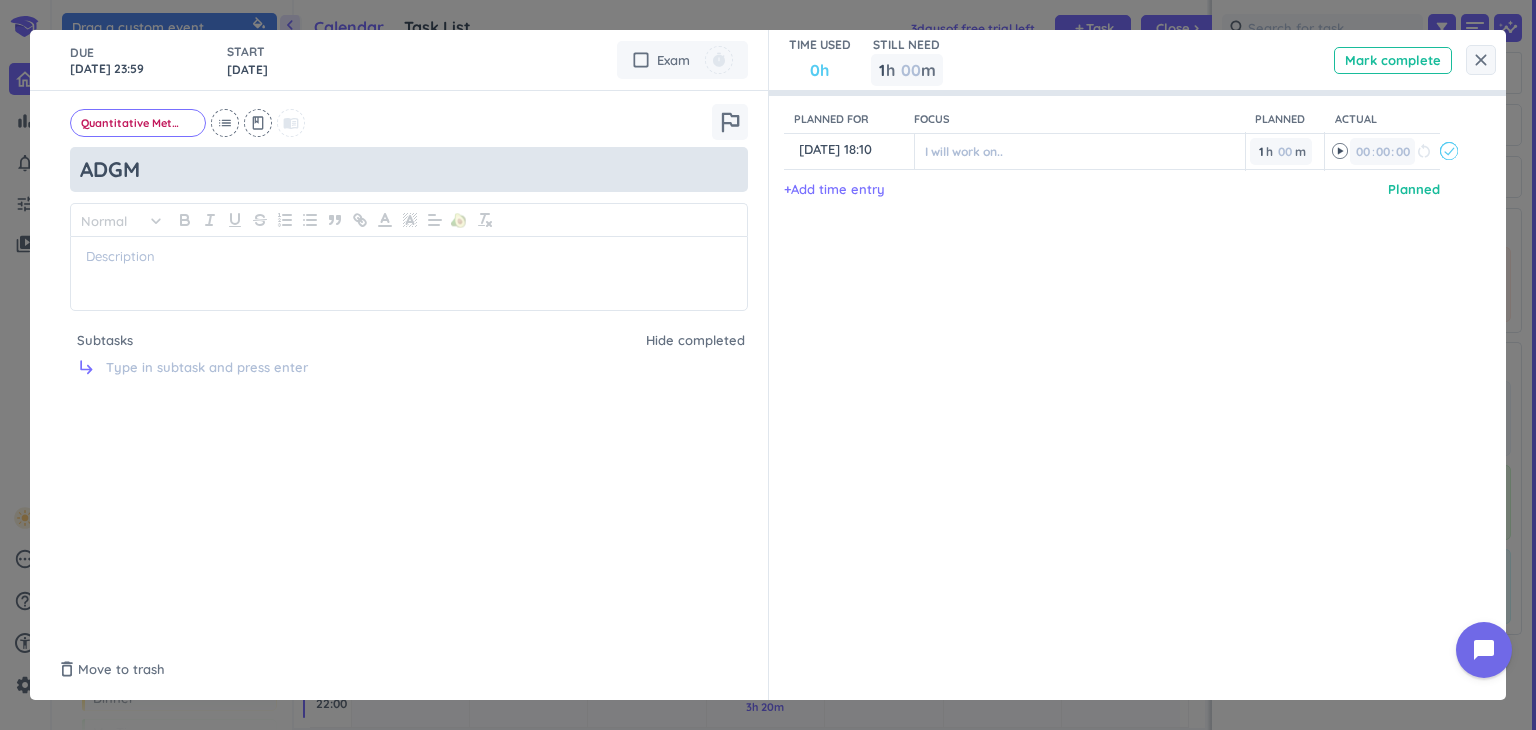 type on "x" 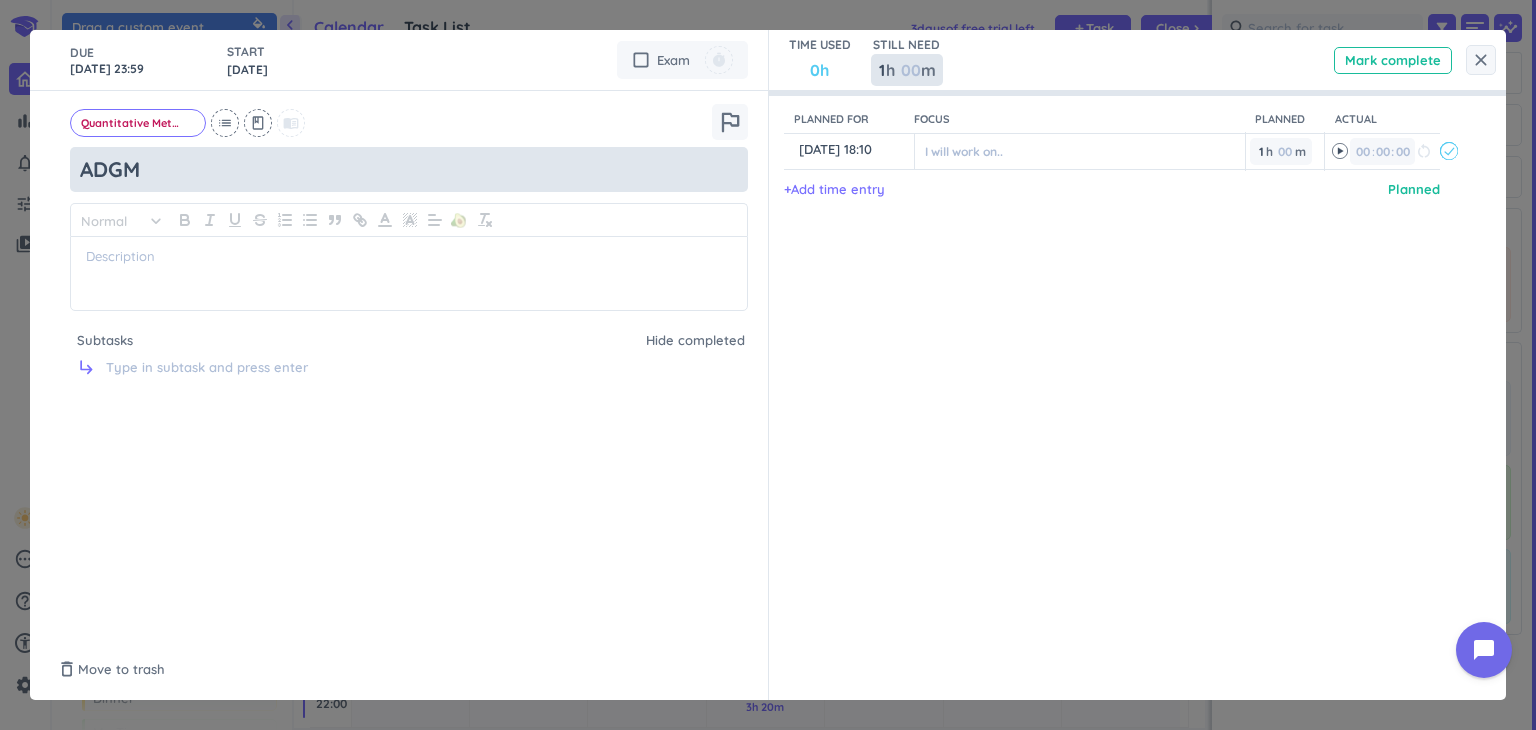 type on "ADGM" 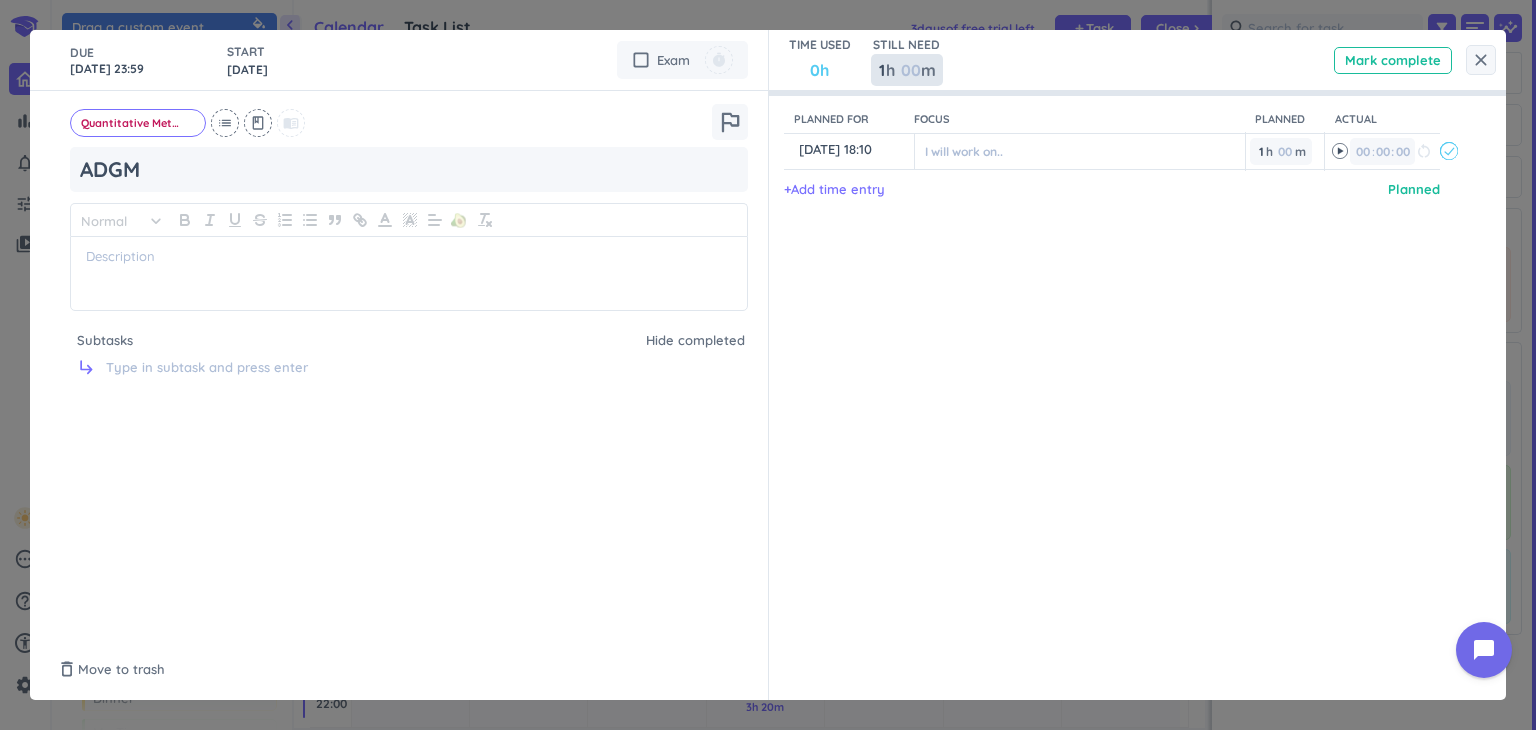 click on "1 1 00" at bounding box center (888, 70) 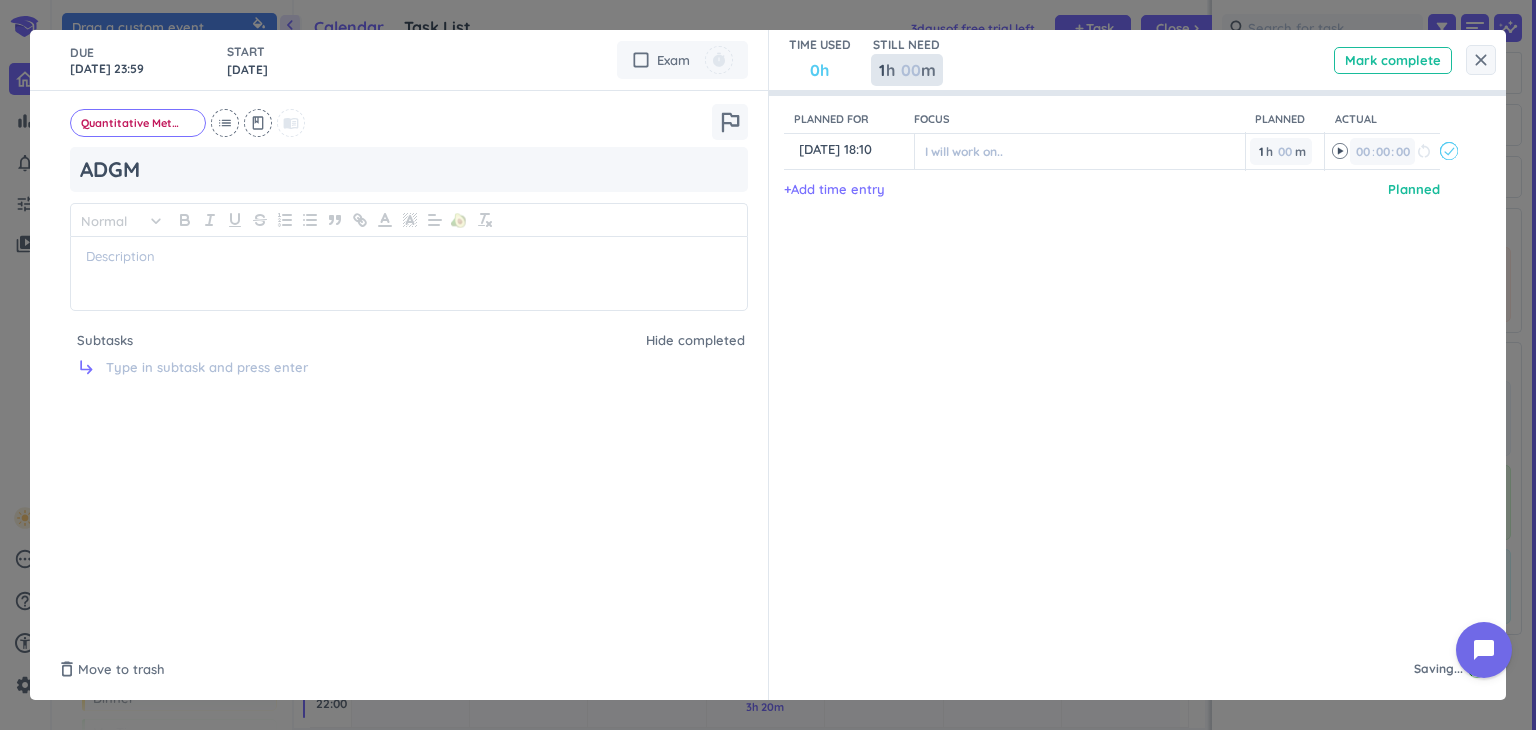 click at bounding box center (910, 70) 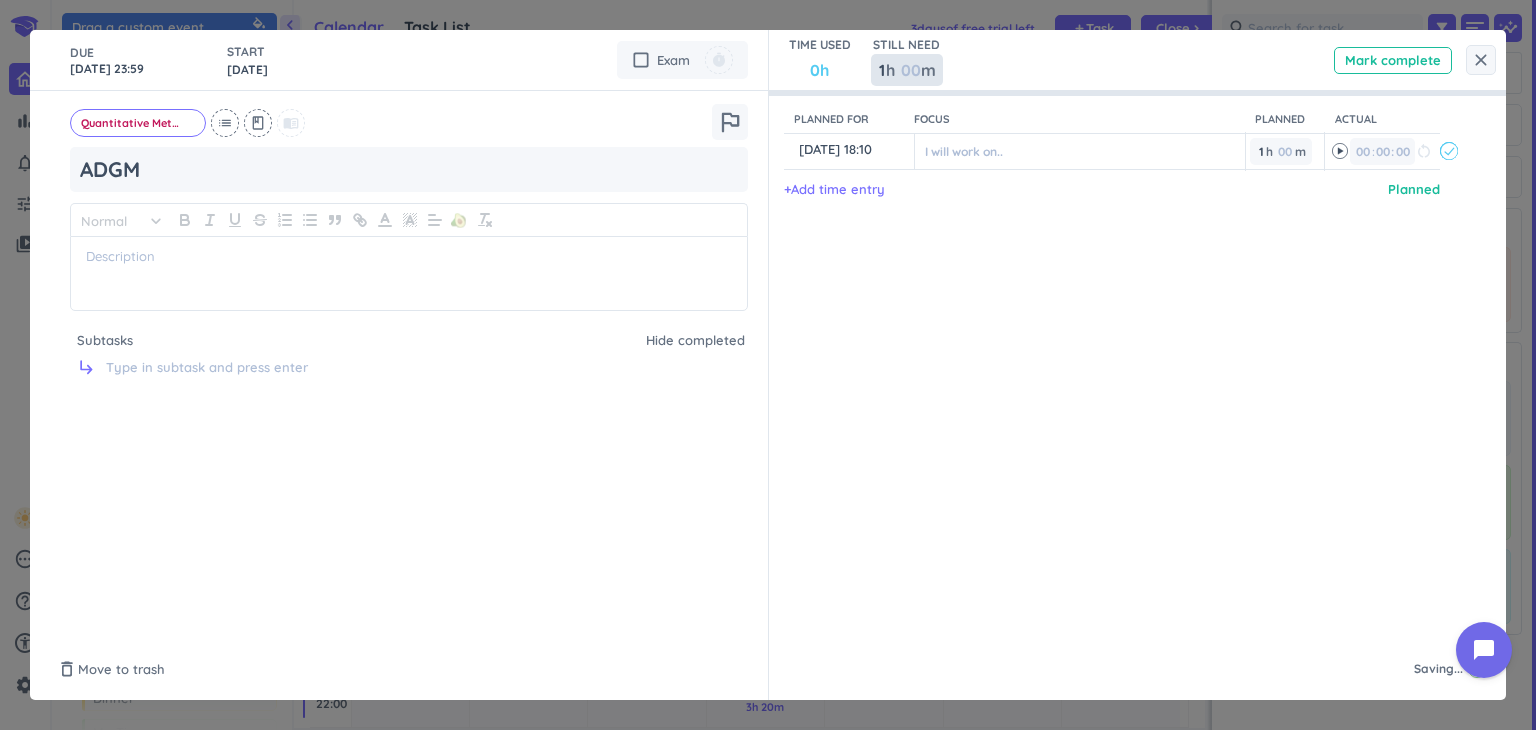click at bounding box center (910, 70) 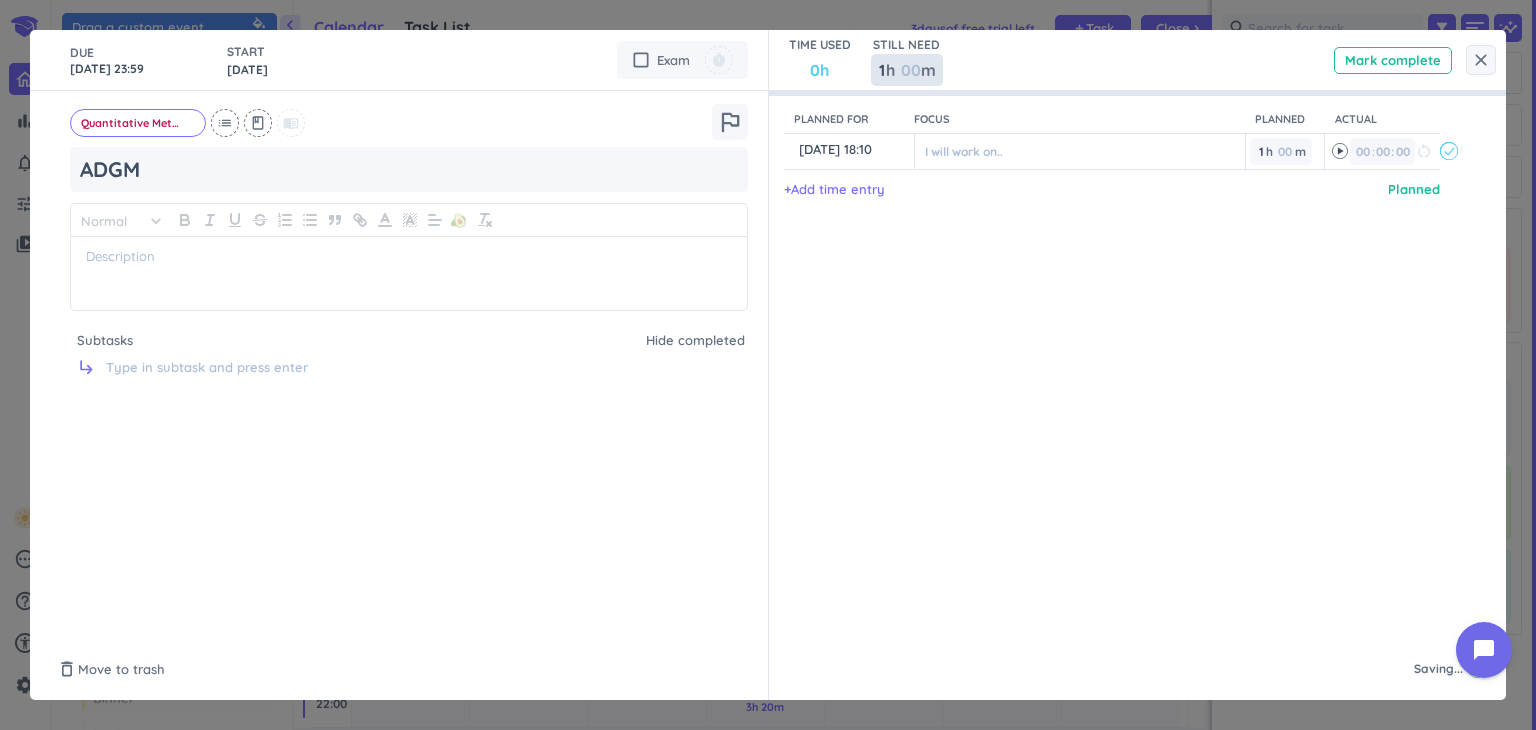 type on "x" 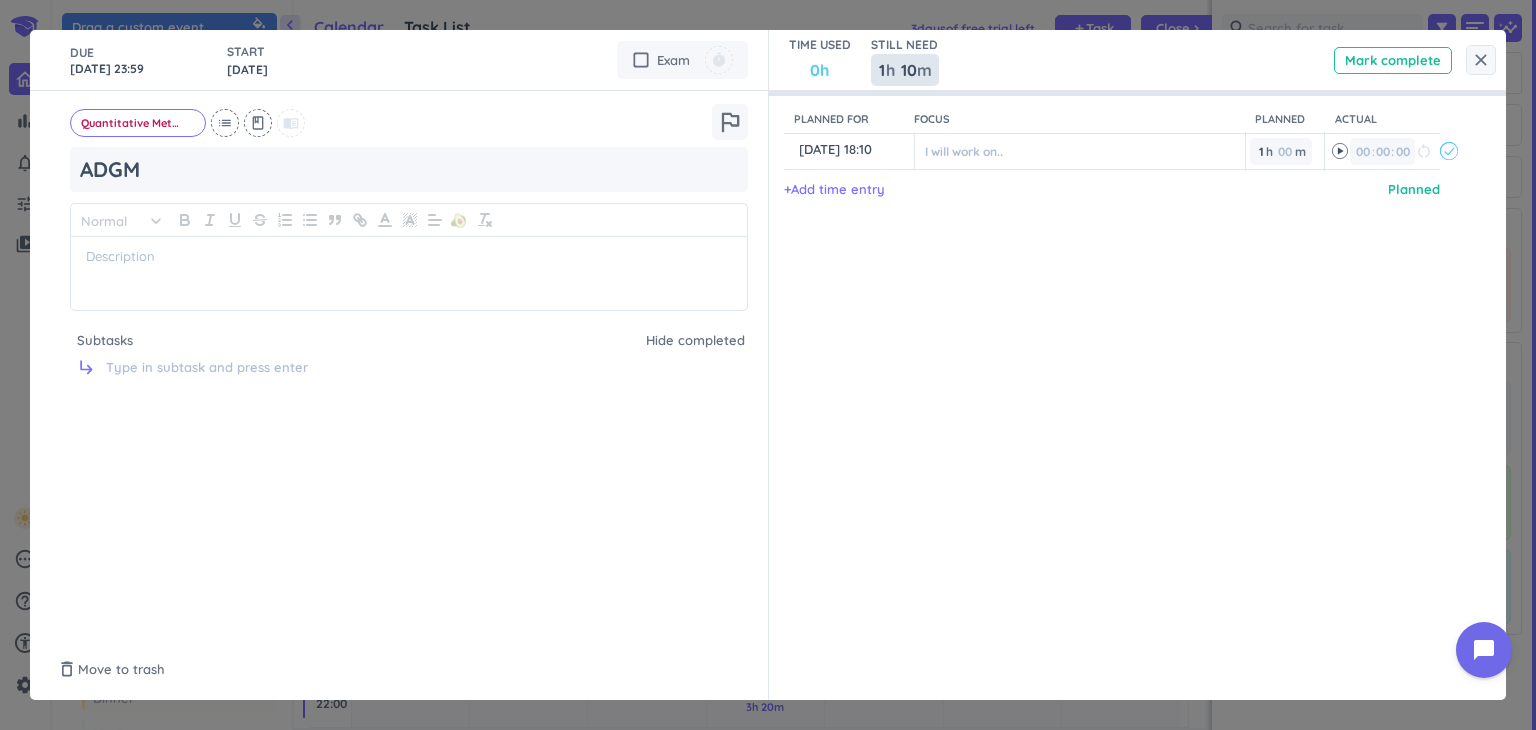 type on "1" 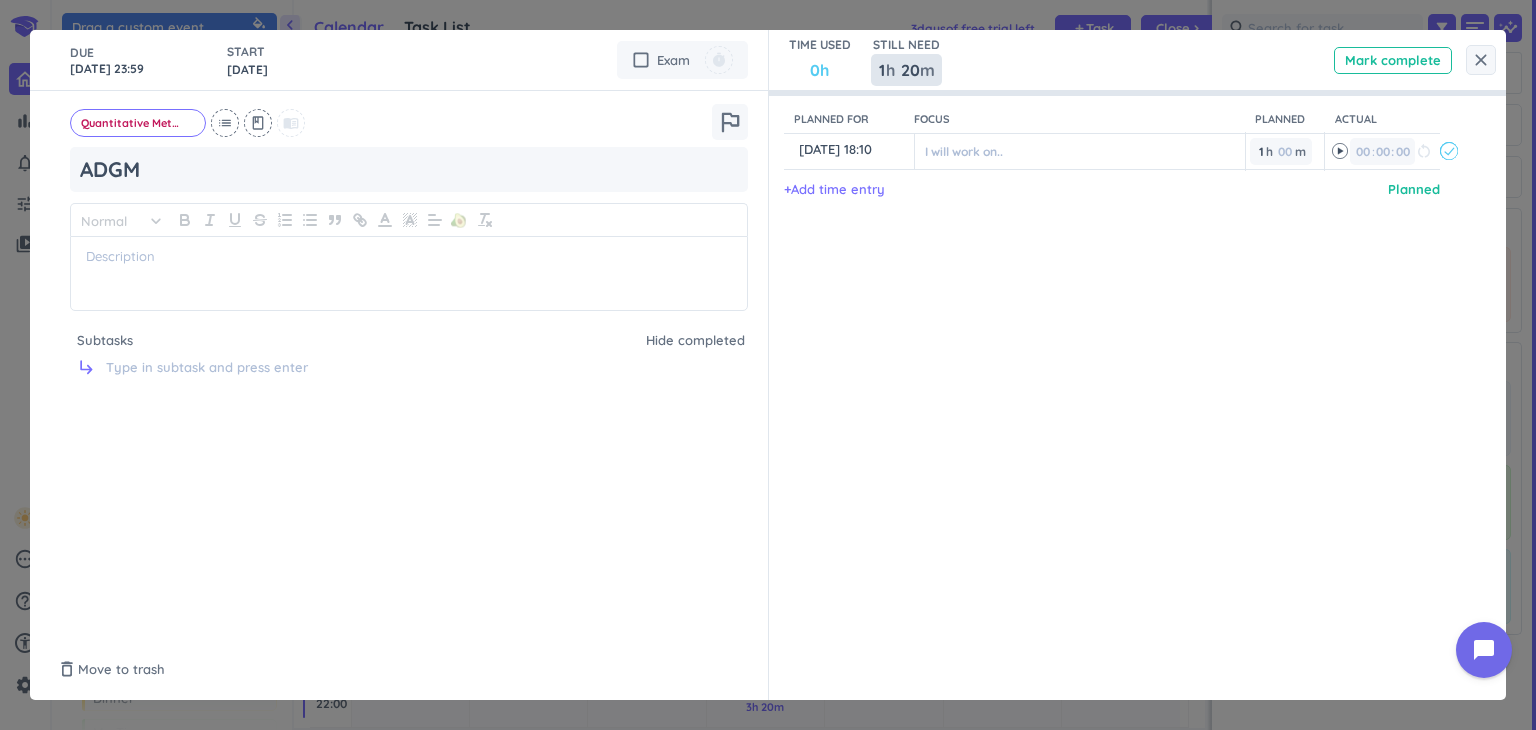 type on "20" 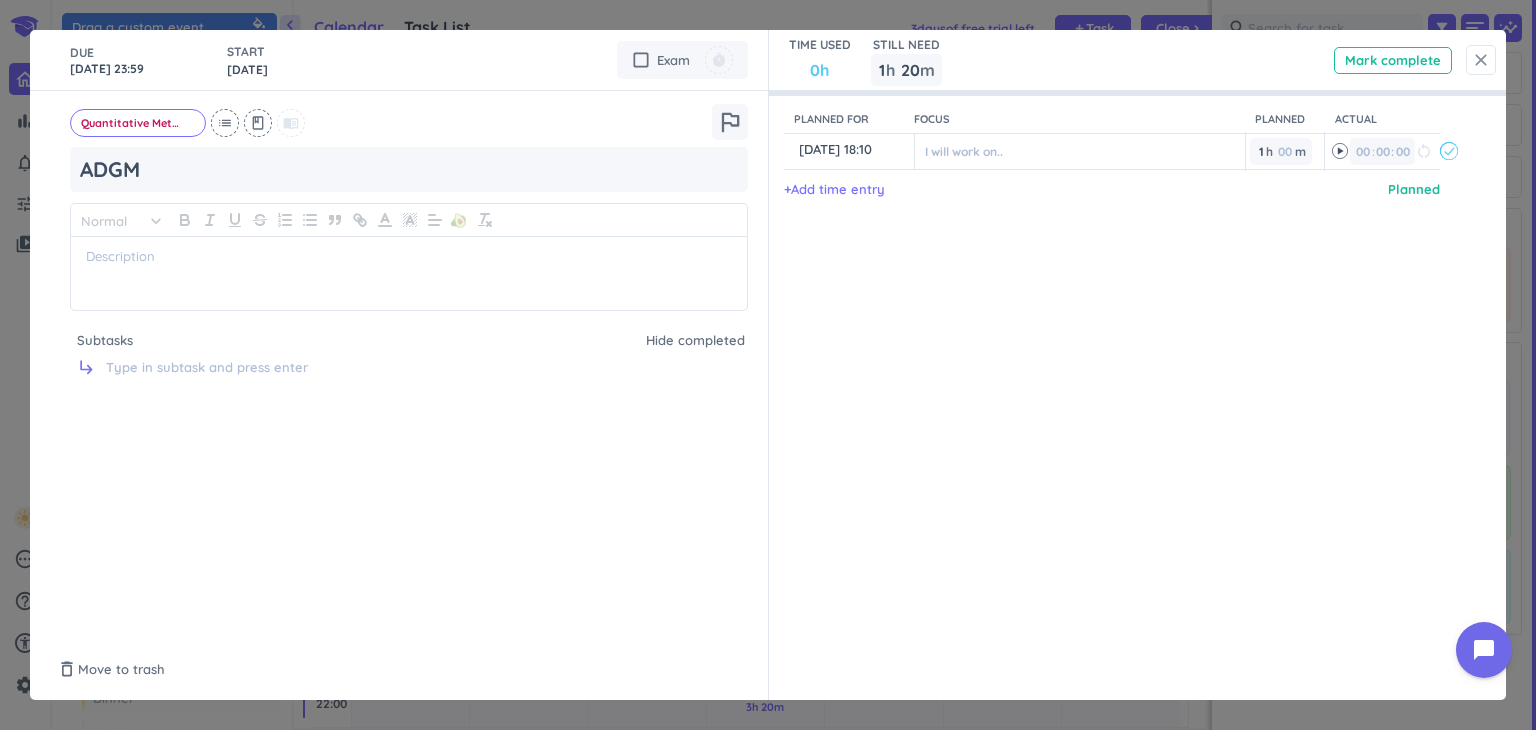 click on "close" at bounding box center (1481, 60) 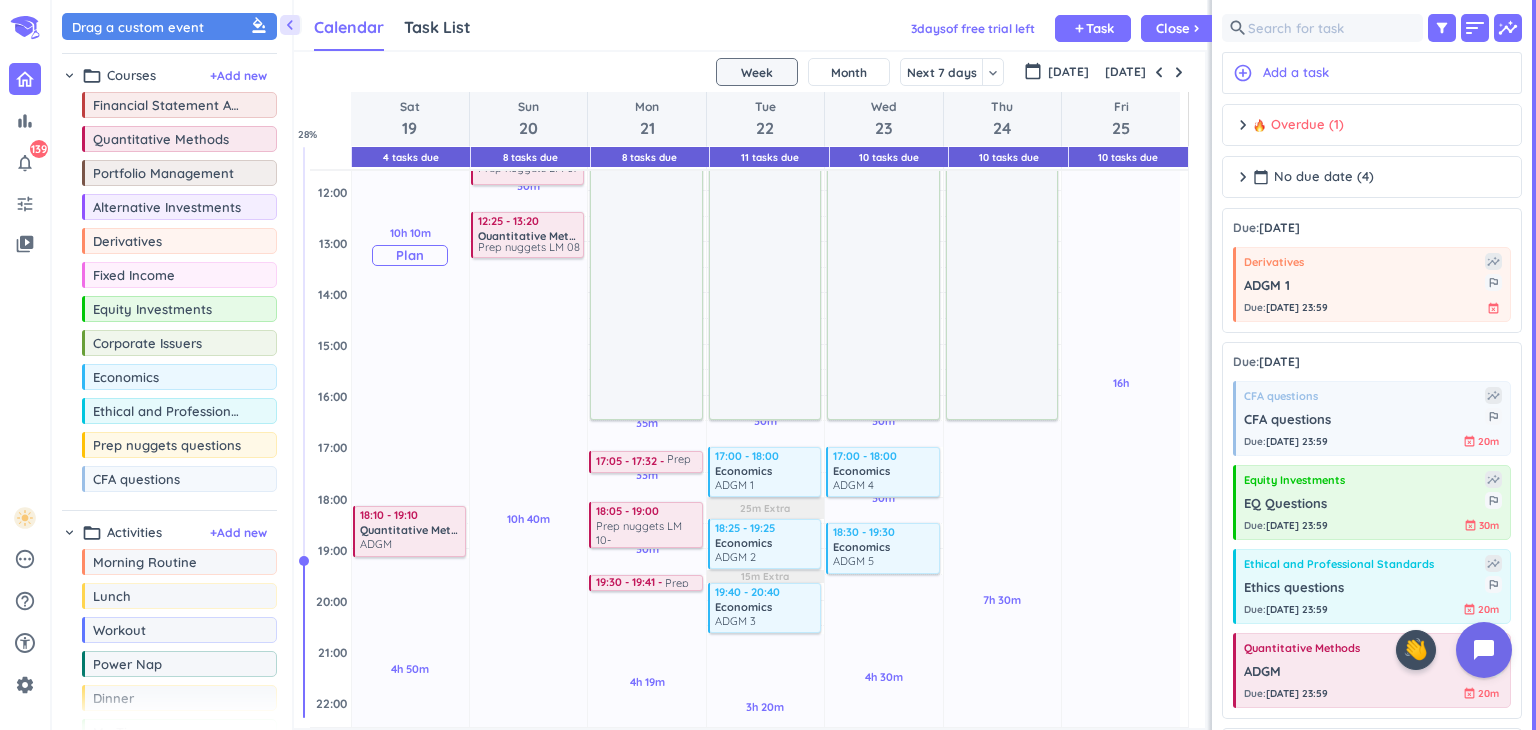 scroll, scrollTop: 306, scrollLeft: 0, axis: vertical 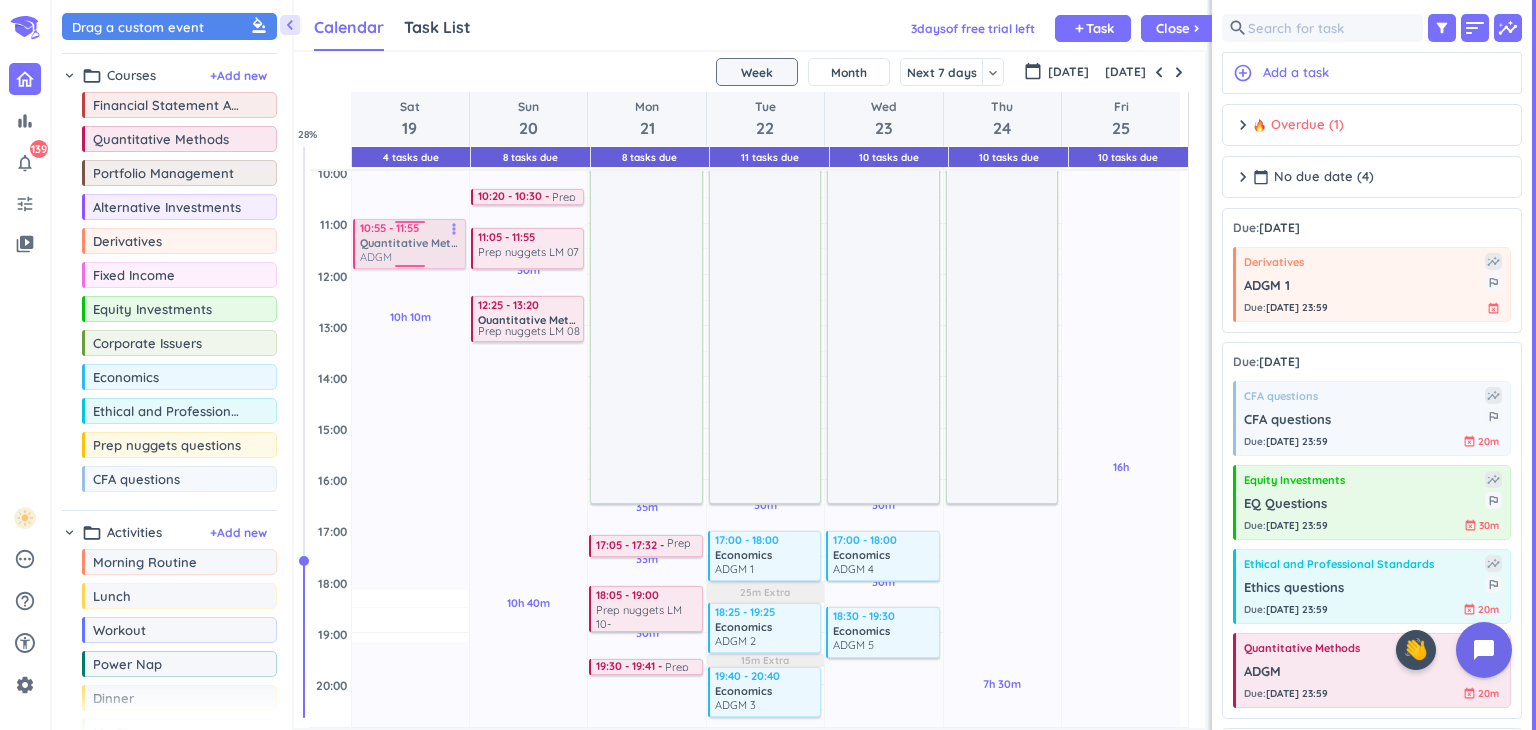 drag, startPoint x: 390, startPoint y: 622, endPoint x: 383, endPoint y: 253, distance: 369.06638 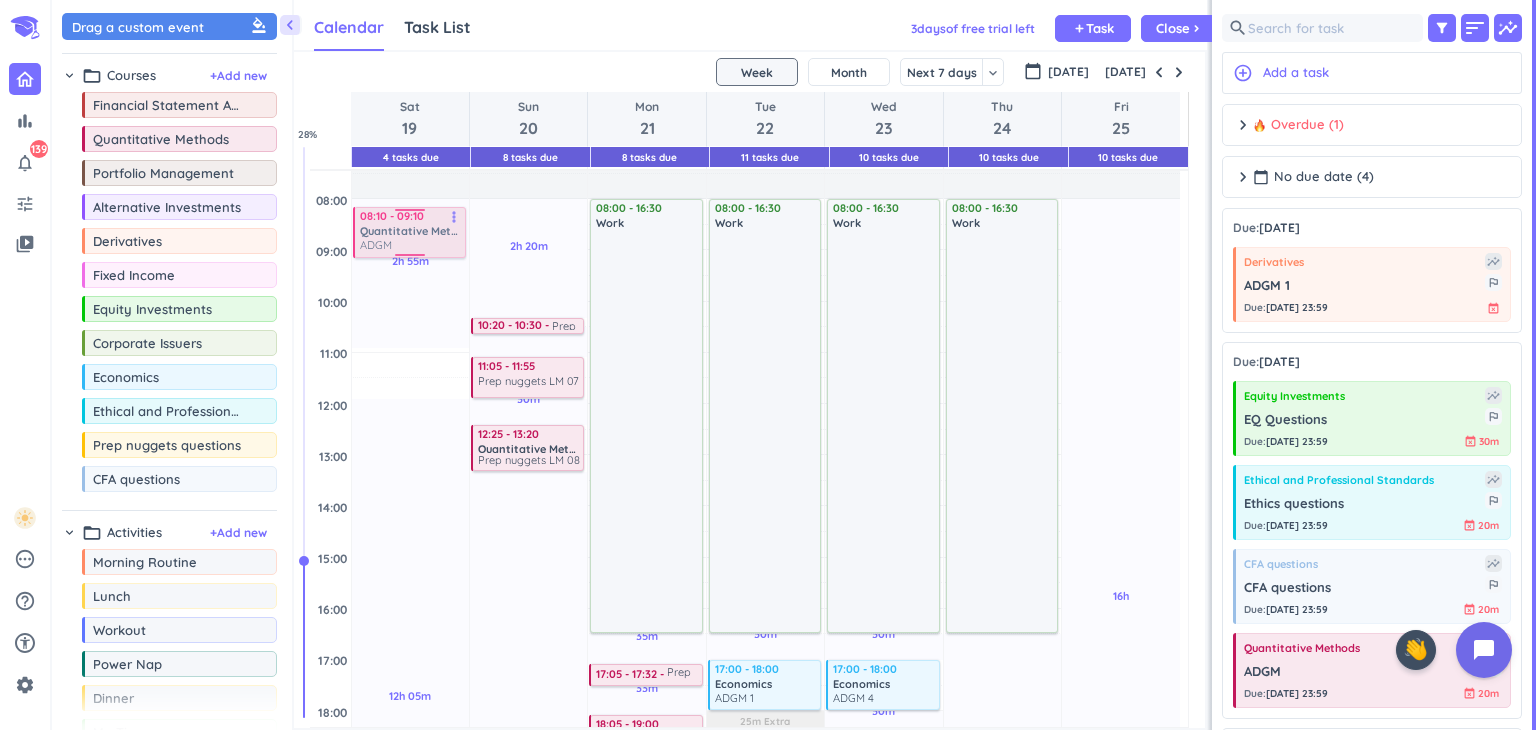 scroll, scrollTop: 173, scrollLeft: 0, axis: vertical 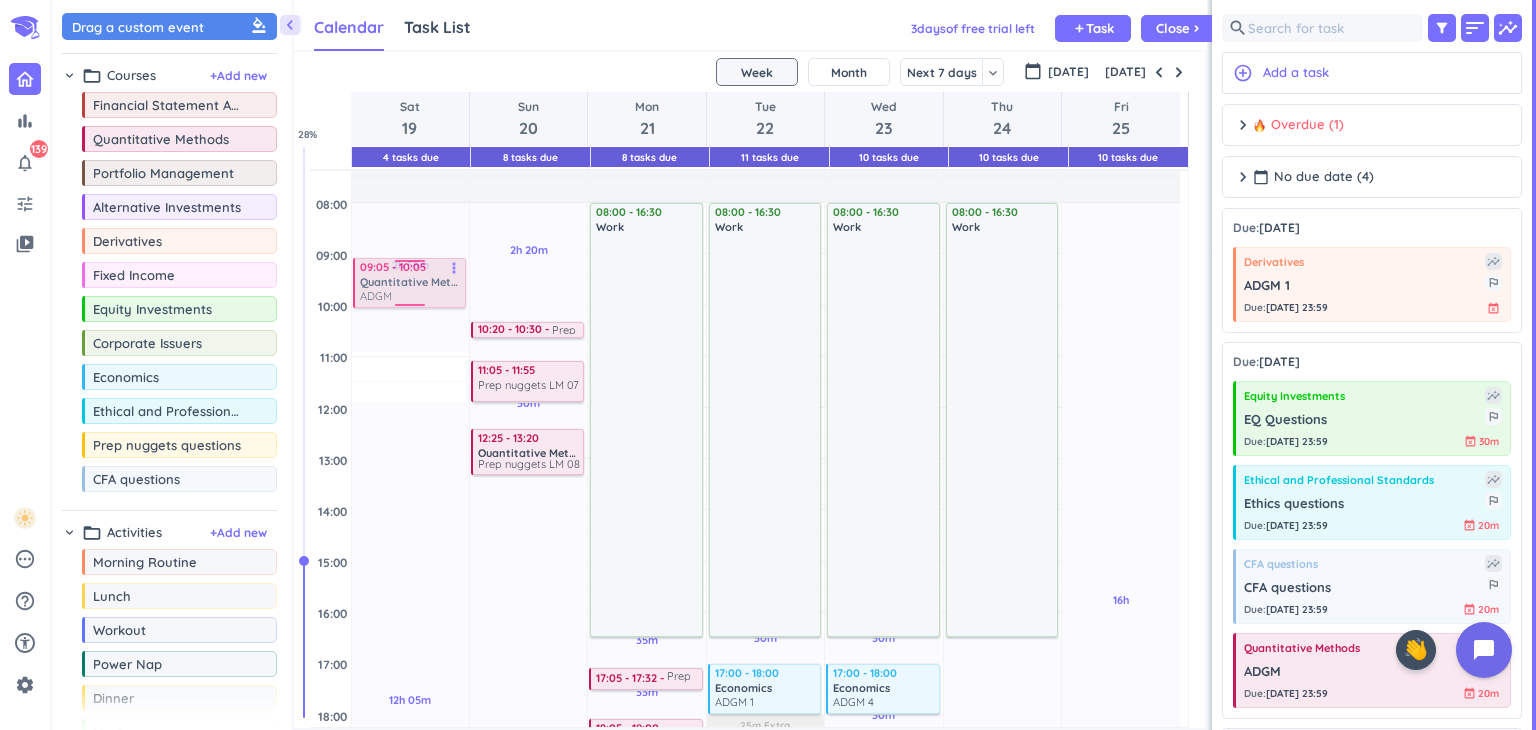 drag, startPoint x: 396, startPoint y: 351, endPoint x: 388, endPoint y: 285, distance: 66.48308 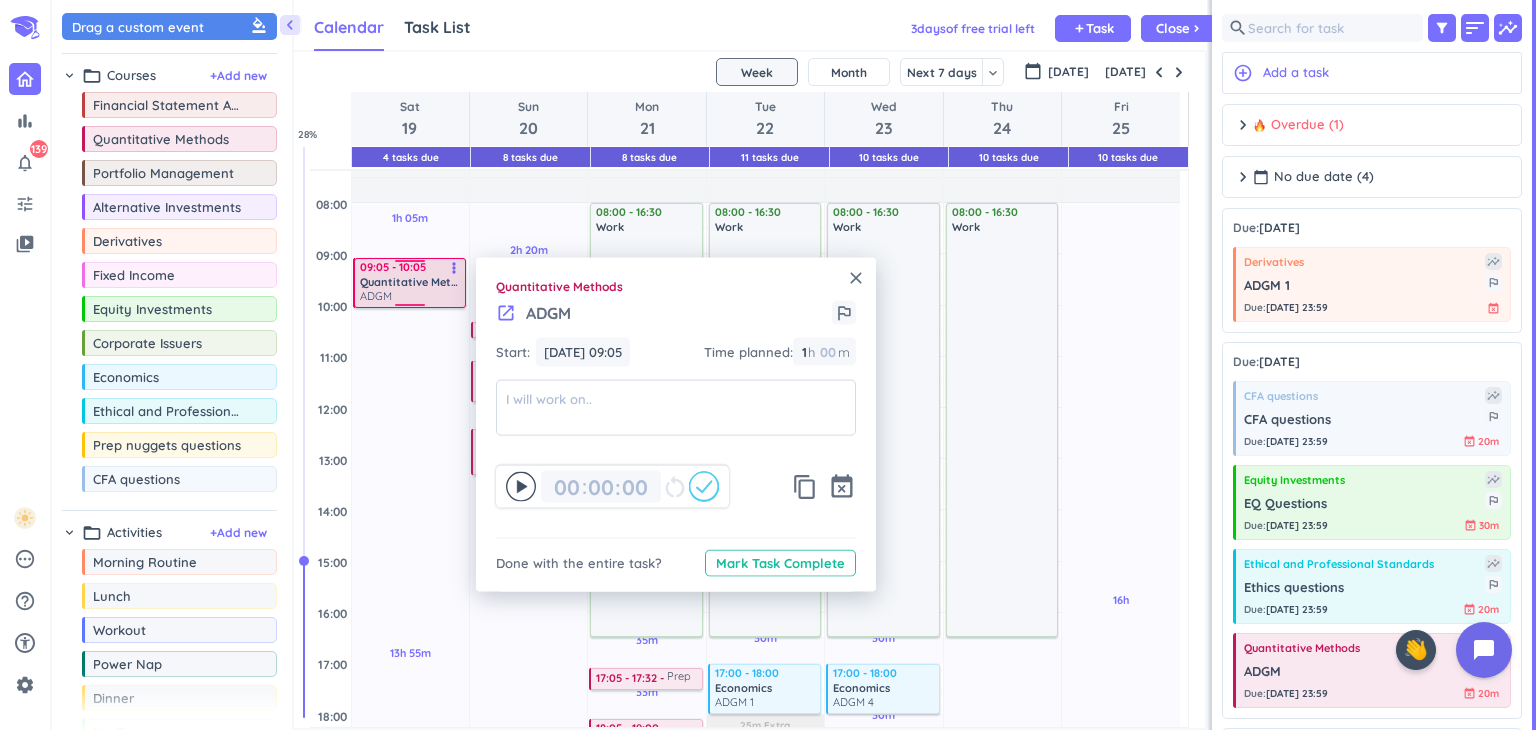 click on "Quantitative Methods" at bounding box center [411, 282] 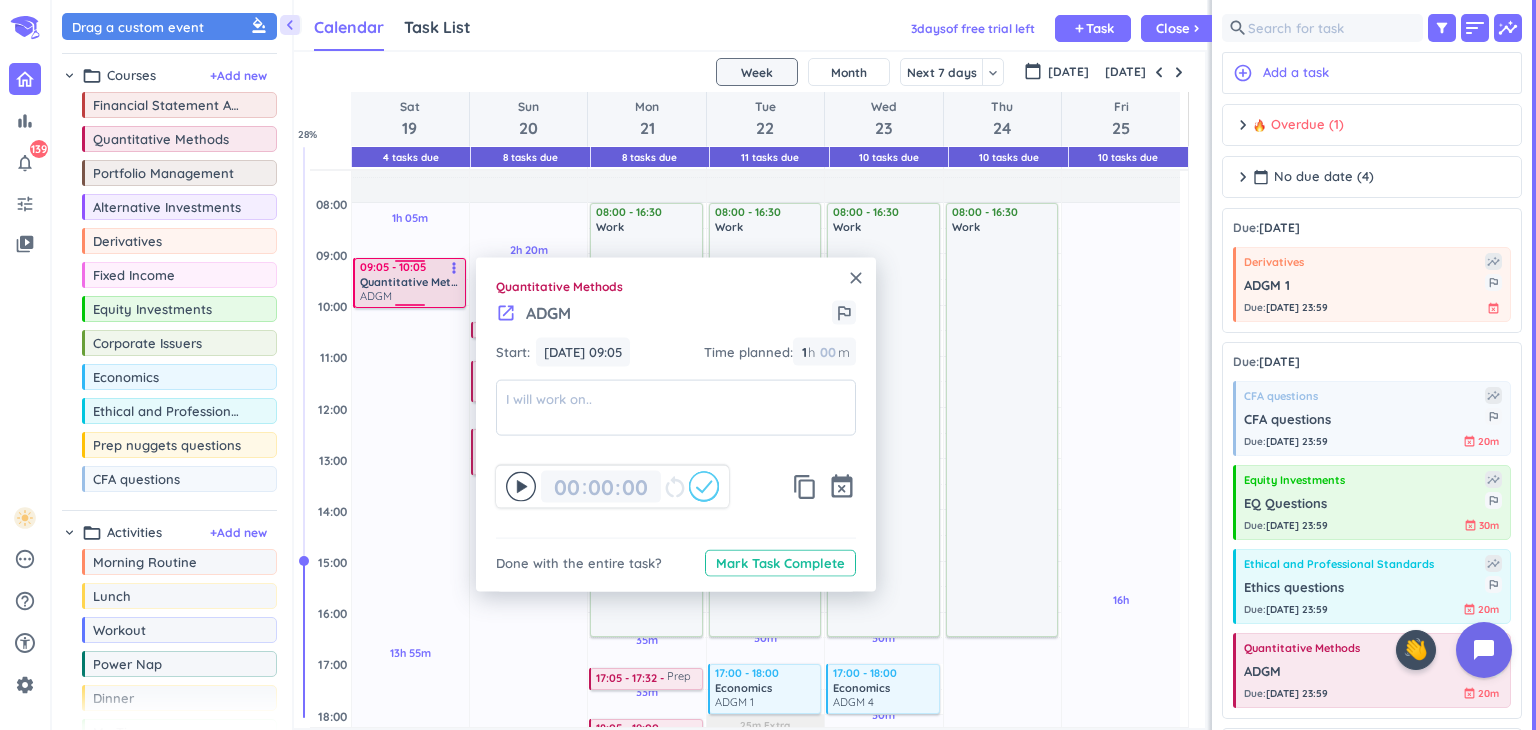 click on "Quantitative Methods" at bounding box center [411, 282] 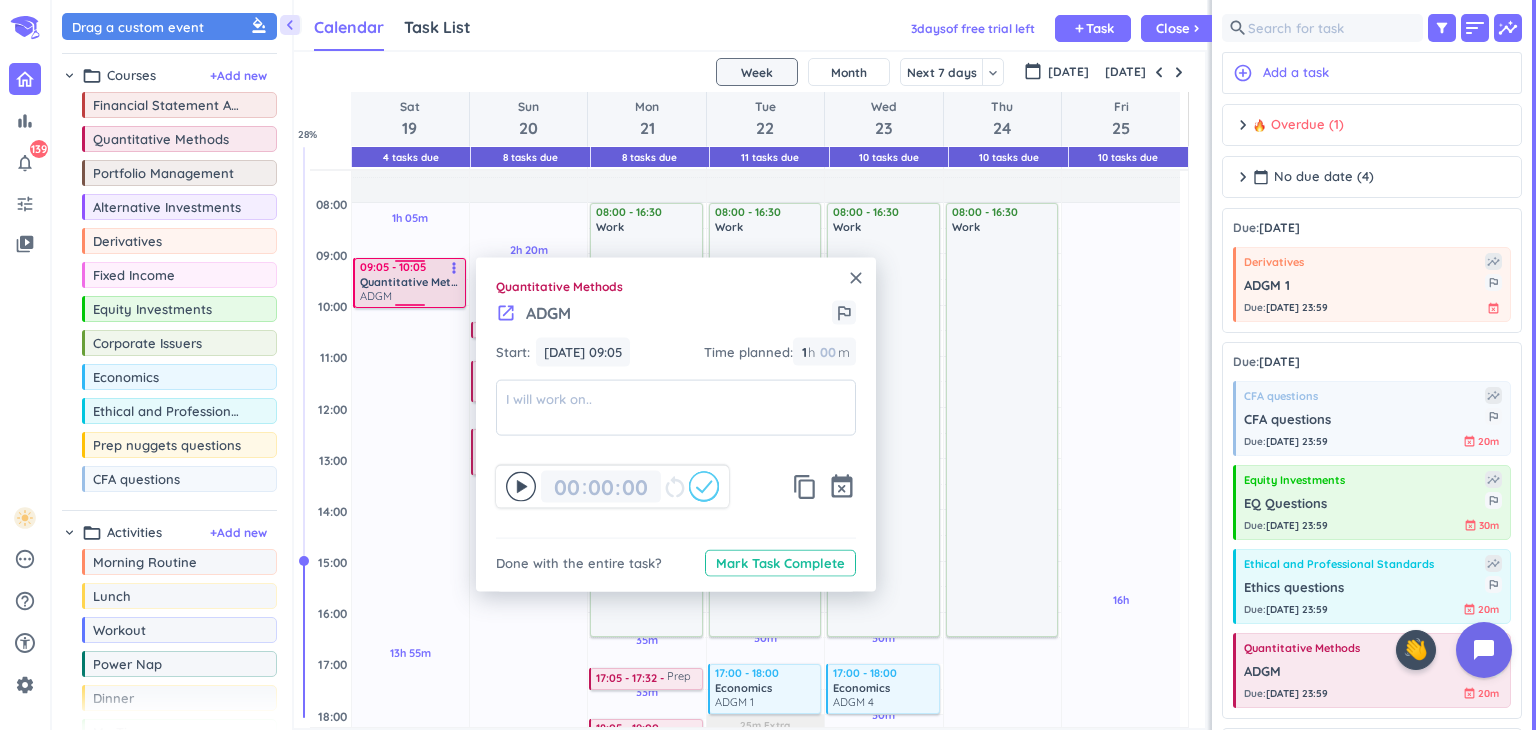 click on "Quantitative Methods" at bounding box center [411, 282] 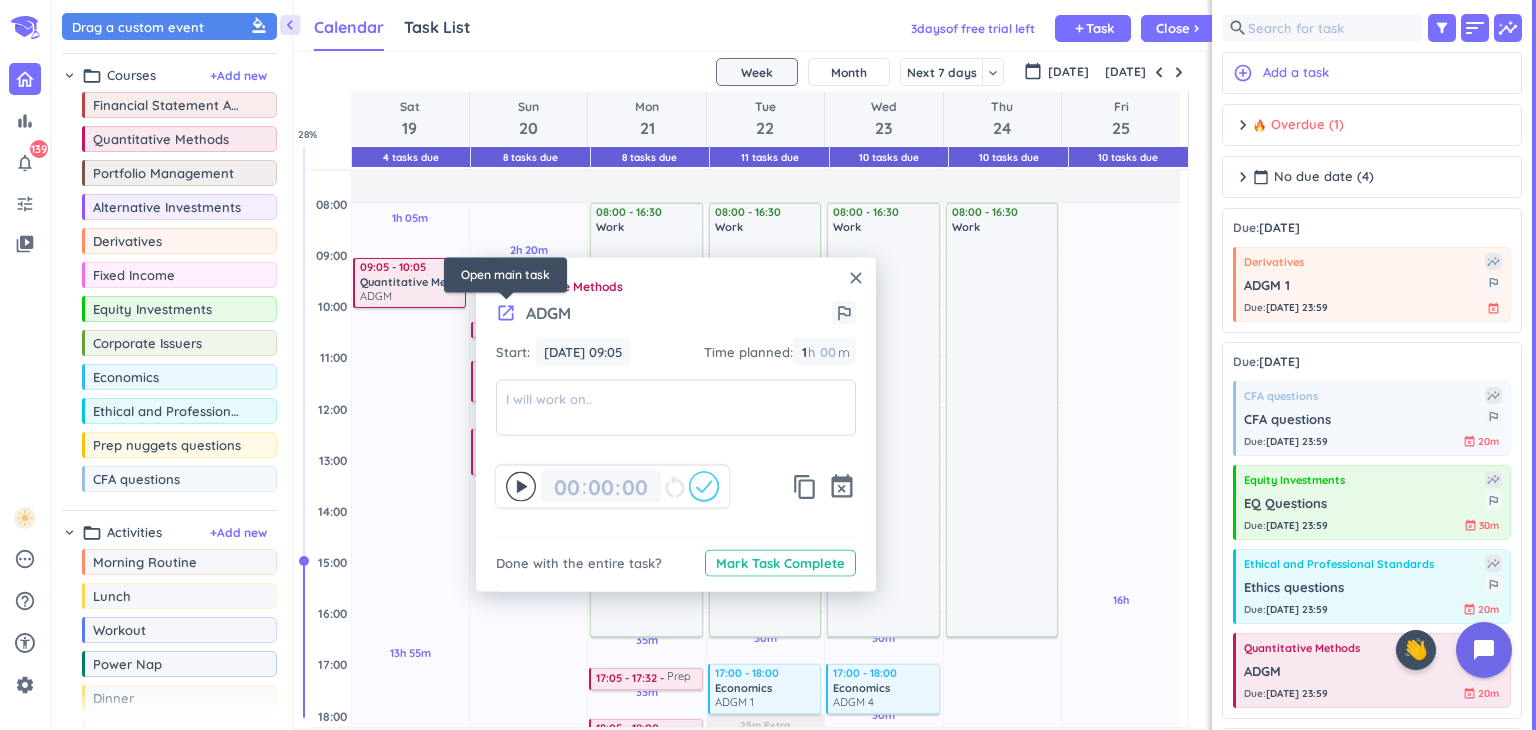 click on "launch" at bounding box center [506, 313] 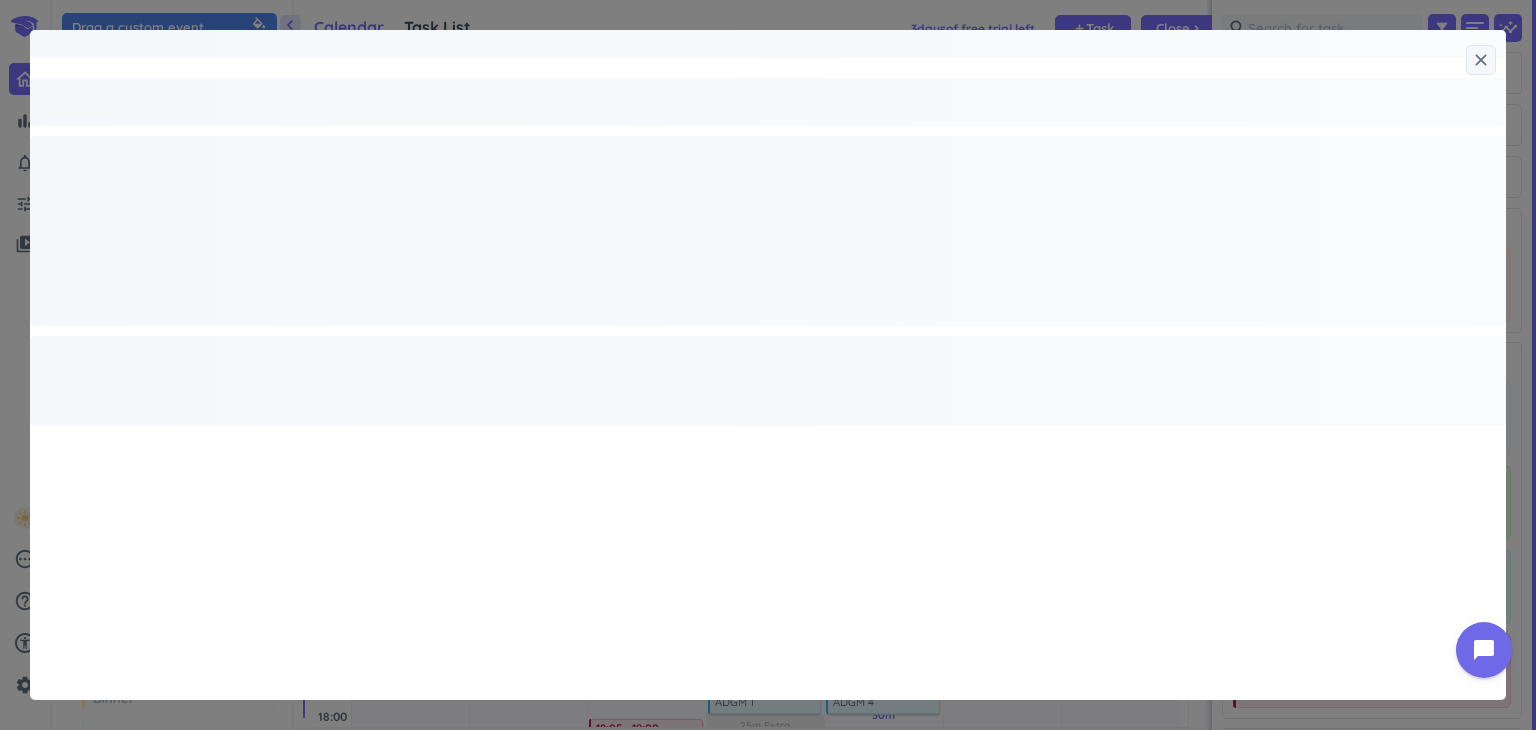 type on "x" 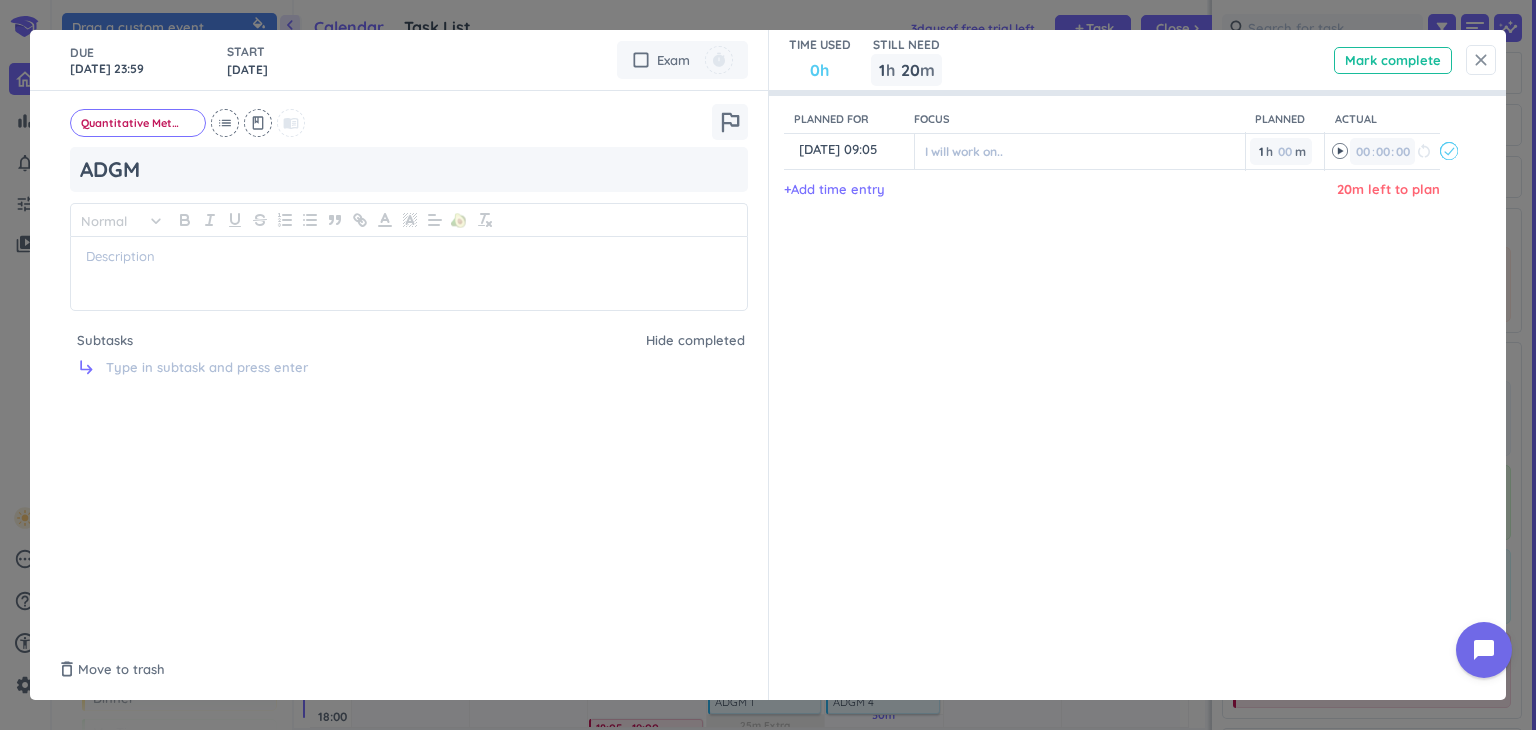 click on "close" at bounding box center [1481, 60] 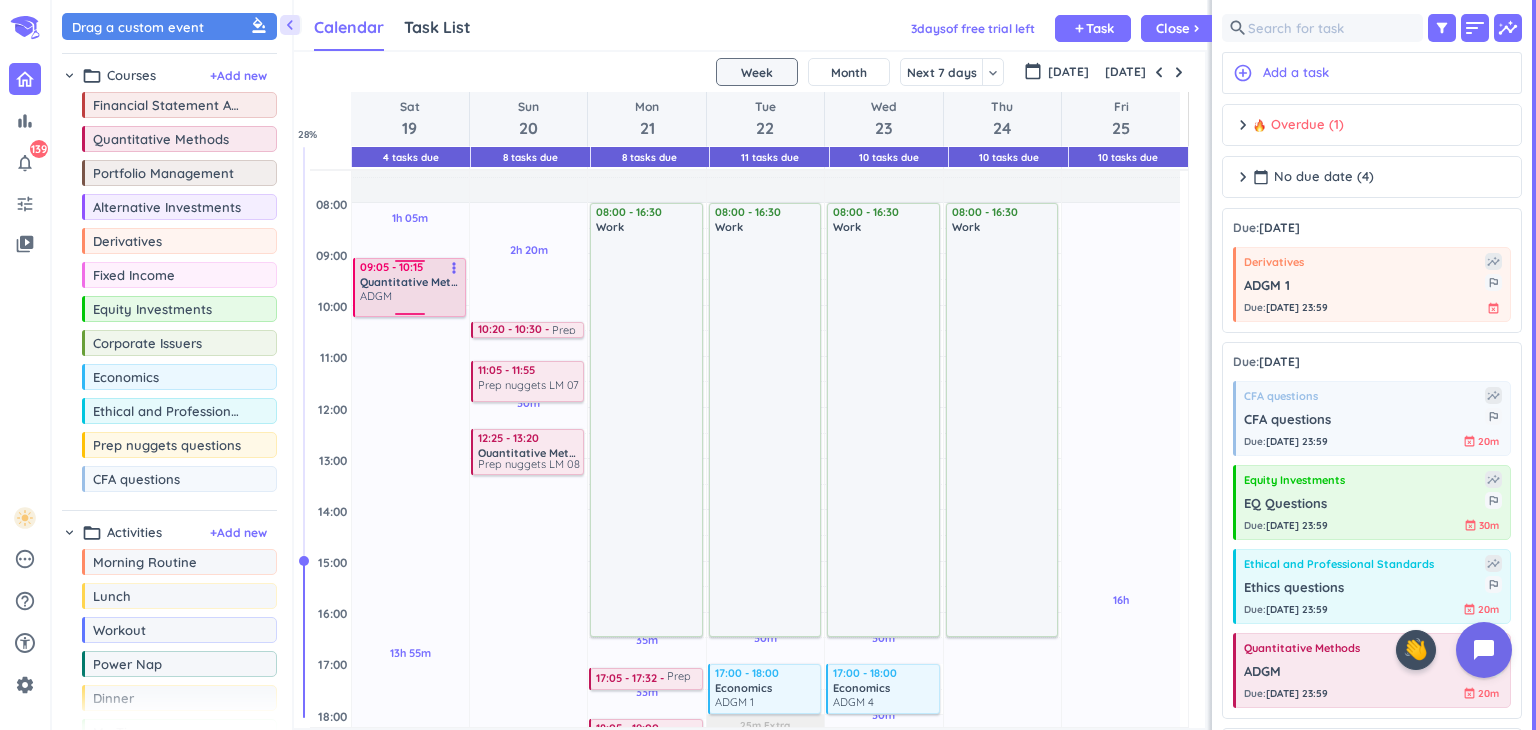 click on "1h 05m Past due Plan 13h 55m Past due Plan Adjust Awake Time Adjust Awake Time 09:05 - 10:05 Quantitative Methods ADGM  more_vert 4  09:05 - 10:15 Quantitative Methods ADGM  more_vert" at bounding box center [410, 612] 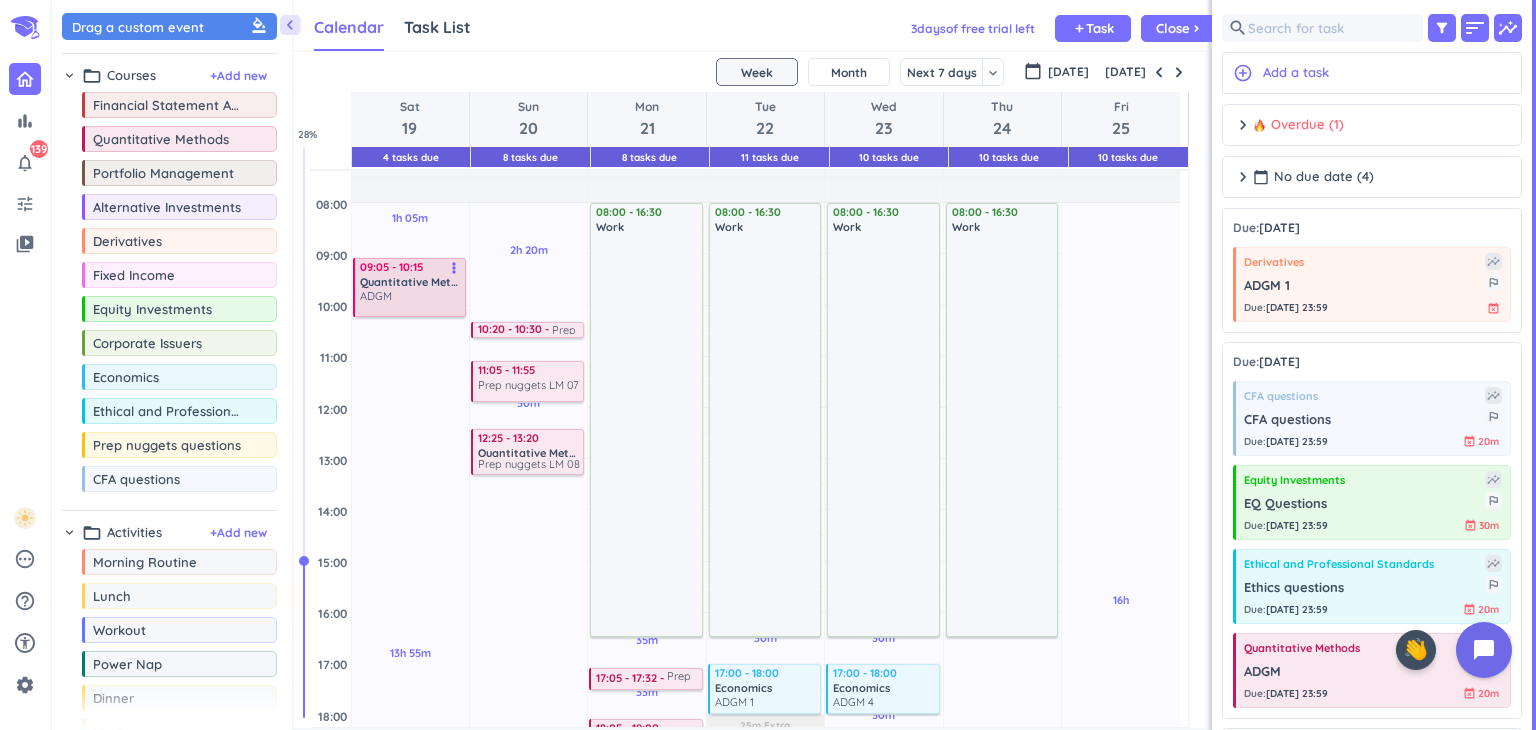 click on "ADGM" at bounding box center (411, 296) 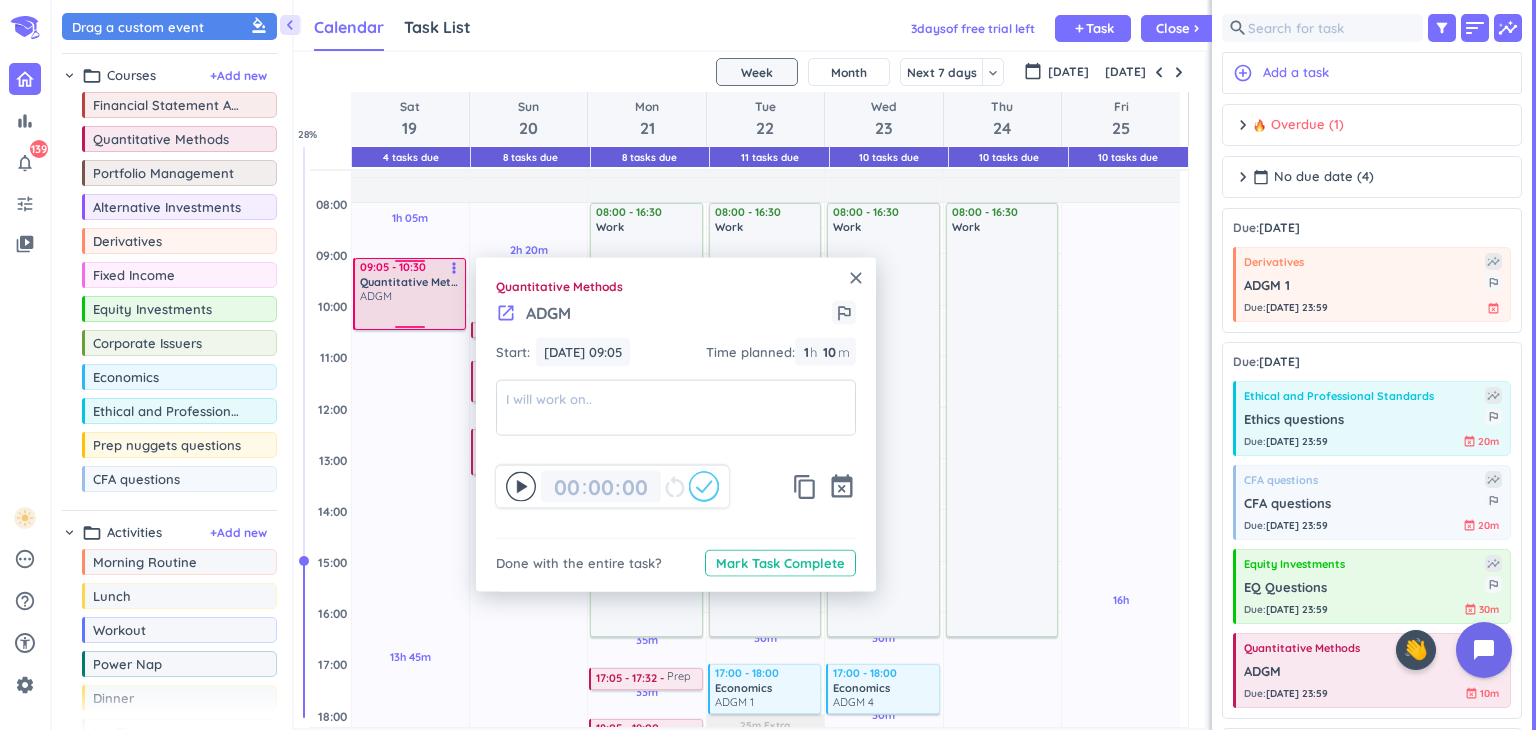 drag, startPoint x: 400, startPoint y: 314, endPoint x: 401, endPoint y: 329, distance: 15.033297 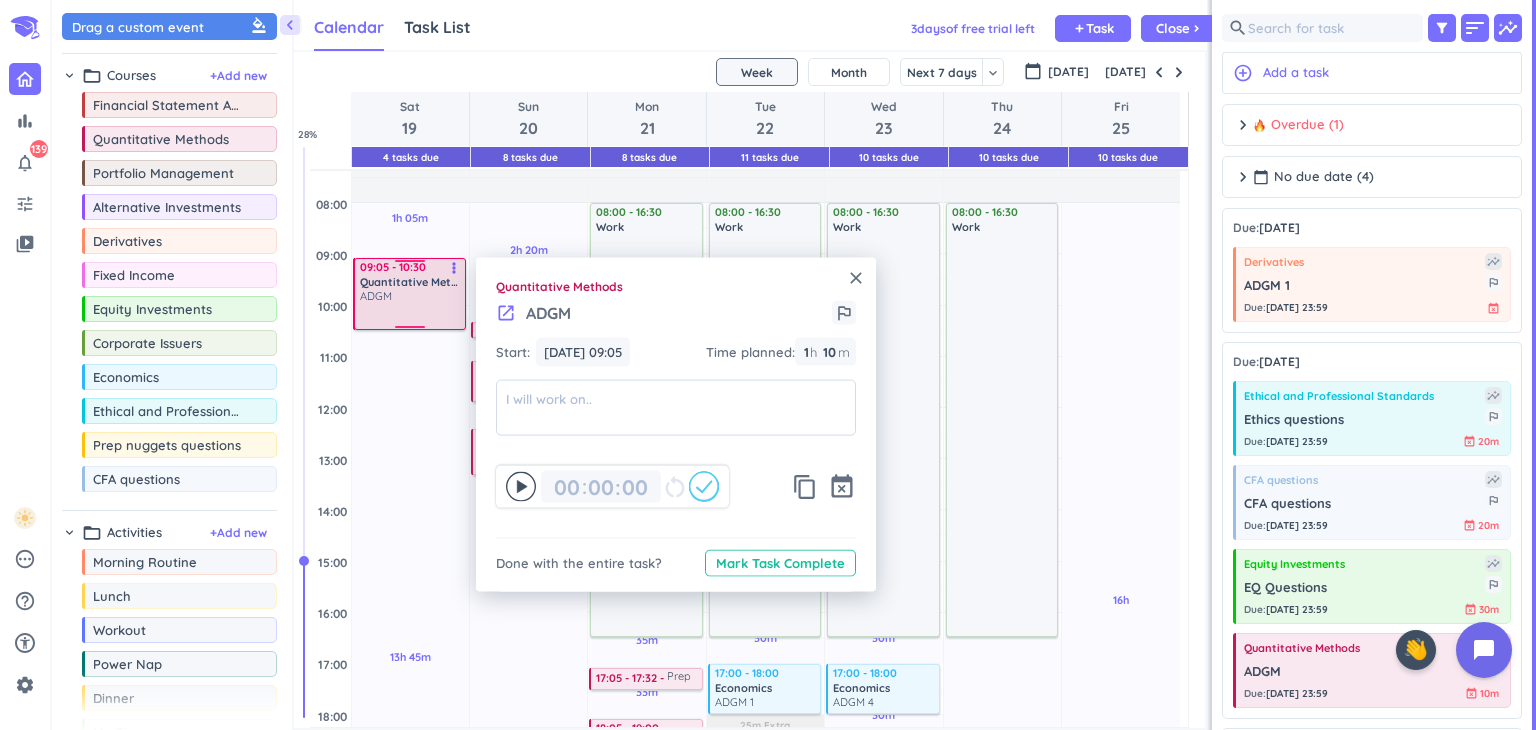 click on "1h 05m Past due Plan 13h 45m Past due Plan Adjust Awake Time Adjust Awake Time 09:05 - 10:15 Quantitative Methods ADGM  more_vert 4  09:05 - 10:30 Quantitative Methods ADGM  more_vert" at bounding box center [410, 612] 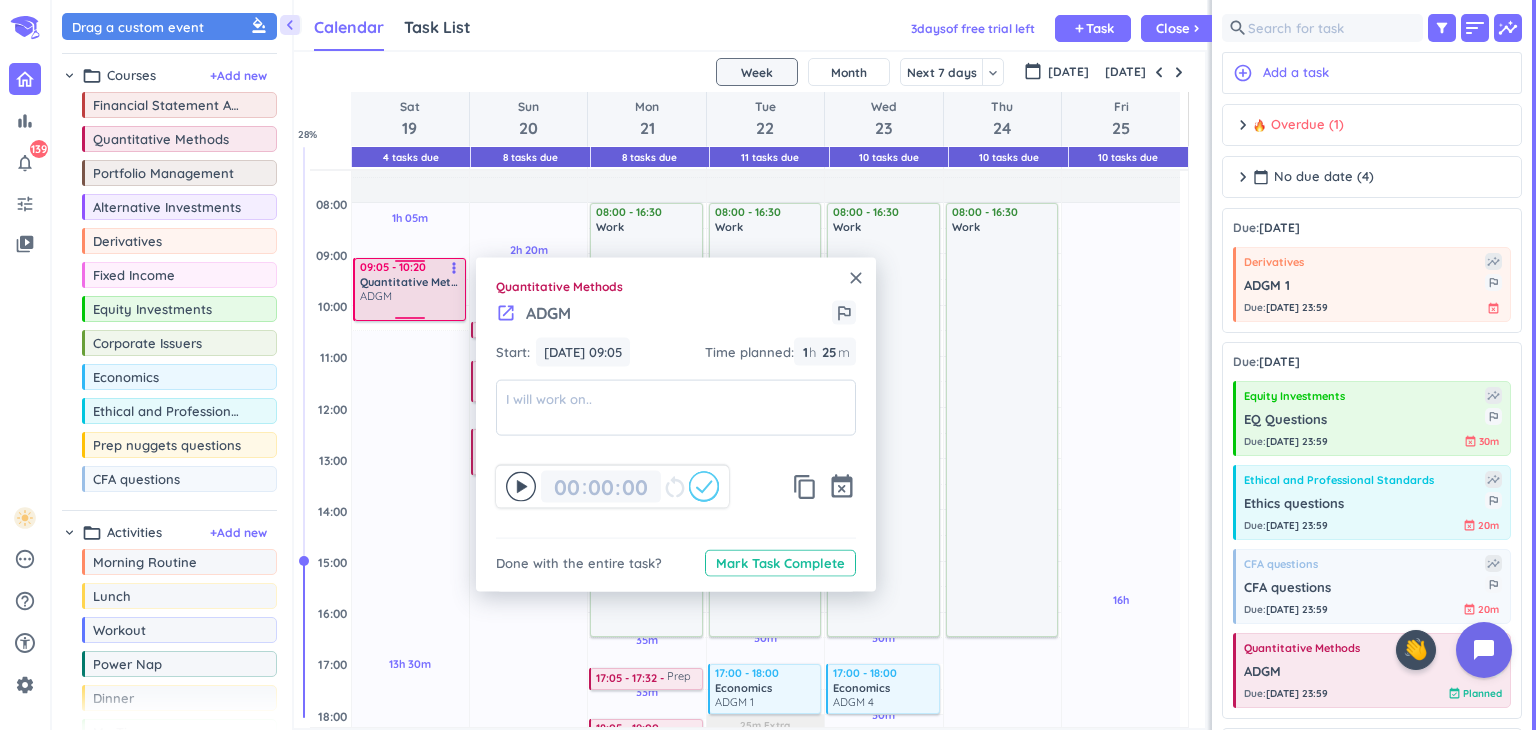 click on "1h 05m Past due Plan 13h 30m Past due Plan Adjust Awake Time Adjust Awake Time 09:05 - 10:30 Quantitative Methods ADGM  more_vert 4  09:05 - 10:20 Quantitative Methods ADGM  more_vert" at bounding box center [410, 612] 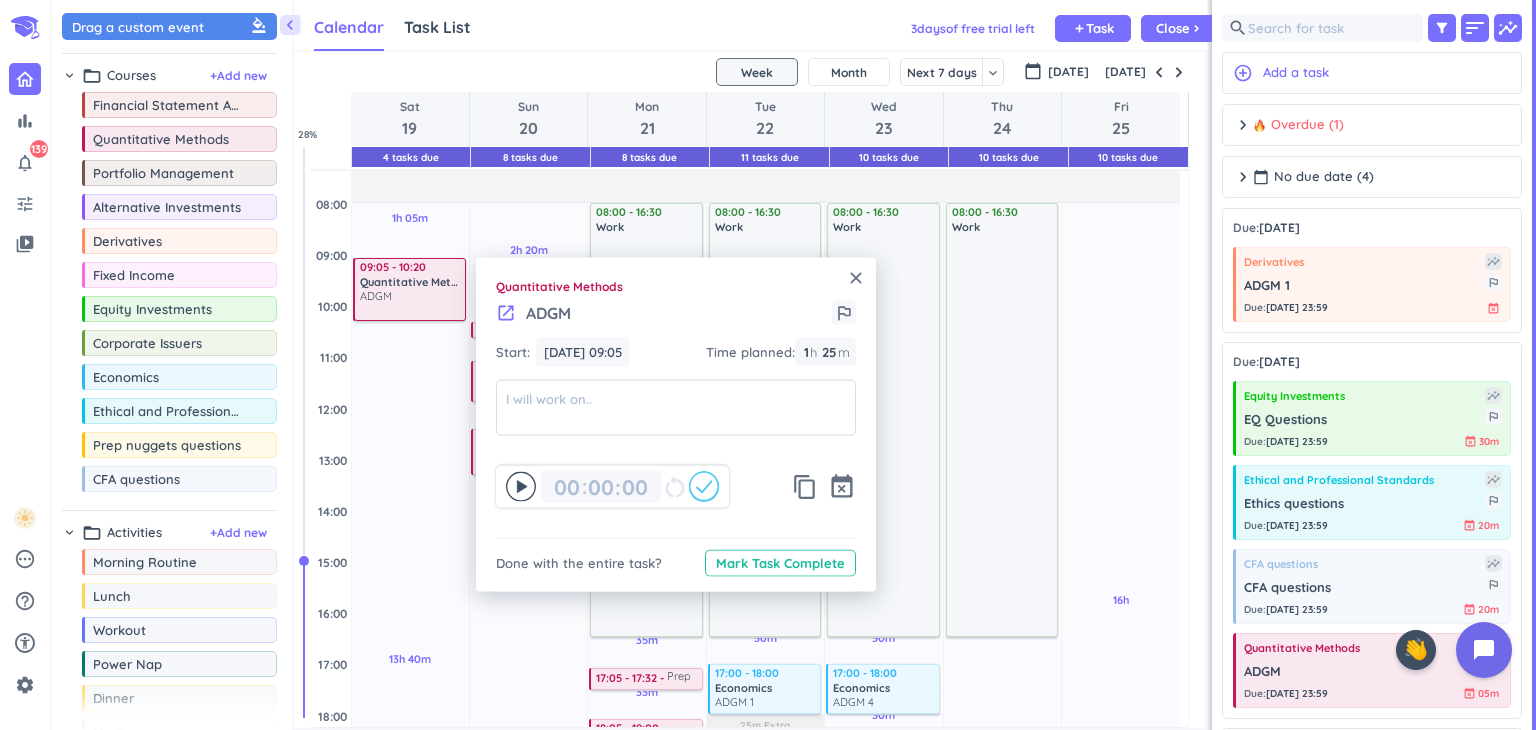 type on "15" 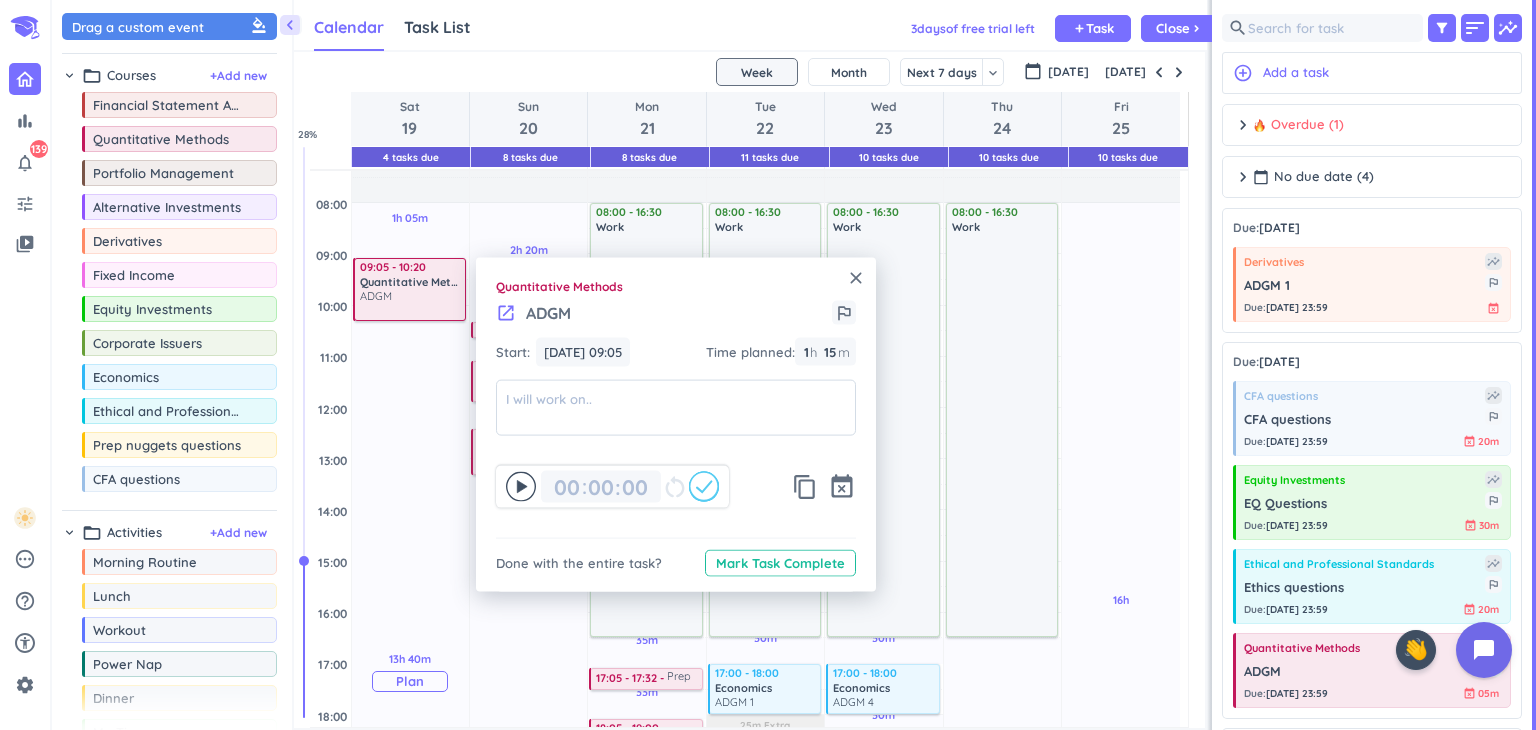 click on "13h 40m Past due Plan" at bounding box center [410, 672] 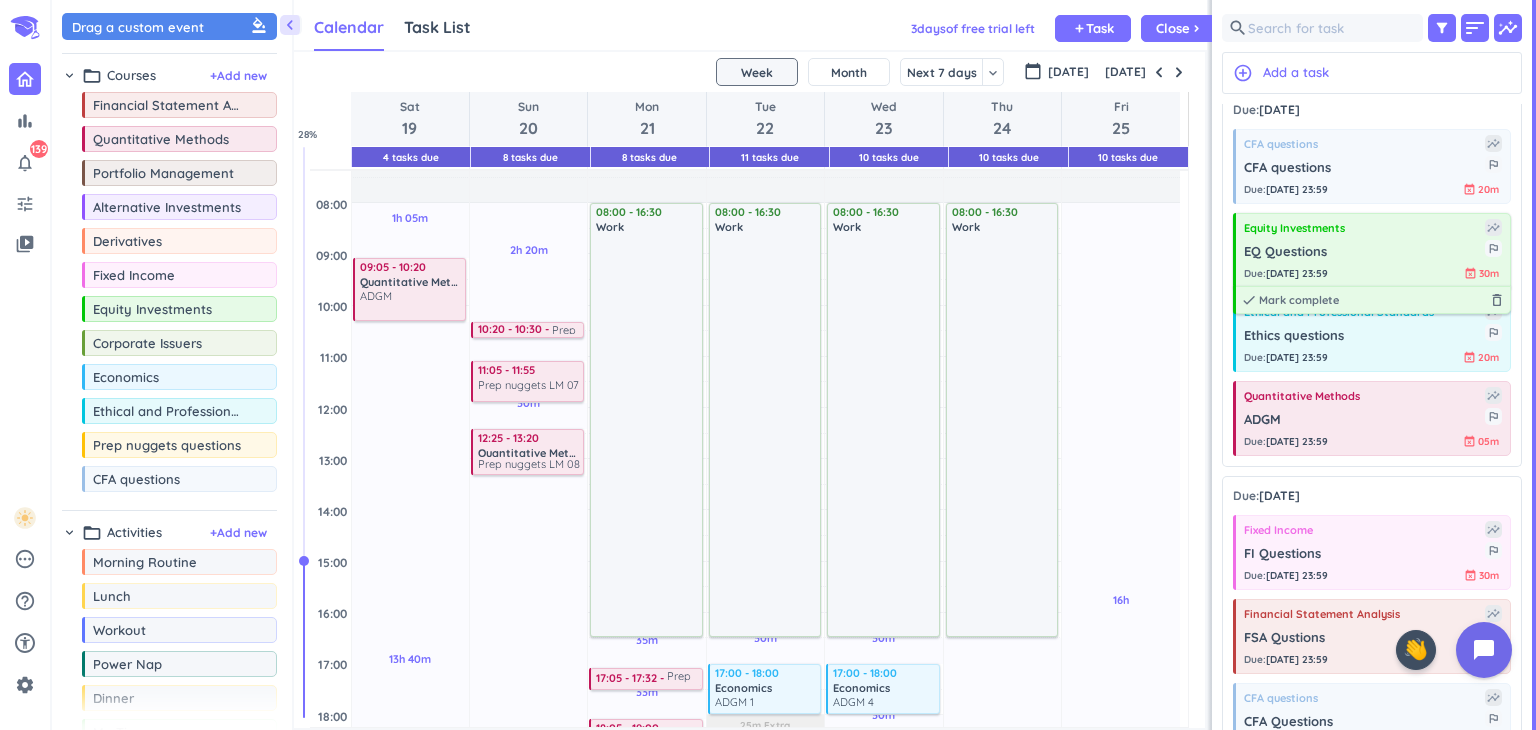 scroll, scrollTop: 286, scrollLeft: 0, axis: vertical 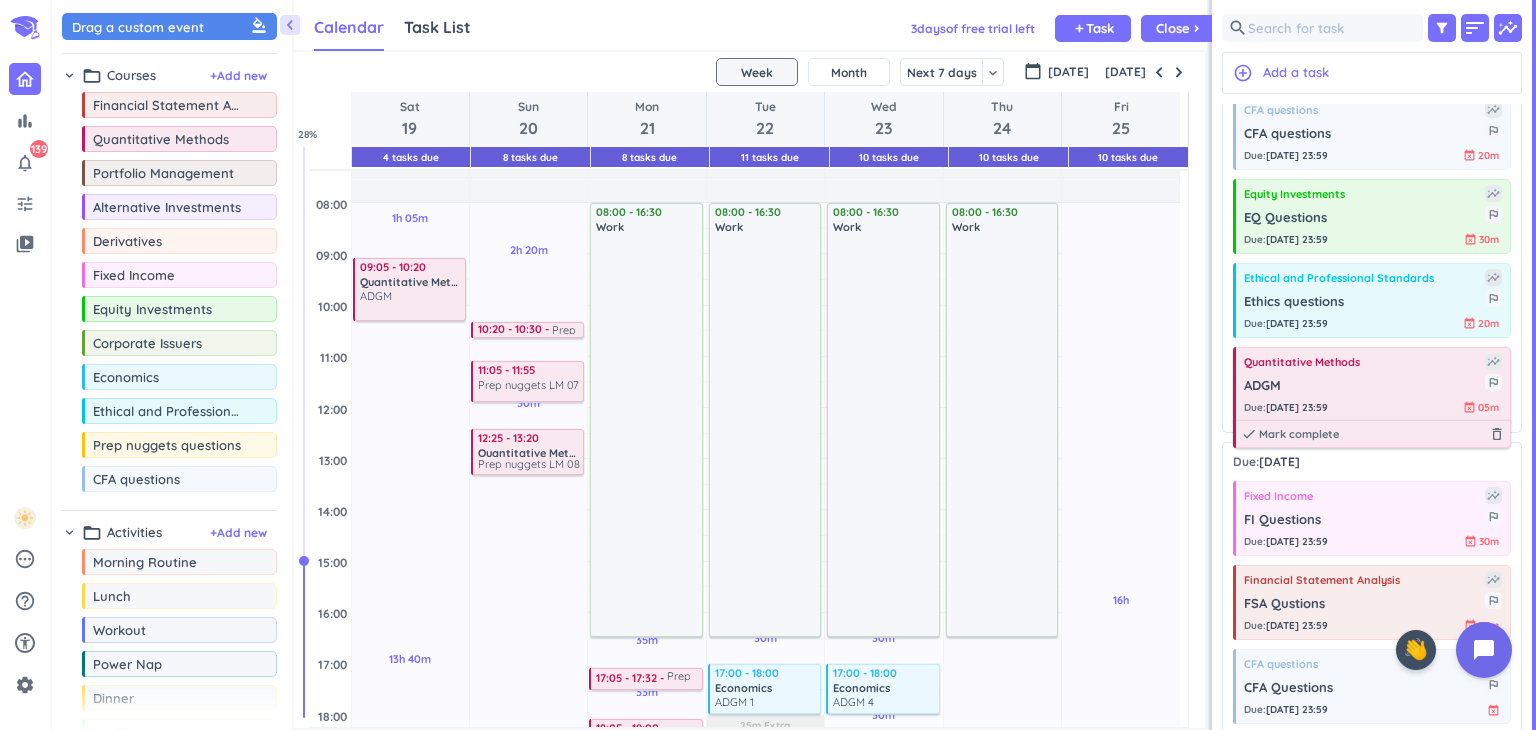click on "Quantitative Methods insights ADGM  outlined_flag Due :  [DATE] 23:59 event_busy 05m   done [PERSON_NAME] complete delete_outline" at bounding box center (1372, 384) 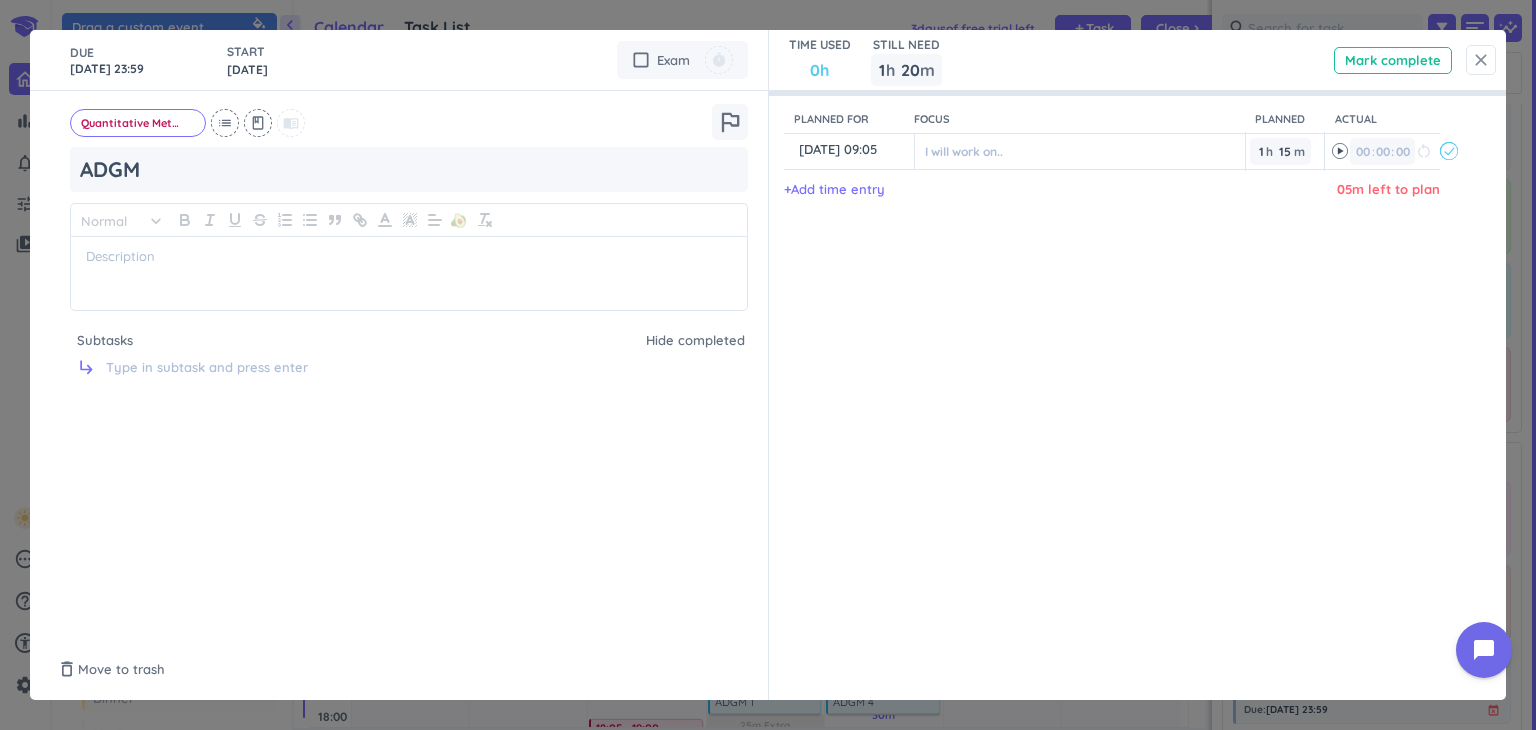 click on "close" at bounding box center (1481, 60) 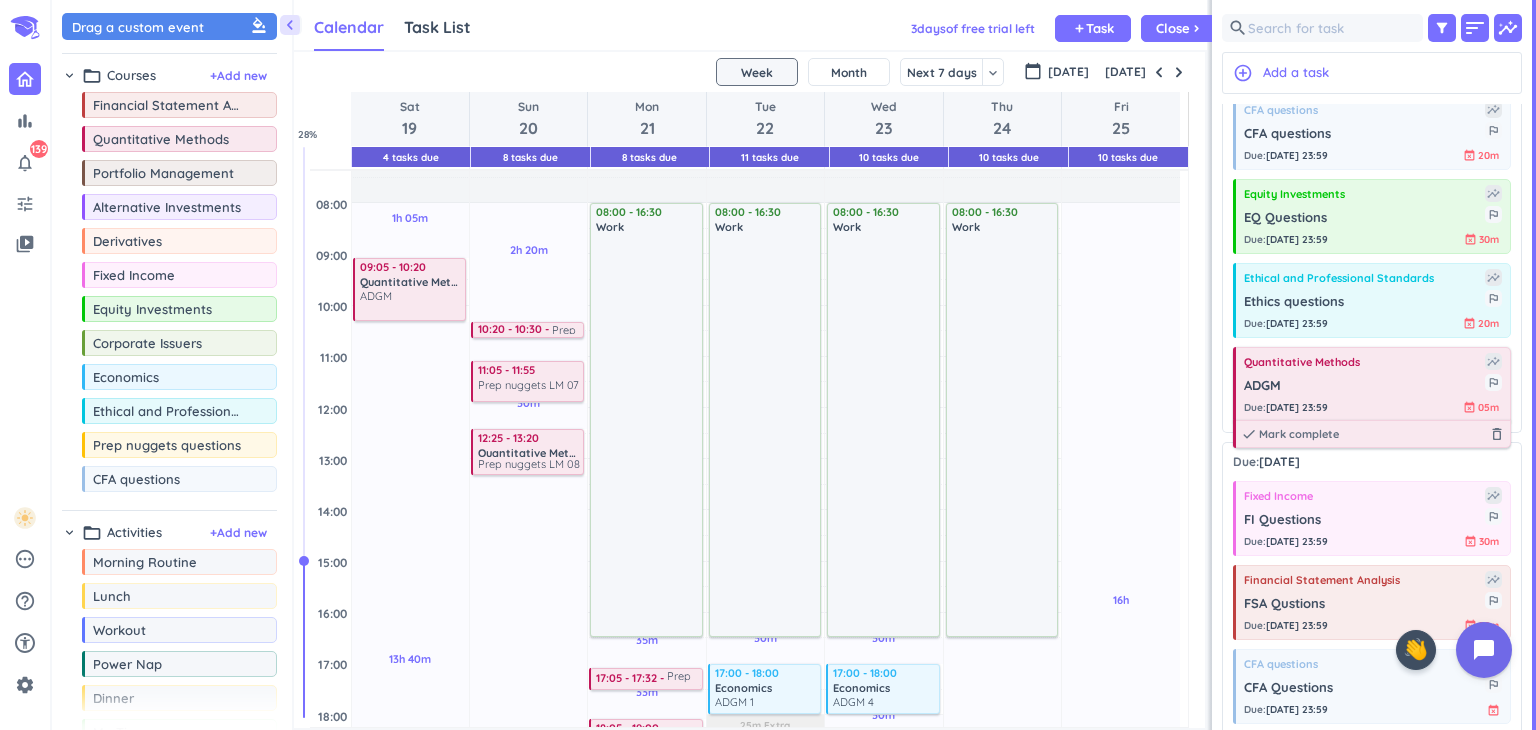 drag, startPoint x: 1360, startPoint y: 403, endPoint x: 1436, endPoint y: 377, distance: 80.32434 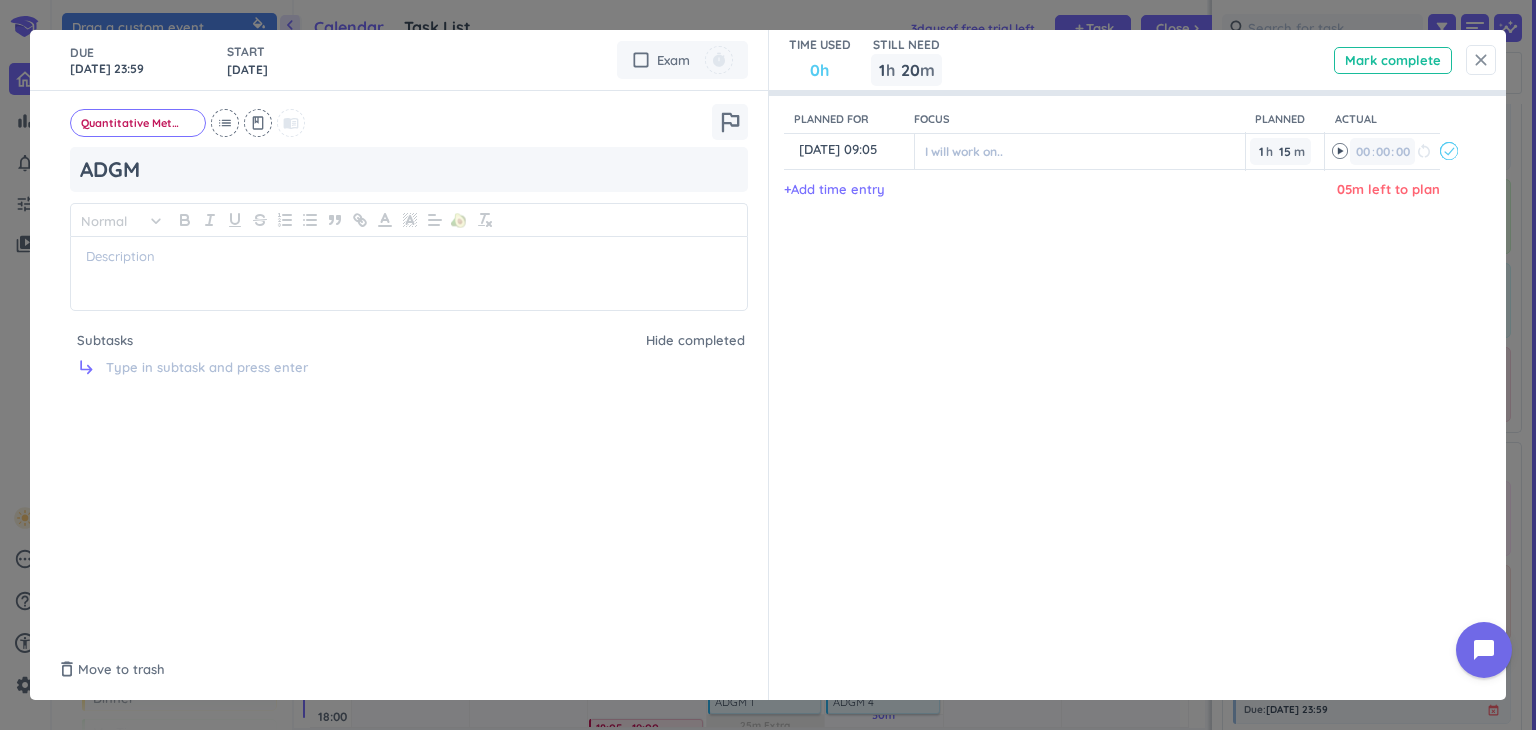 click on "close" at bounding box center [1481, 60] 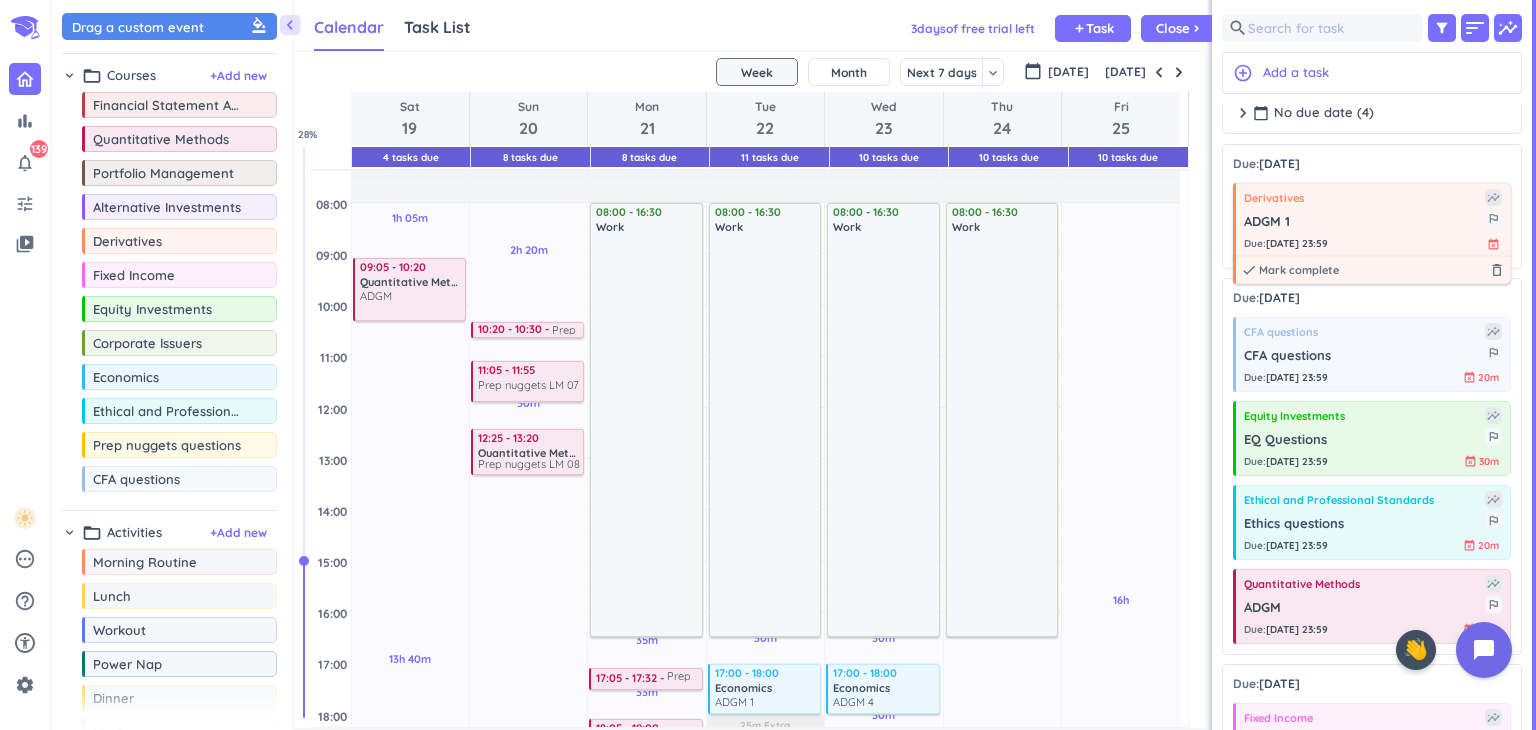 scroll, scrollTop: 66, scrollLeft: 0, axis: vertical 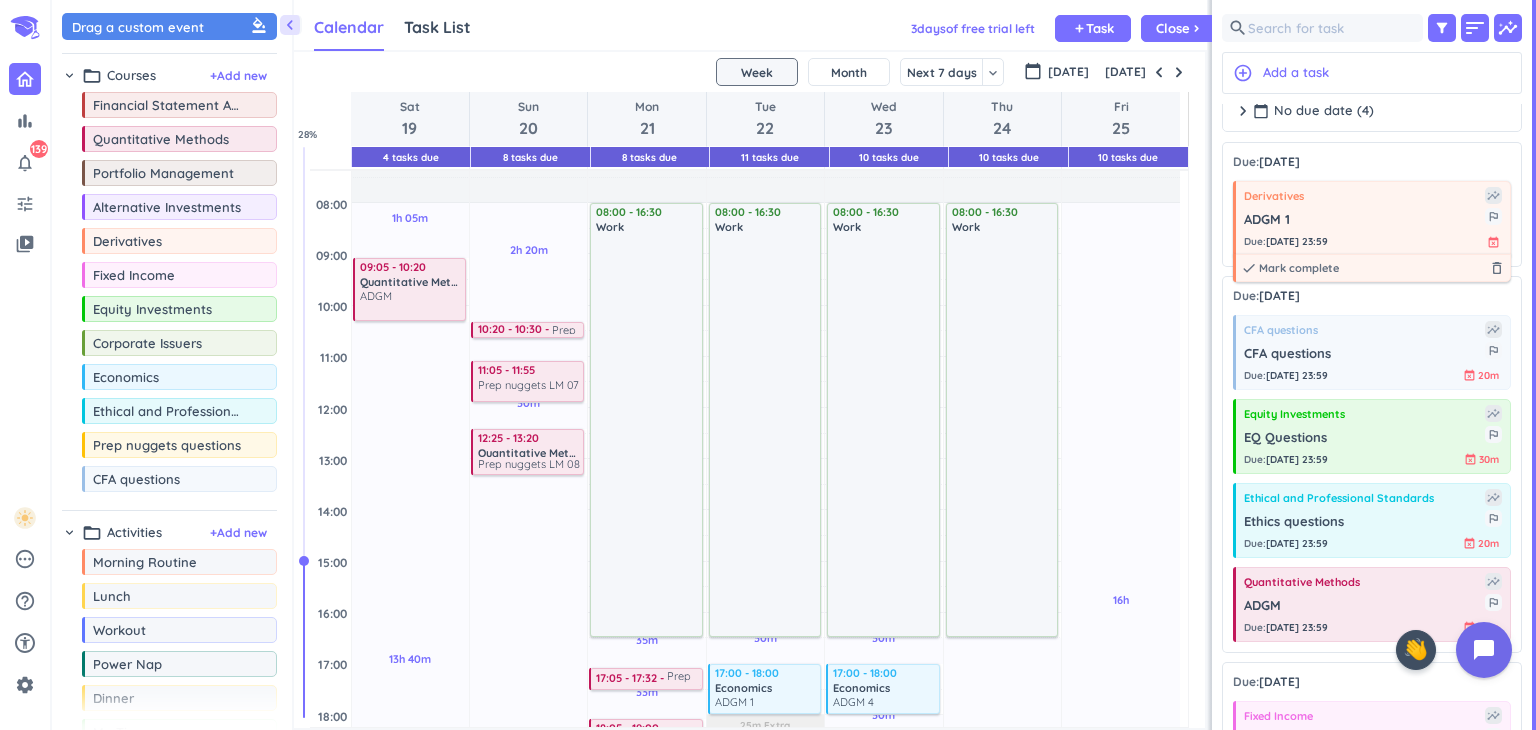 click on "Due :  [DATE] 23:59 event_busy" at bounding box center [1373, 241] 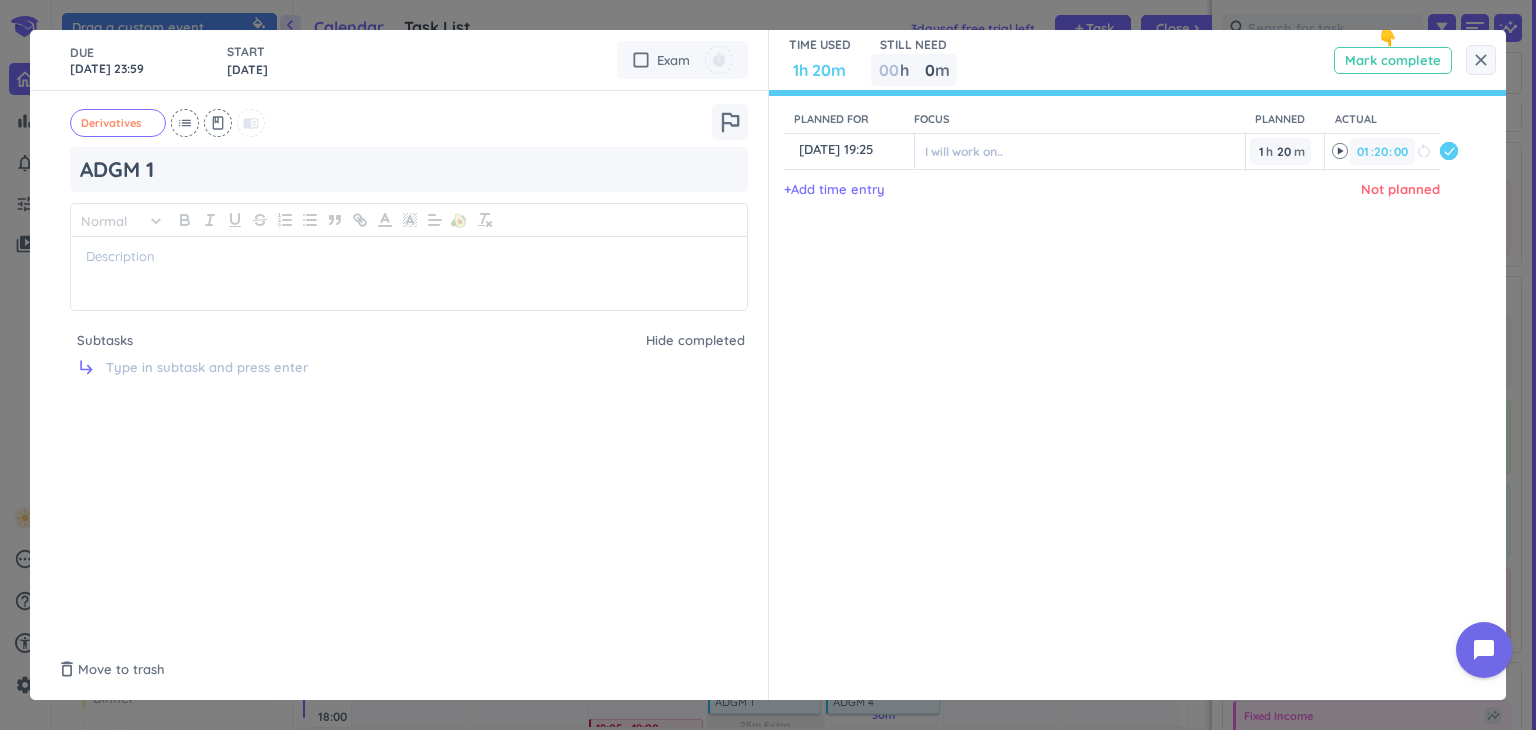 click on "Mark complete" at bounding box center (1393, 60) 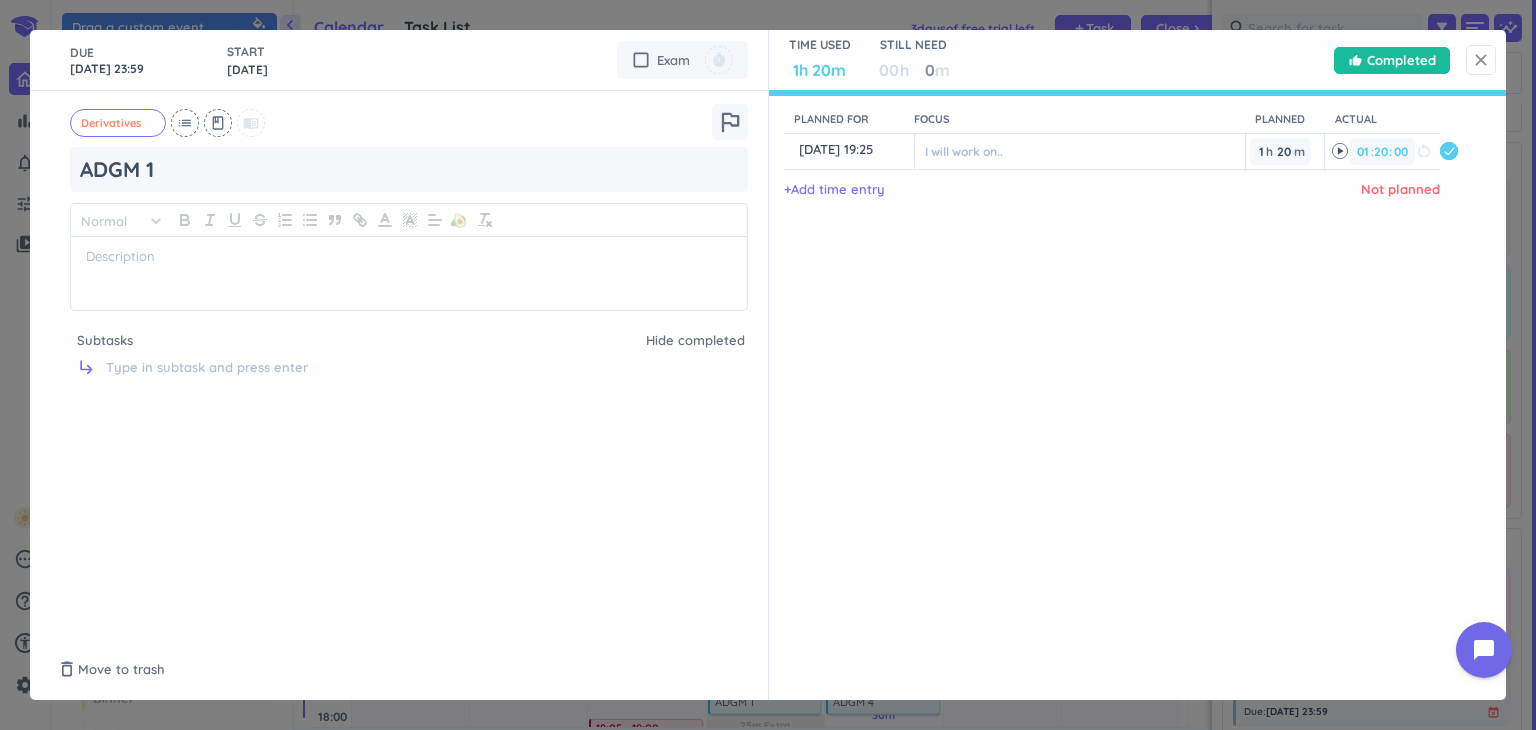 click on "close" at bounding box center (1481, 60) 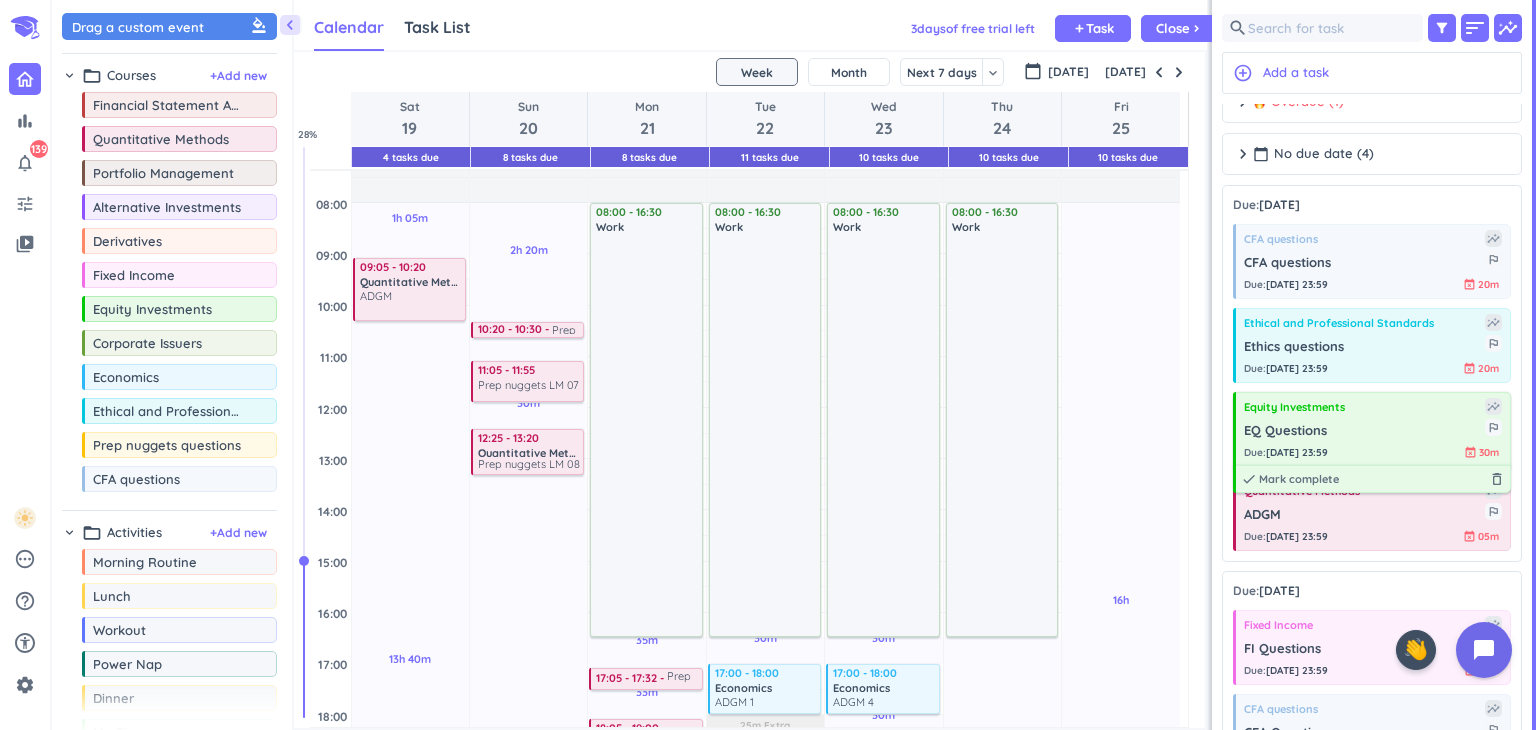 scroll, scrollTop: 0, scrollLeft: 0, axis: both 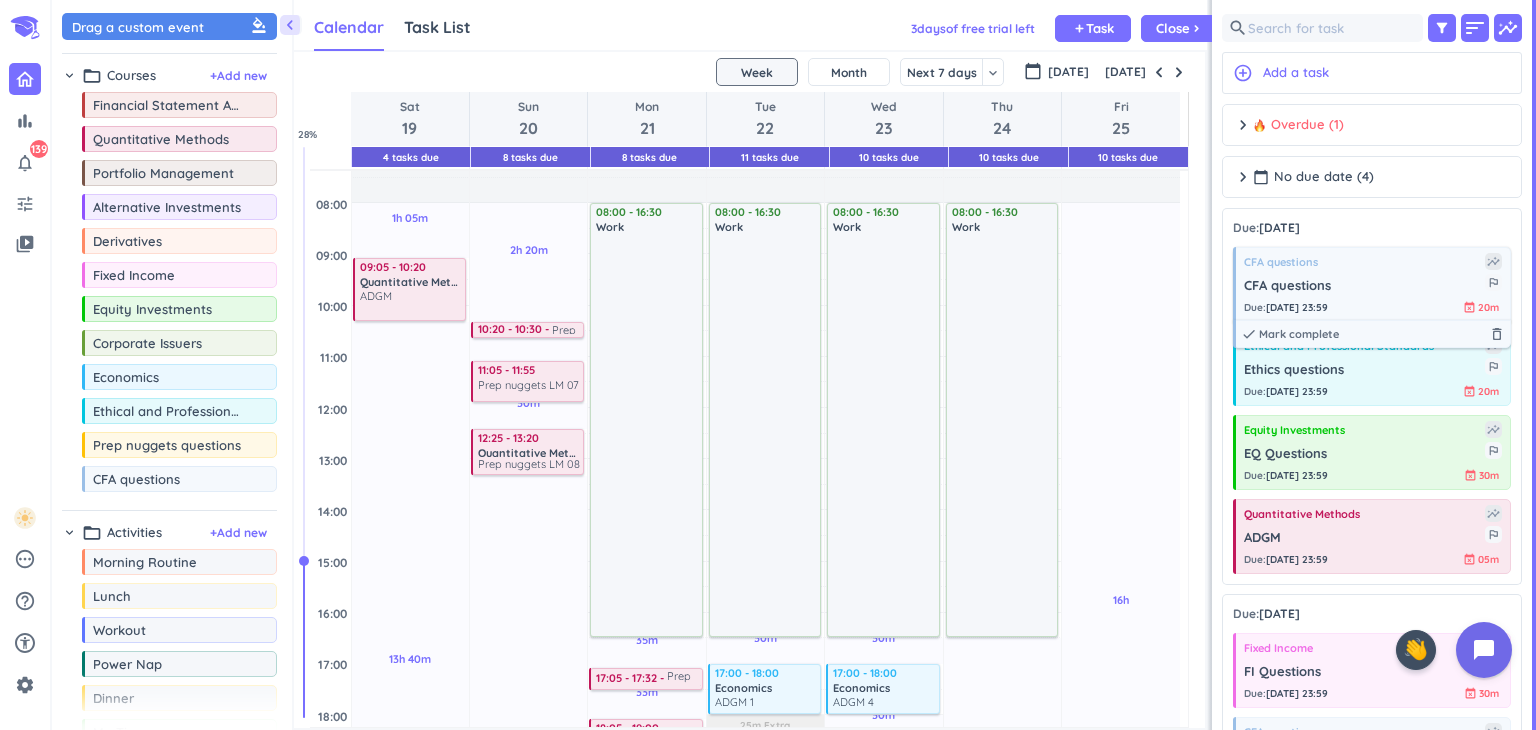 click on "CFA questions insights CFA questions outlined_flag Due :  [DATE] 23:59 event_busy 20m   done [PERSON_NAME] complete delete_outline" at bounding box center [1372, 284] 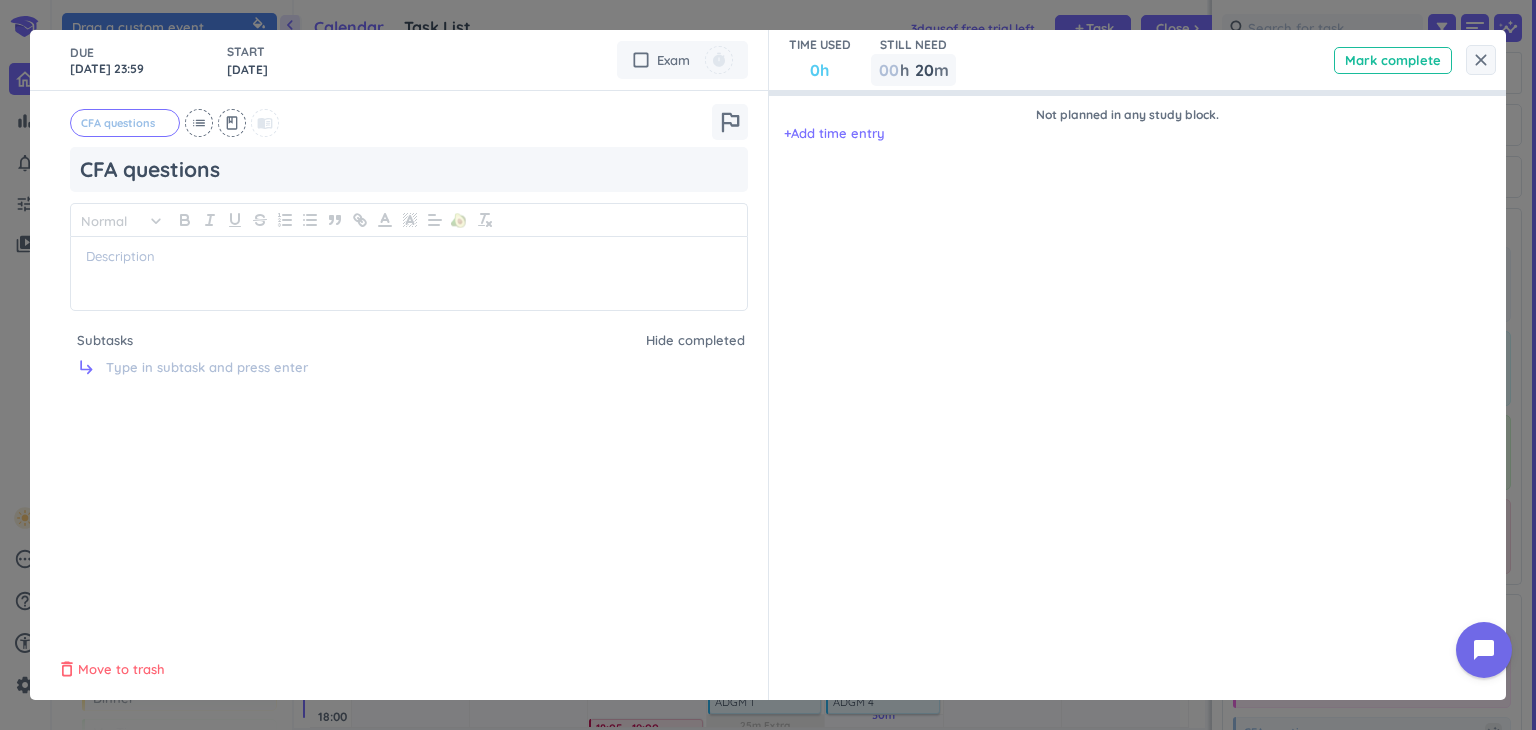 click on "Move to trash" at bounding box center (121, 670) 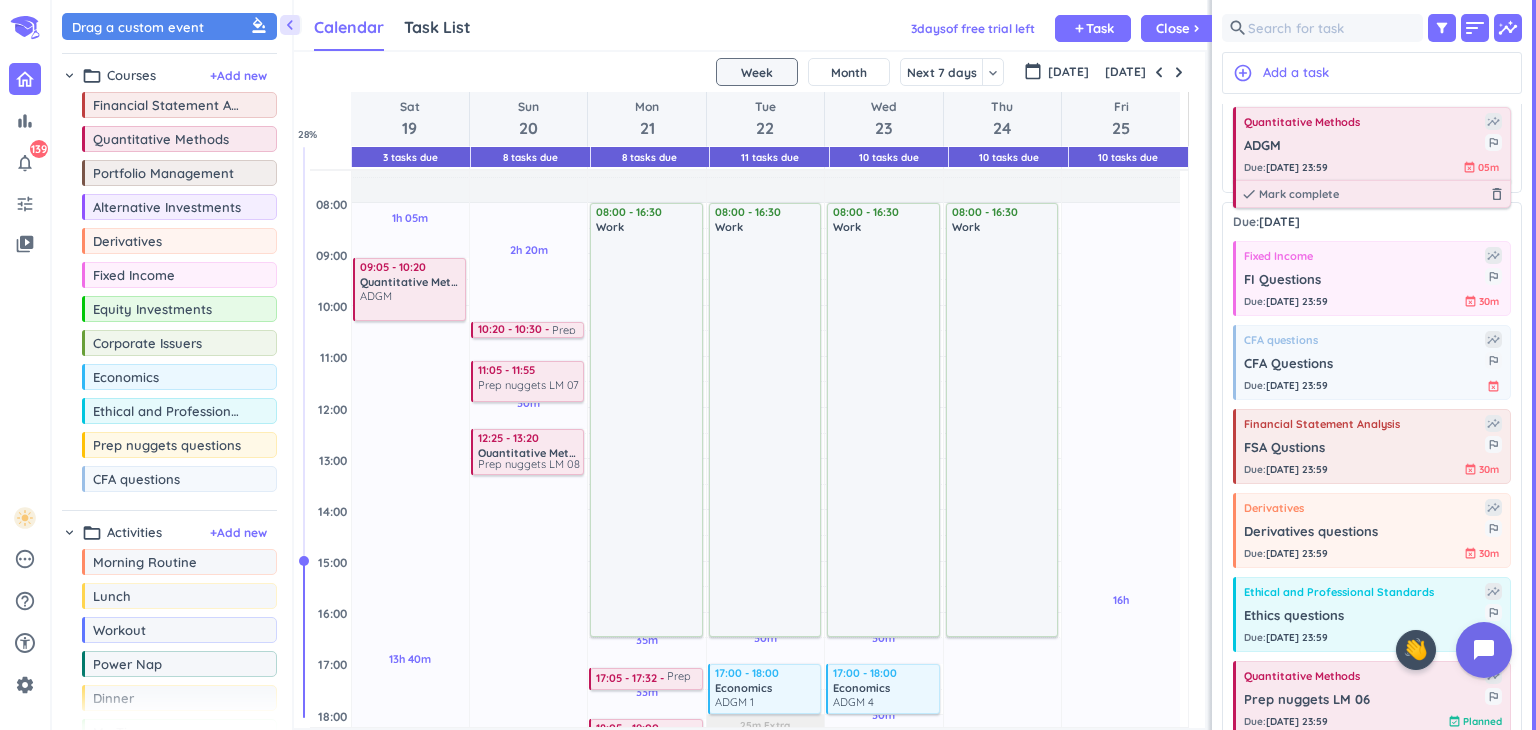 scroll, scrollTop: 0, scrollLeft: 0, axis: both 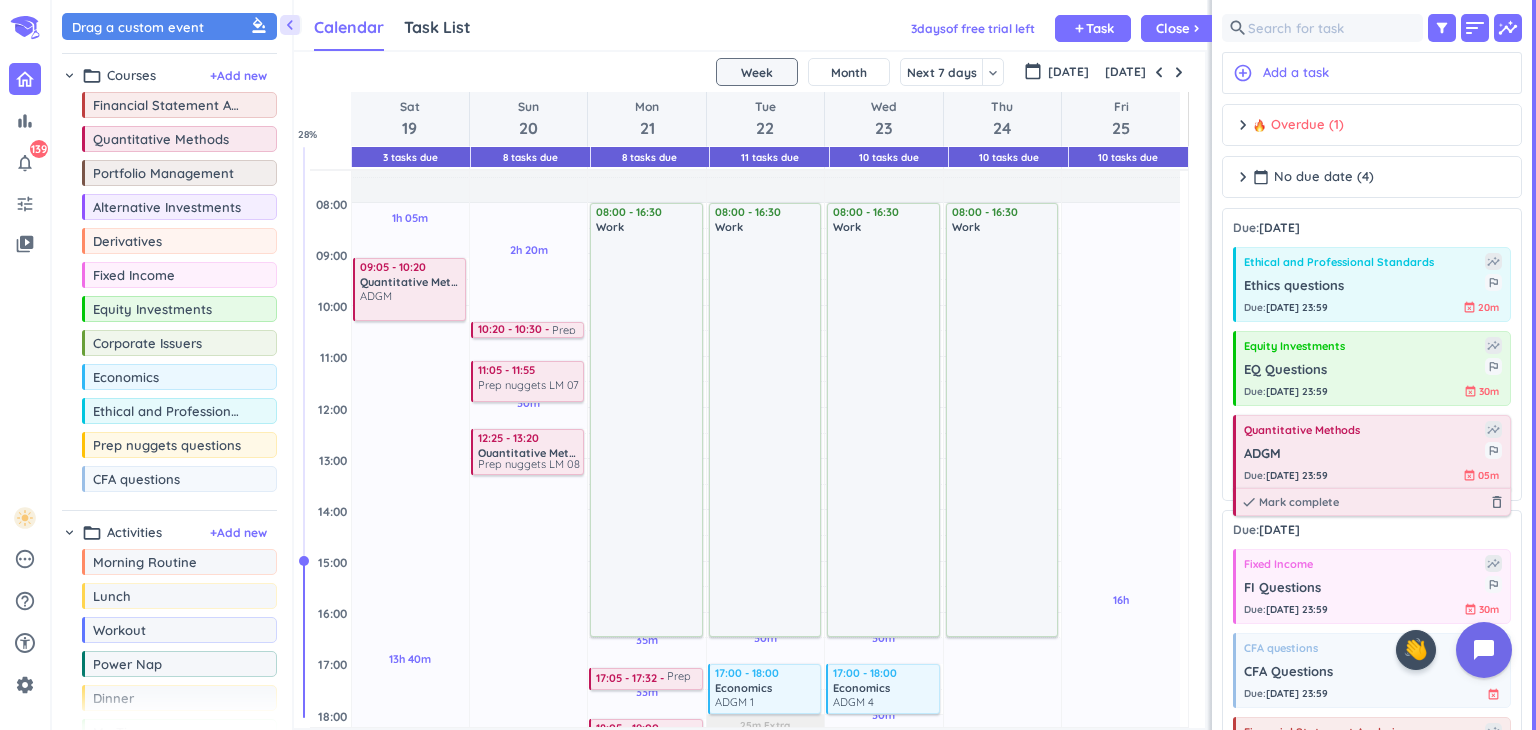 click on "ADGM" at bounding box center (1364, 454) 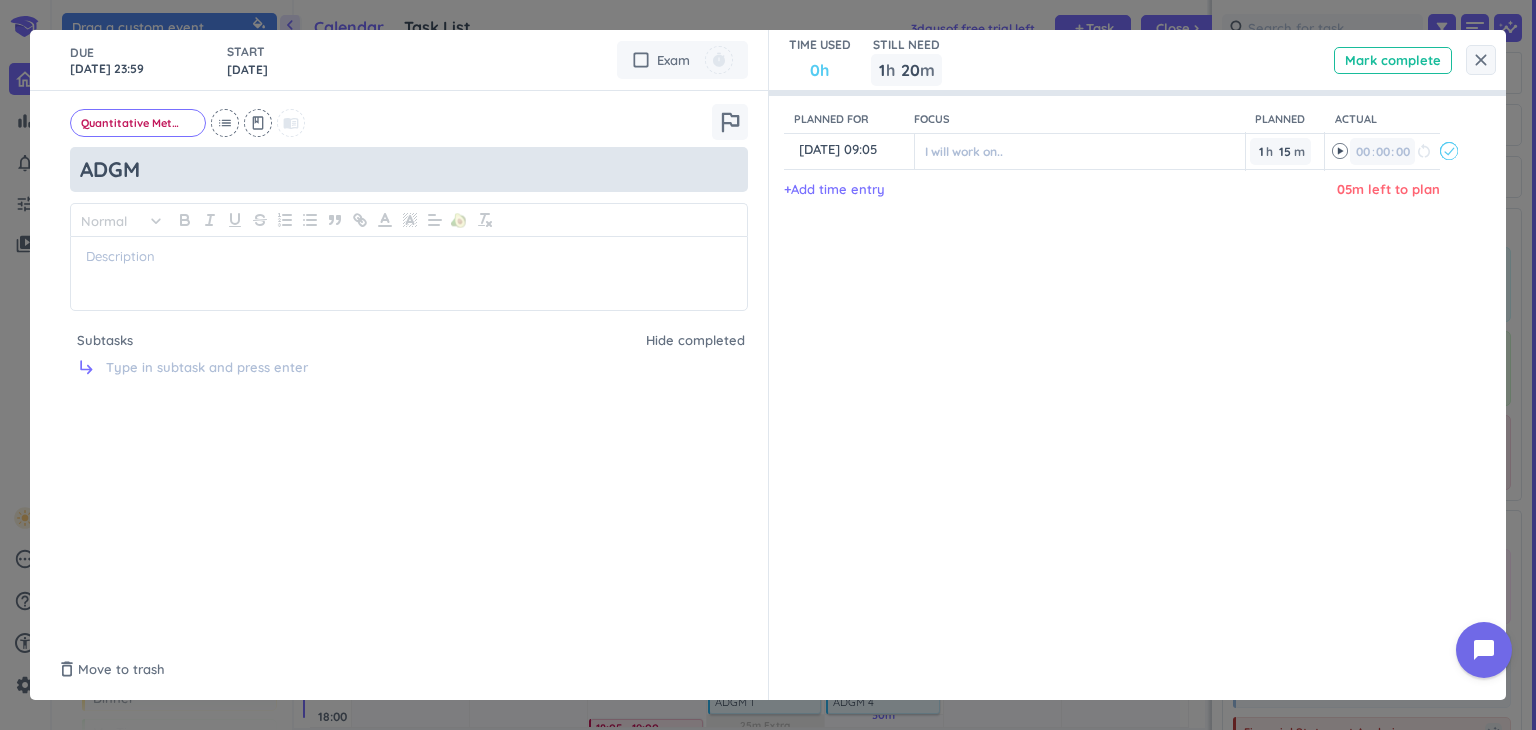 click on "ADGM" at bounding box center [409, 169] 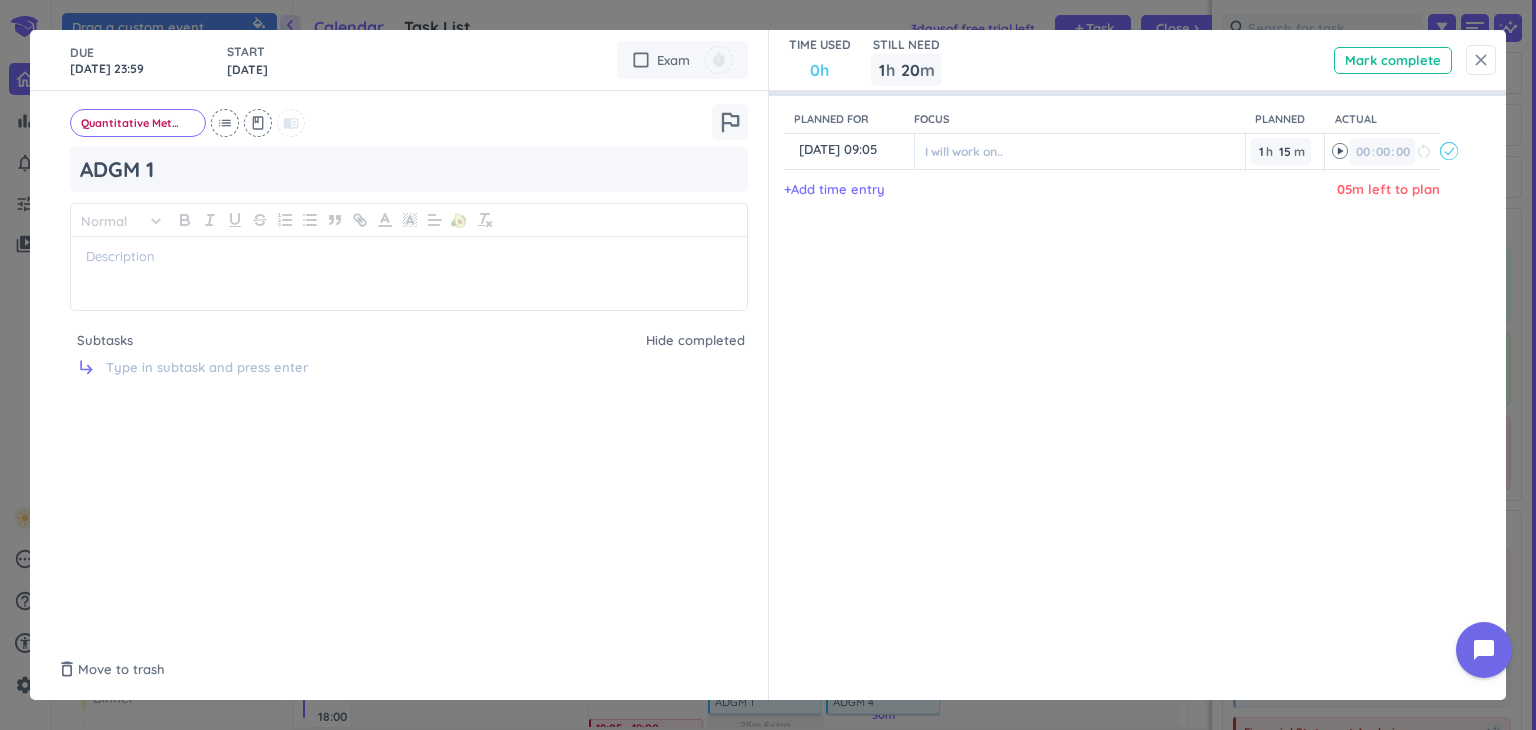 click on "close" at bounding box center (1481, 60) 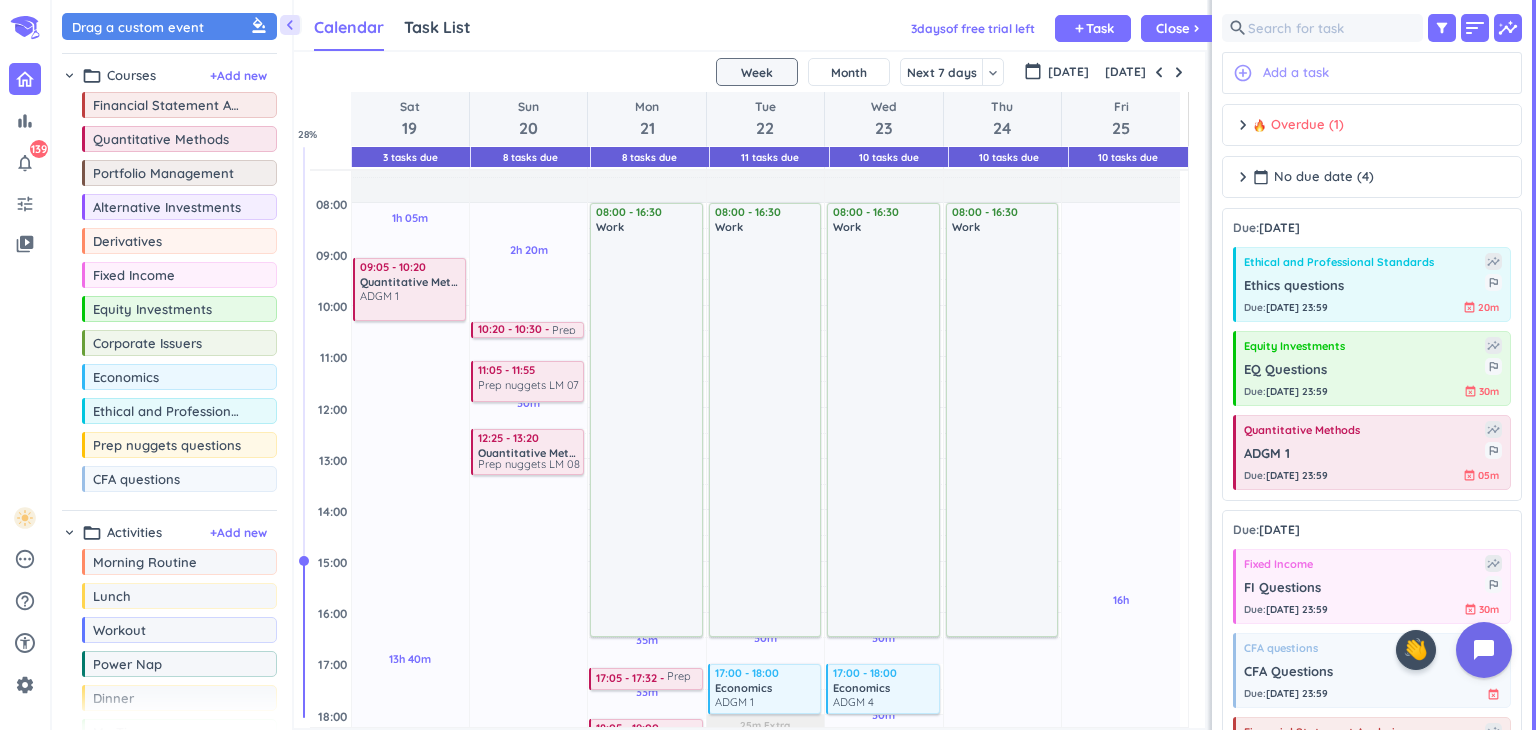 click on "Add a task" at bounding box center (1296, 73) 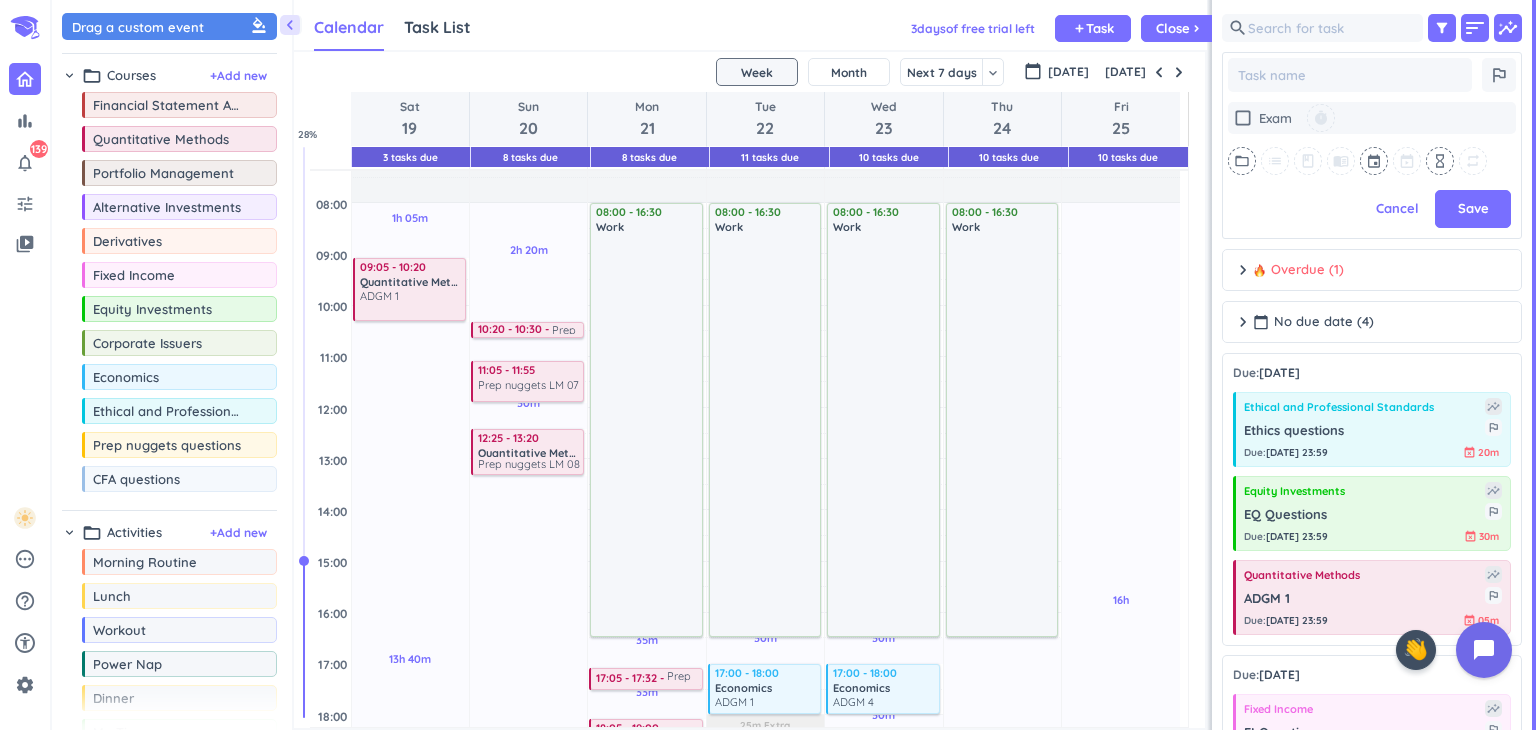 scroll, scrollTop: 474, scrollLeft: 292, axis: both 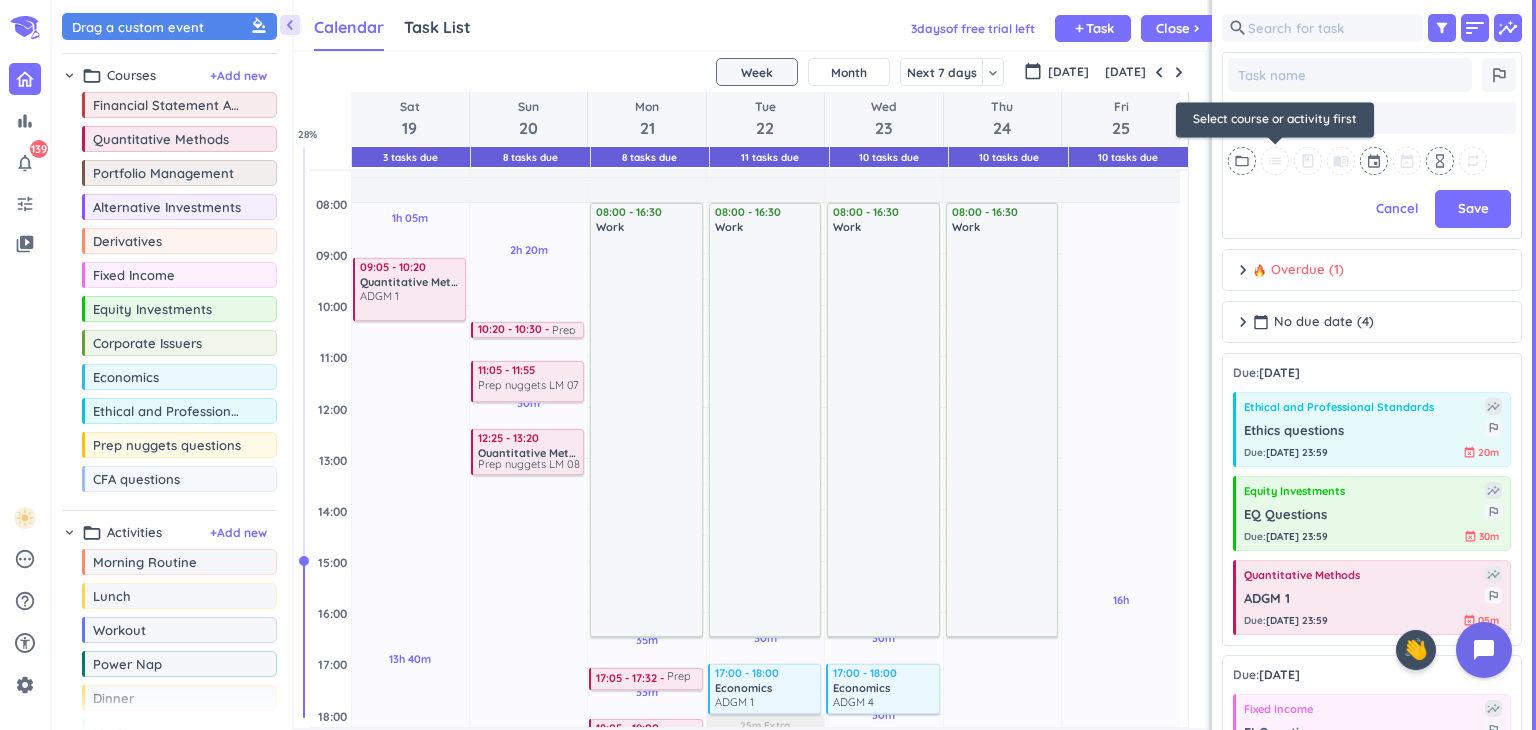 type on "x" 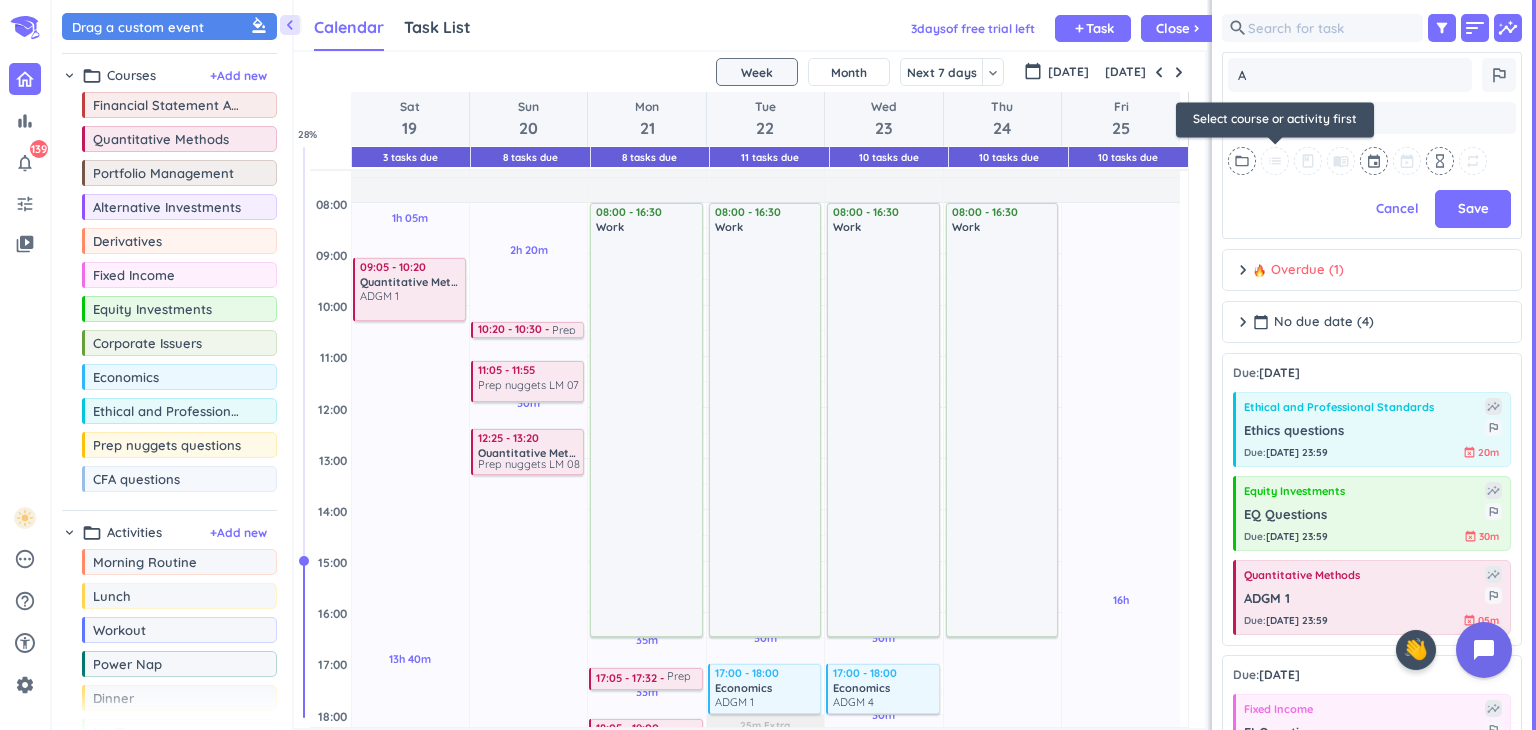 type on "x" 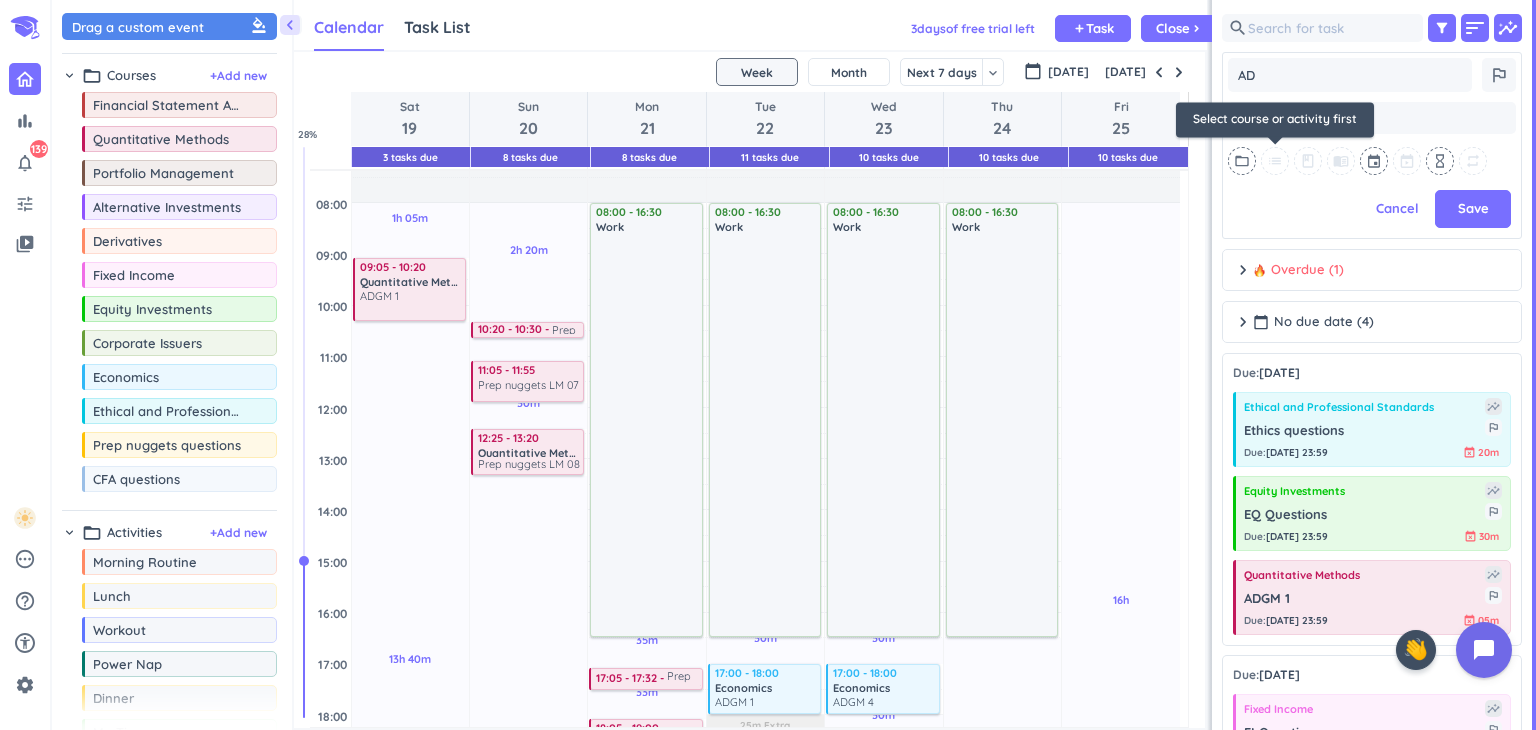 type on "x" 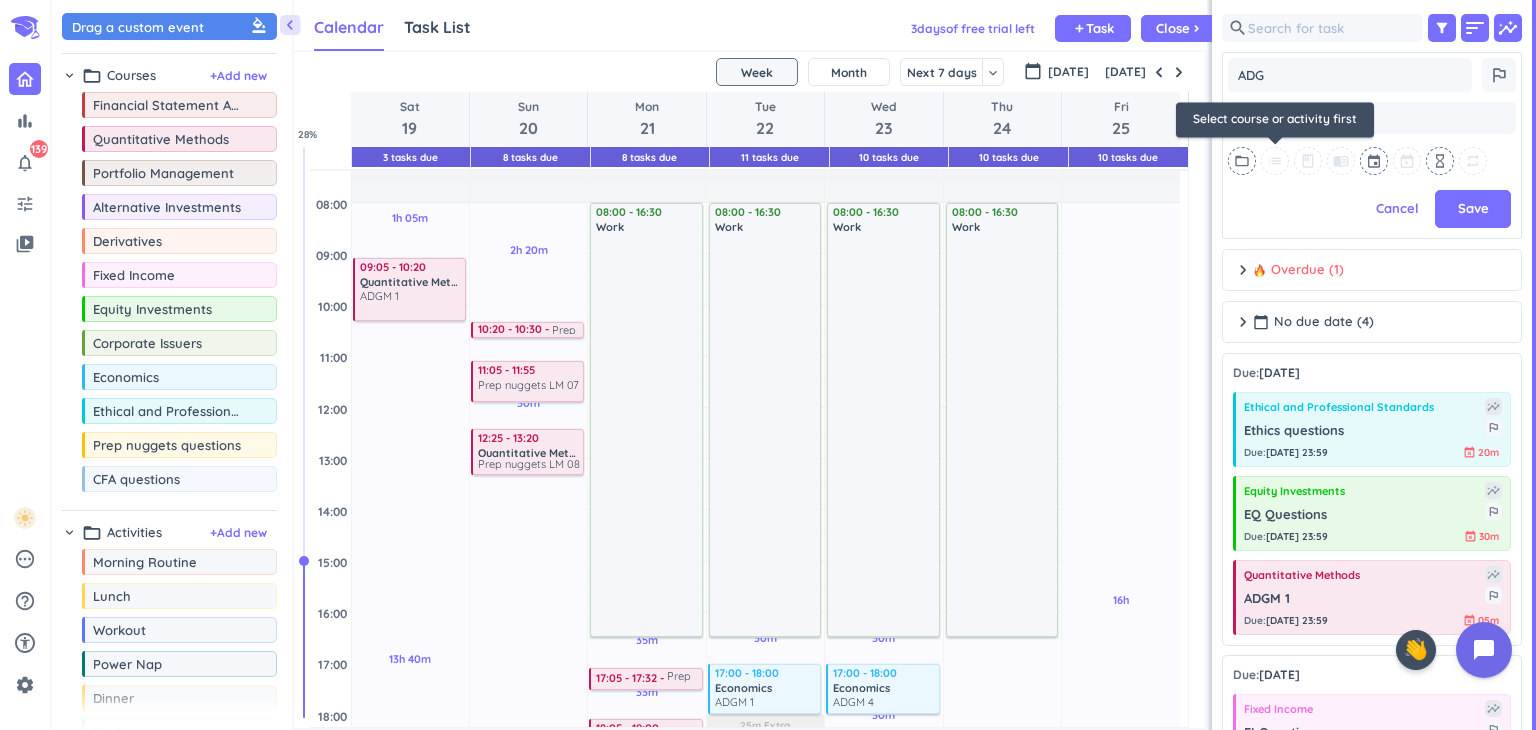 type on "x" 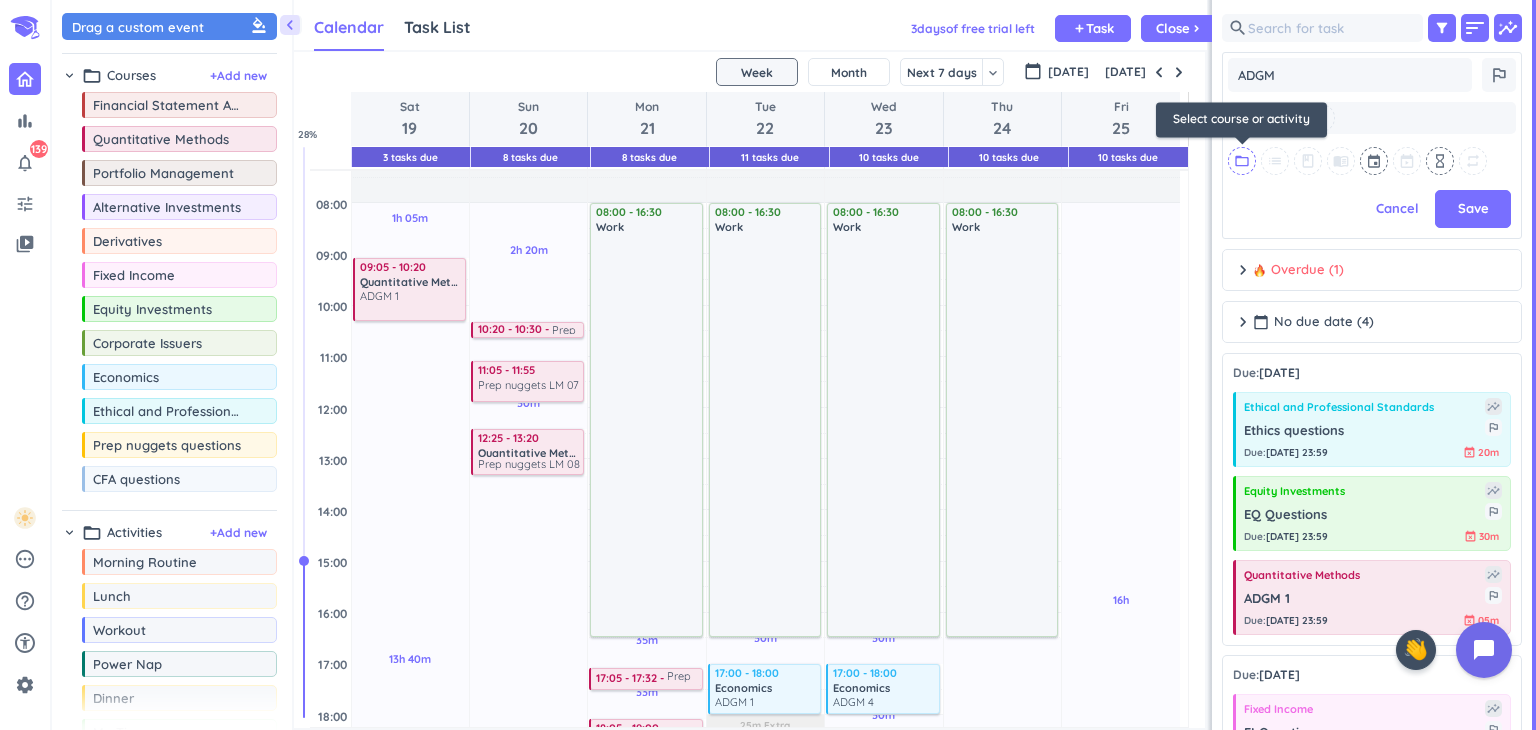 type on "x" 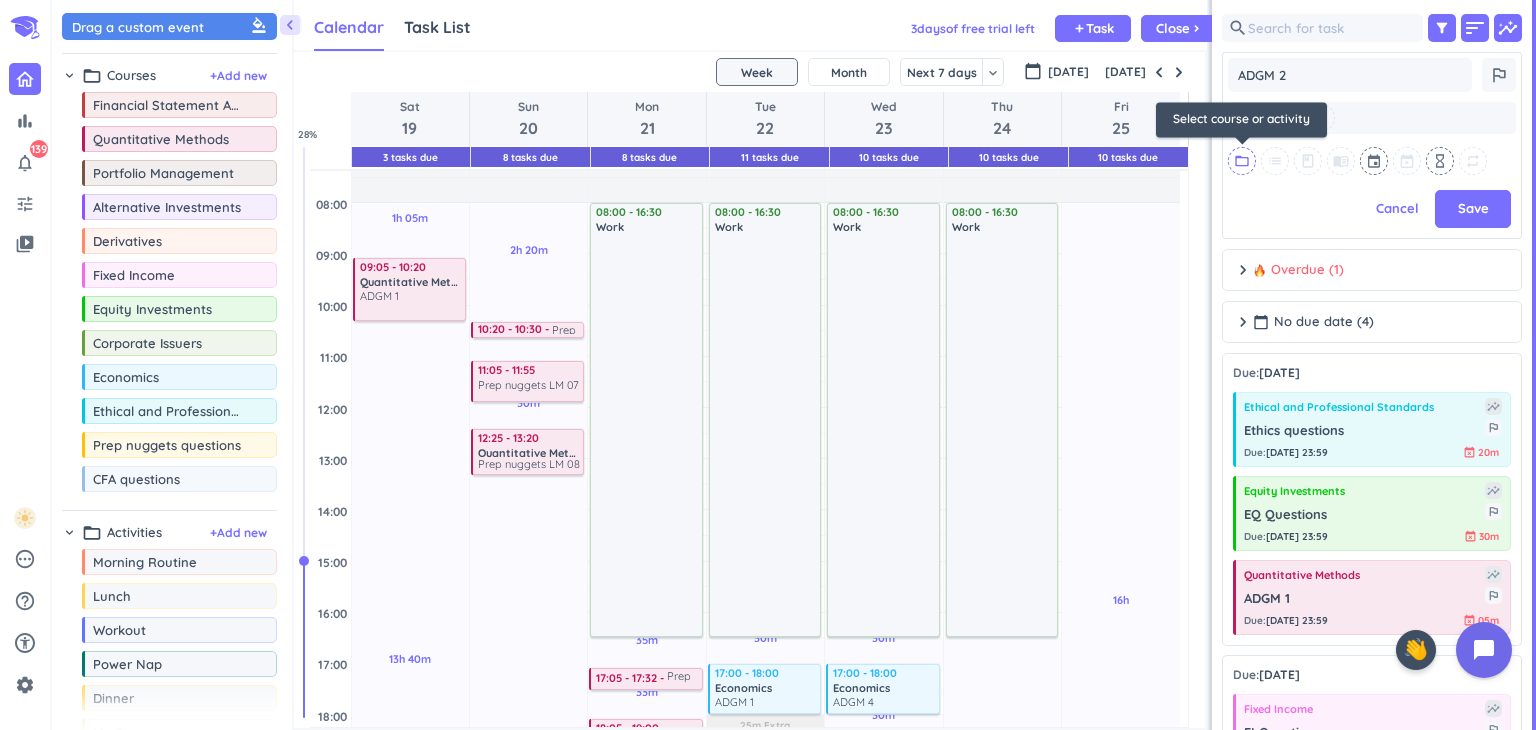 type on "ADGM 2" 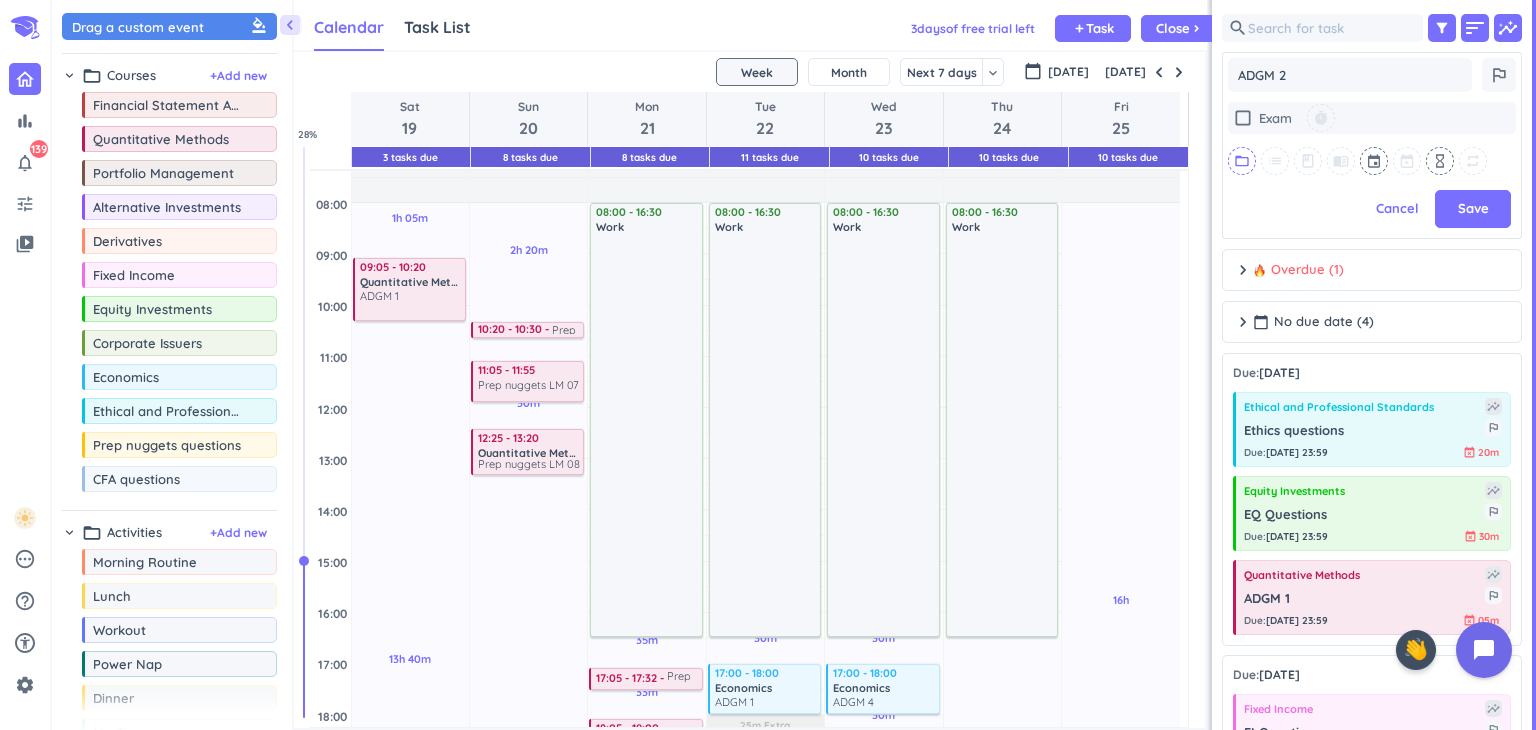 click on "folder_open" at bounding box center [1242, 161] 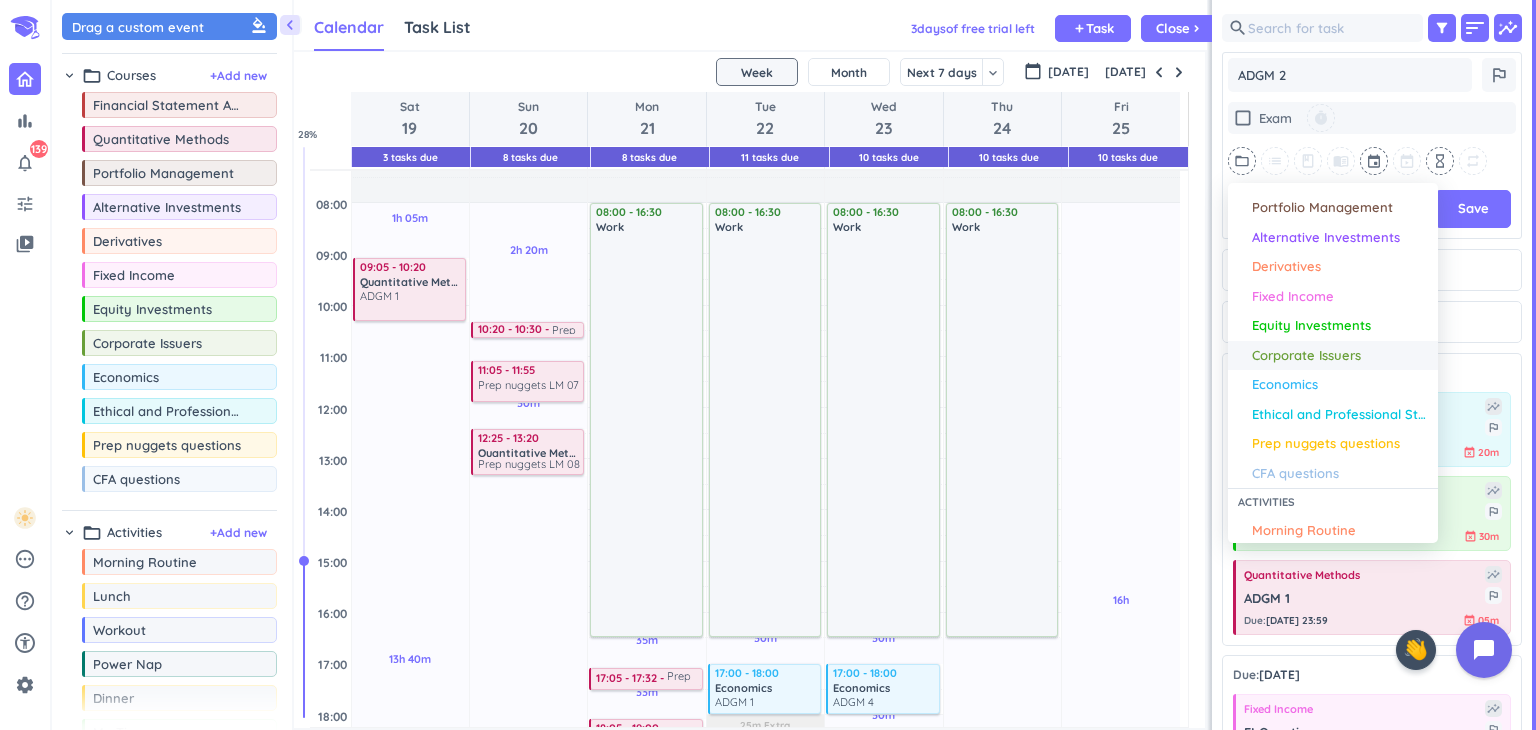 scroll, scrollTop: 0, scrollLeft: 0, axis: both 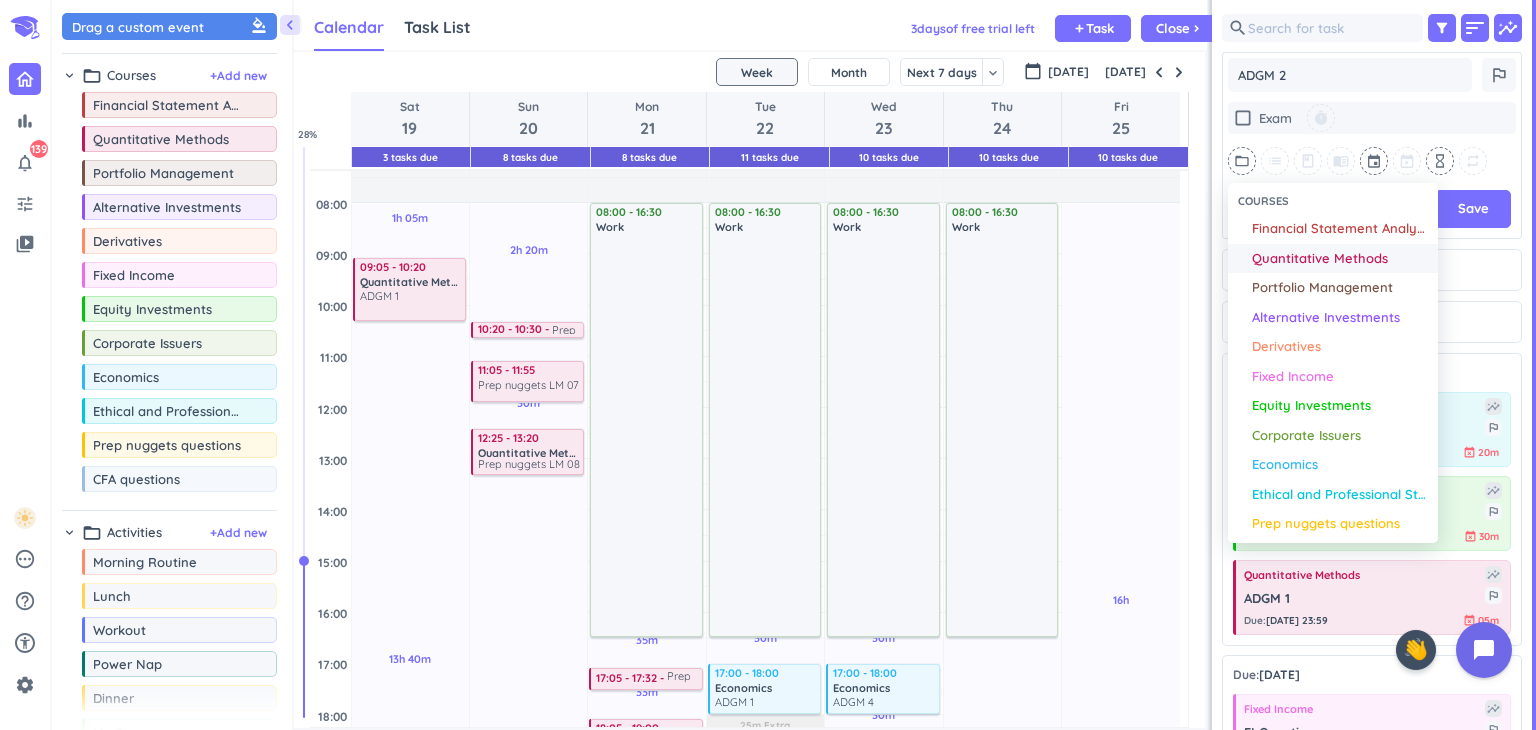 click on "Quantitative Methods" at bounding box center (1320, 259) 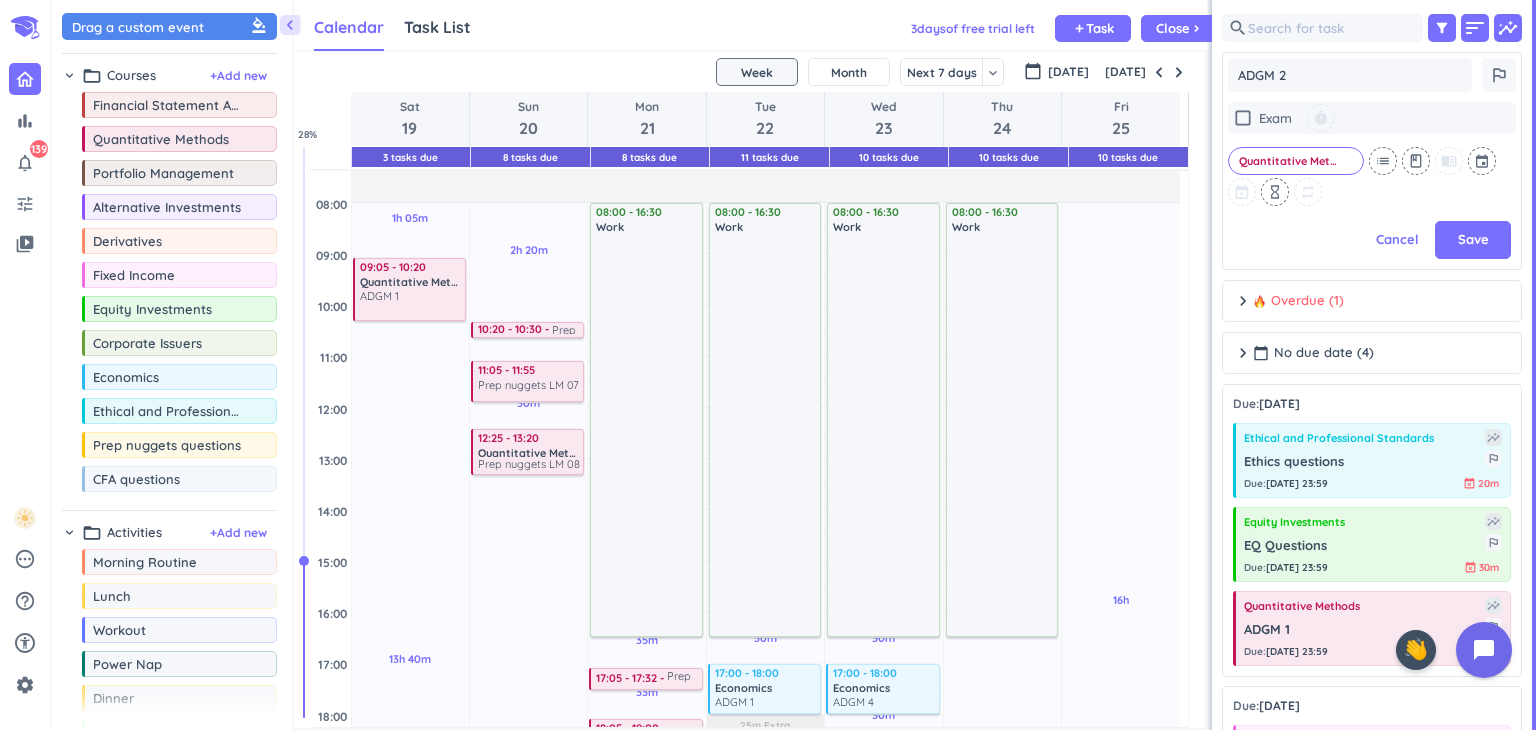 scroll, scrollTop: 442, scrollLeft: 292, axis: both 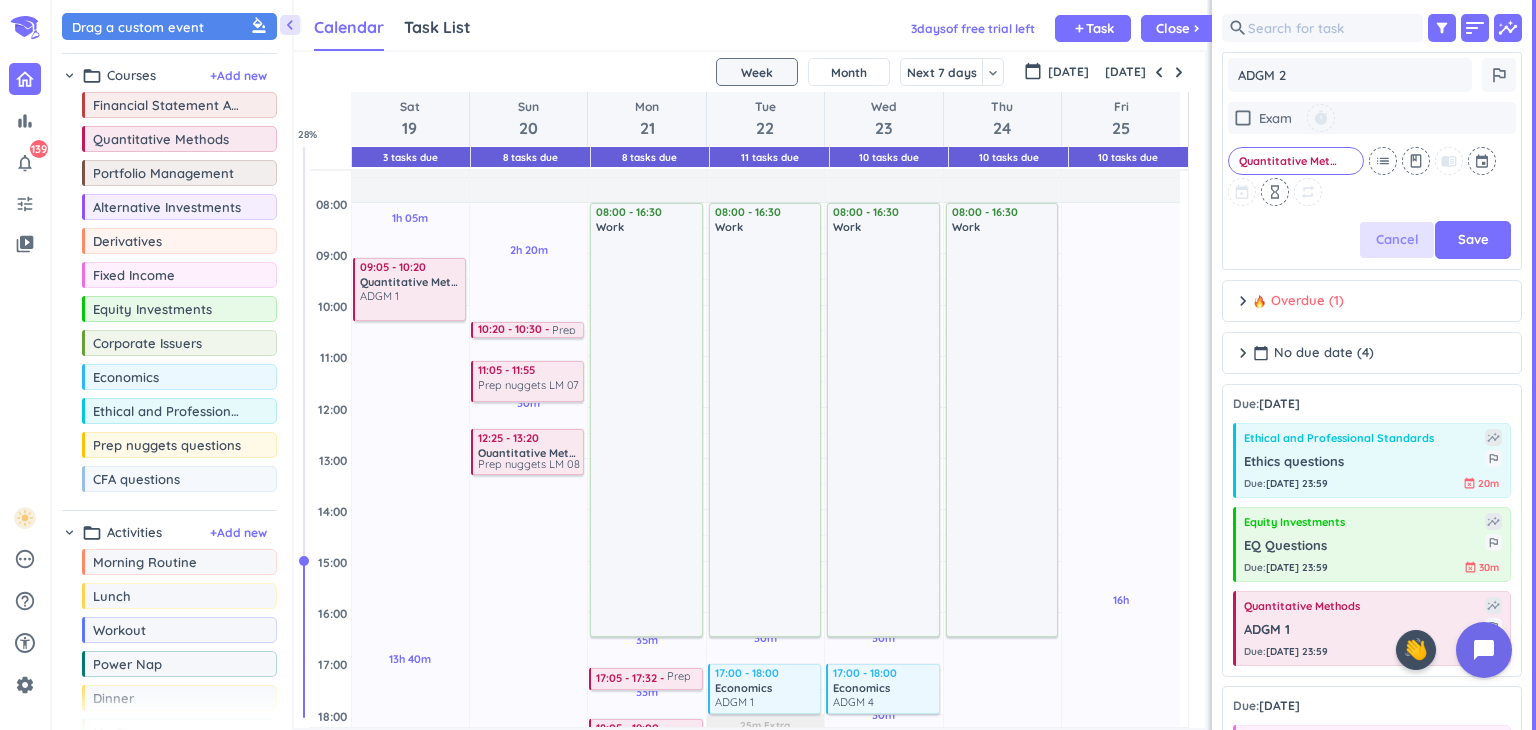 type on "x" 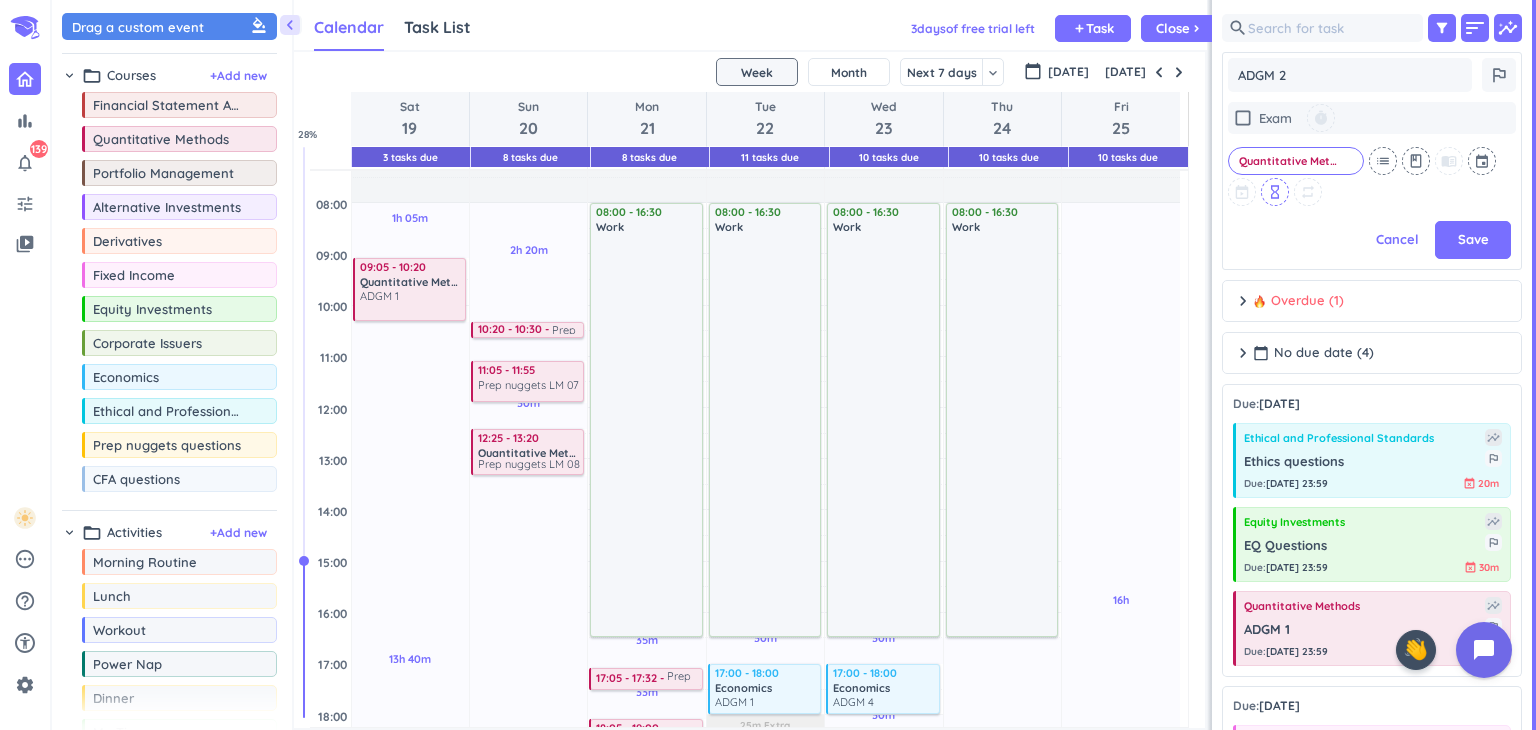click on "hourglass_empty" at bounding box center [1275, 192] 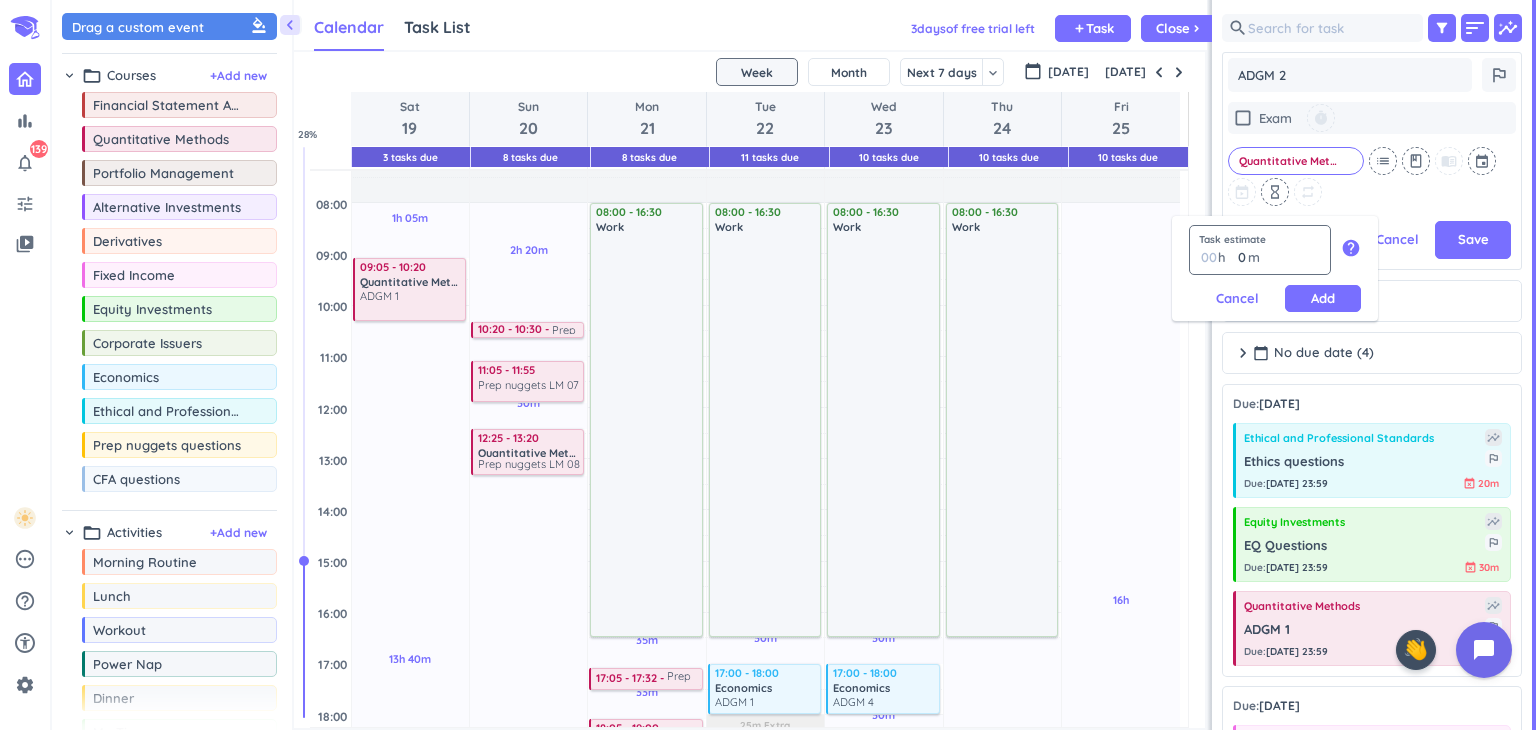 type on "1" 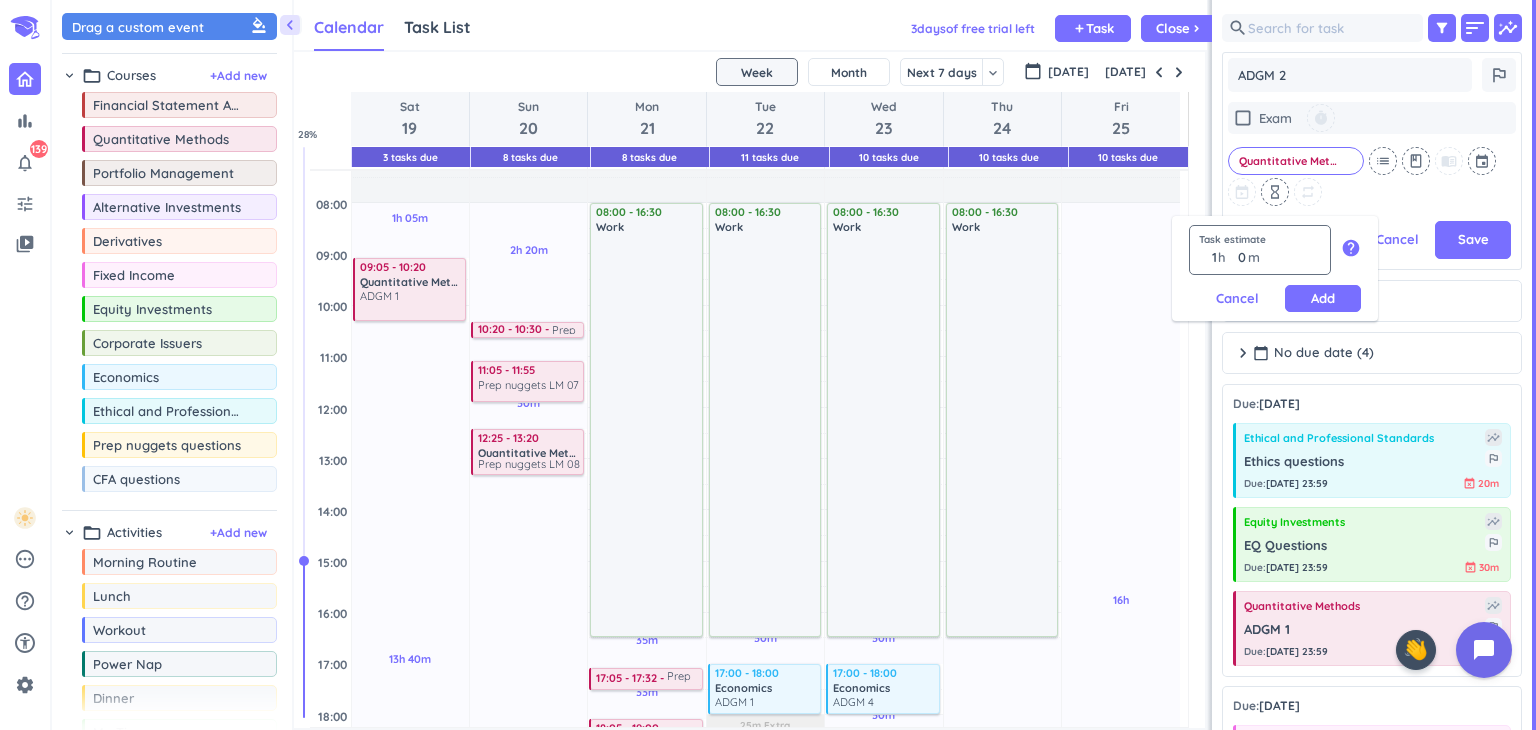 type 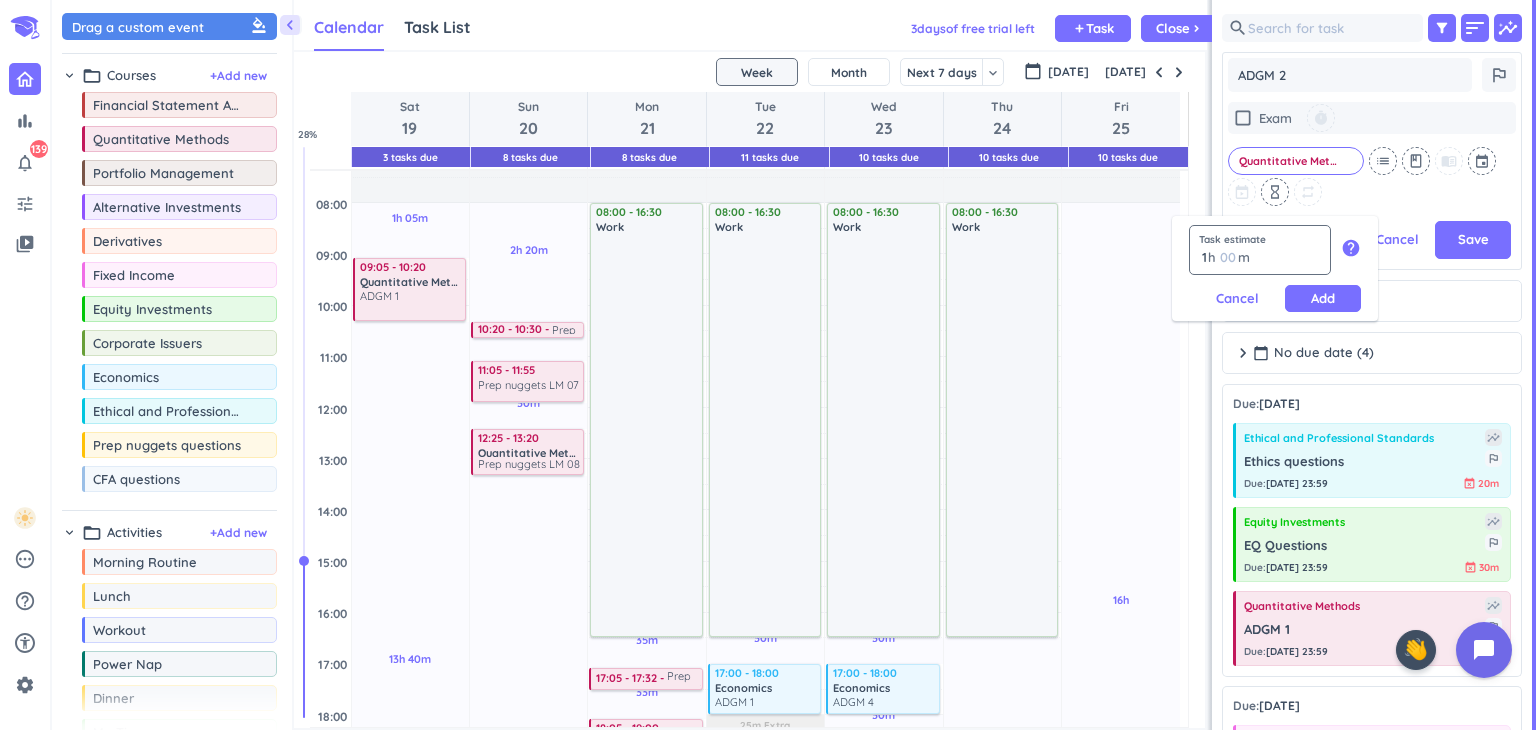 type on "1" 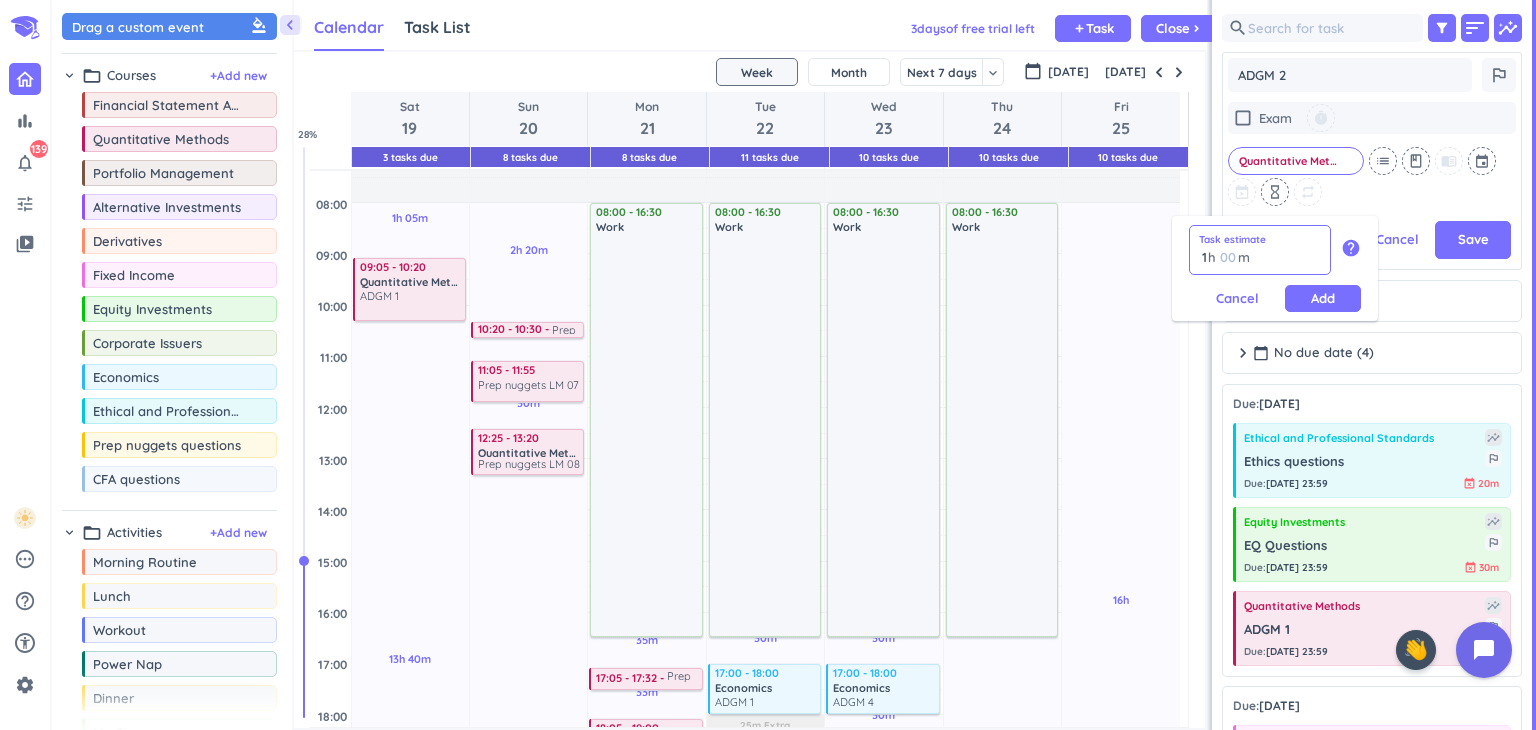 click at bounding box center [1227, 257] 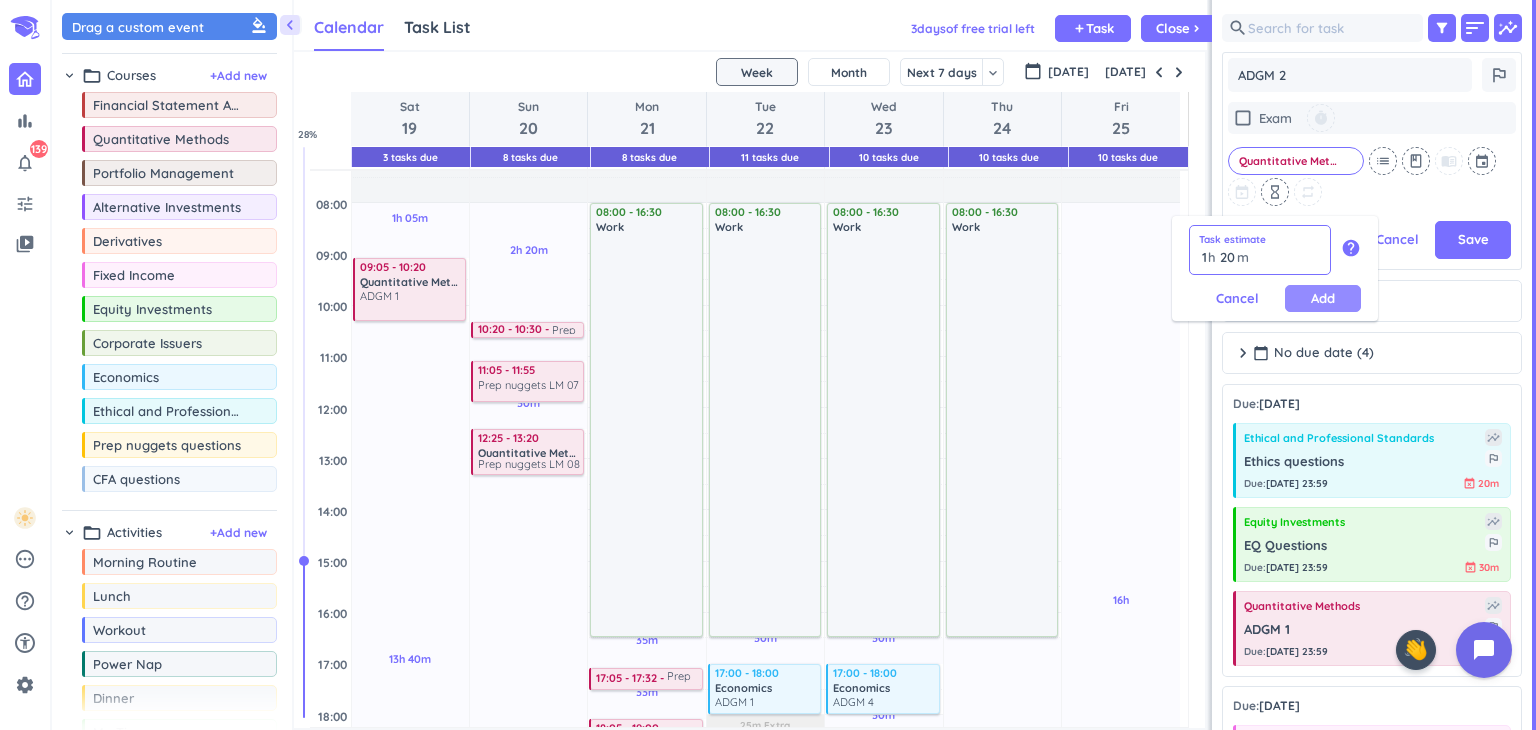 type on "20" 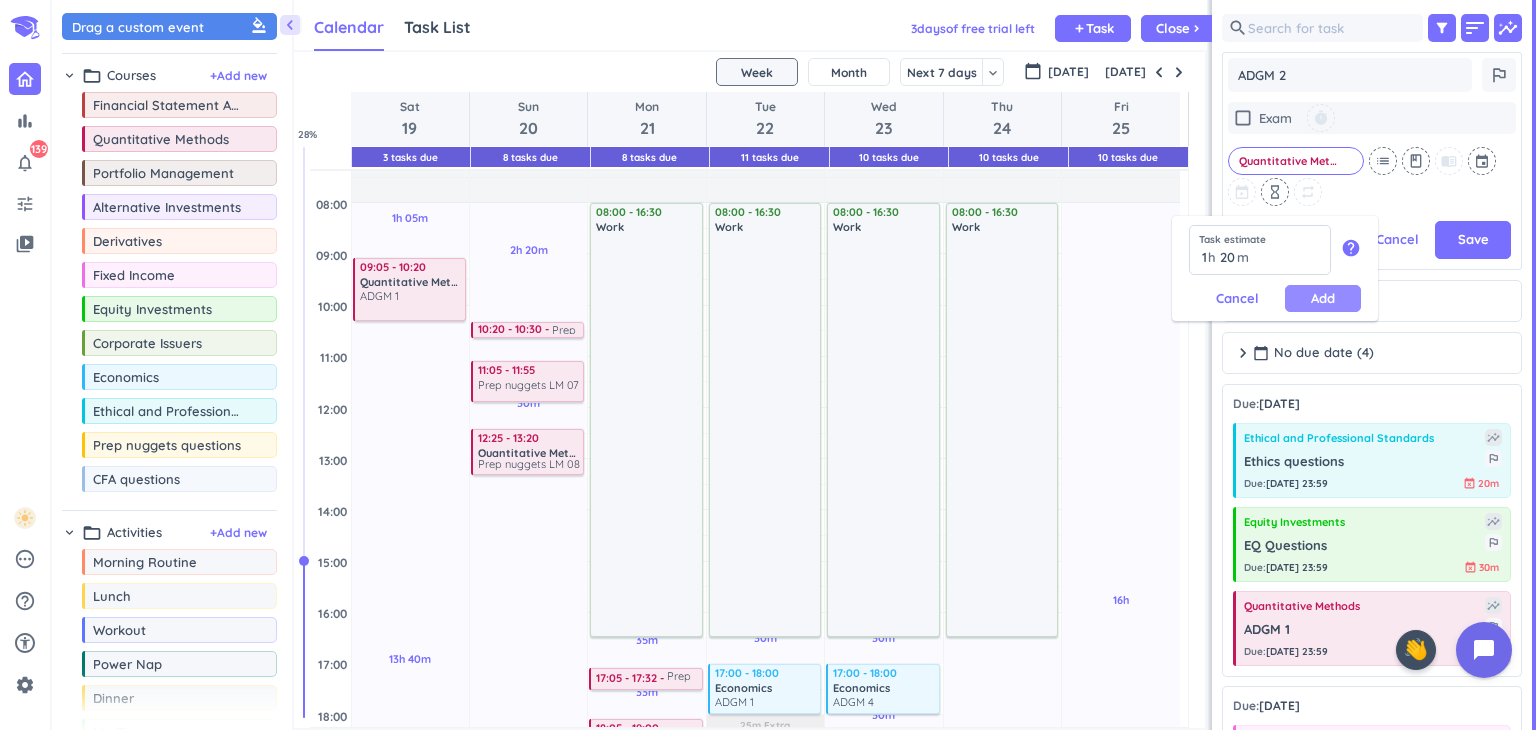 click on "Add" at bounding box center (1323, 298) 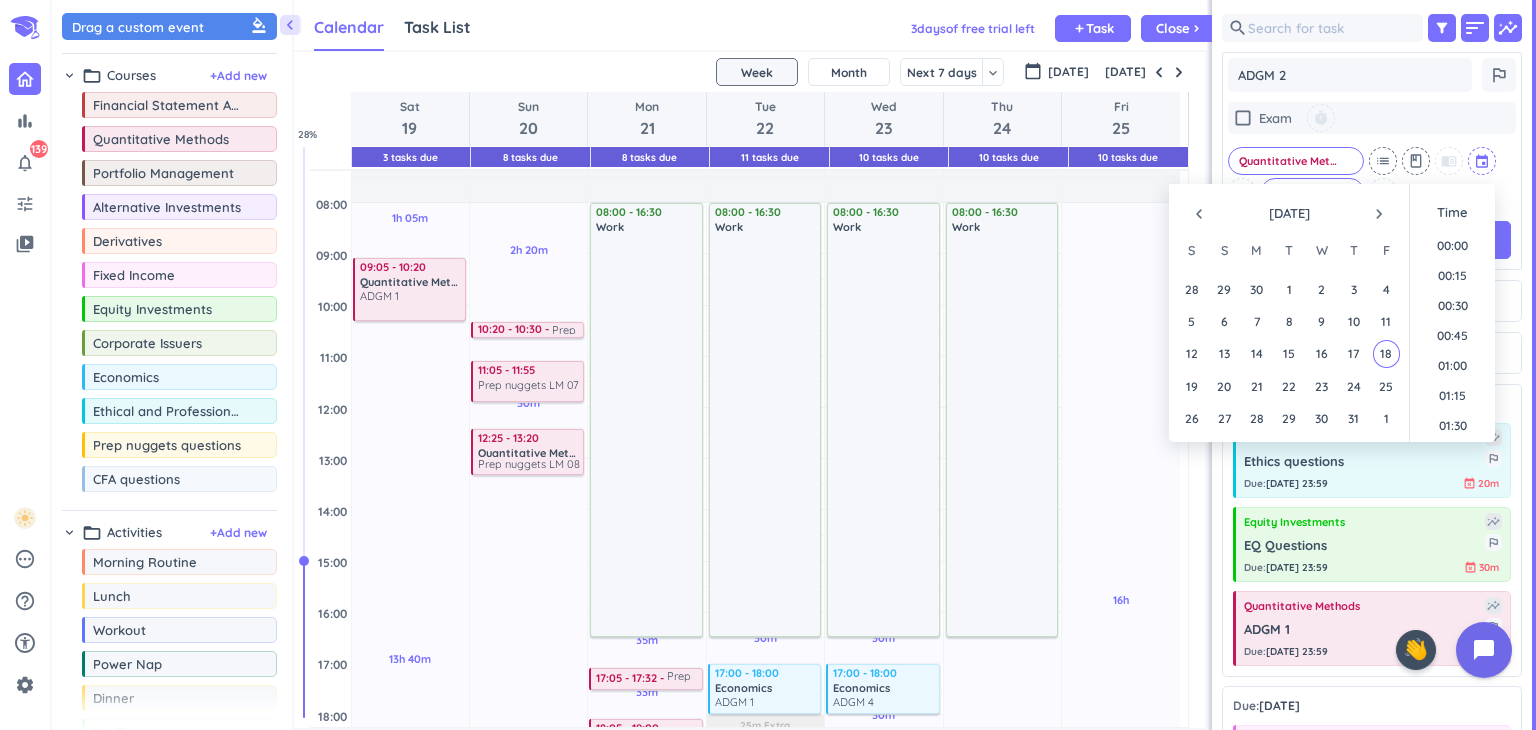 click at bounding box center (1483, 161) 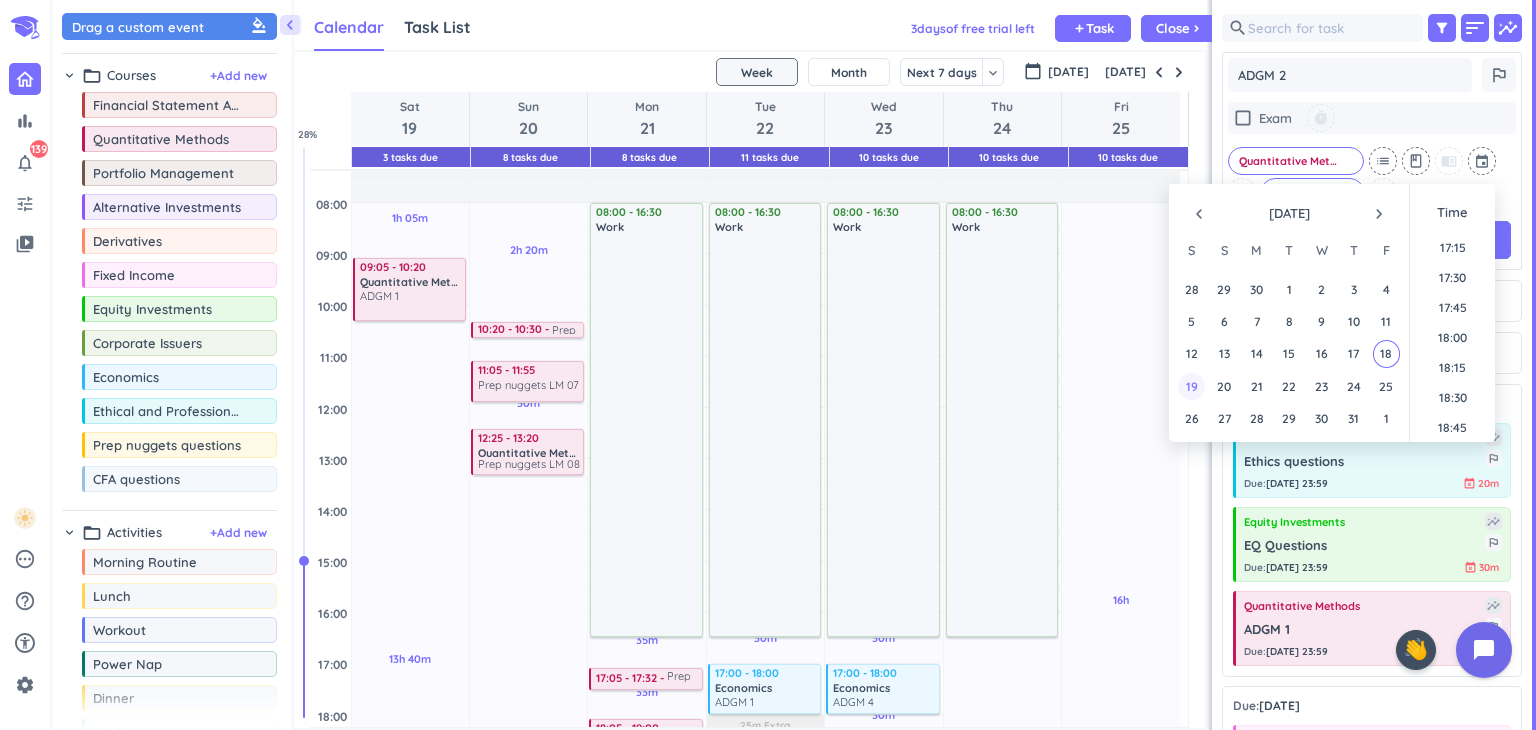 click on "19" at bounding box center [1191, 386] 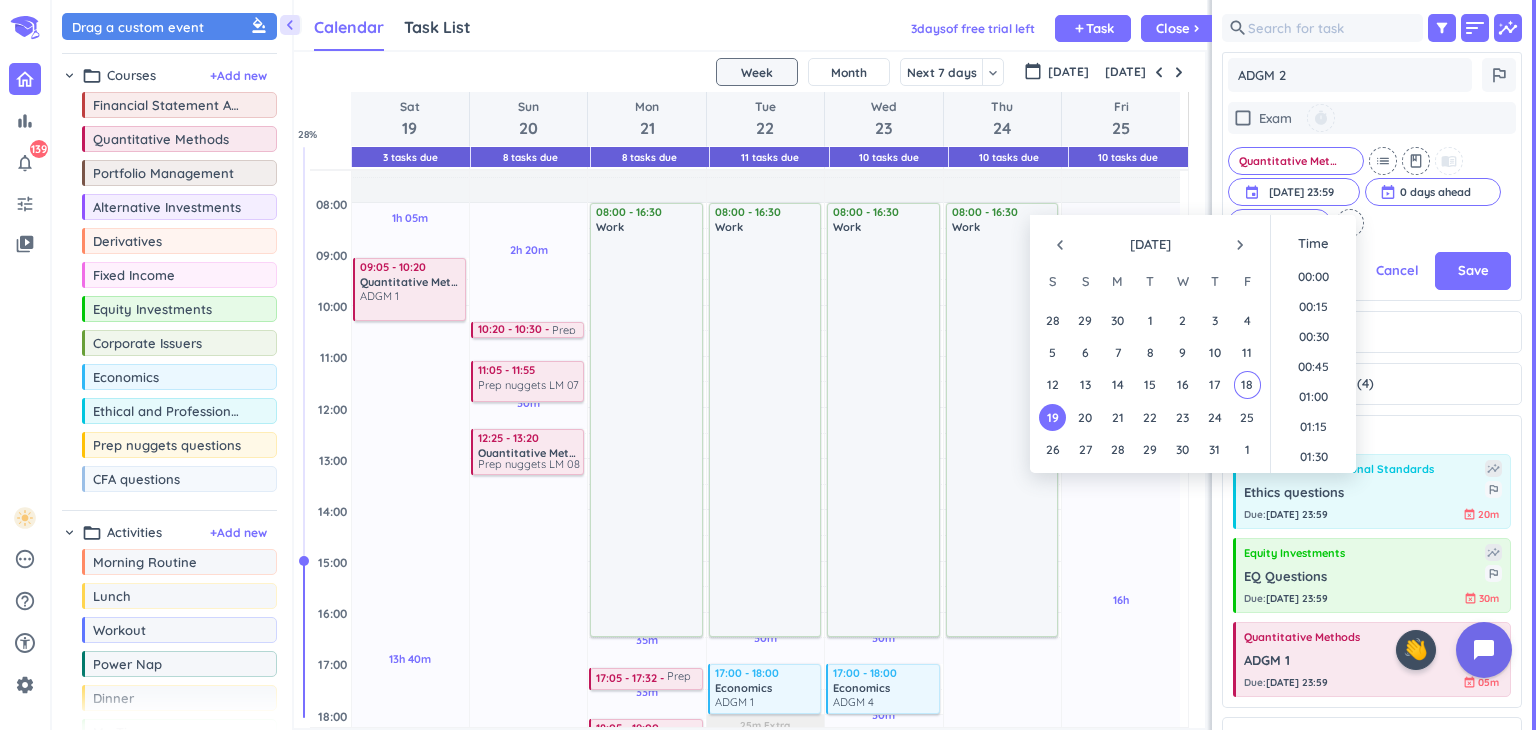 scroll, scrollTop: 412, scrollLeft: 292, axis: both 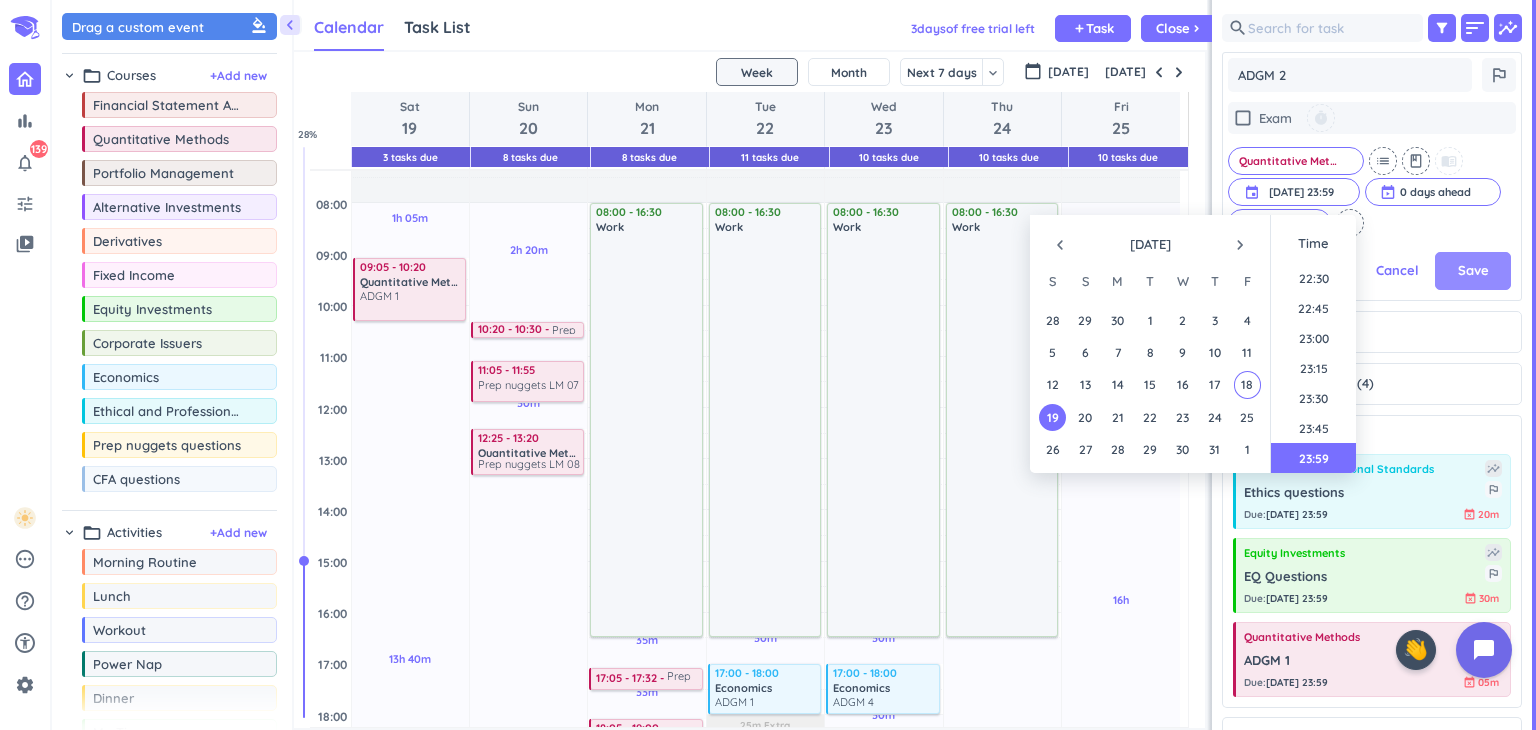 click on "Save" at bounding box center [1473, 271] 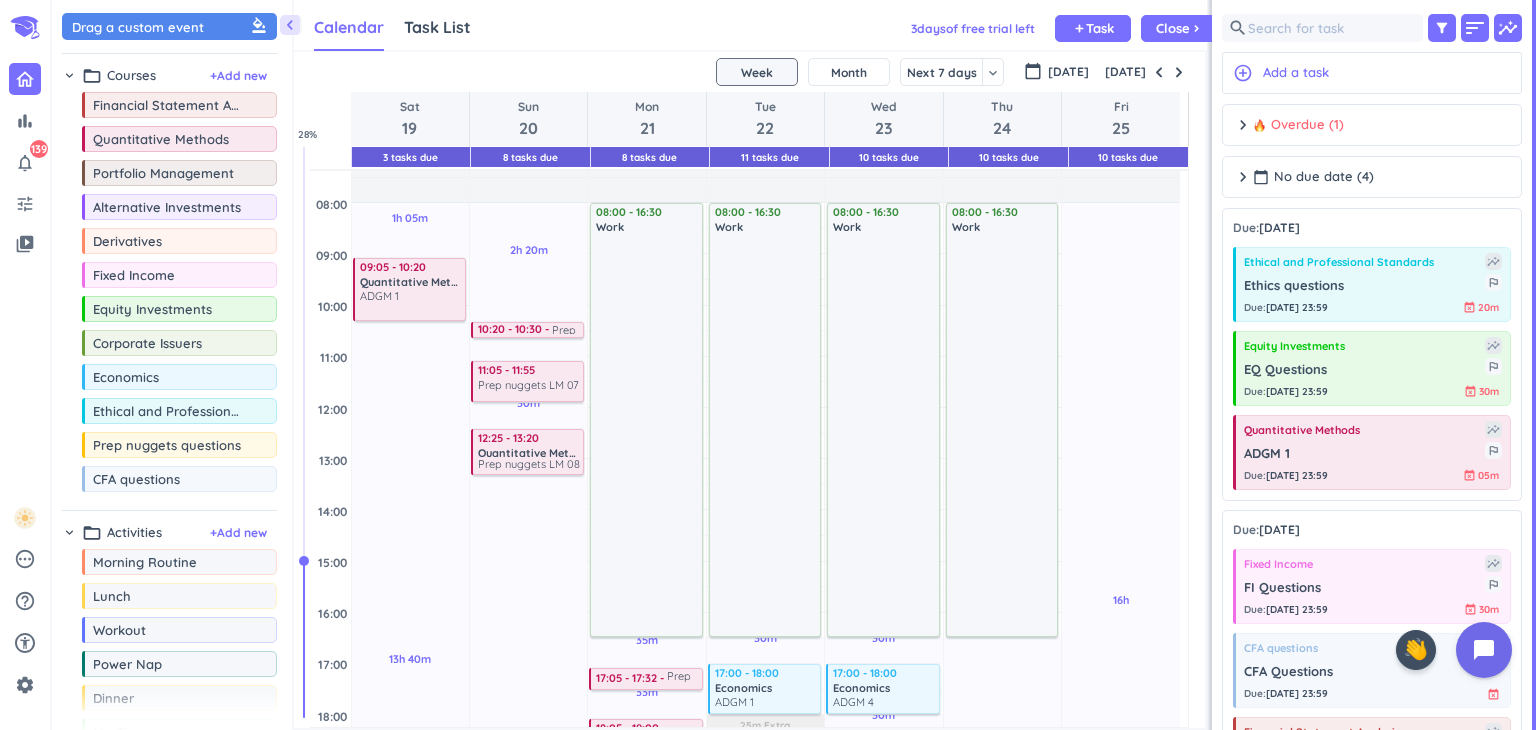 scroll, scrollTop: 8, scrollLeft: 8, axis: both 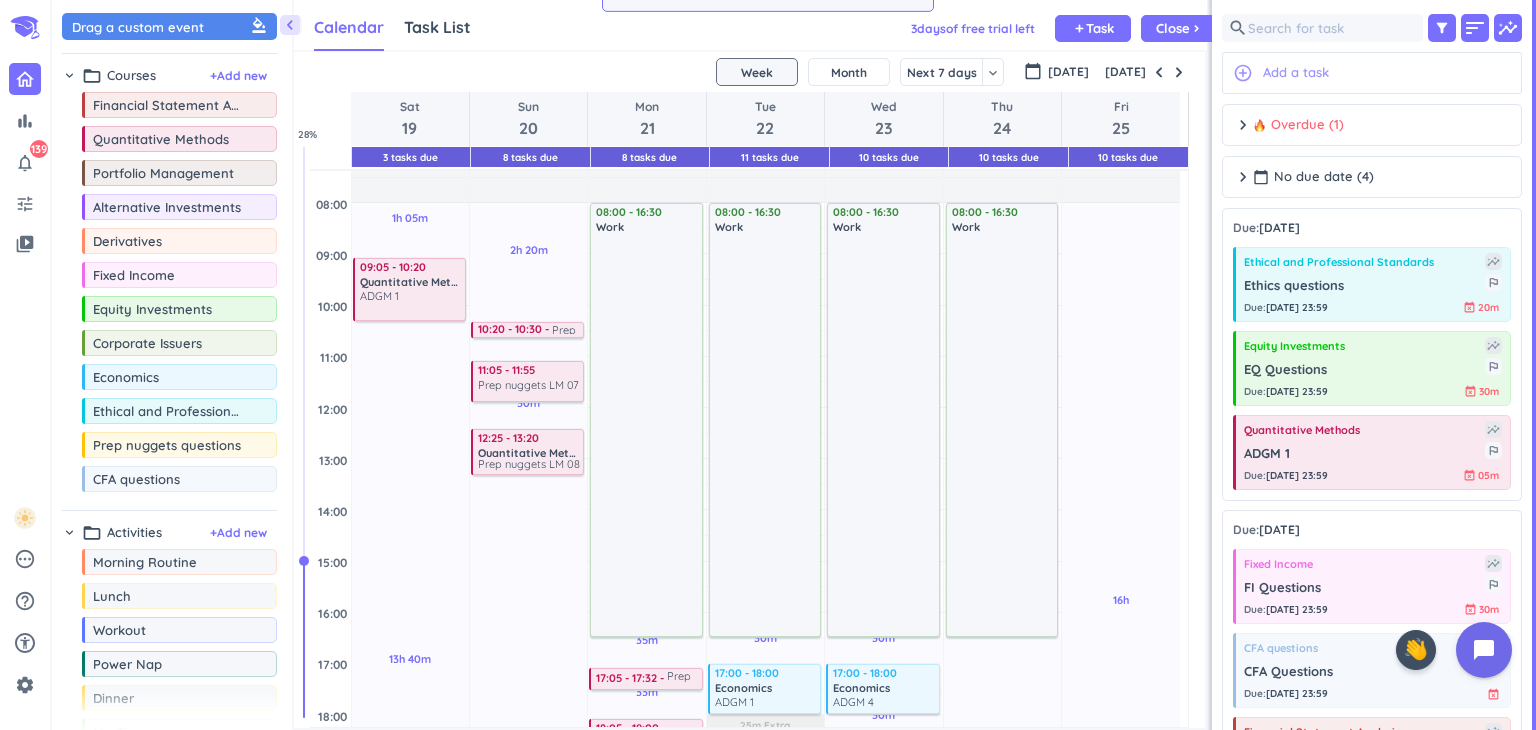 click on "Add a task" at bounding box center [1296, 73] 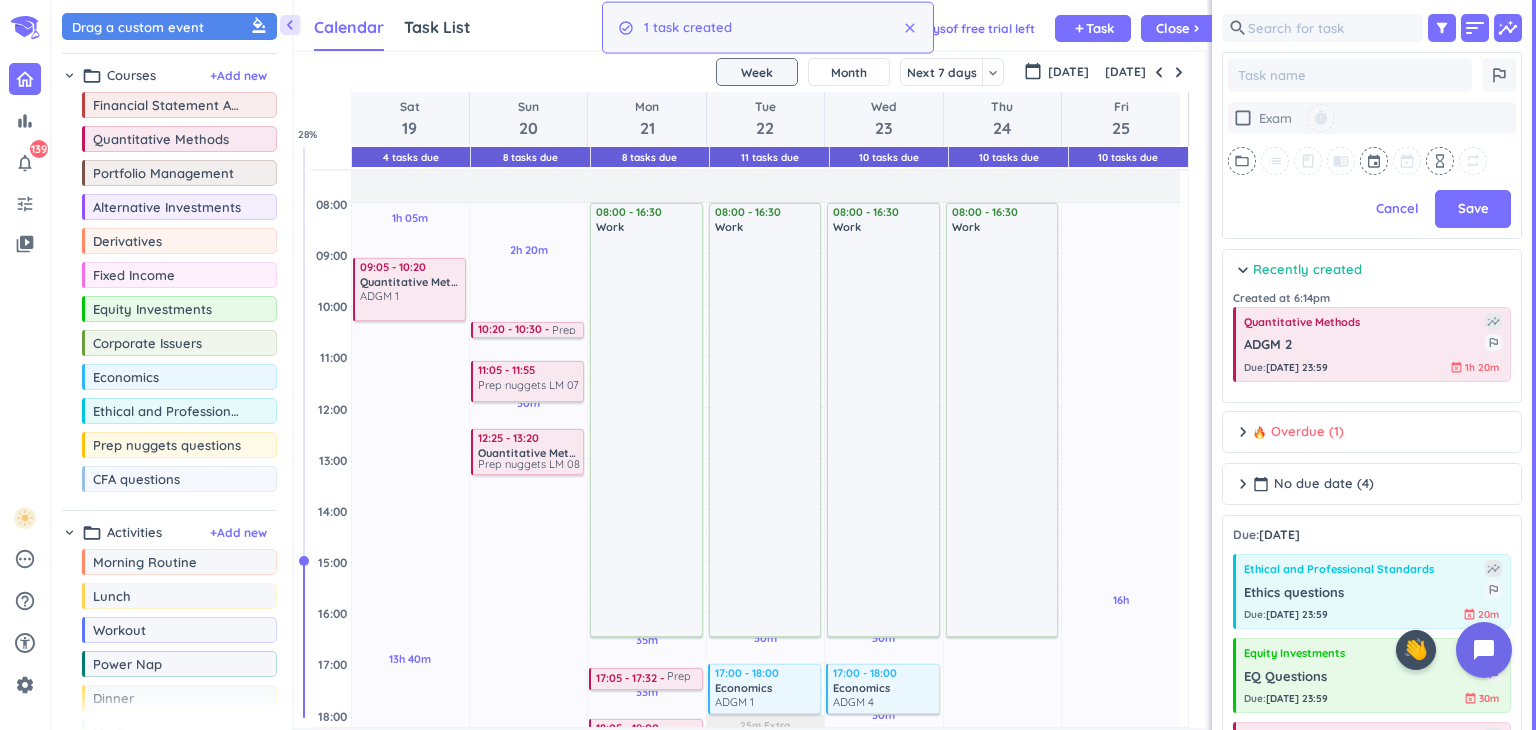 scroll, scrollTop: 474, scrollLeft: 292, axis: both 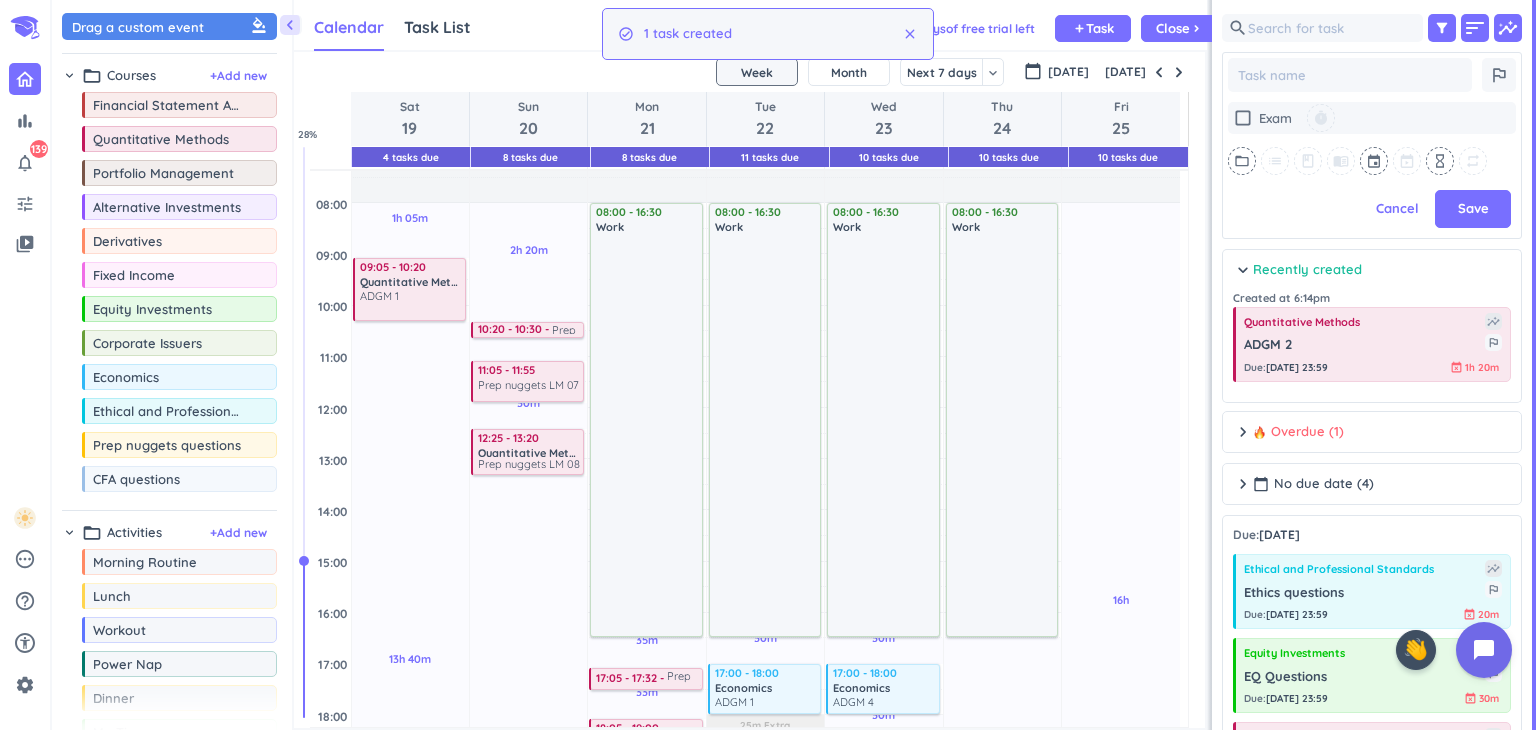 type on "x" 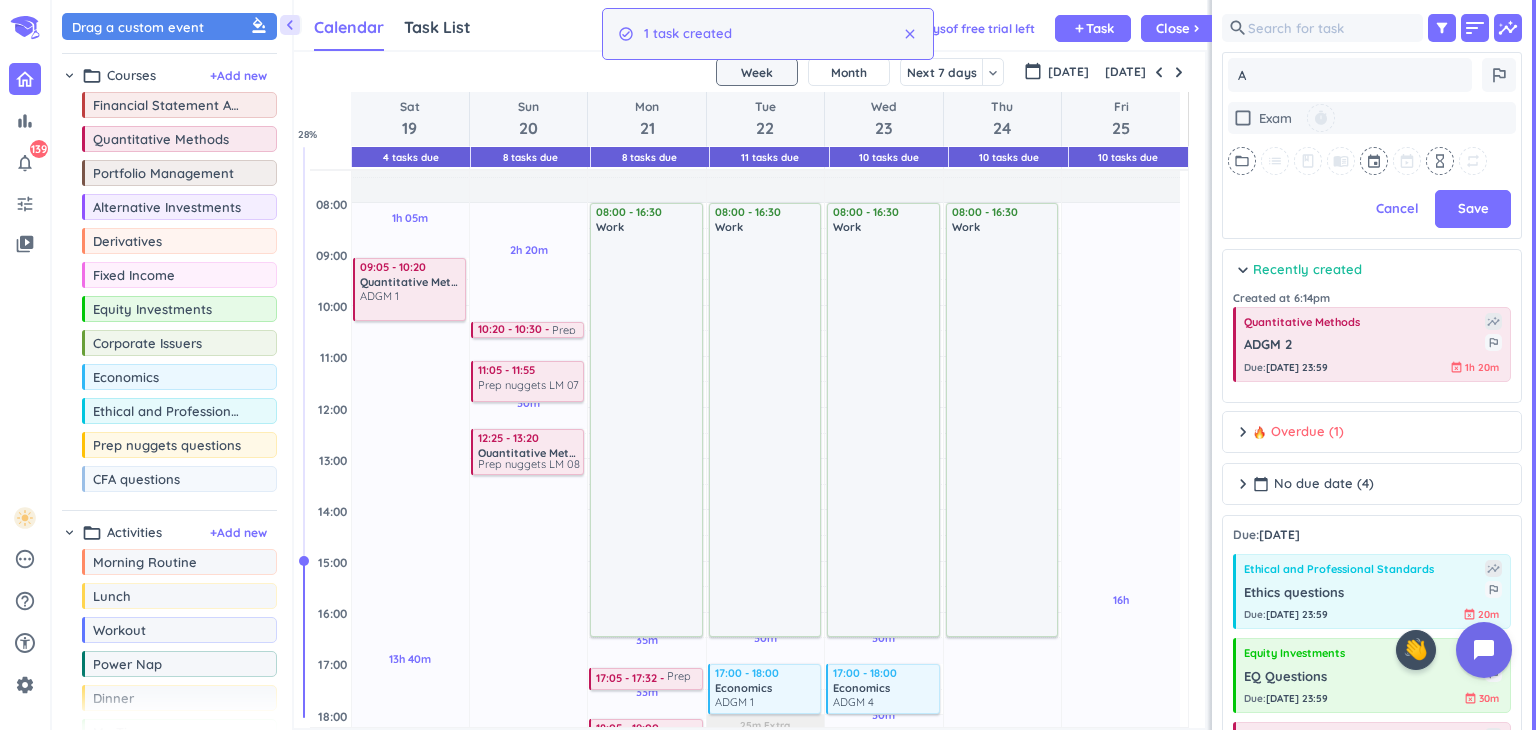 type on "x" 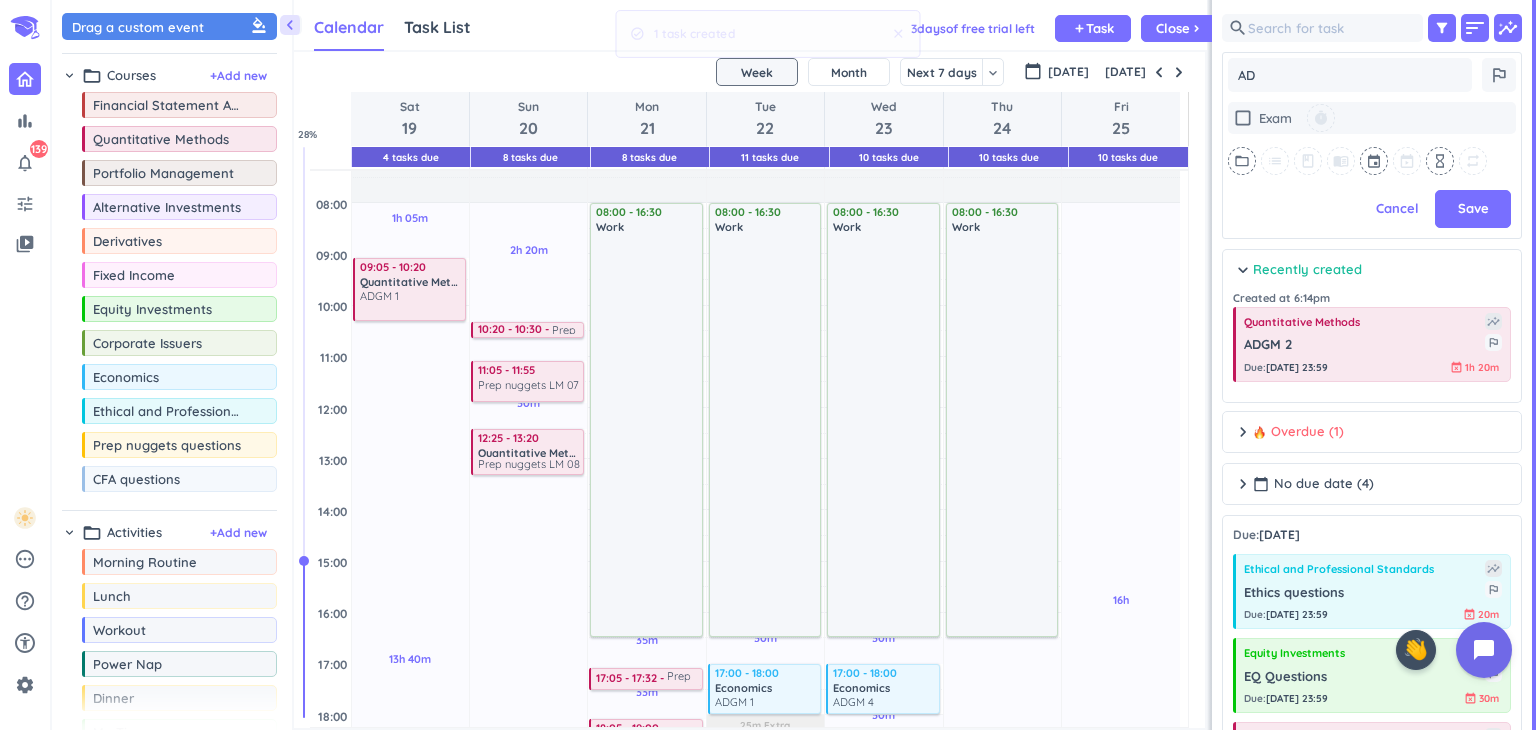 type on "x" 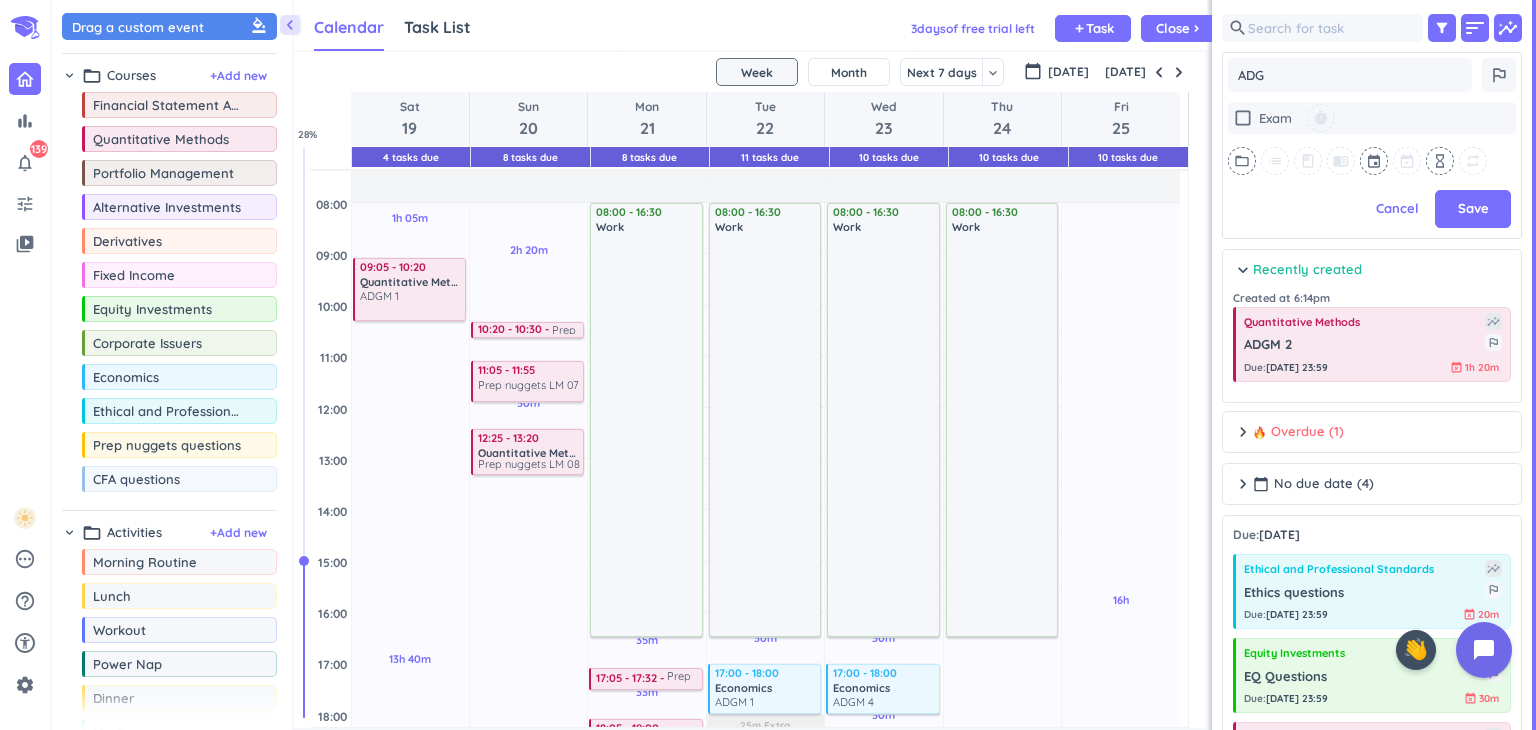 type on "x" 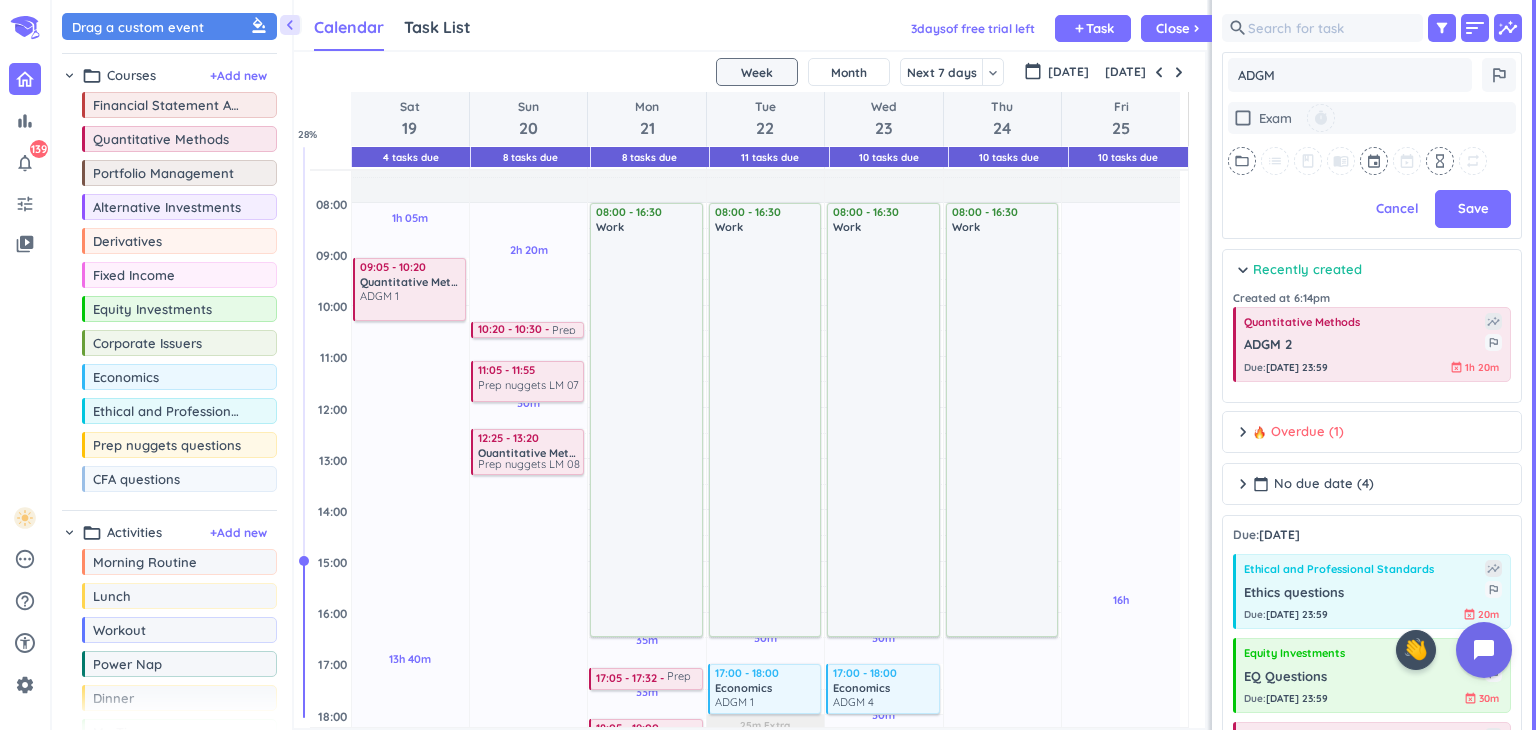 type on "x" 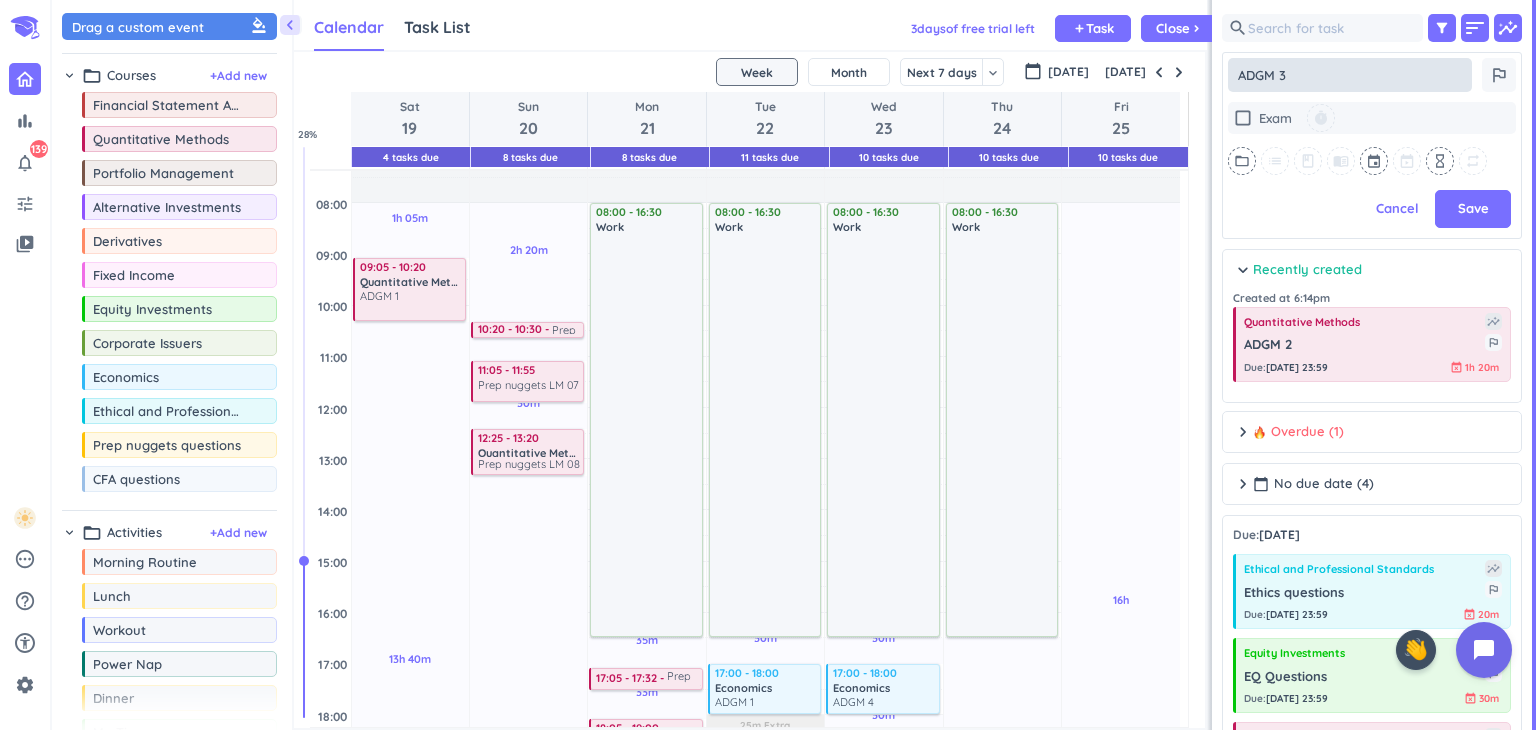 click on "ADGM 3" at bounding box center (1350, 75) 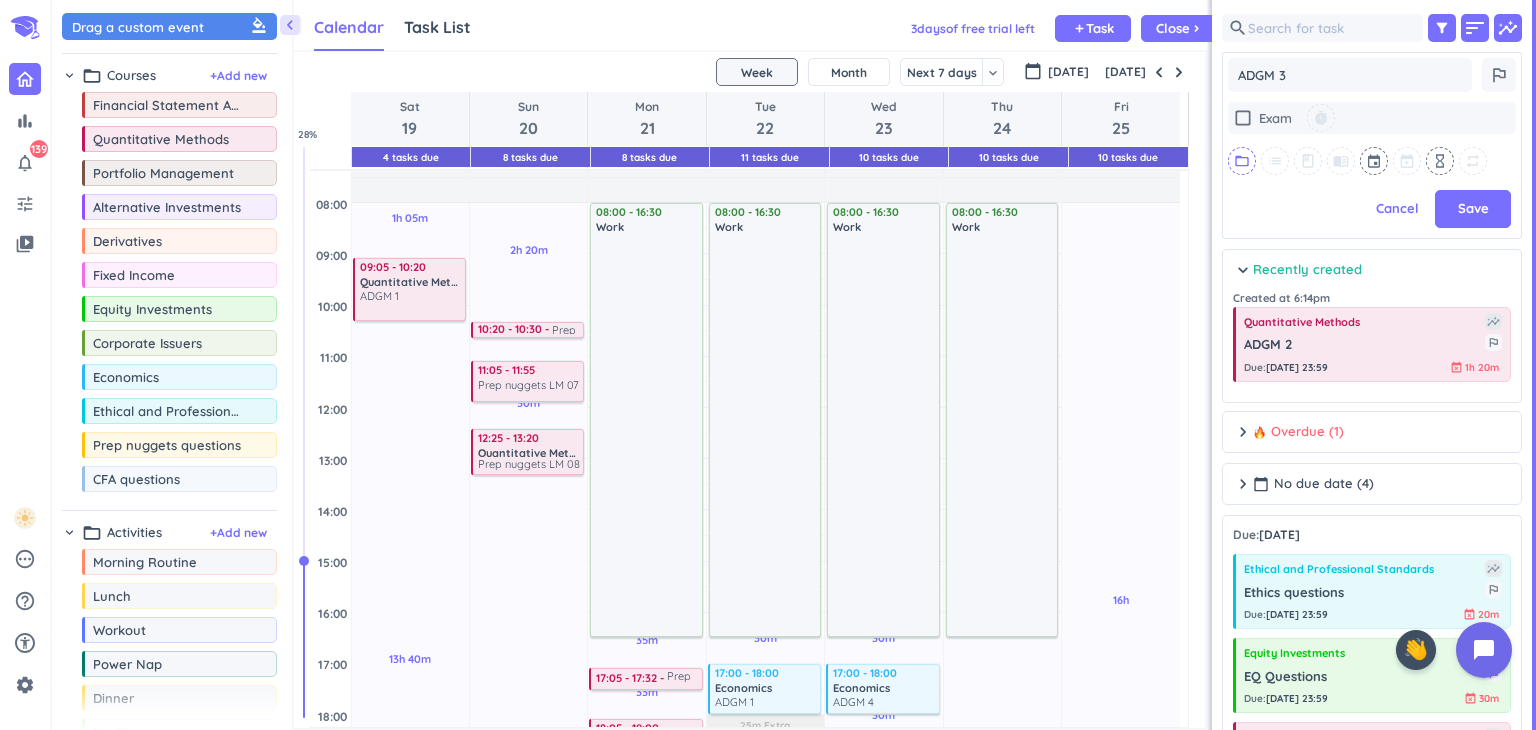 type on "ADGM 3" 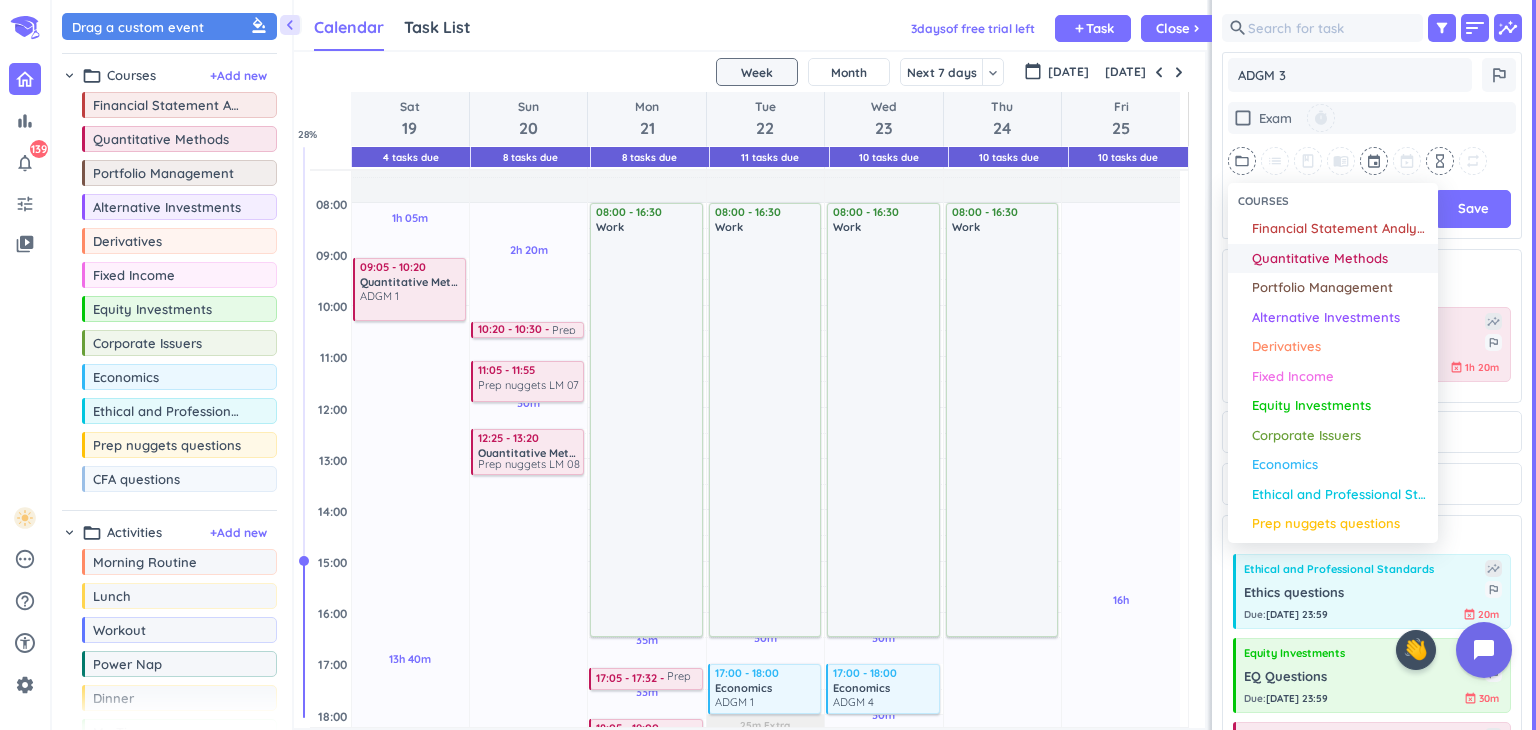 click on "Quantitative Methods" at bounding box center (1320, 259) 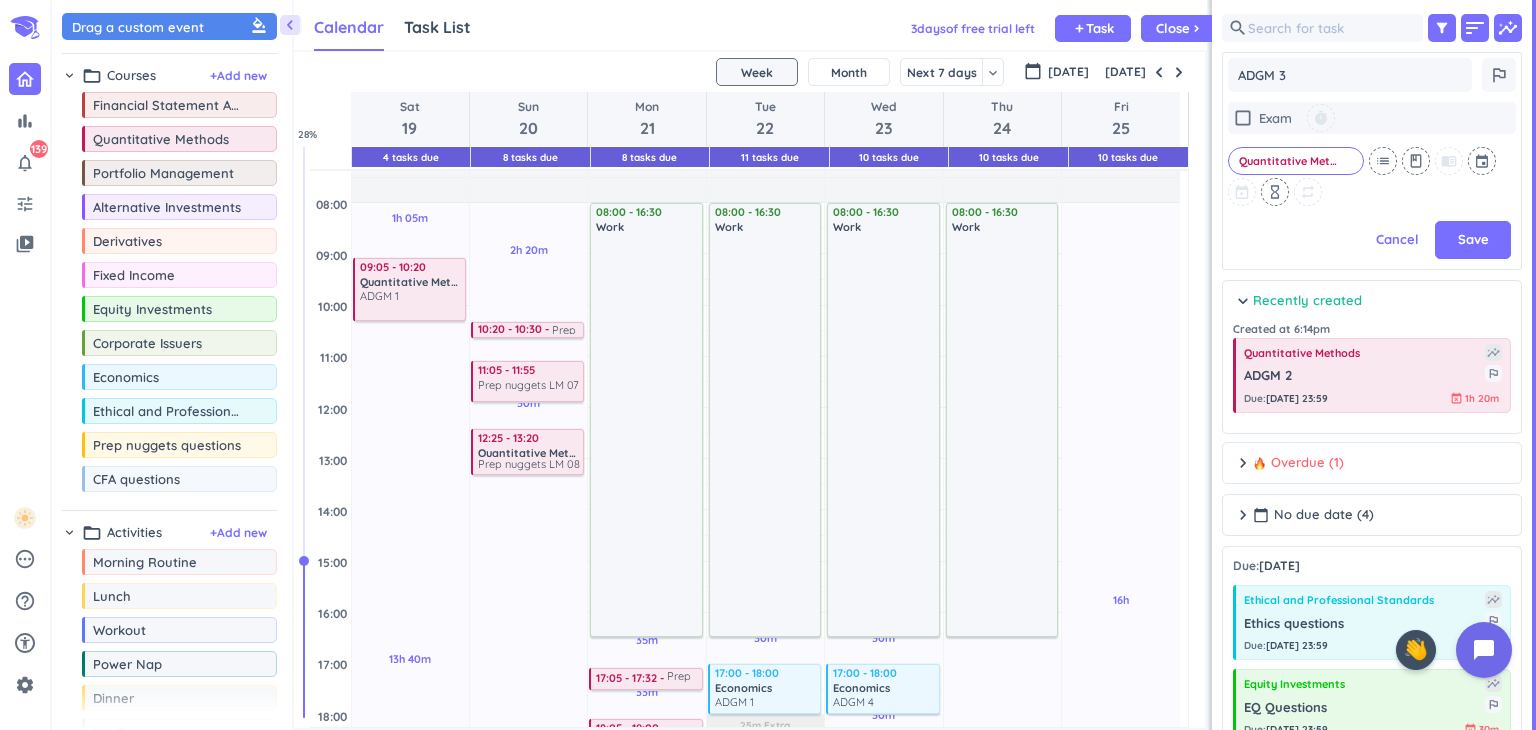 scroll, scrollTop: 442, scrollLeft: 292, axis: both 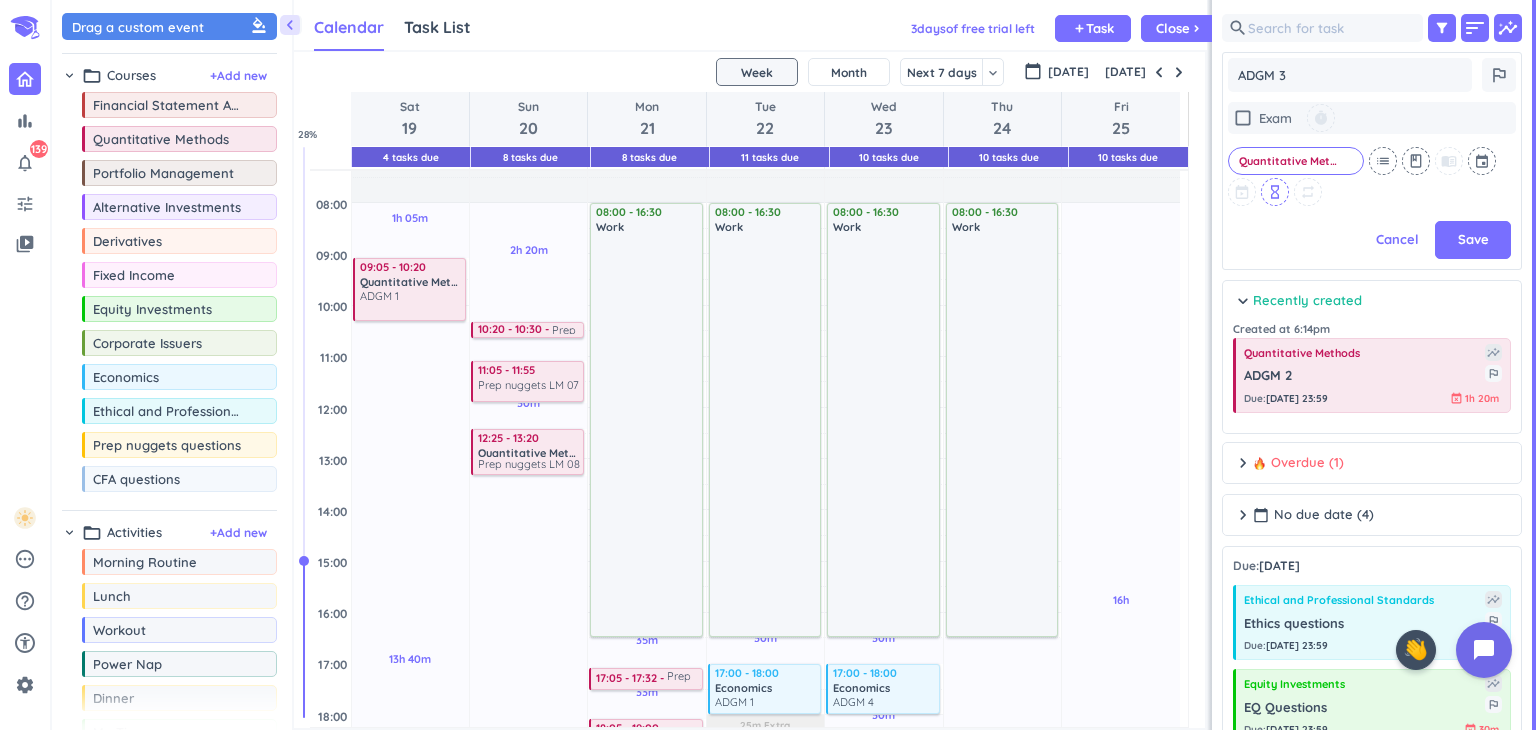 click on "hourglass_empty" at bounding box center [1275, 192] 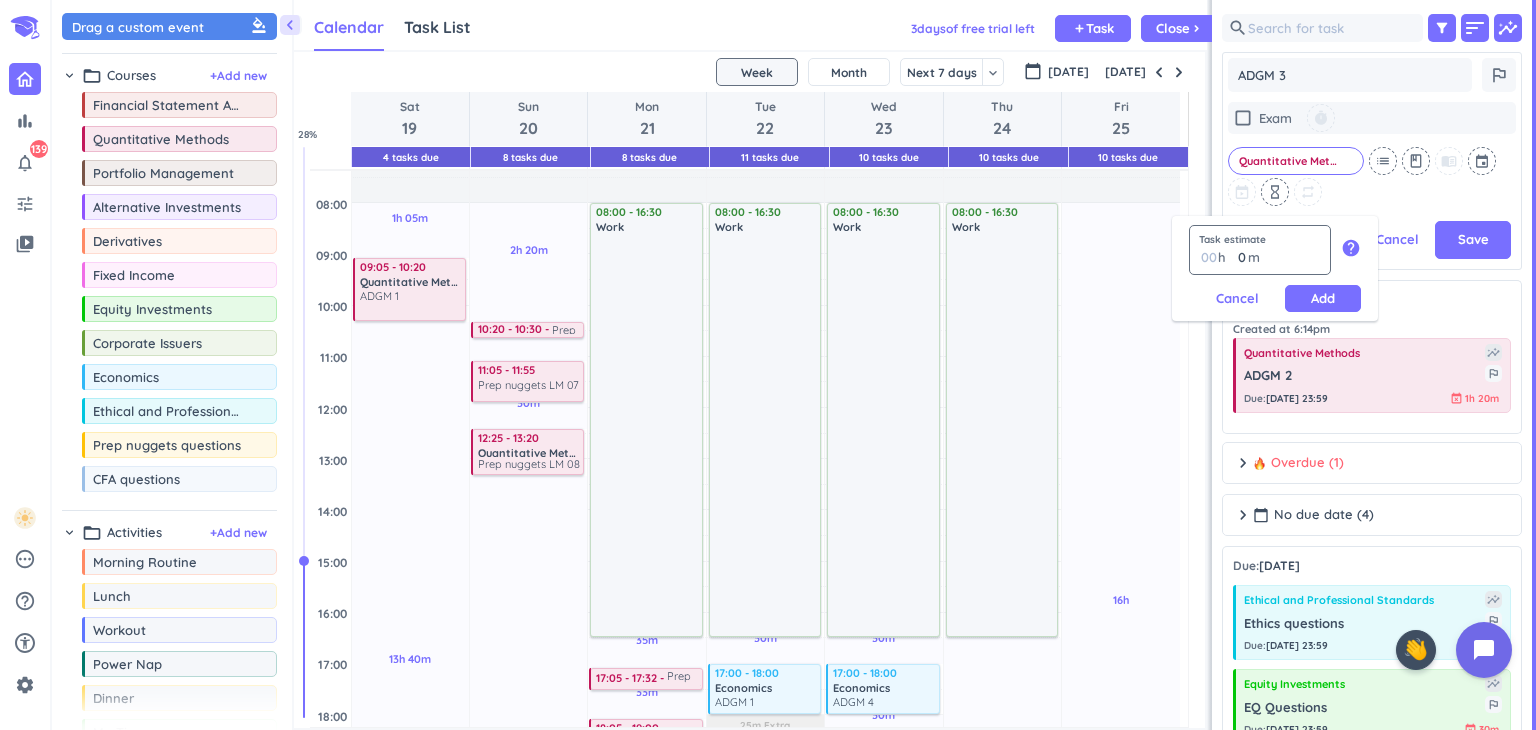 type on "1" 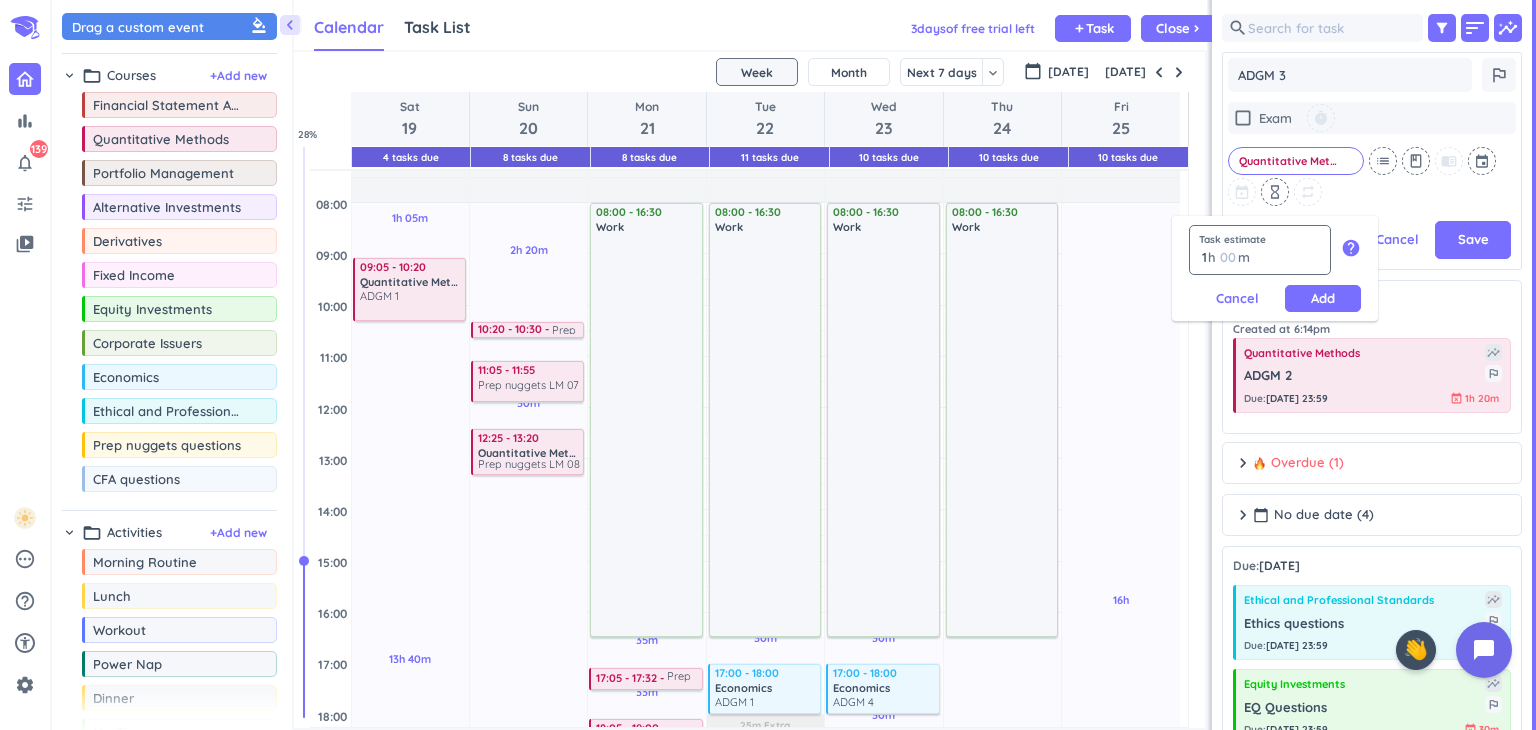 type on "1" 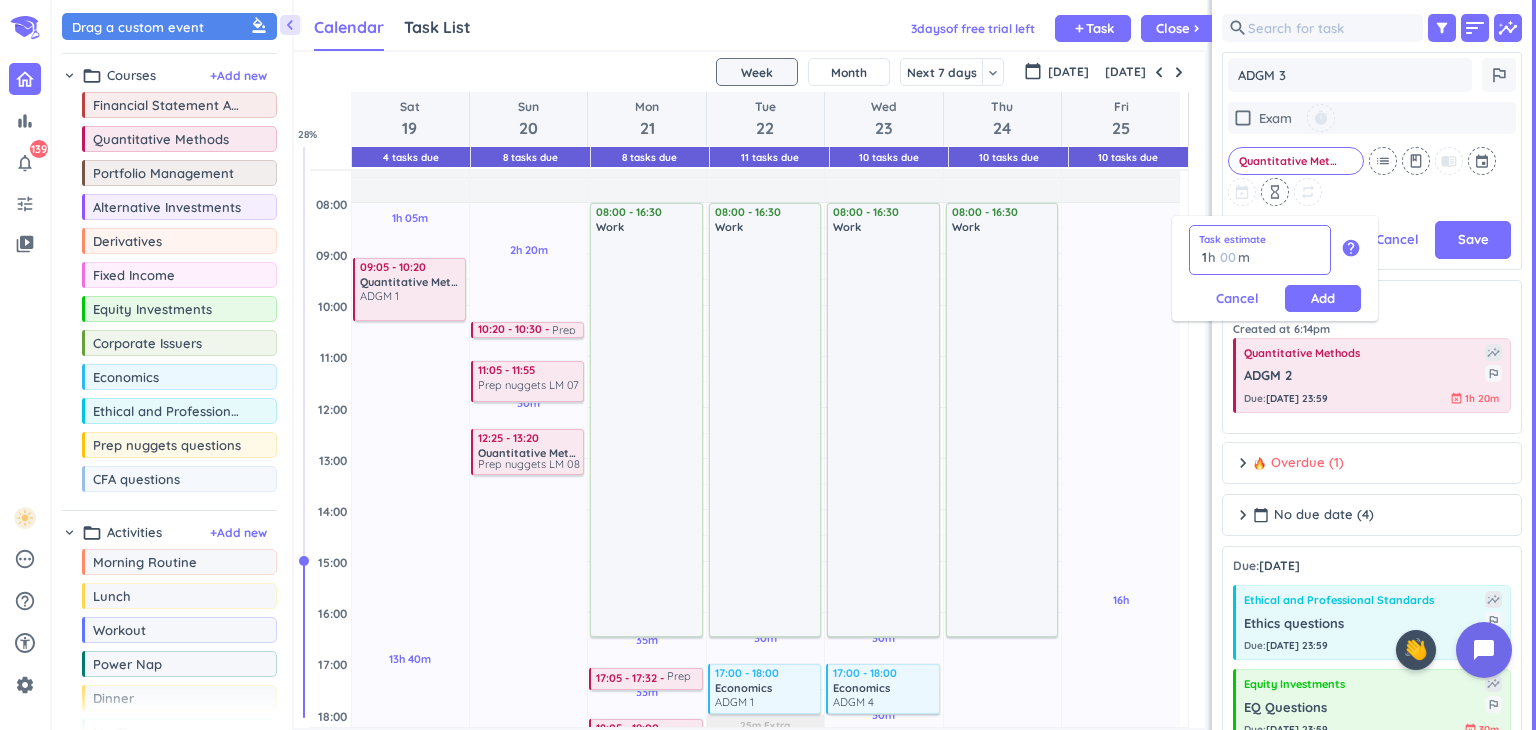 click at bounding box center [1227, 257] 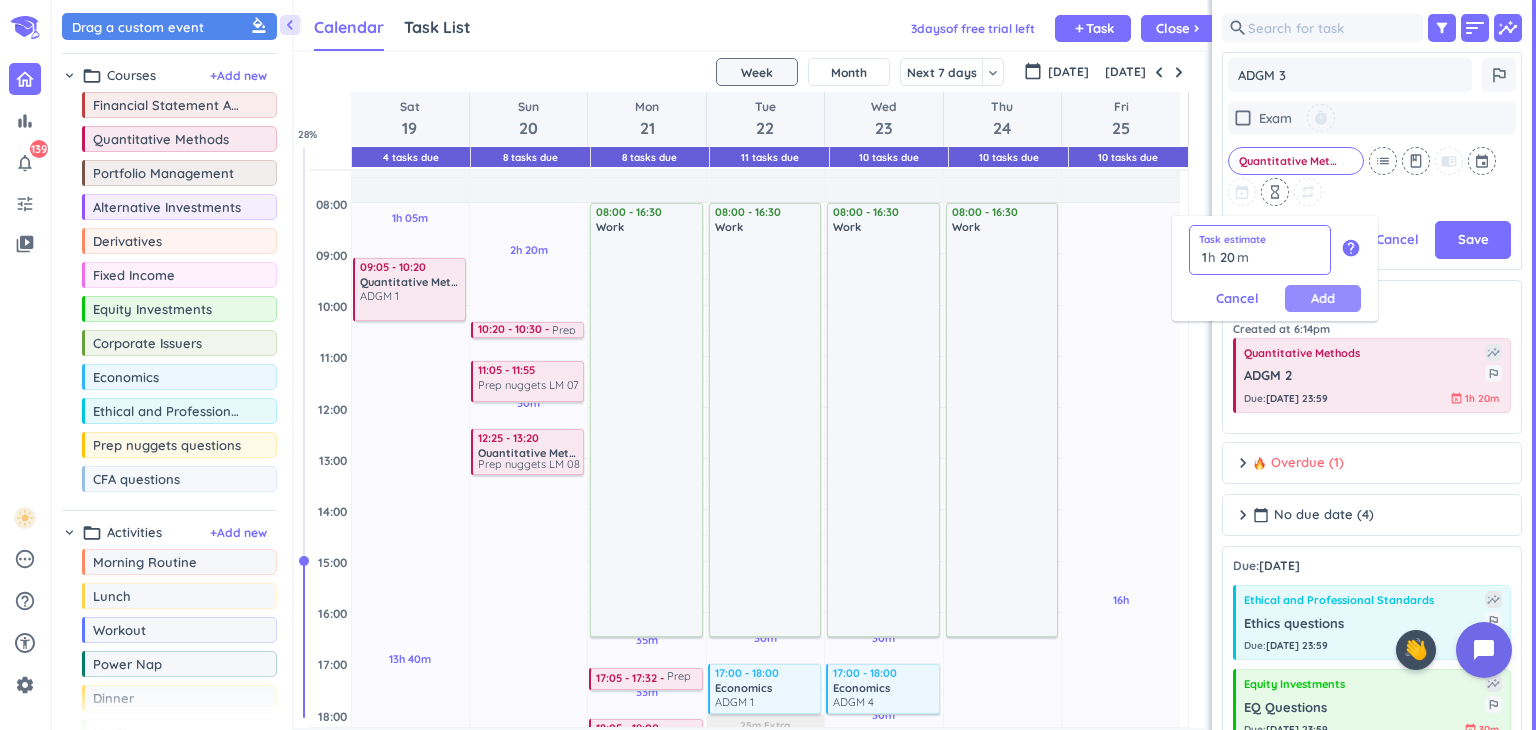 type on "20" 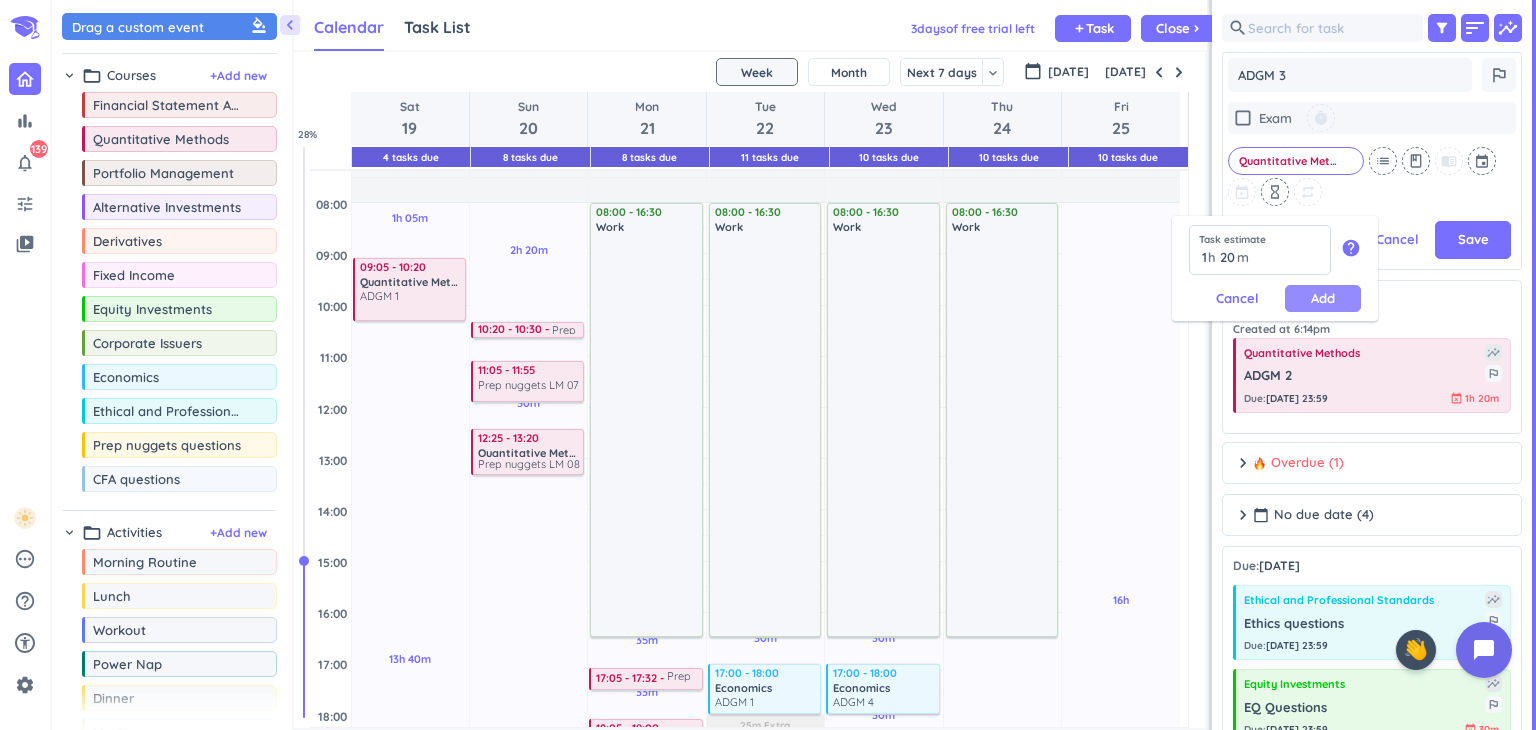 click on "Add" at bounding box center (1323, 298) 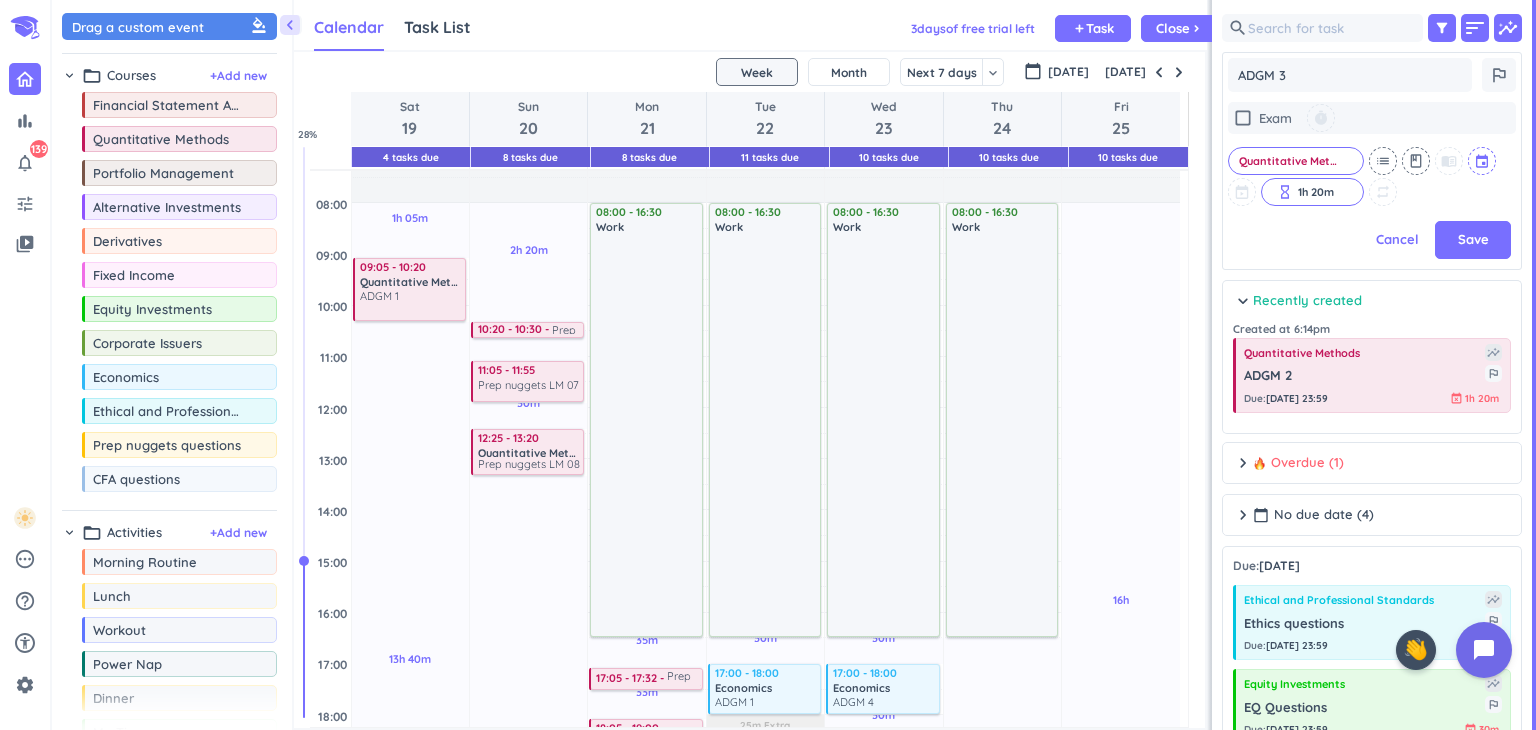 click at bounding box center (1483, 161) 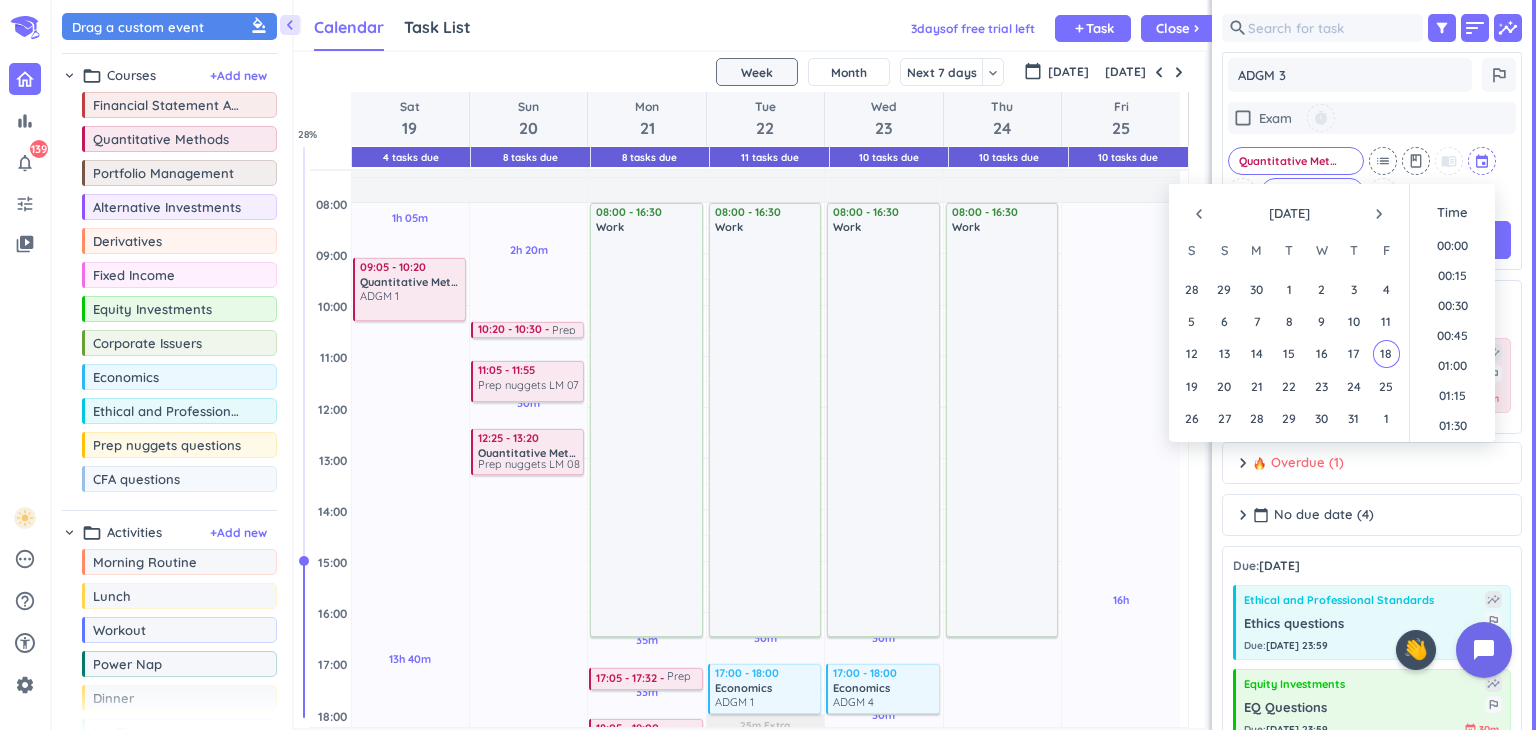 scroll, scrollTop: 2068, scrollLeft: 0, axis: vertical 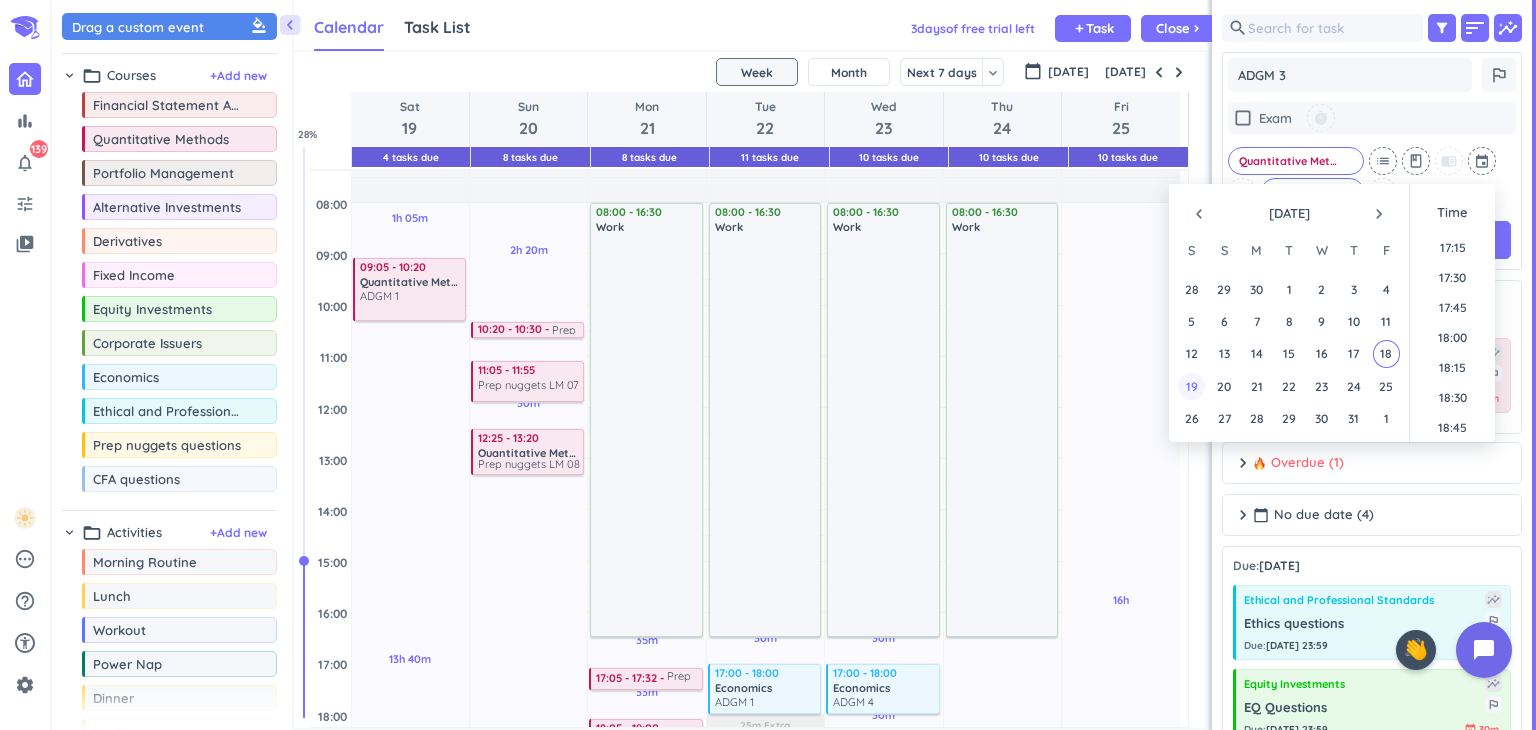 click on "19" at bounding box center (1191, 386) 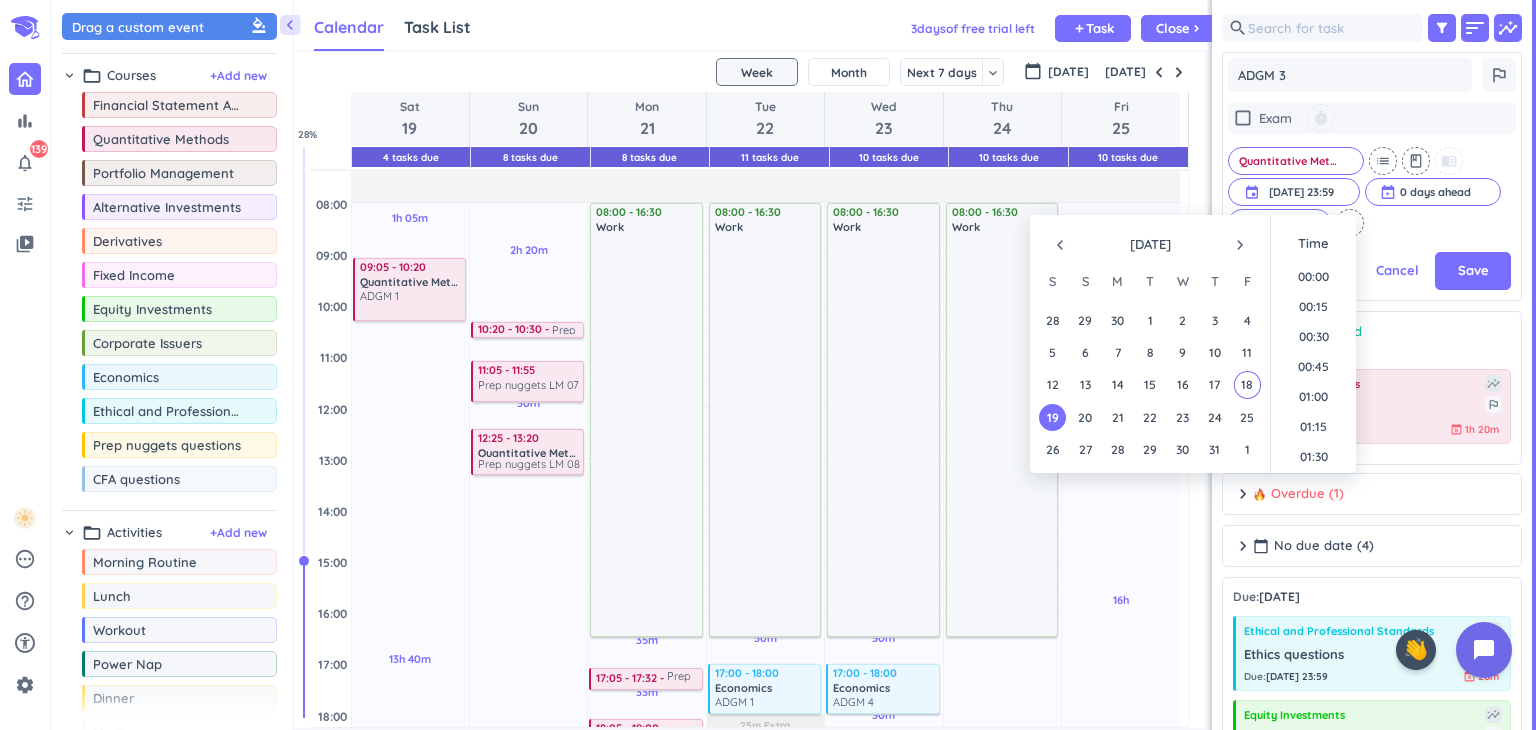 scroll, scrollTop: 412, scrollLeft: 292, axis: both 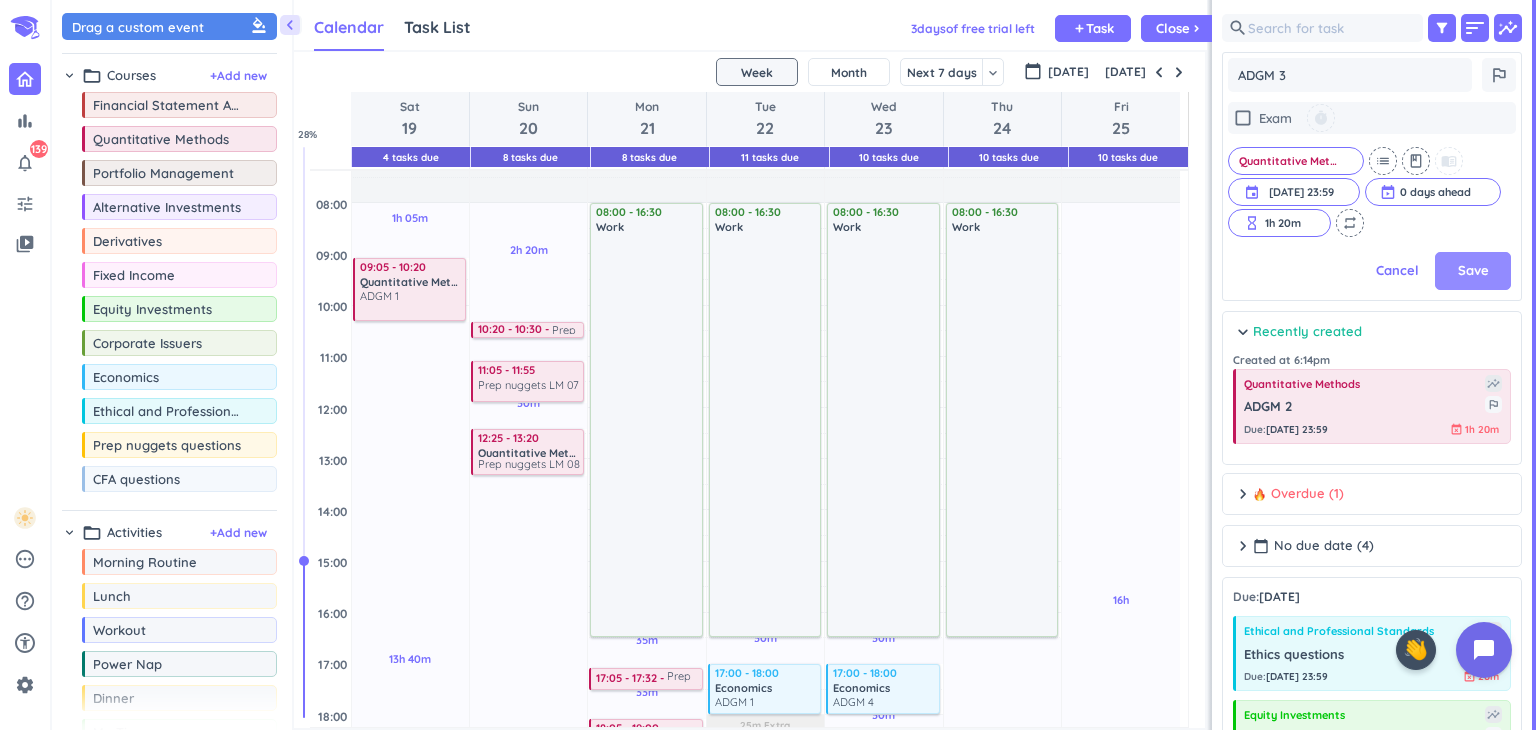 click on "Save" at bounding box center (1473, 271) 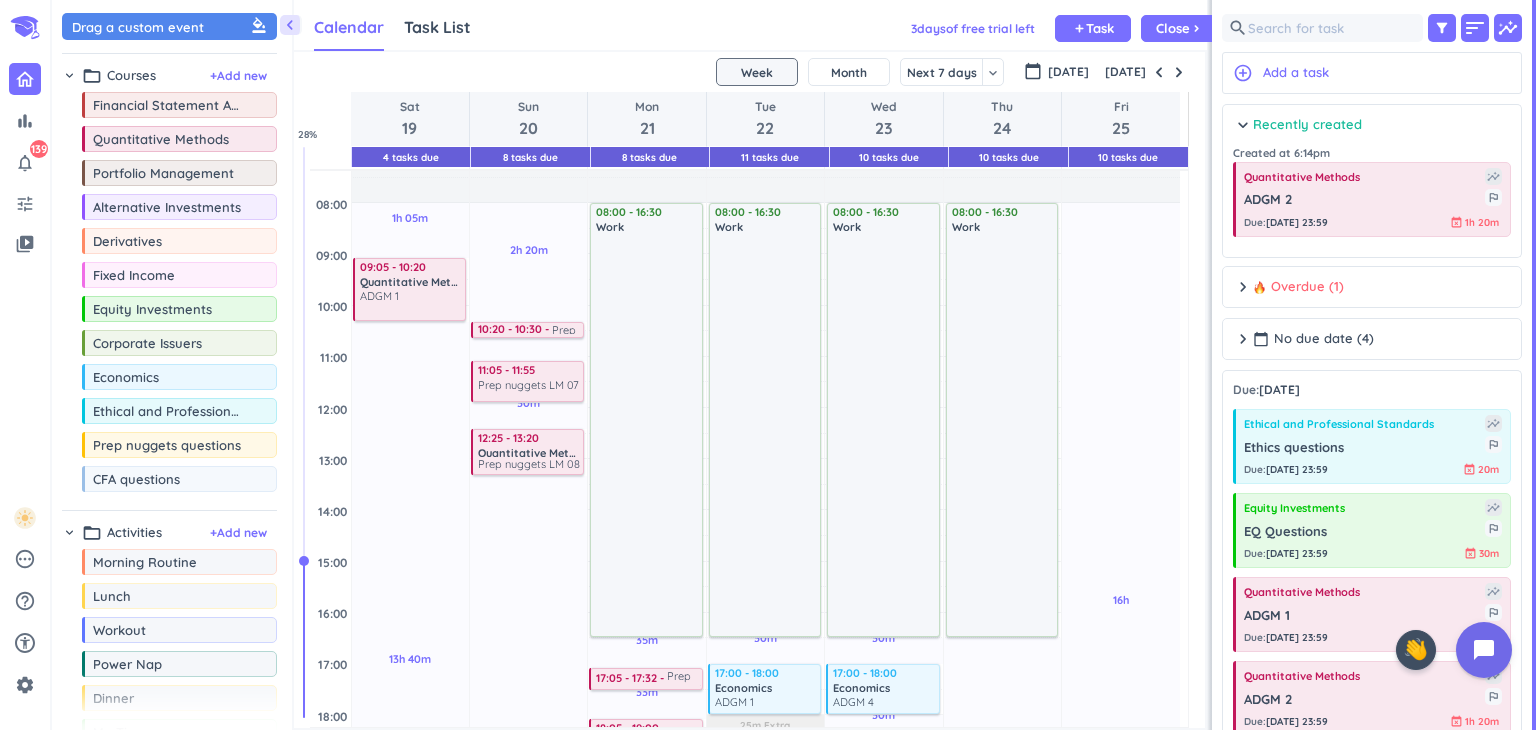 scroll, scrollTop: 8, scrollLeft: 8, axis: both 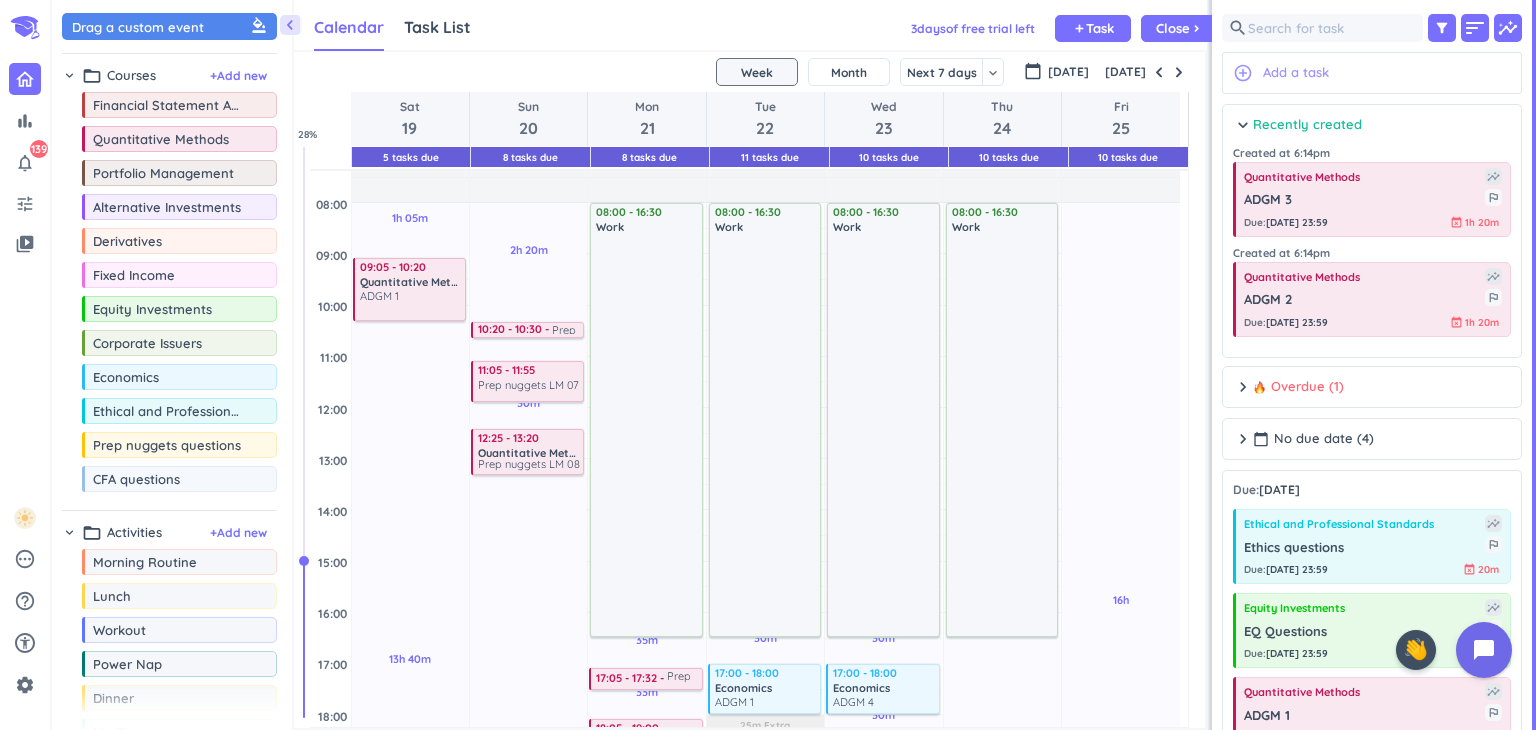 click on "Add a task" at bounding box center (1296, 73) 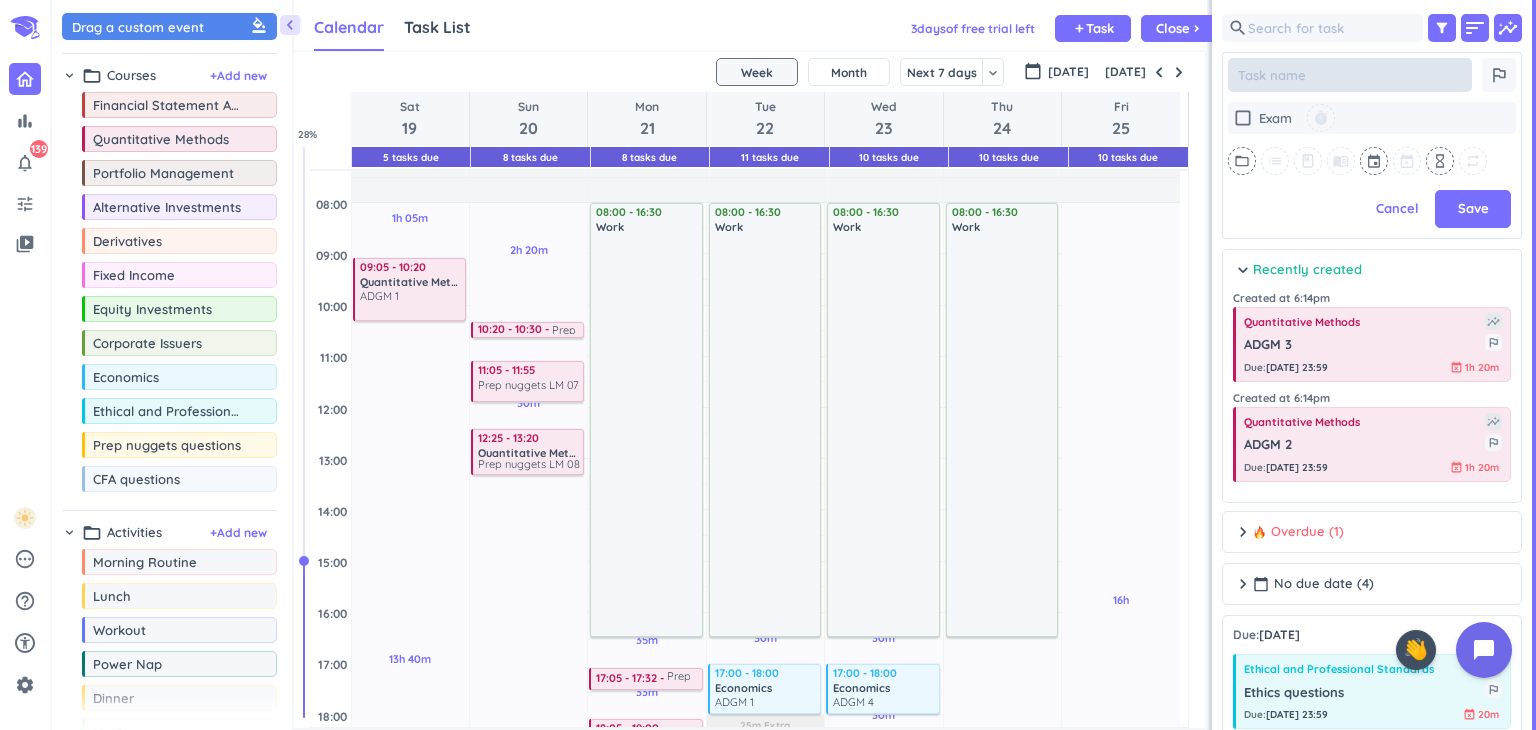 type on "x" 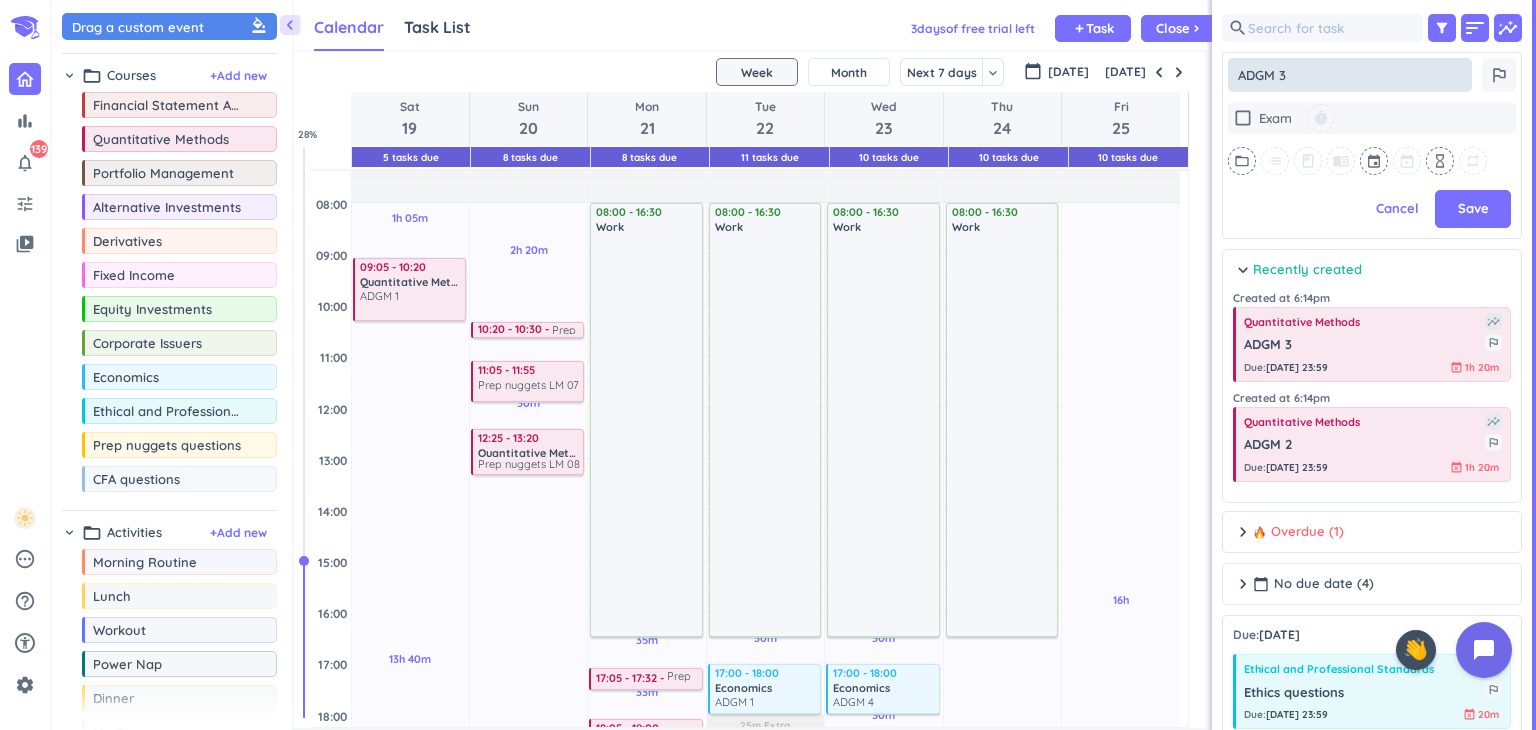 type on "x" 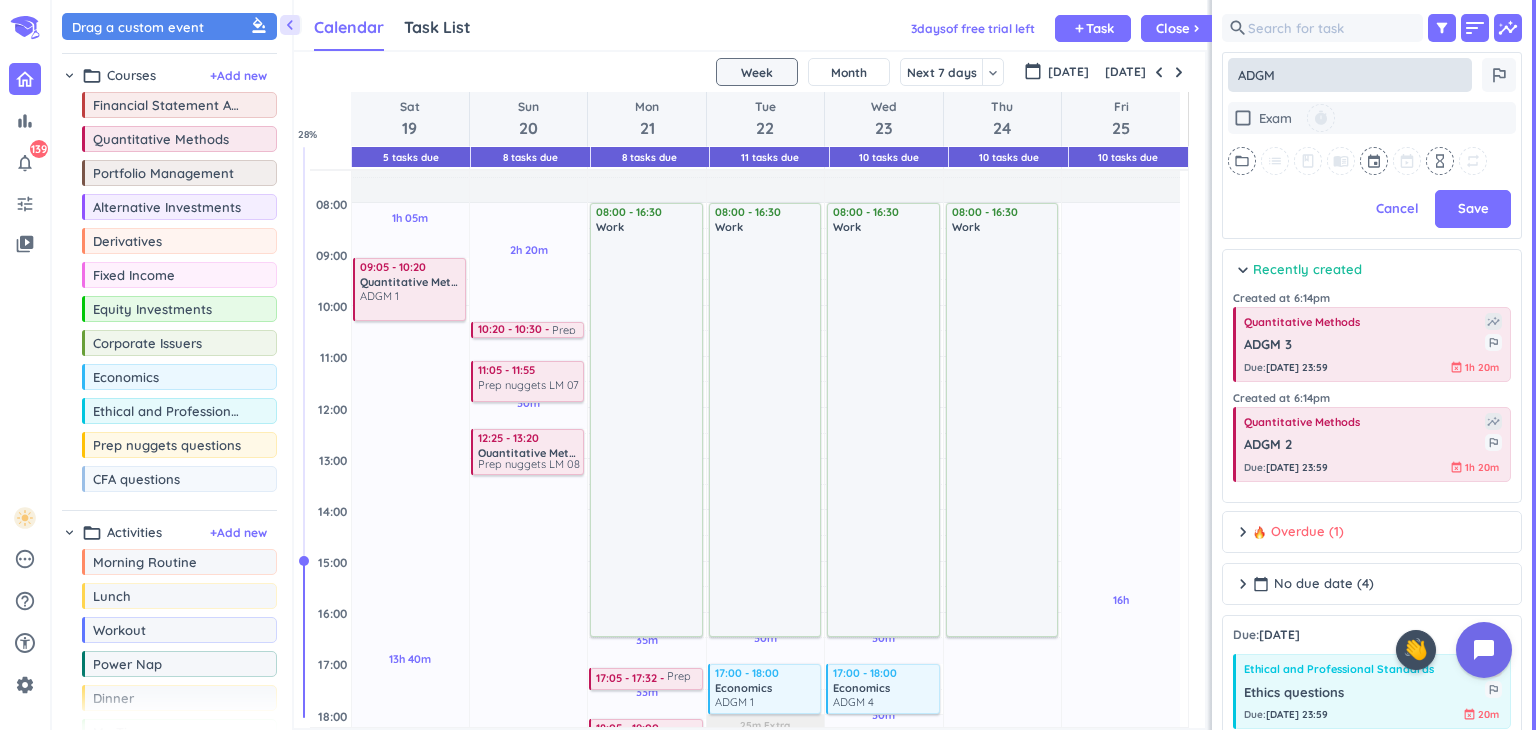 type on "x" 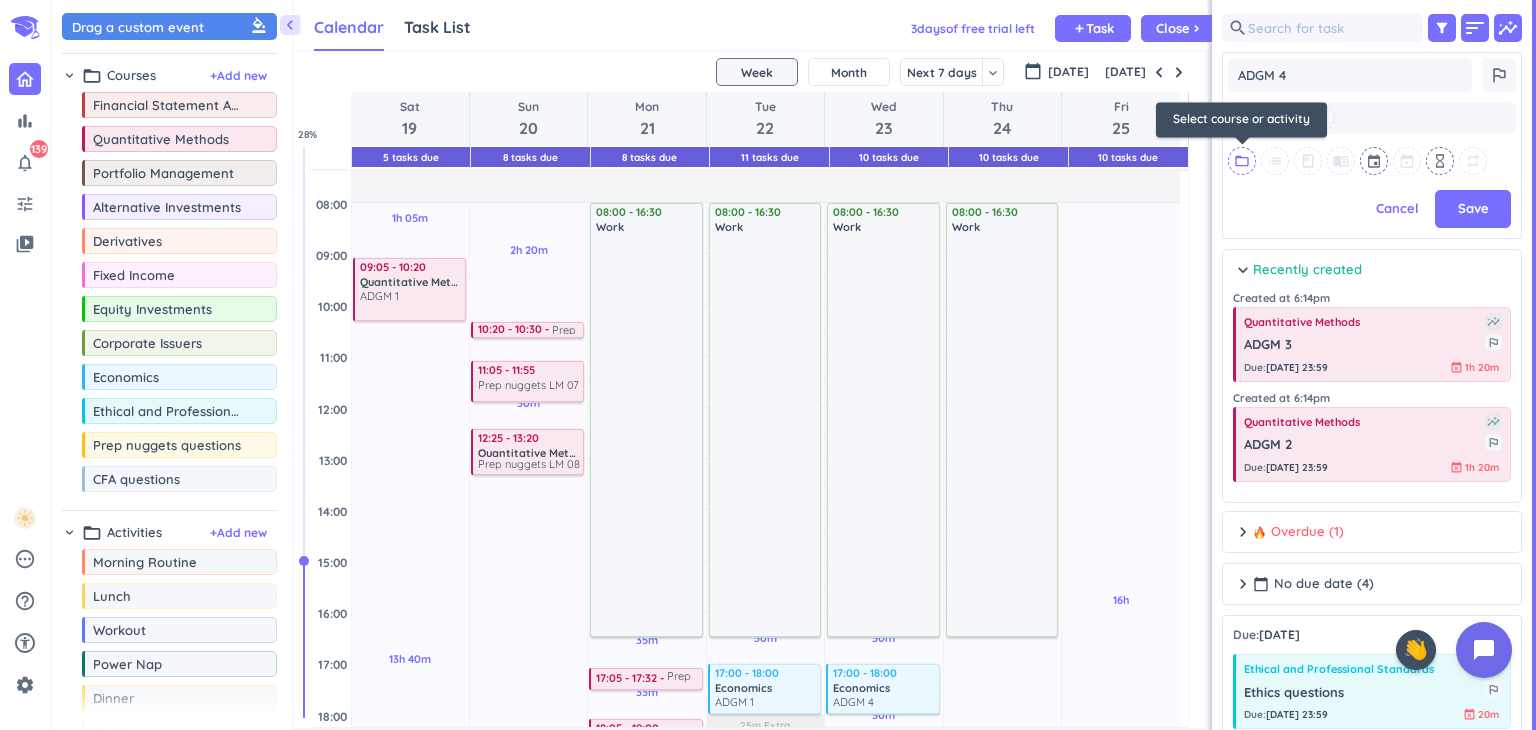 type on "ADGM 4" 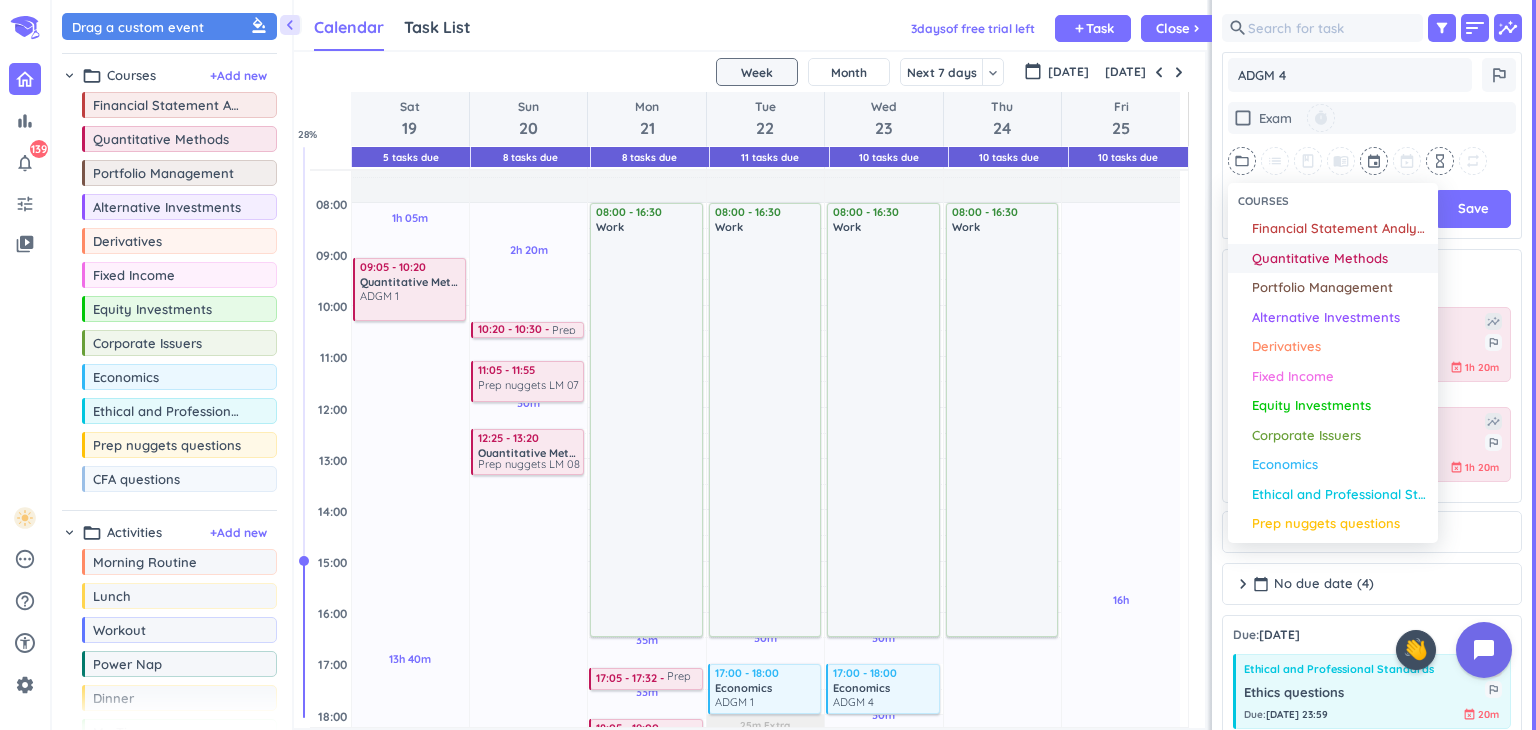 click on "Quantitative Methods" at bounding box center (1320, 259) 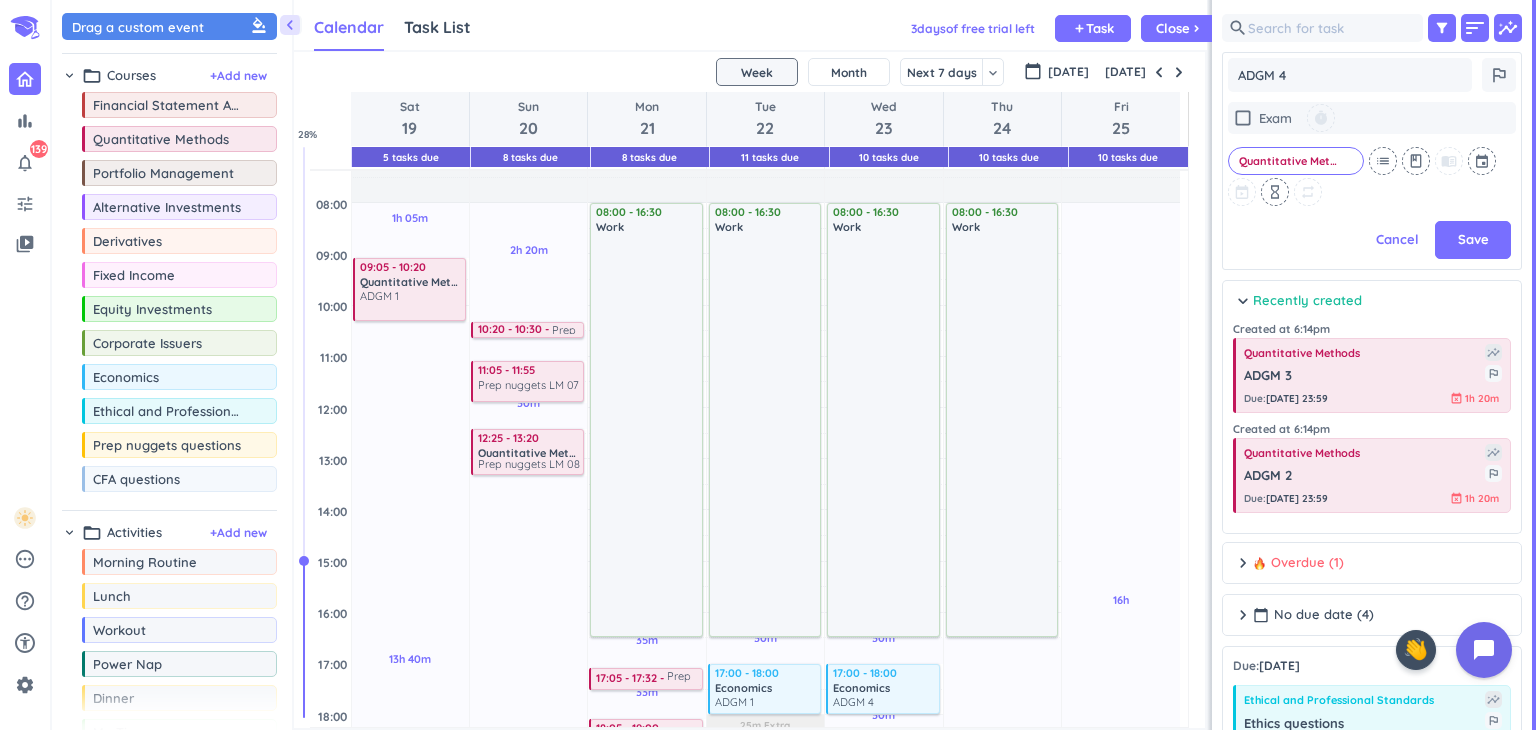 scroll, scrollTop: 442, scrollLeft: 292, axis: both 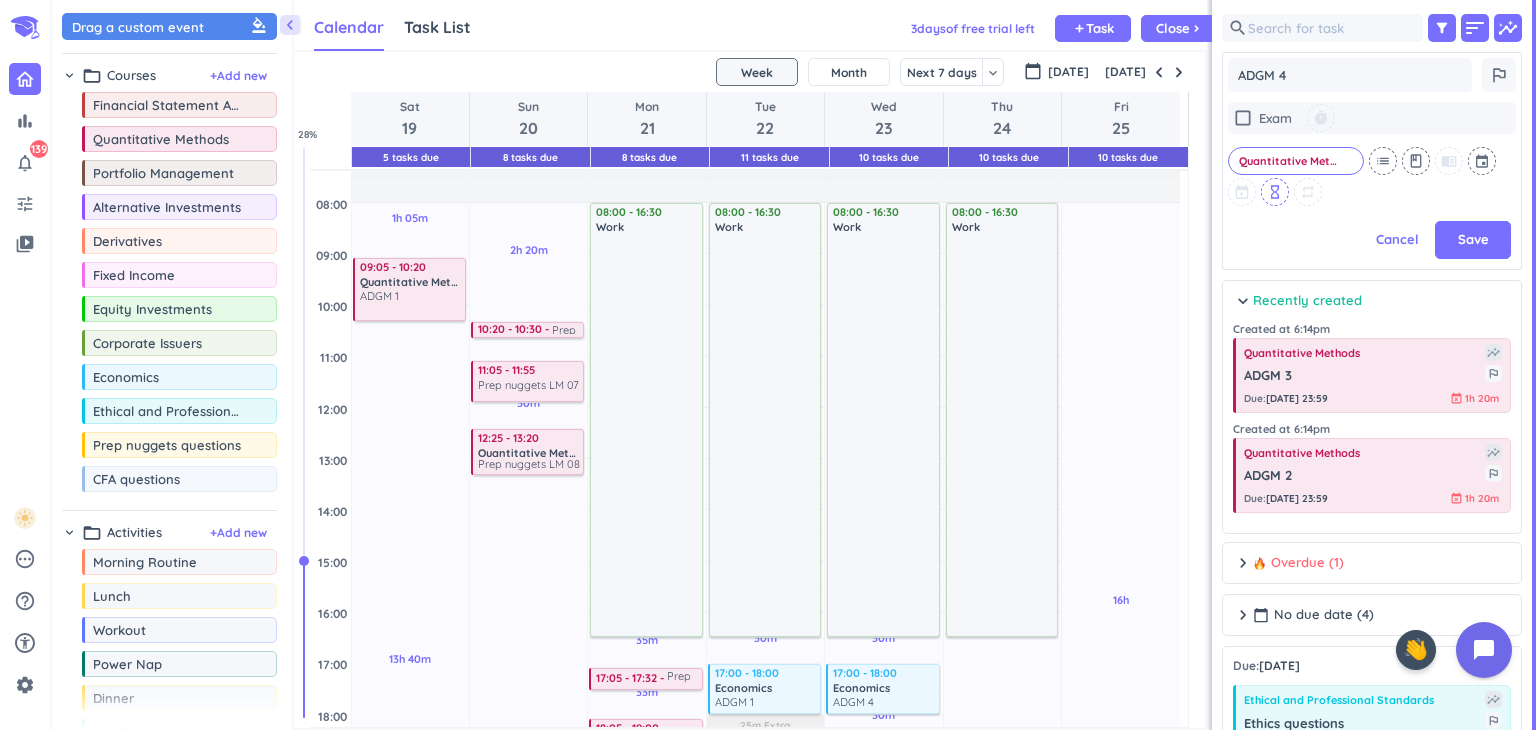 click on "hourglass_empty" at bounding box center [1275, 192] 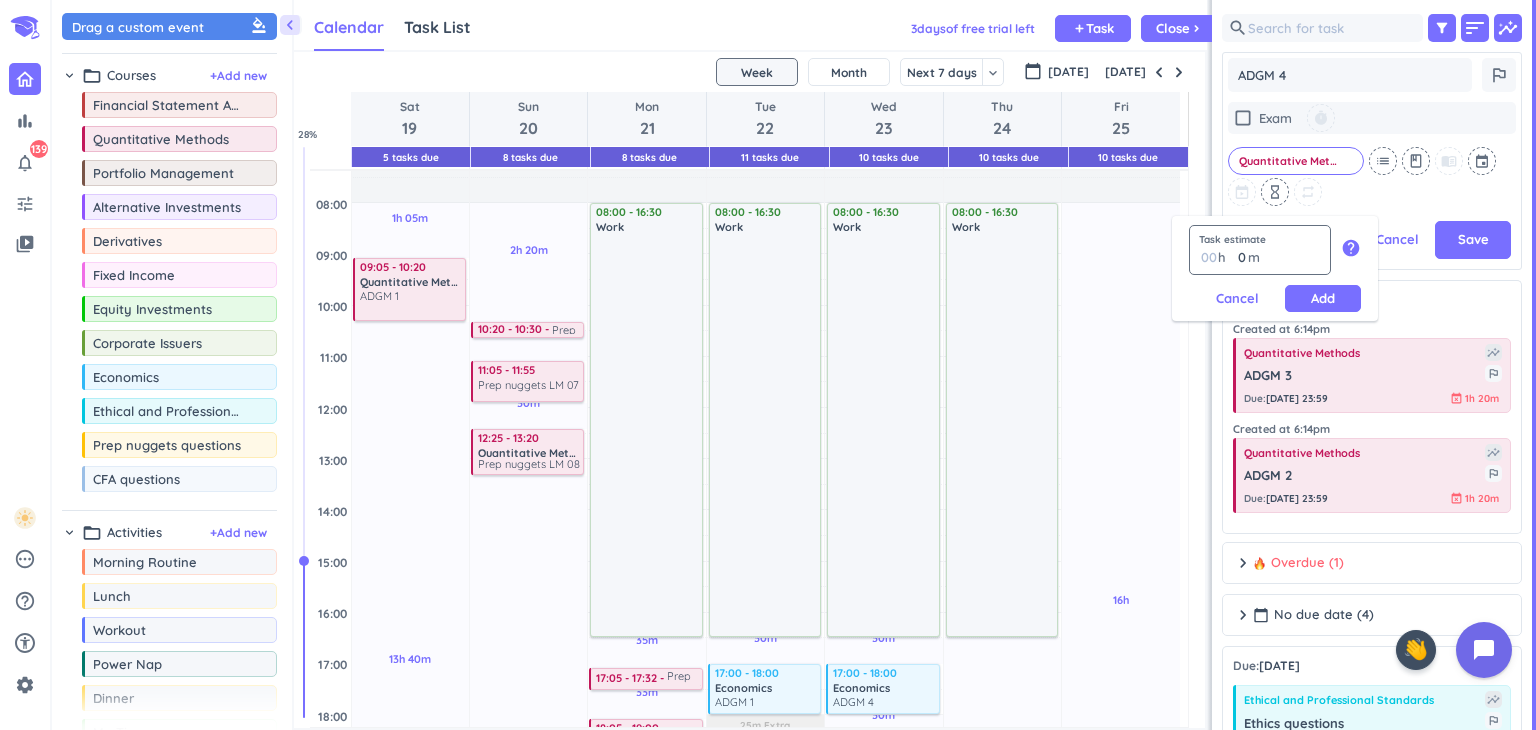 type on "1" 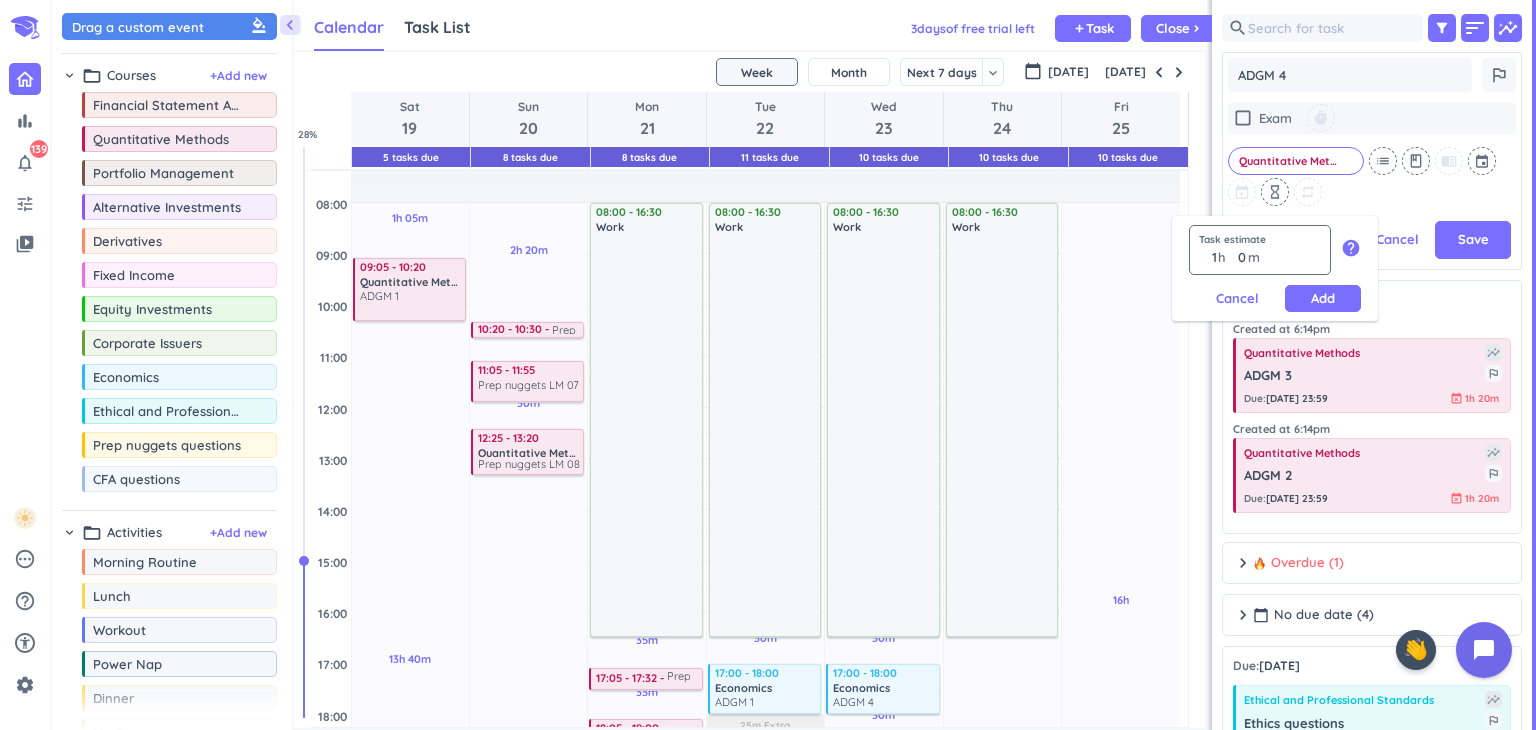 type 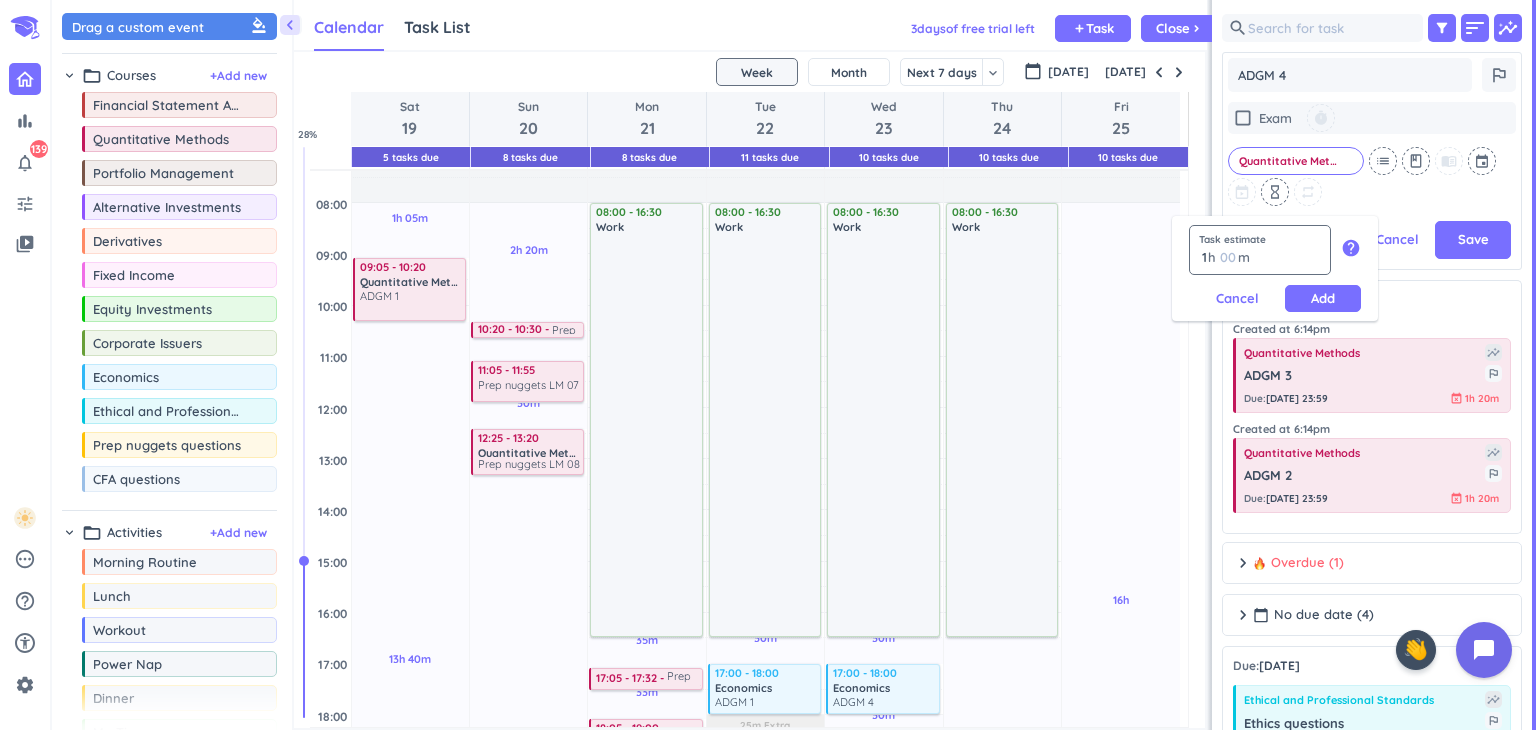 type on "1" 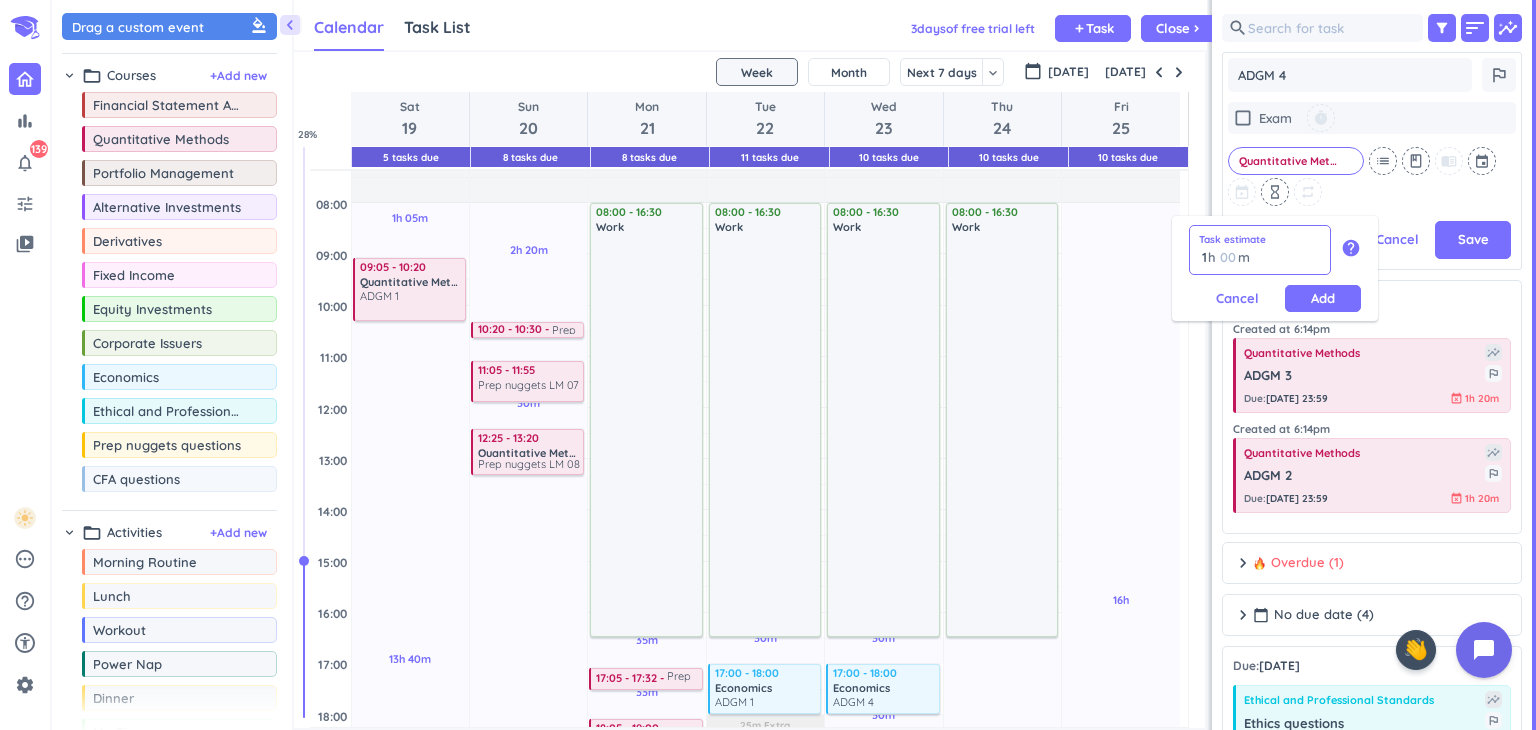 click at bounding box center (1227, 257) 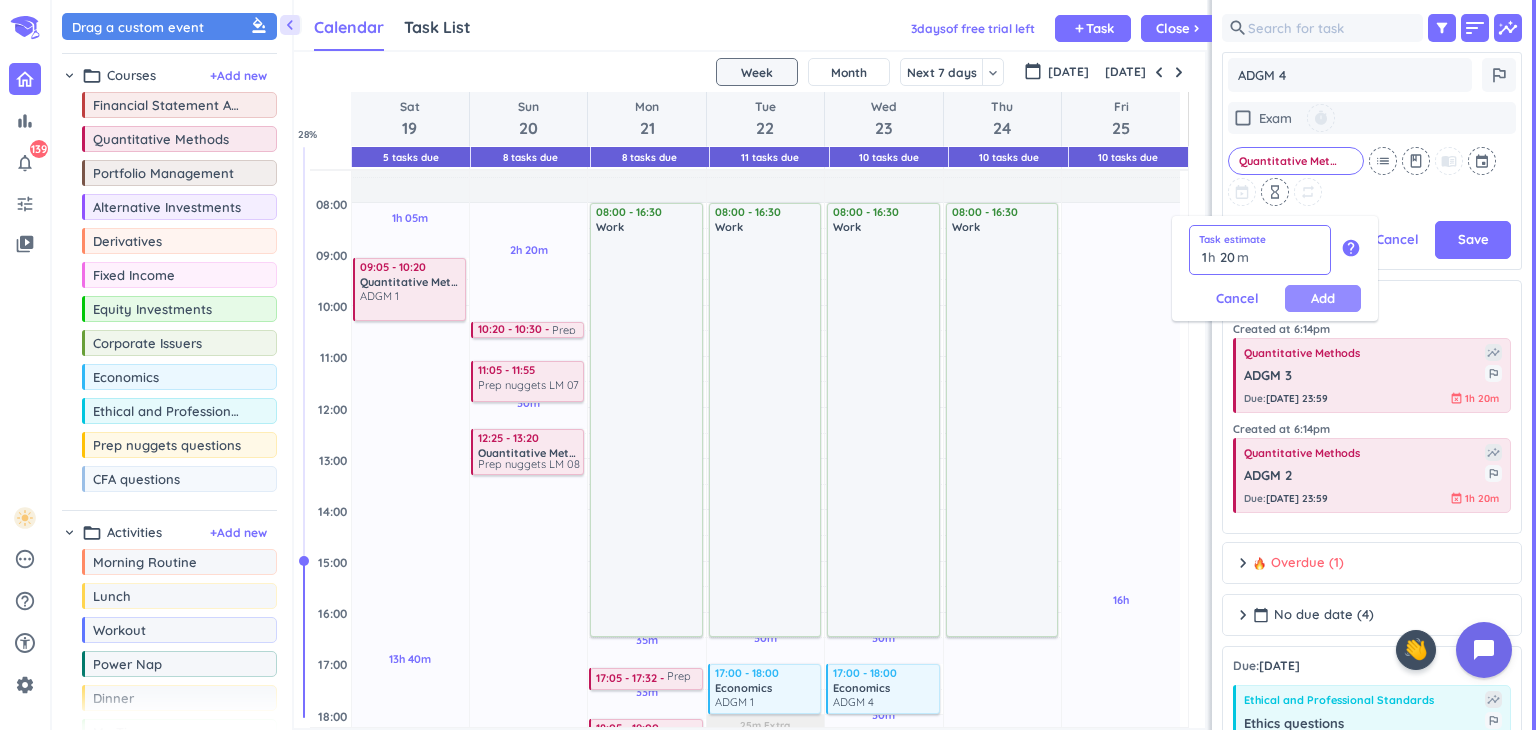 type on "20" 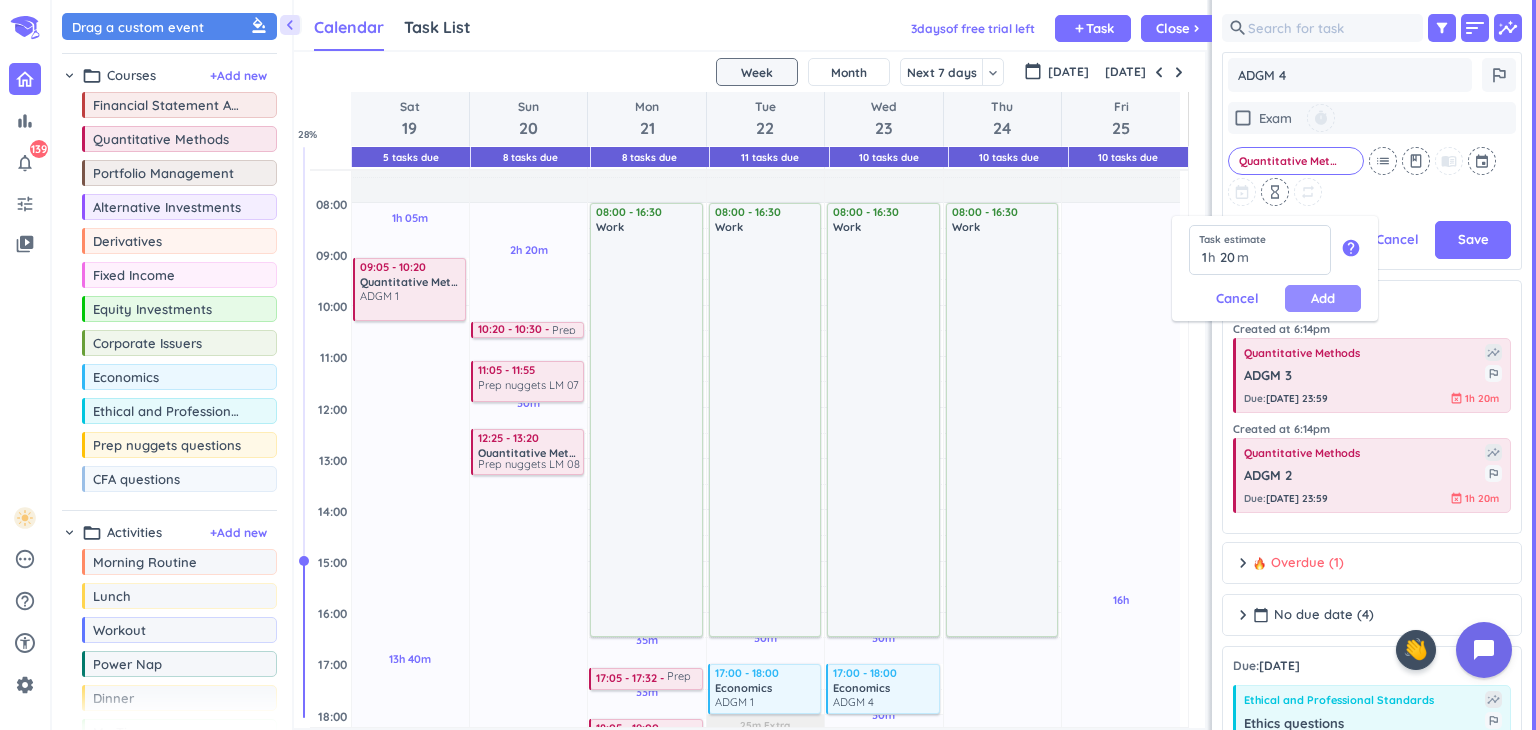 click on "Add" at bounding box center (1323, 298) 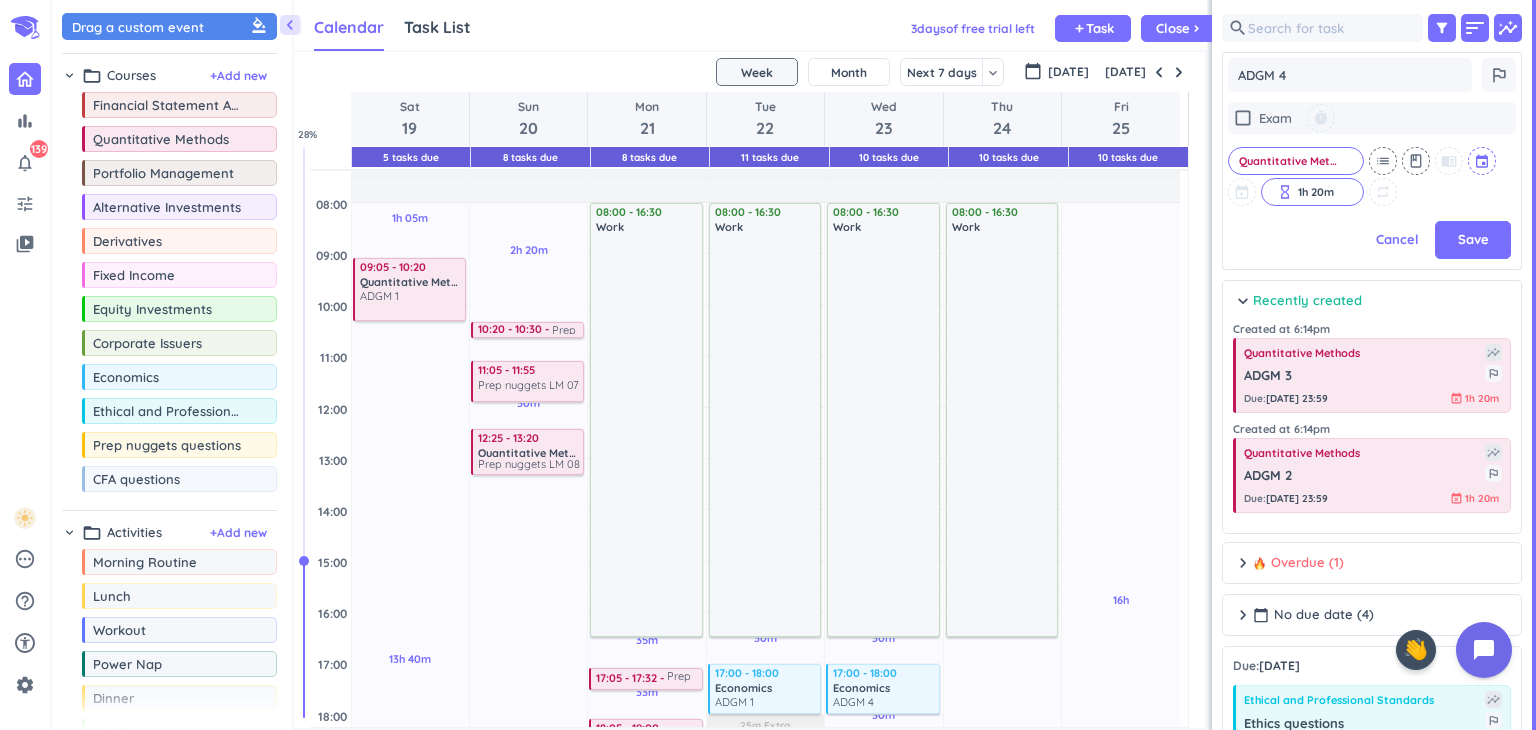 click at bounding box center (1483, 161) 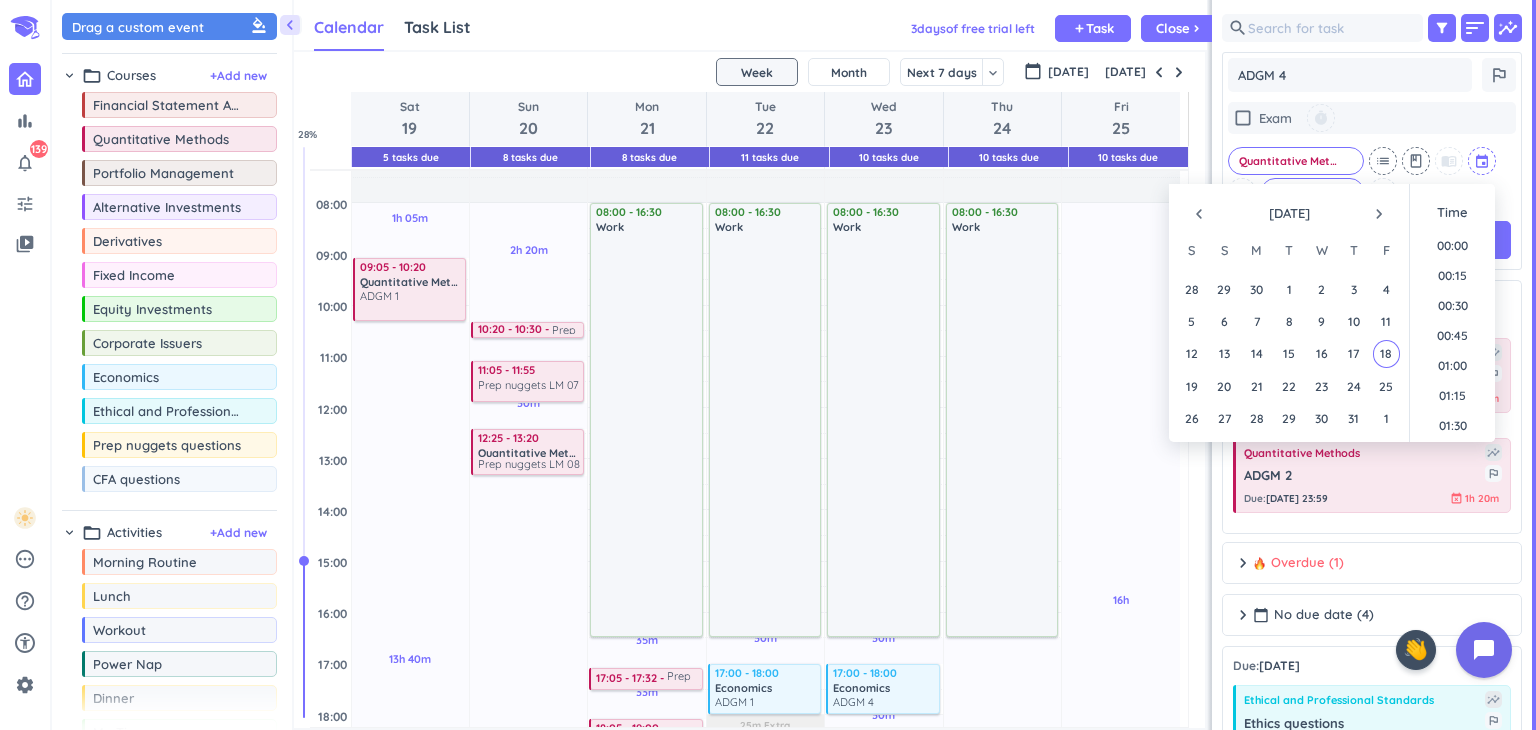 scroll, scrollTop: 2068, scrollLeft: 0, axis: vertical 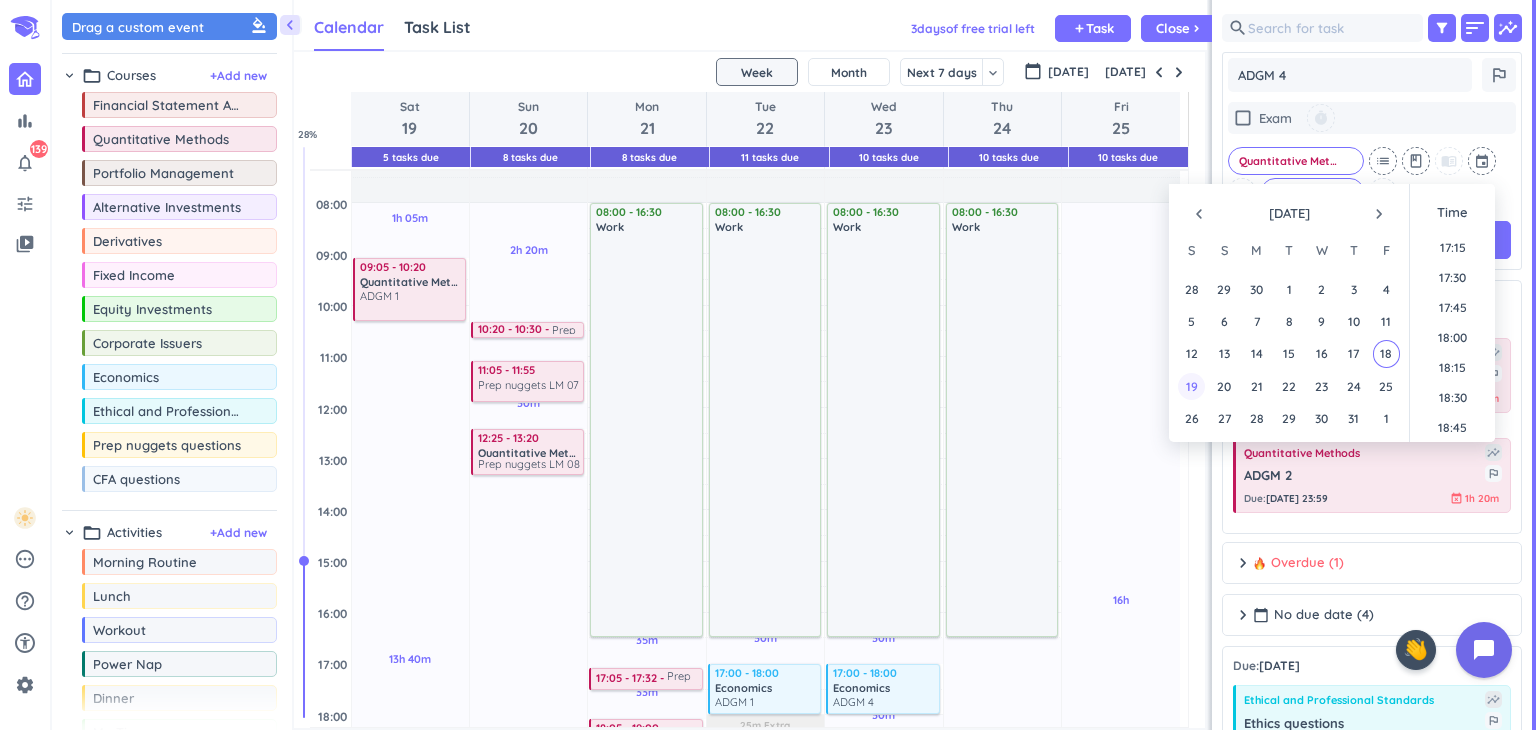 click on "19" at bounding box center [1191, 386] 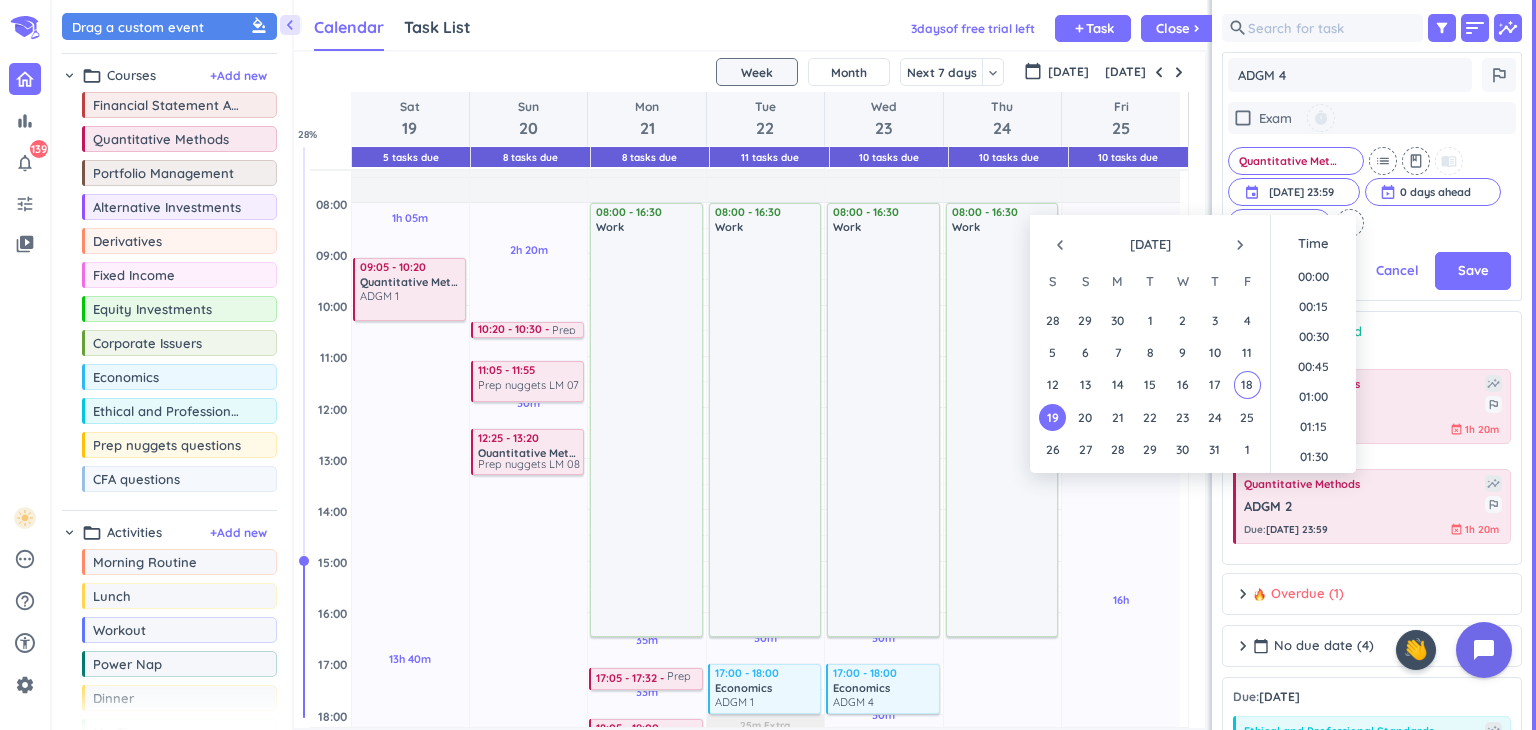 scroll, scrollTop: 412, scrollLeft: 292, axis: both 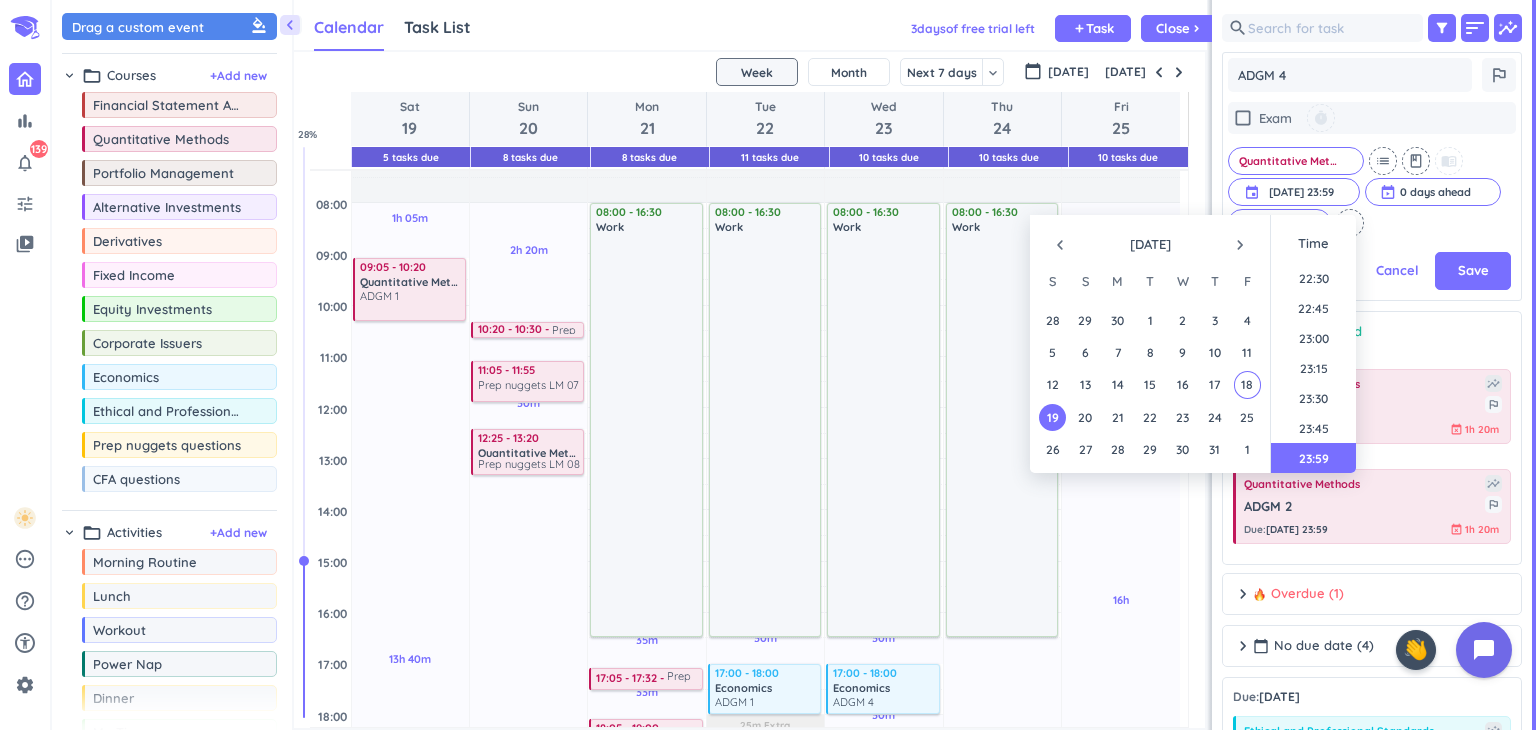 click on "check_box_outline_blank Exam timer Quantitative Methods cancel list class menu_book event [DATE] 23:59 [DATE] 23:59 cancel 0 days ahead cancel hourglass_empty 1h 20m cancel repeat" at bounding box center [1372, 169] 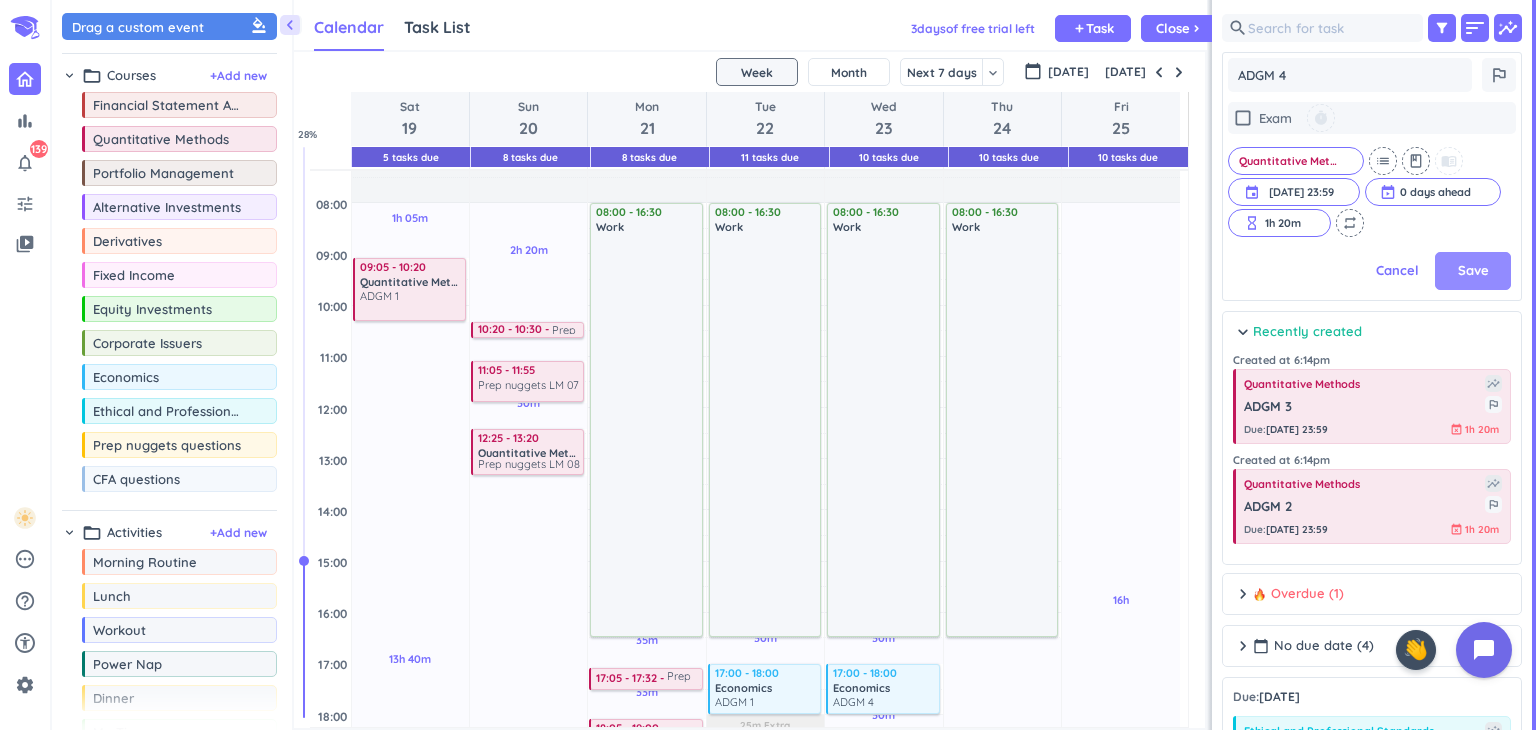 click on "Save" at bounding box center (1473, 271) 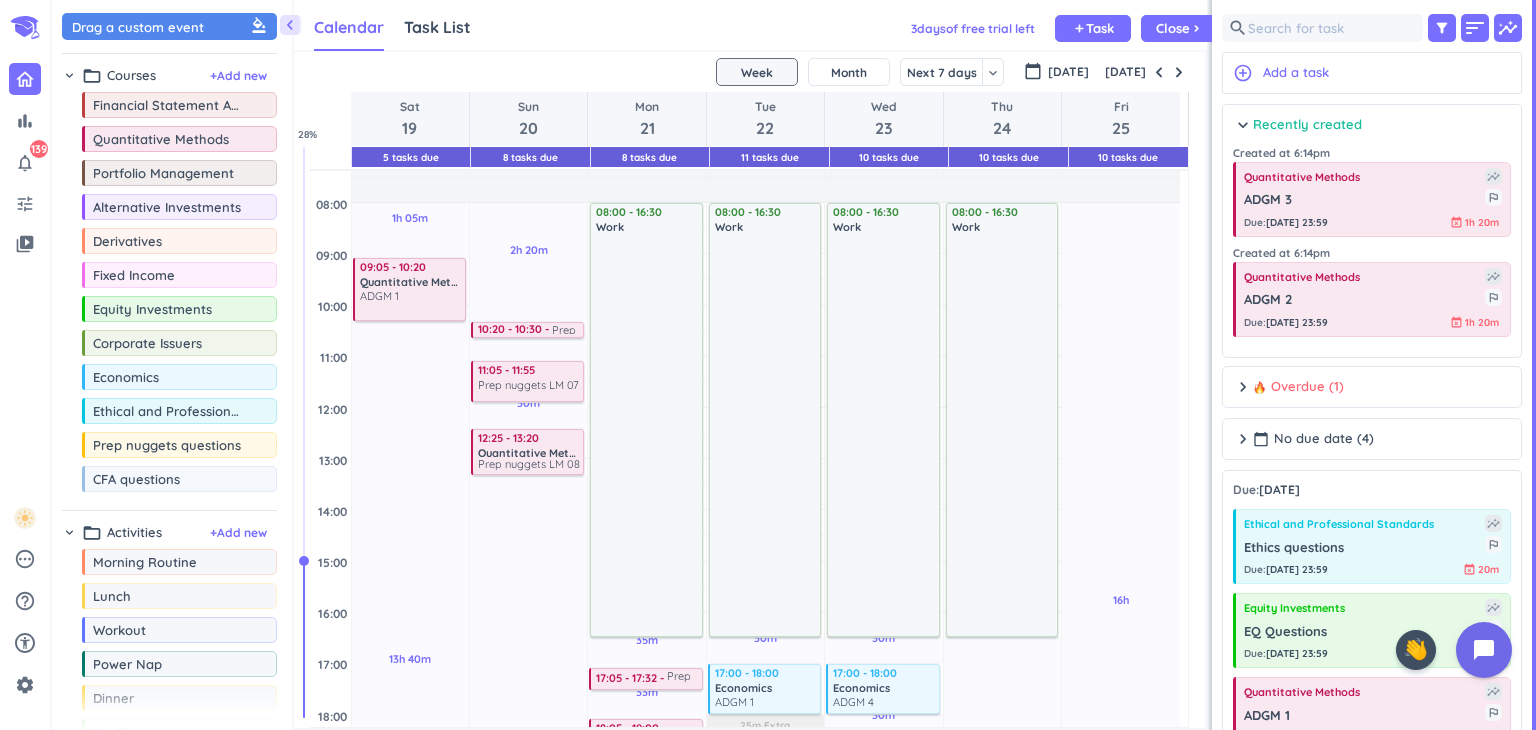 scroll, scrollTop: 8, scrollLeft: 8, axis: both 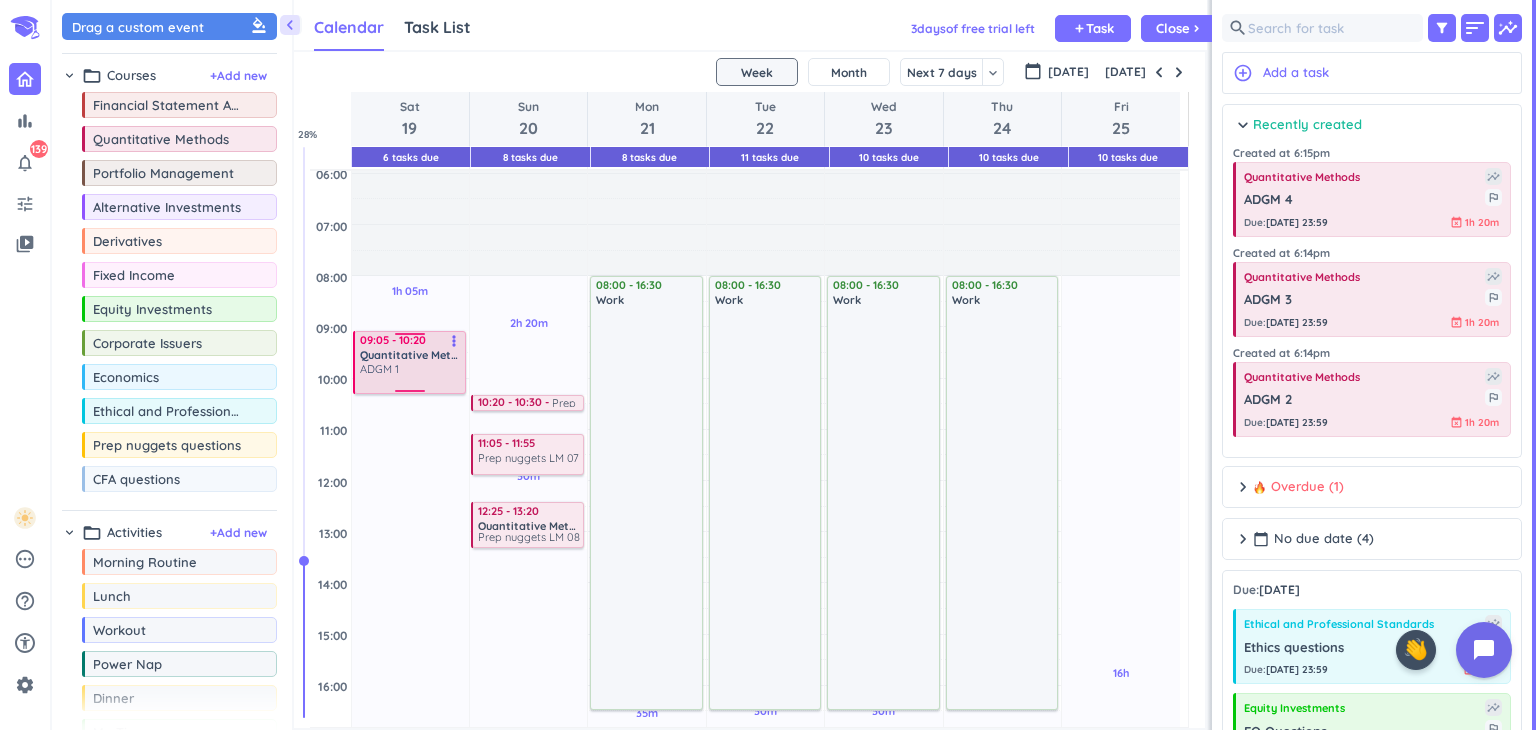 click on "Quantitative Methods" at bounding box center (411, 355) 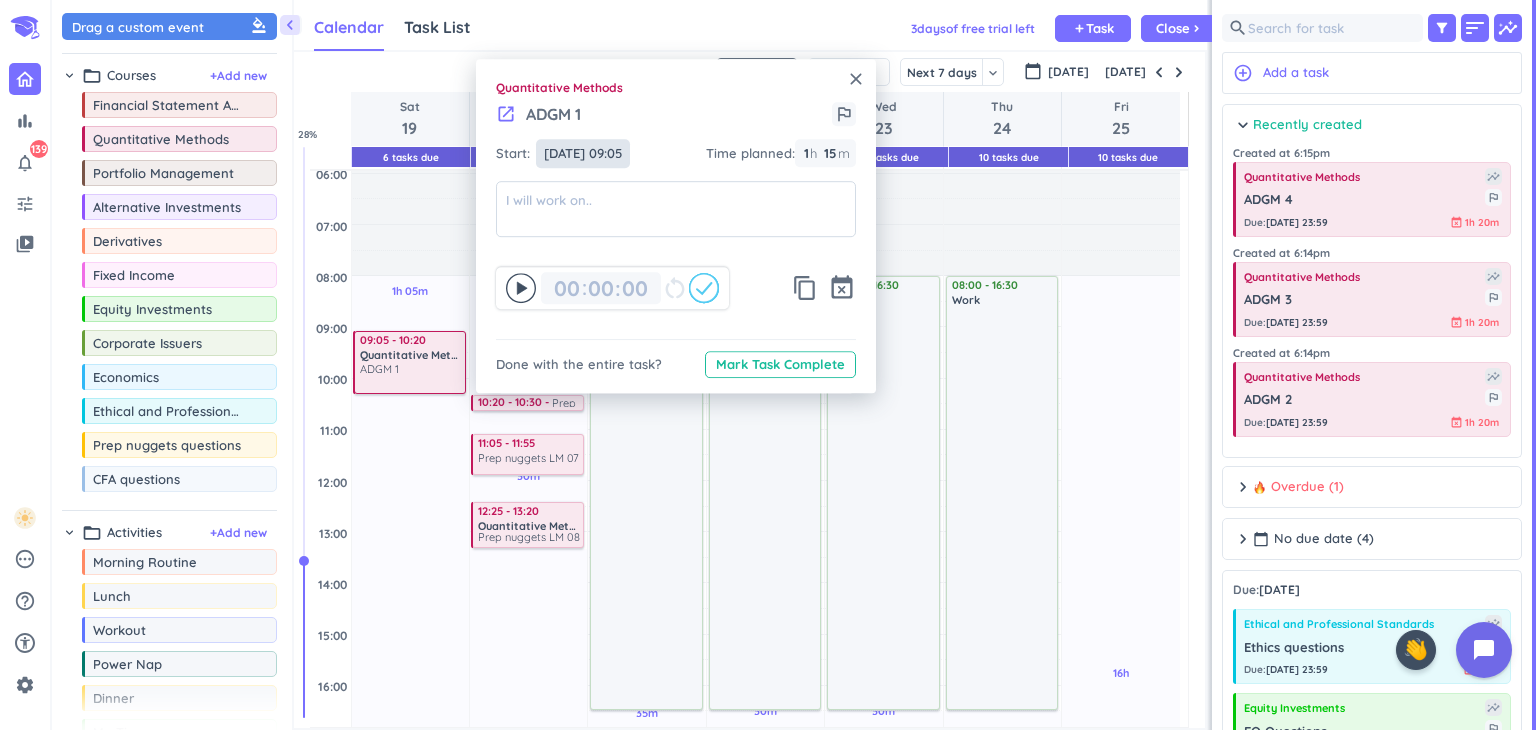 click on "[DATE] 09:05" at bounding box center [583, 153] 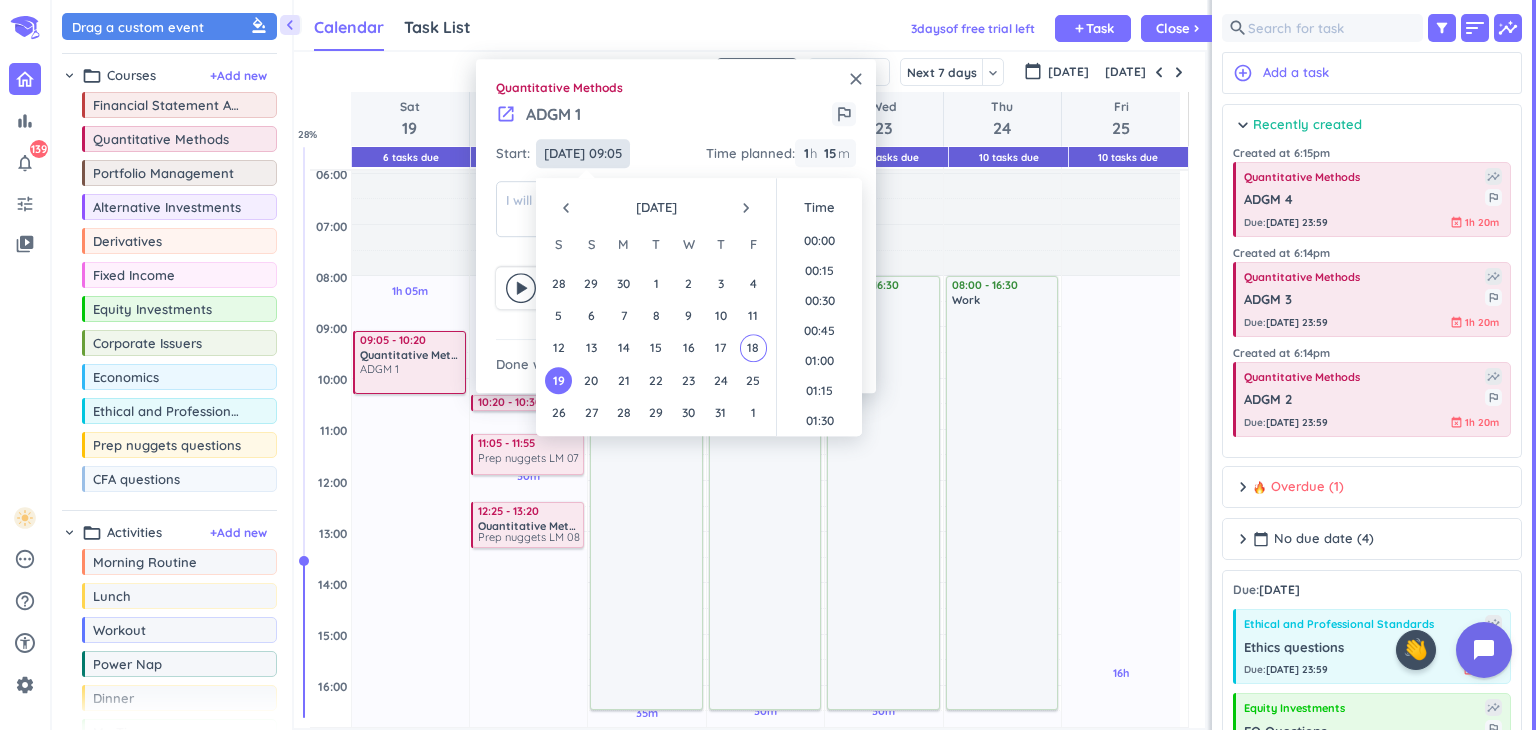 scroll, scrollTop: 990, scrollLeft: 0, axis: vertical 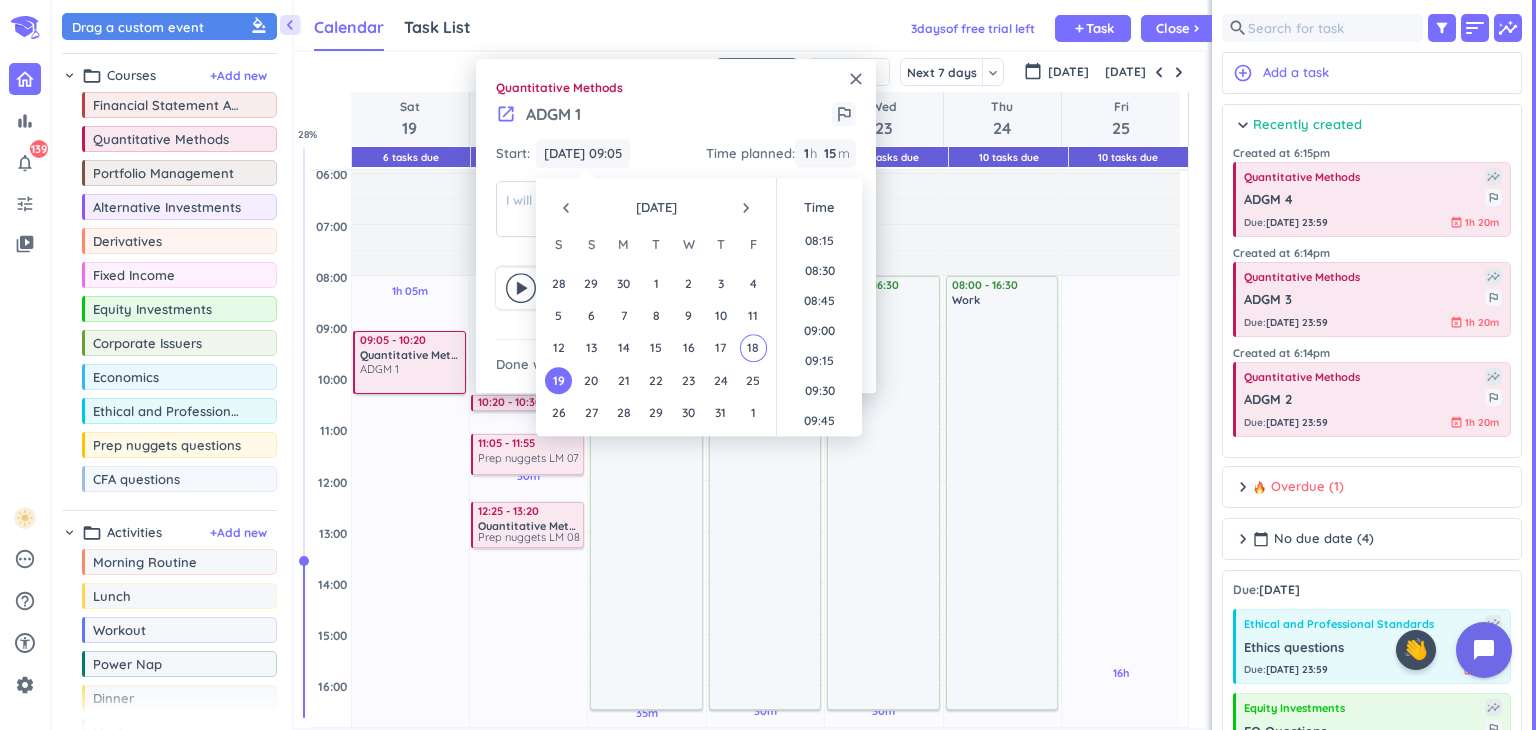 click on "13h 40m Past due Plan" at bounding box center [410, 745] 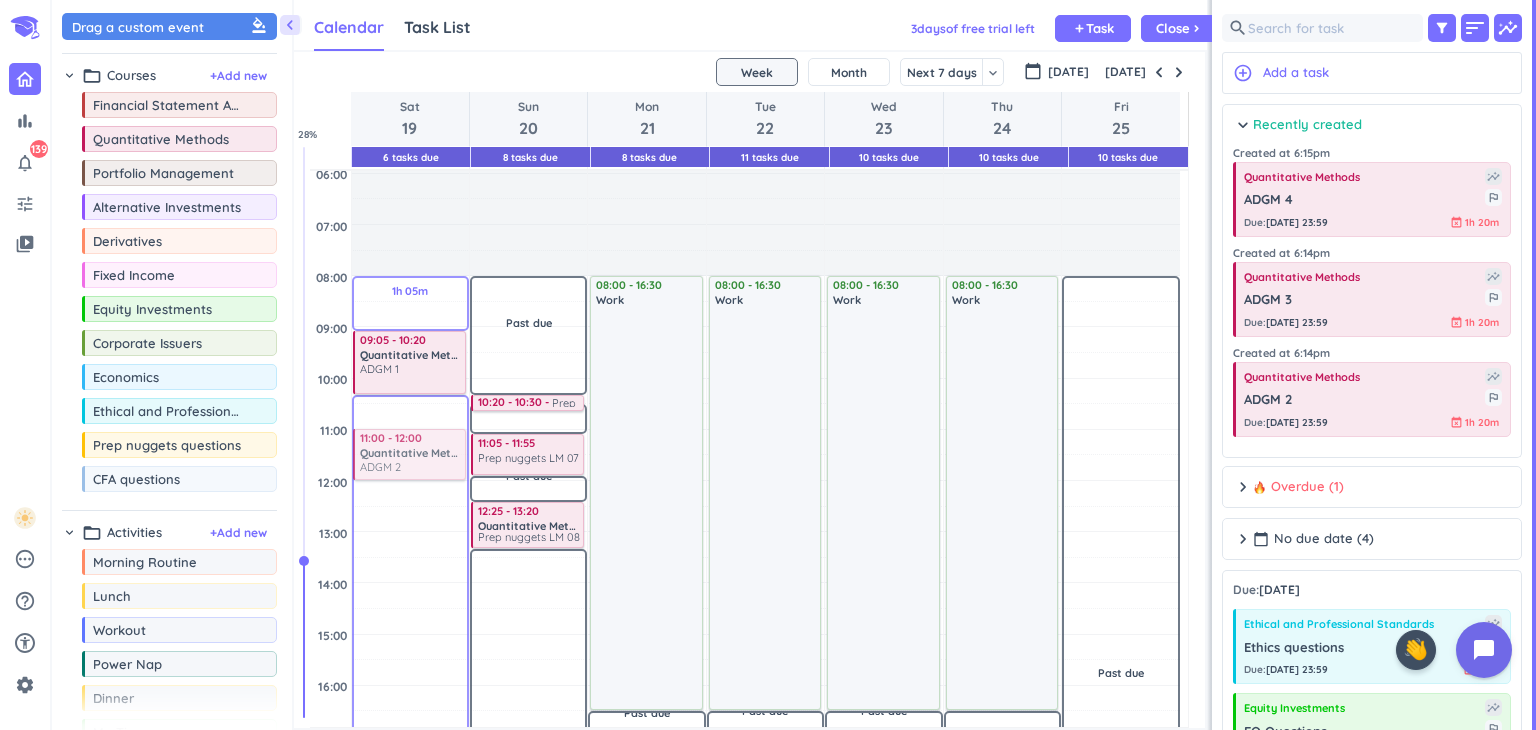 drag, startPoint x: 1326, startPoint y: 388, endPoint x: 451, endPoint y: 433, distance: 876.1564 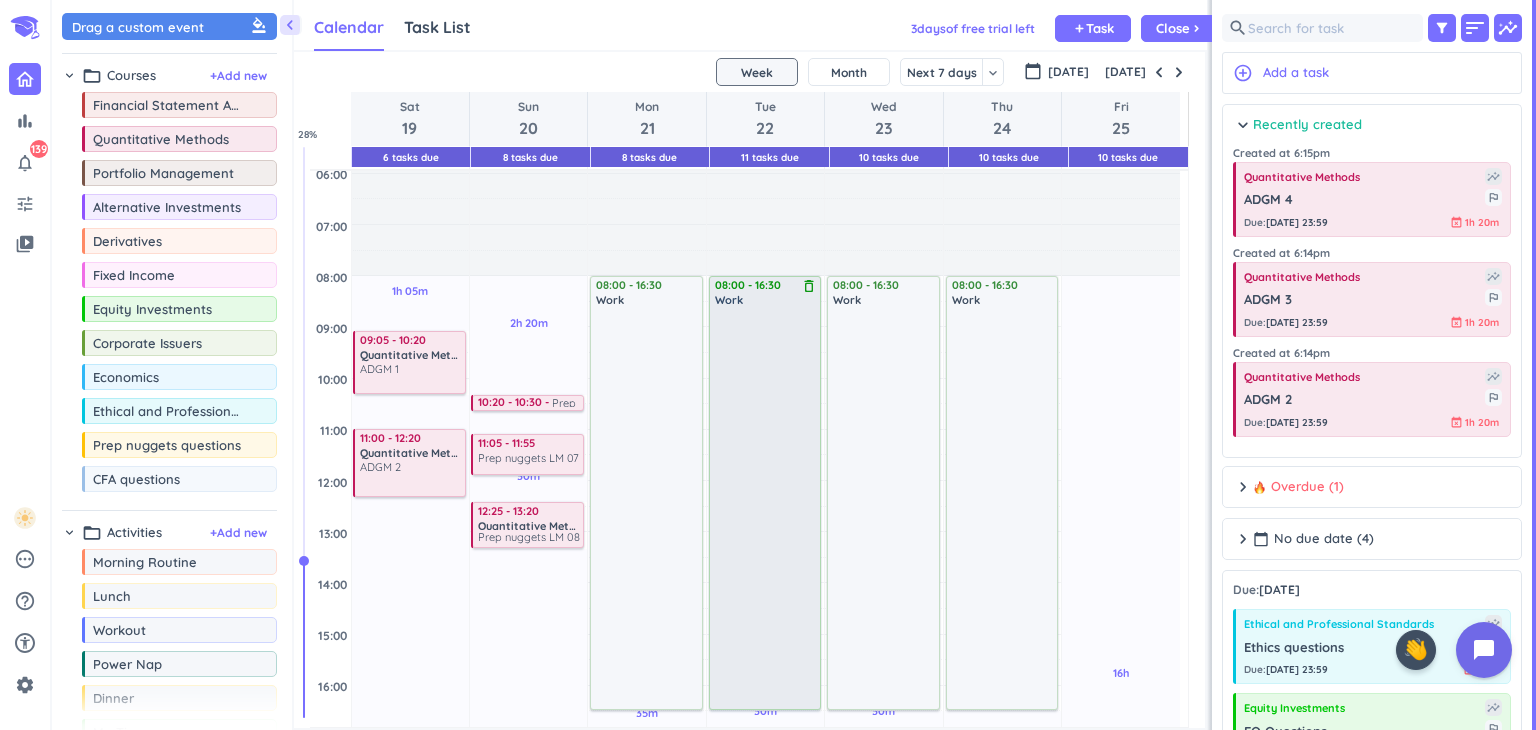 scroll, scrollTop: 259, scrollLeft: 0, axis: vertical 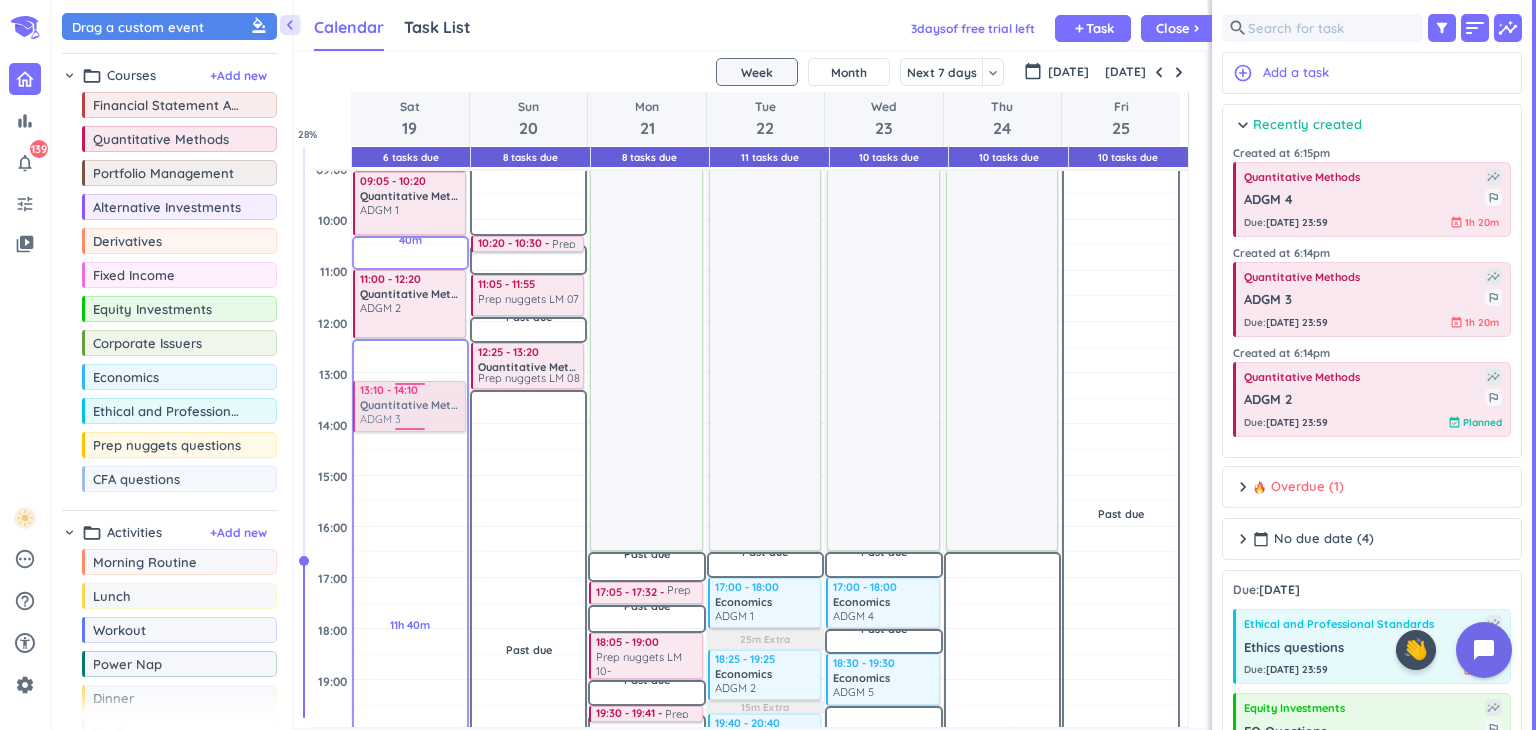 drag, startPoint x: 1388, startPoint y: 293, endPoint x: 414, endPoint y: 385, distance: 978.3353 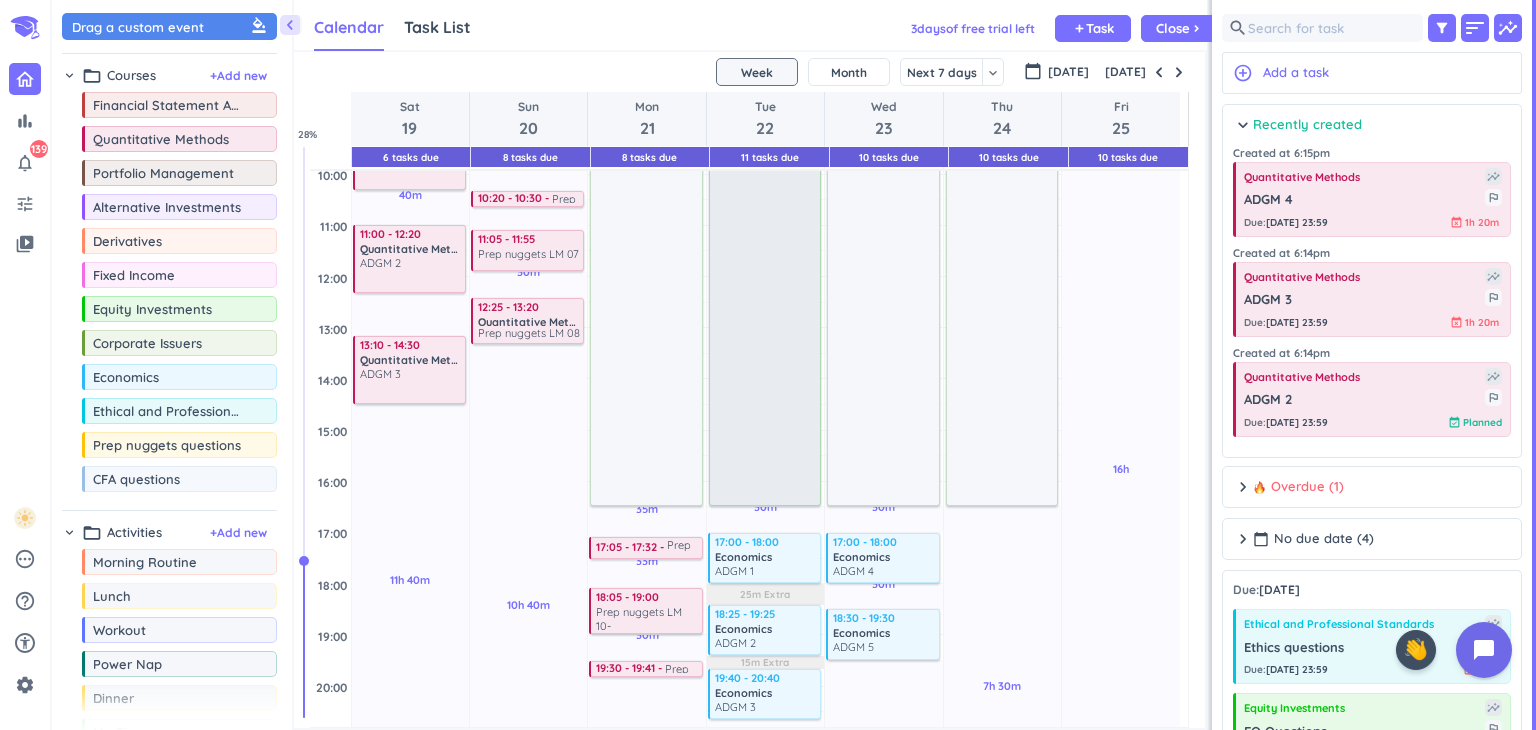 scroll, scrollTop: 320, scrollLeft: 0, axis: vertical 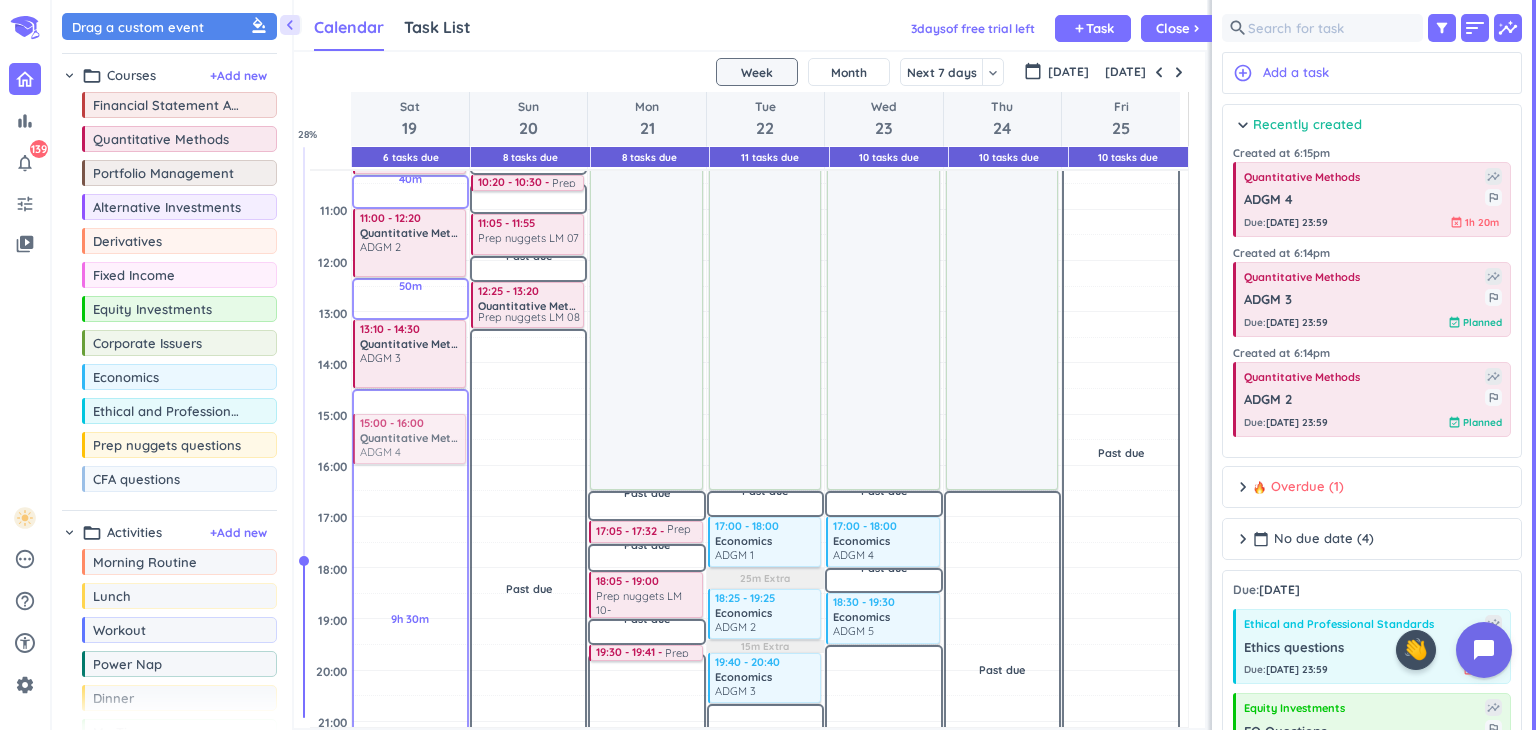 drag, startPoint x: 1258, startPoint y: 254, endPoint x: 444, endPoint y: 418, distance: 830.35657 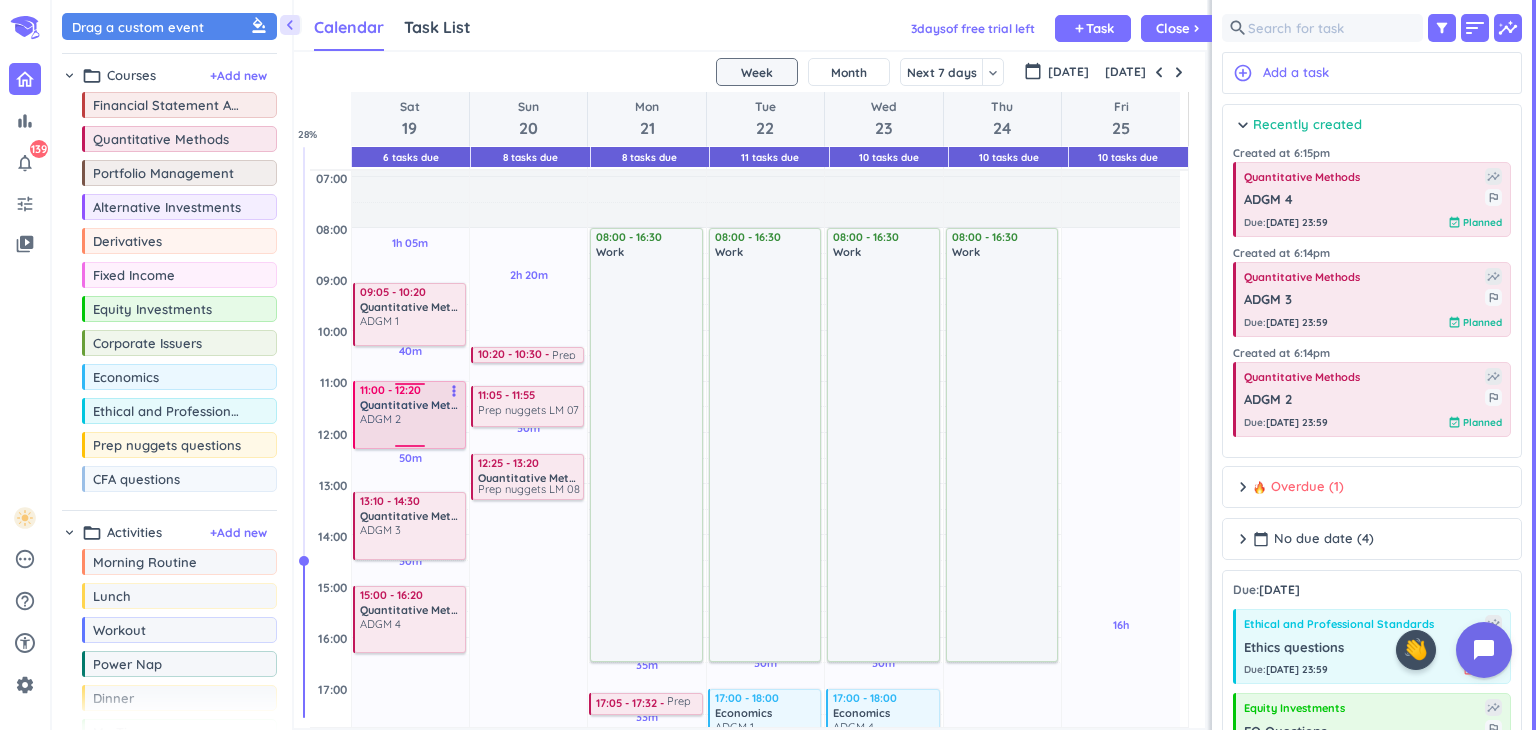 scroll, scrollTop: 144, scrollLeft: 0, axis: vertical 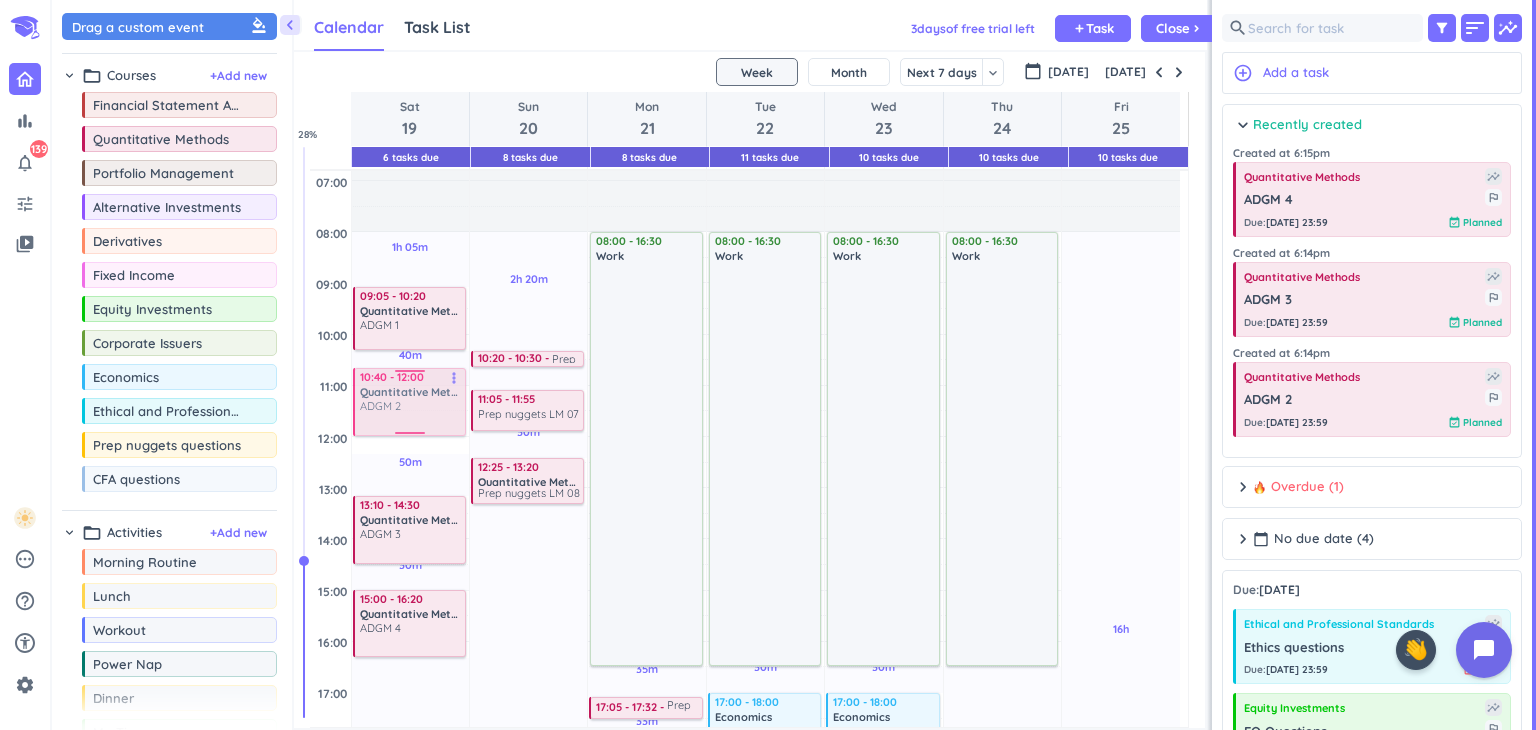 drag, startPoint x: 415, startPoint y: 423, endPoint x: 412, endPoint y: 408, distance: 15.297058 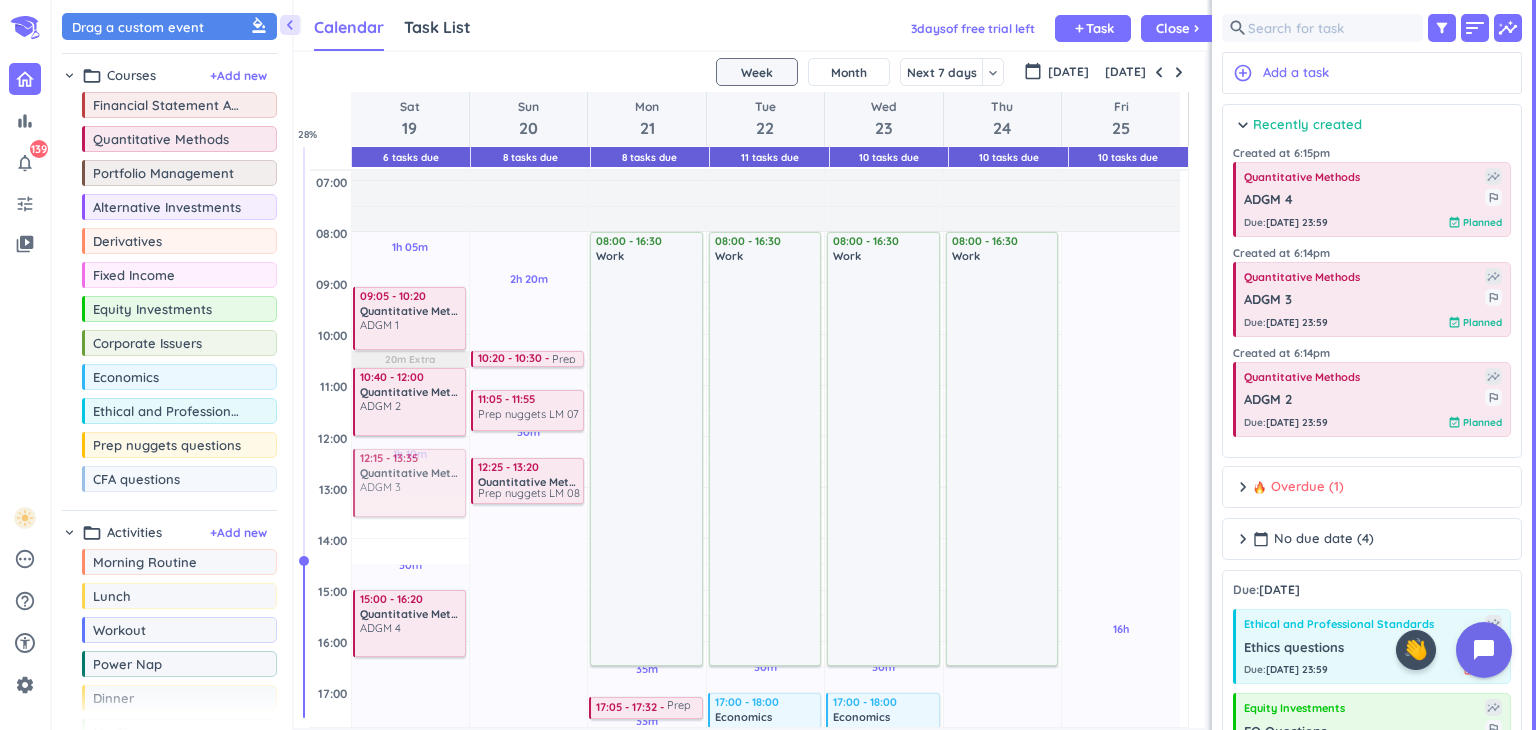drag, startPoint x: 412, startPoint y: 528, endPoint x: 406, endPoint y: 562, distance: 34.525352 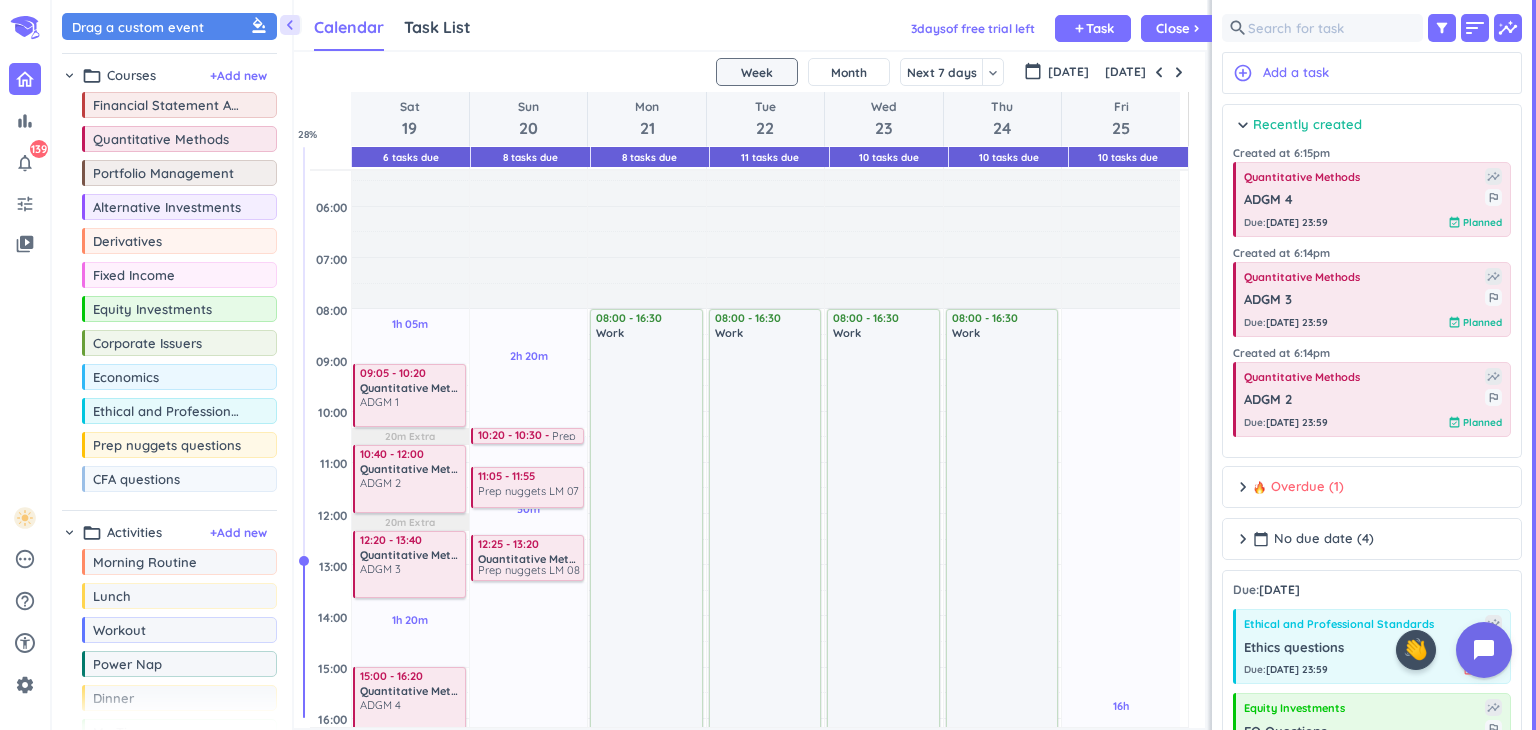 scroll, scrollTop: 28, scrollLeft: 0, axis: vertical 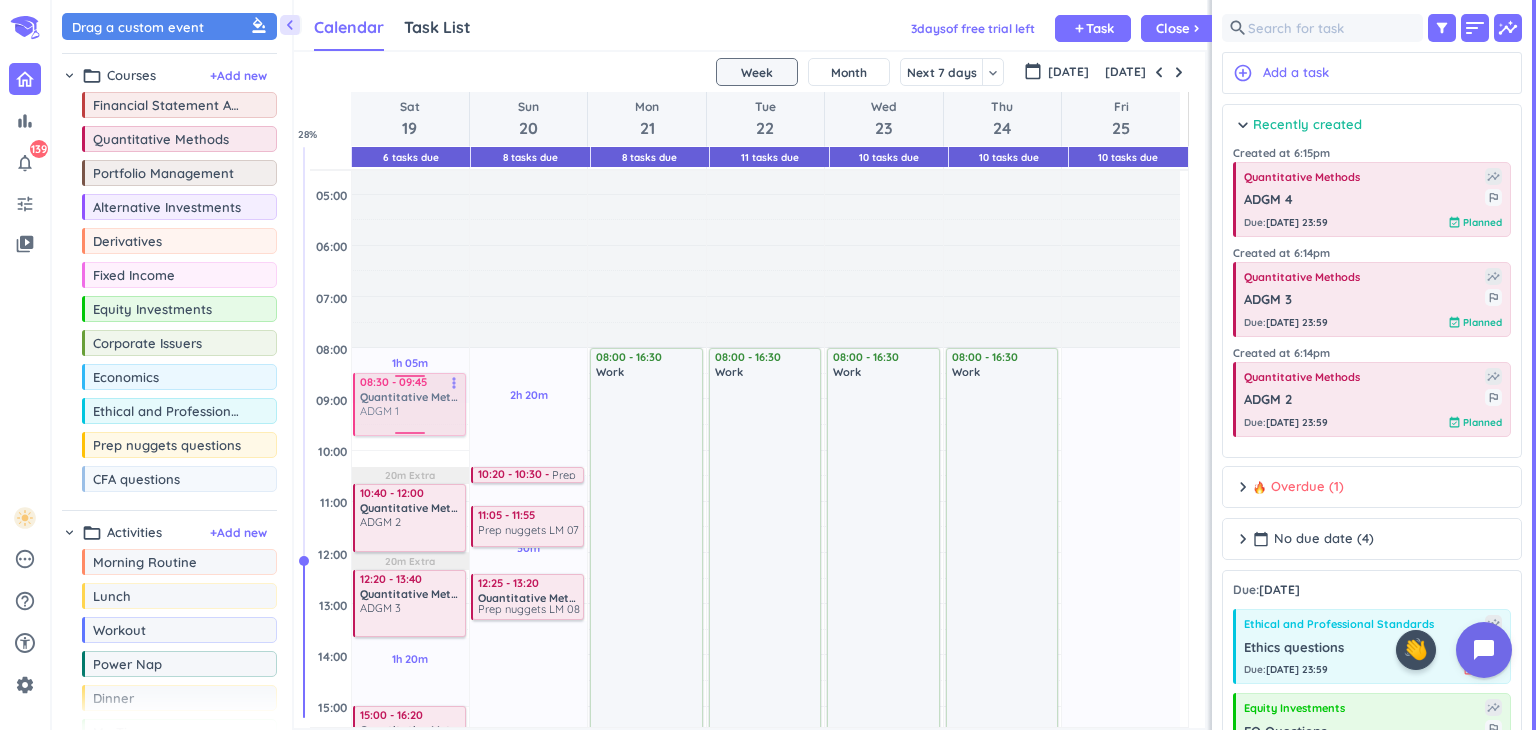 drag, startPoint x: 428, startPoint y: 442, endPoint x: 427, endPoint y: 417, distance: 25.019993 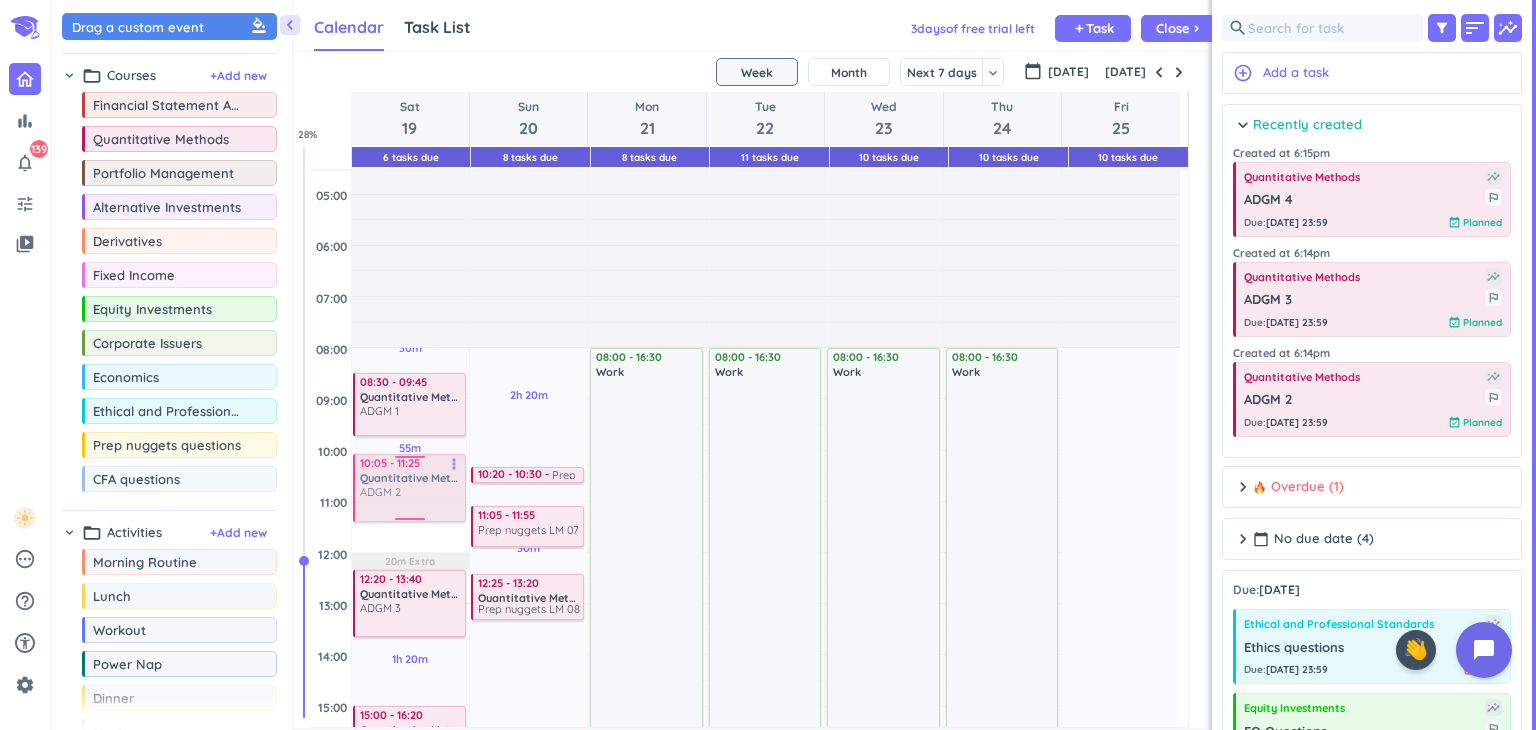 drag, startPoint x: 408, startPoint y: 532, endPoint x: 402, endPoint y: 495, distance: 37.48333 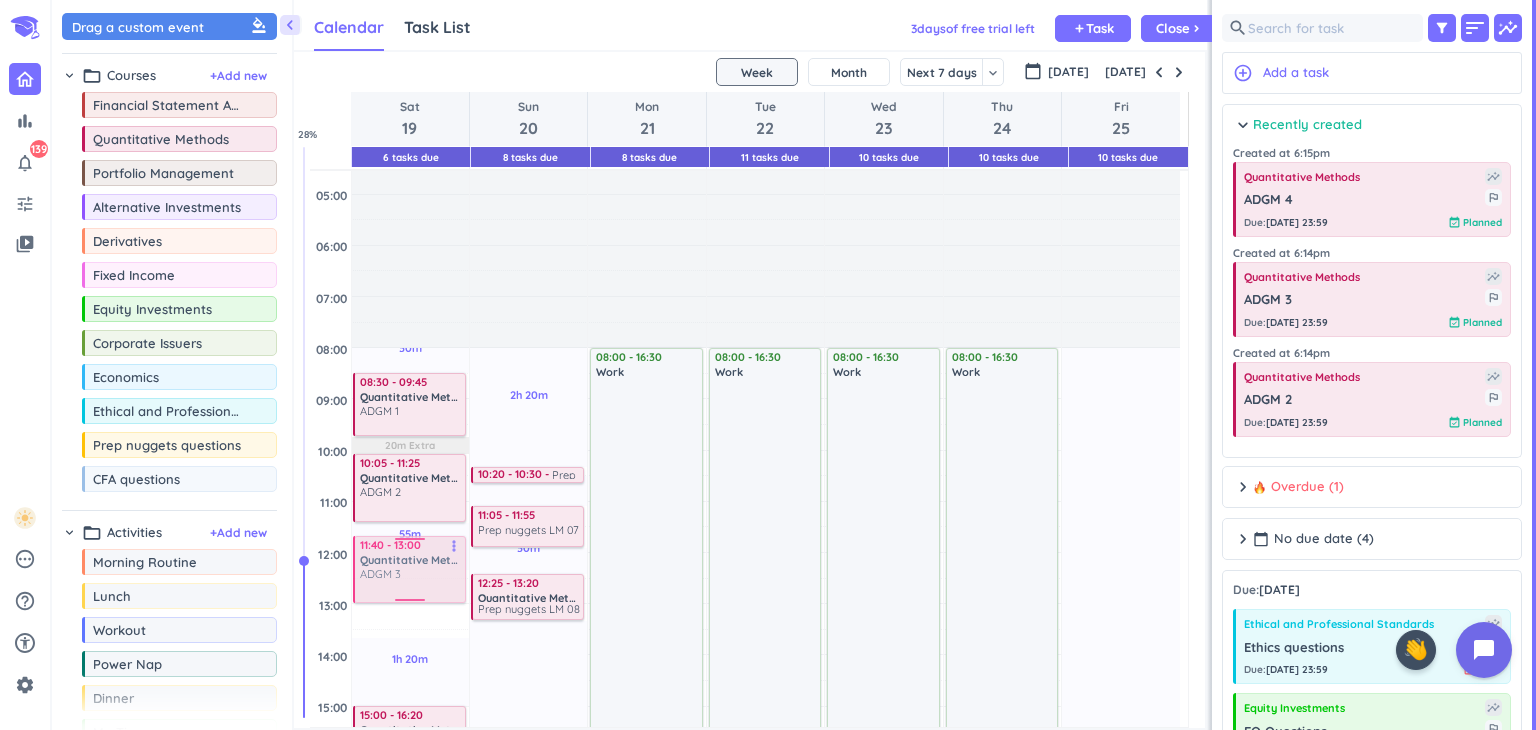 click on "30m Past due Plan 55m Past due Plan 1h 20m Past due Plan 7h 40m Past due Plan 20m Extra Adjust Awake Time Adjust Awake Time 08:30 - 09:45 Quantitative Methods ADGM 1 more_vert 10:05 - 11:25 Quantitative Methods ADGM 2 more_vert 12:20 - 13:40 Quantitative Methods ADGM 3 more_vert 15:00 - 16:20 Quantitative Methods ADGM 4 more_vert 6  11:40 - 13:00 Quantitative Methods ADGM 3 more_vert" at bounding box center [410, 757] 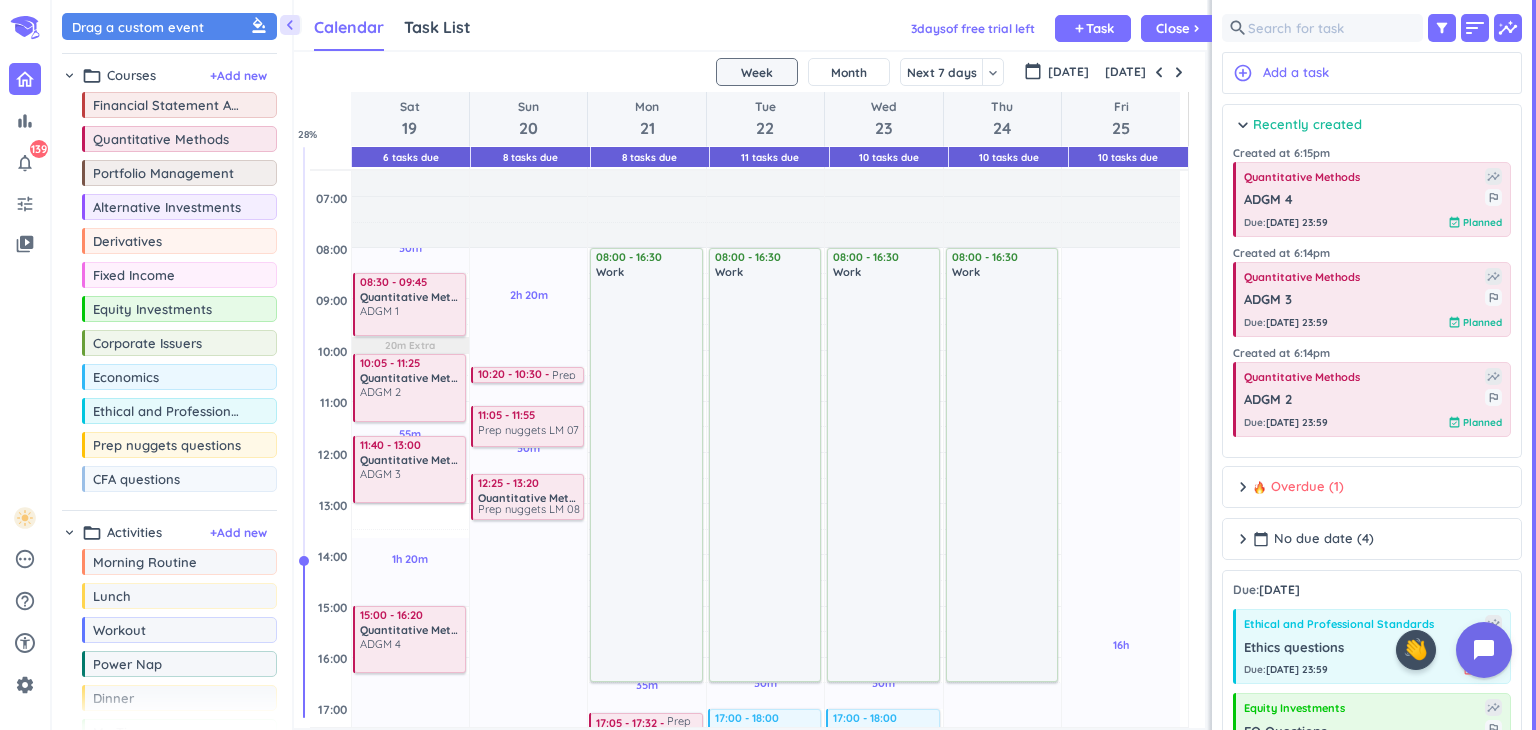 scroll, scrollTop: 144, scrollLeft: 0, axis: vertical 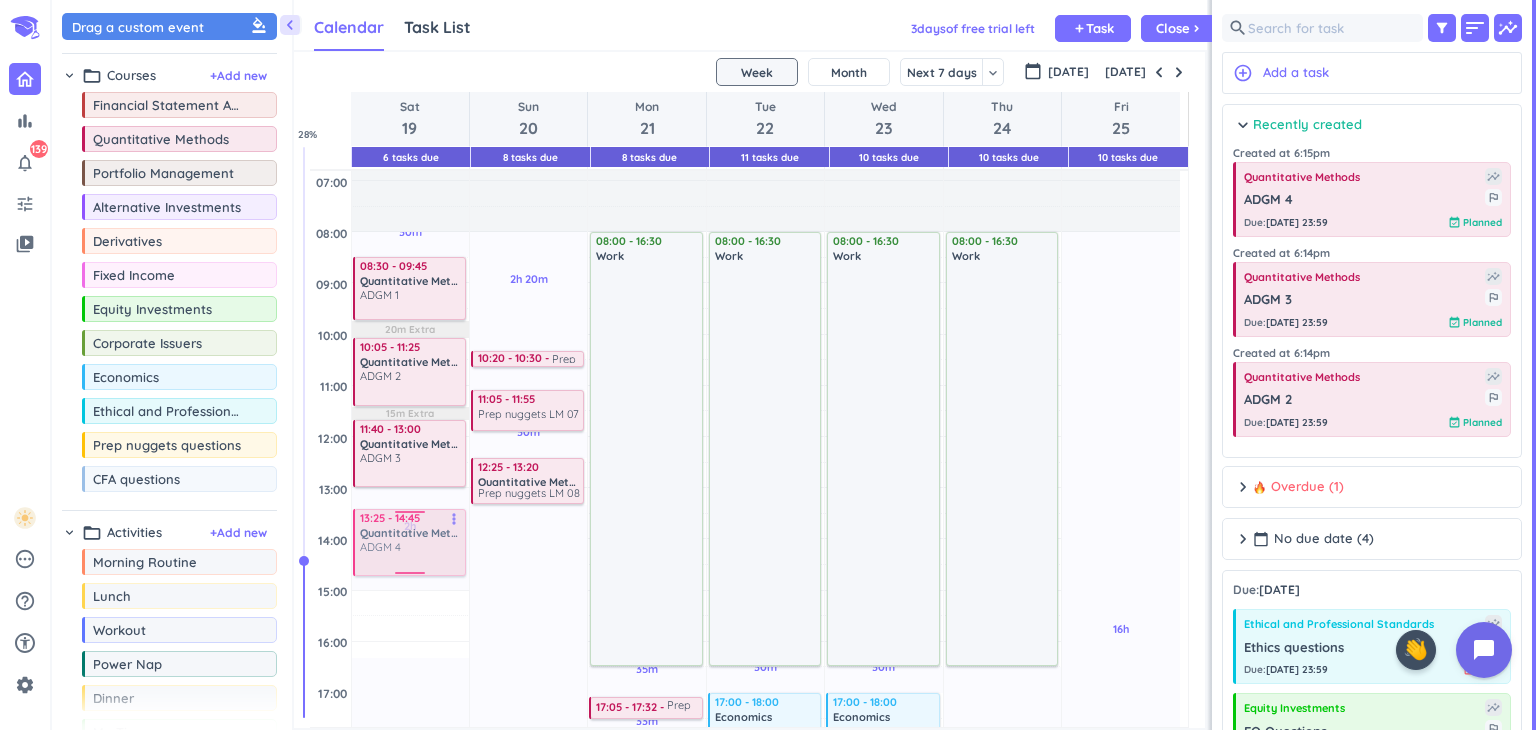 click on "30m Past due Plan 2h  Past due Plan 7h 40m Past due Plan 20m Extra 15m Extra Adjust Awake Time Adjust Awake Time 08:30 - 09:45 Quantitative Methods ADGM 1 more_vert 10:05 - 11:25 Quantitative Methods ADGM 2 more_vert 11:40 - 13:00 Quantitative Methods ADGM 3 more_vert 15:00 - 16:20 Quantitative Methods ADGM 4 more_vert 6  13:25 - 14:45 Quantitative Methods ADGM 4 more_vert" at bounding box center (410, 641) 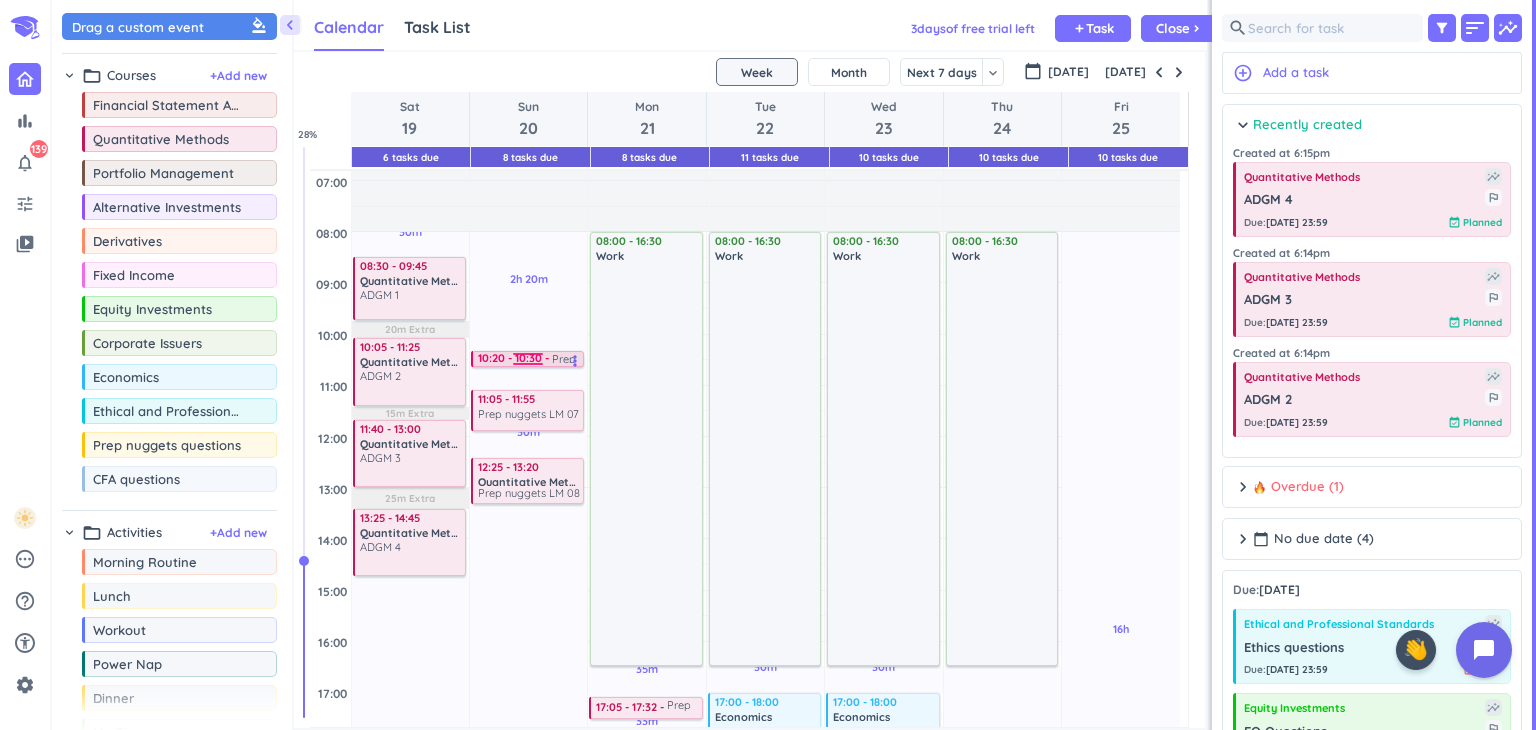 click on "10:20 - 10:30" at bounding box center [515, 358] 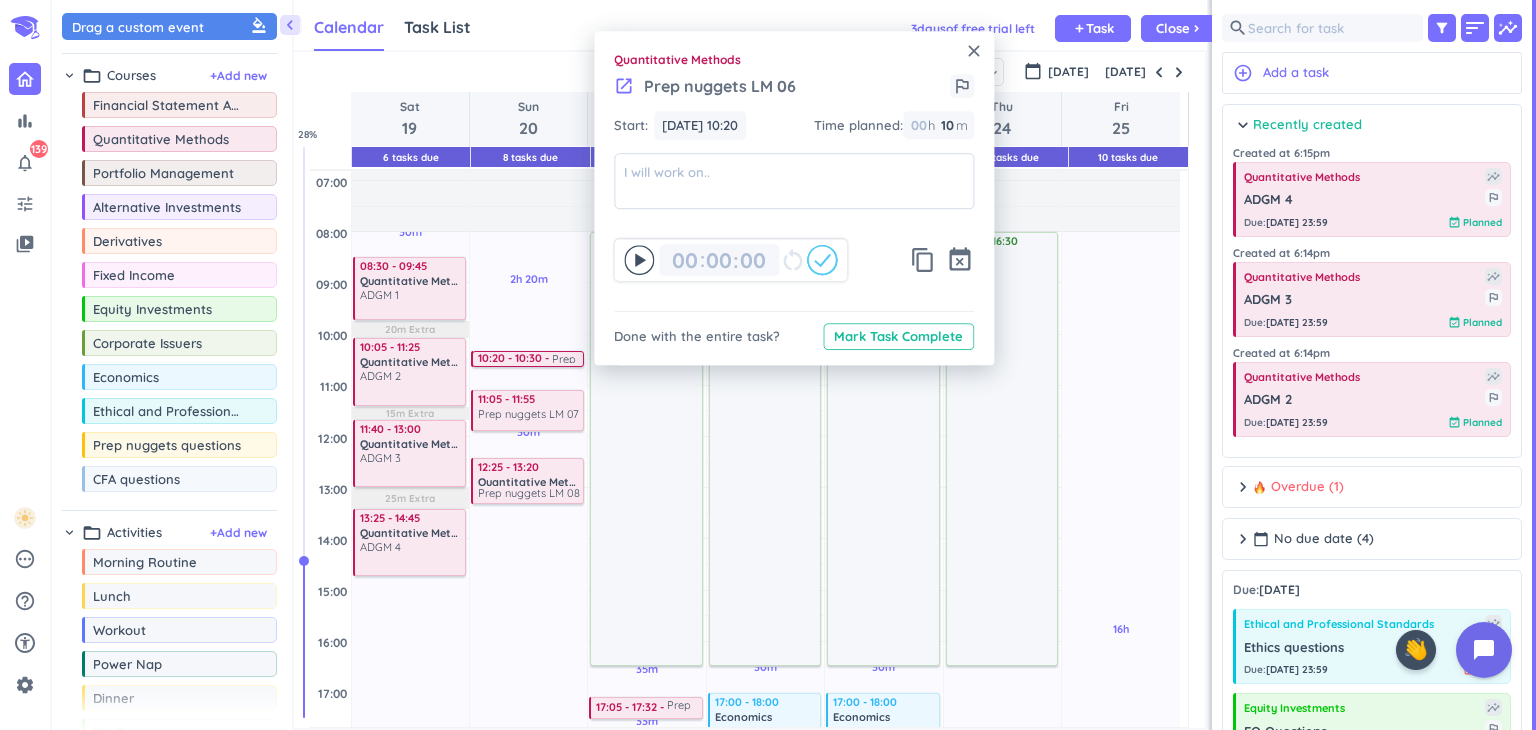 click on "launch Prep nuggets LM 06" at bounding box center [705, 86] 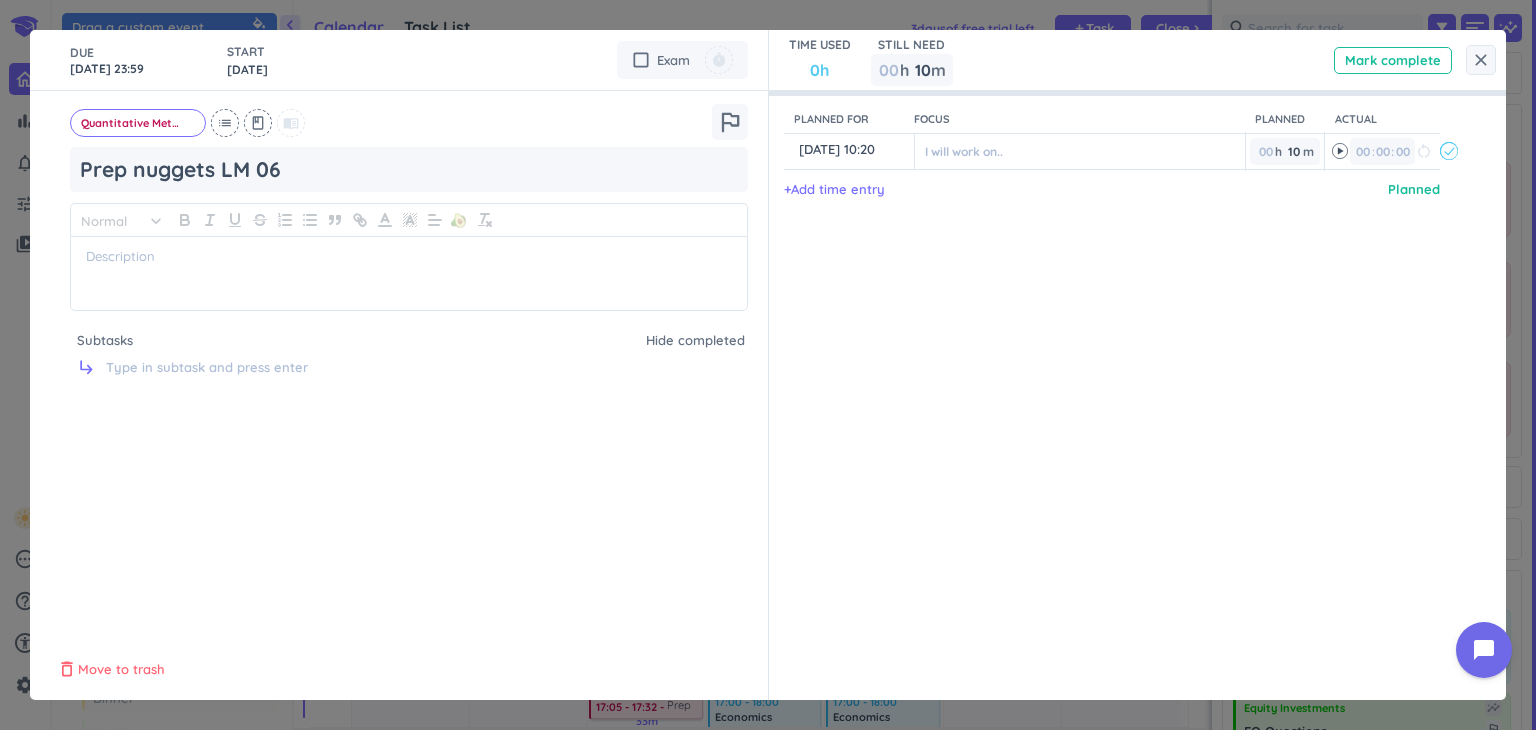 click on "Move to trash" at bounding box center (121, 670) 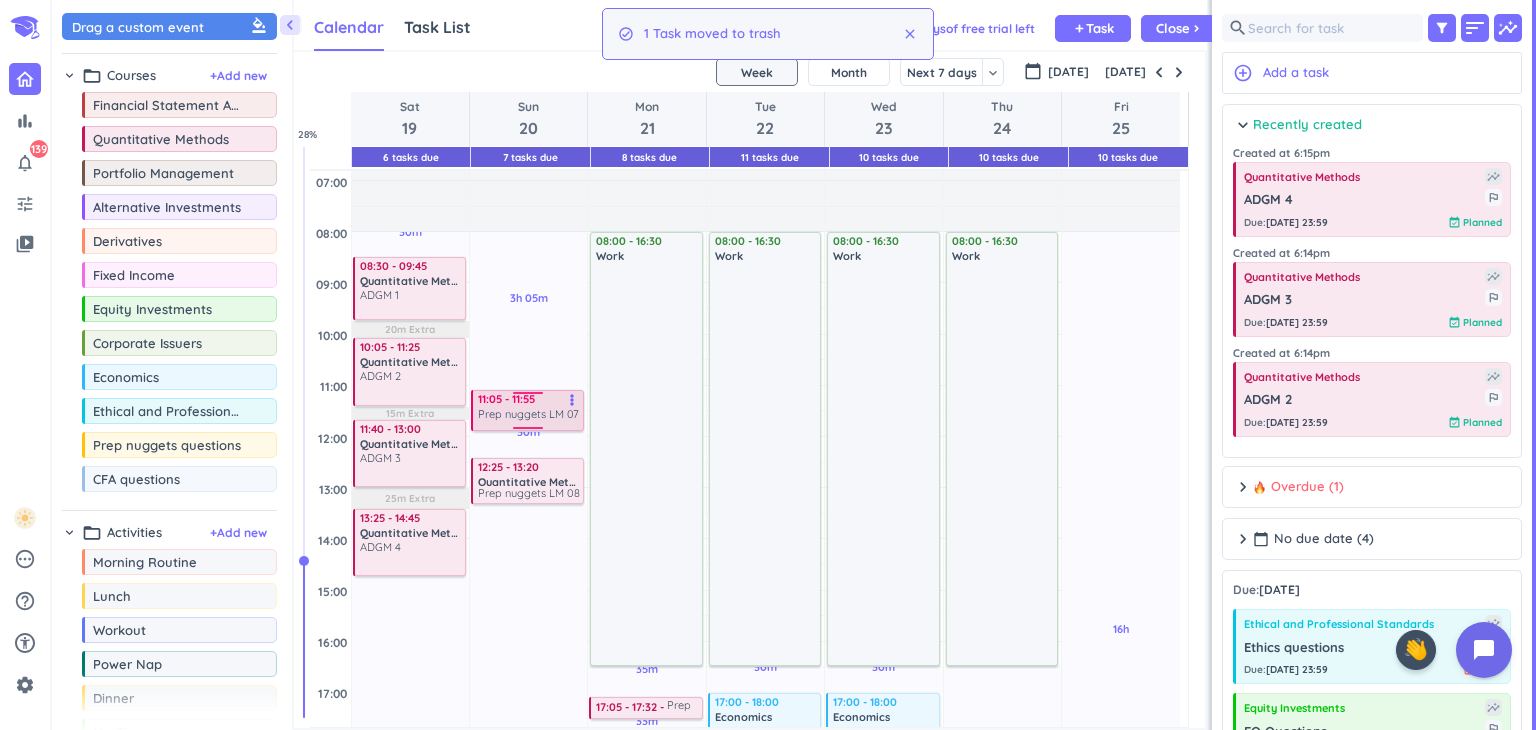 click at bounding box center (529, 424) 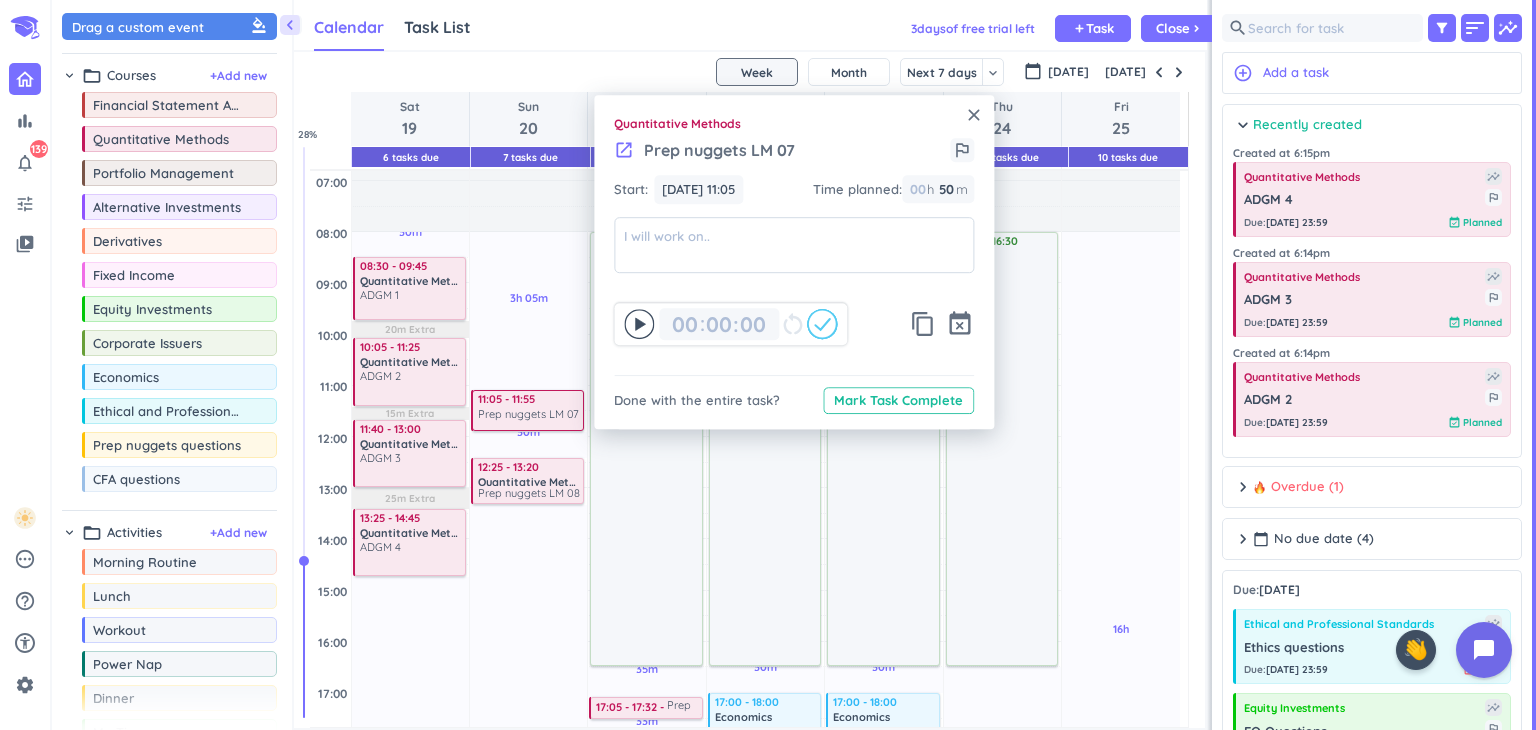 click on "launch" at bounding box center [624, 150] 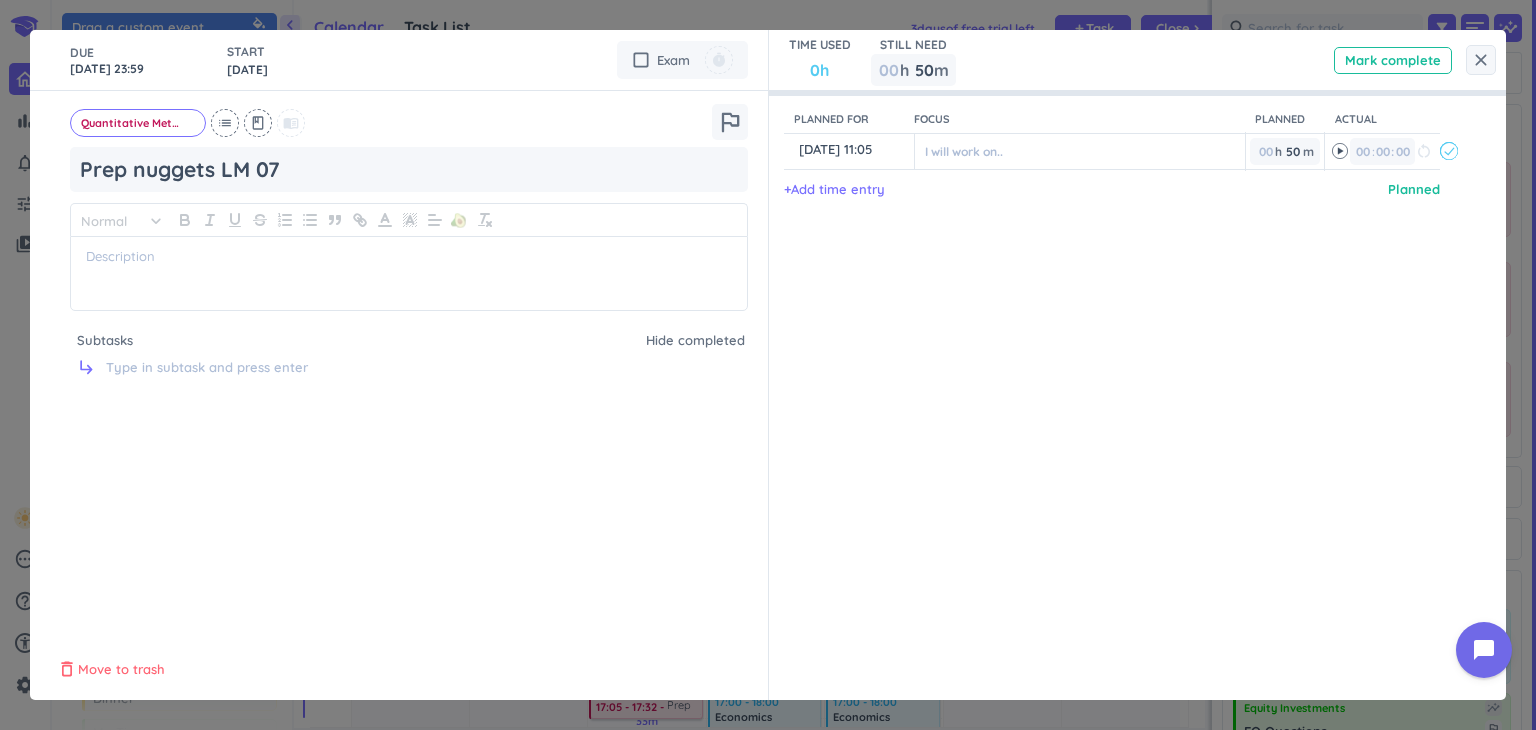 click on "Move to trash" at bounding box center (121, 670) 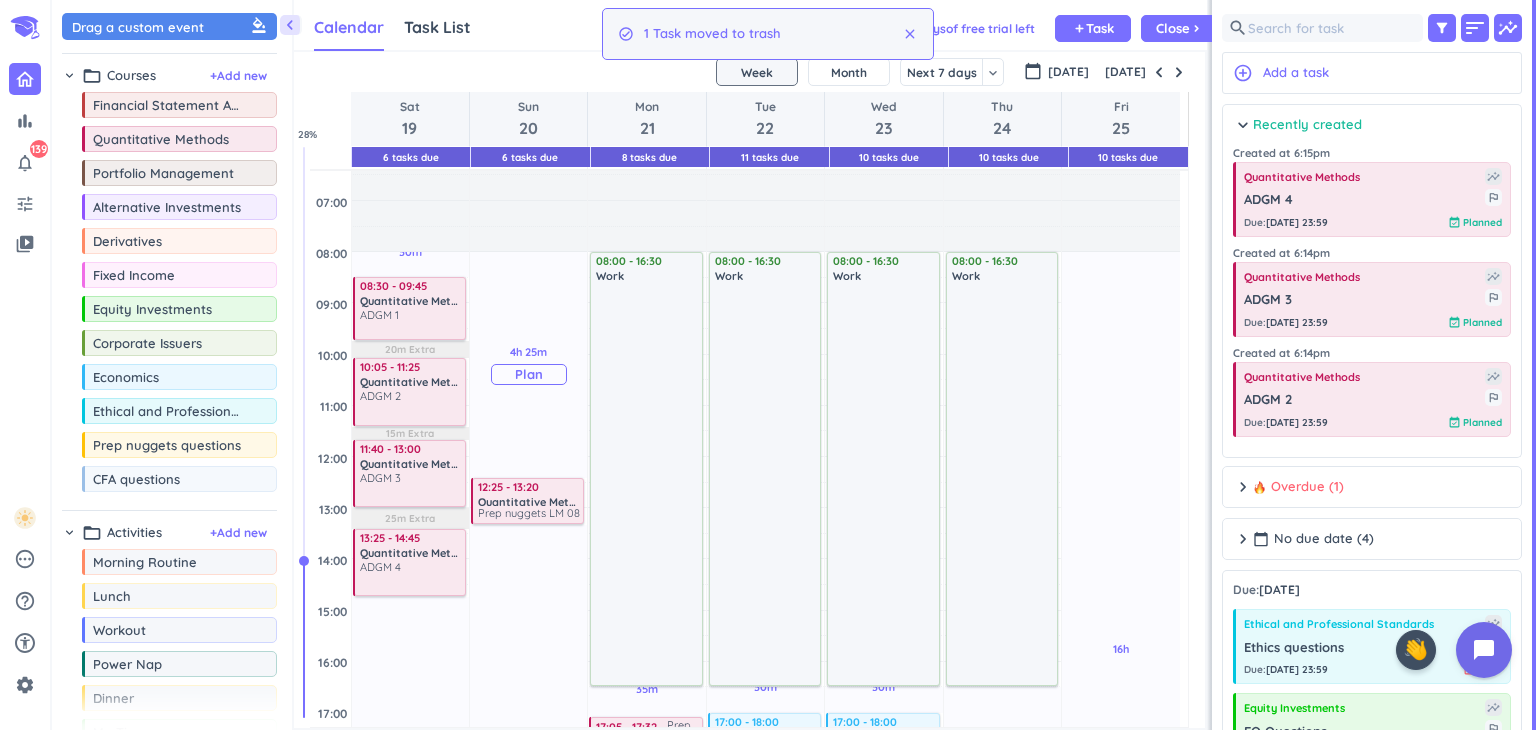 scroll, scrollTop: 125, scrollLeft: 0, axis: vertical 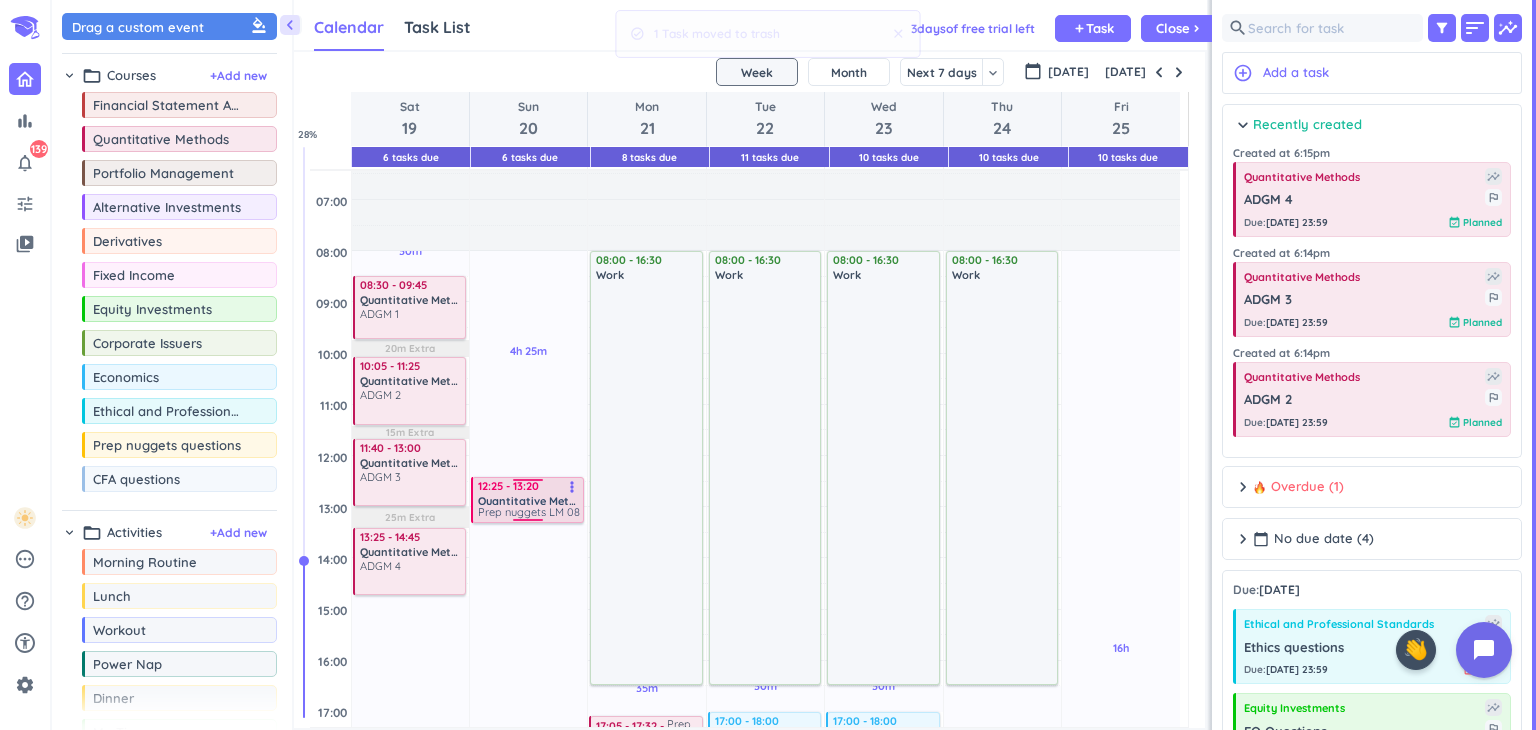 click on "Quantitative Methods" at bounding box center [529, 499] 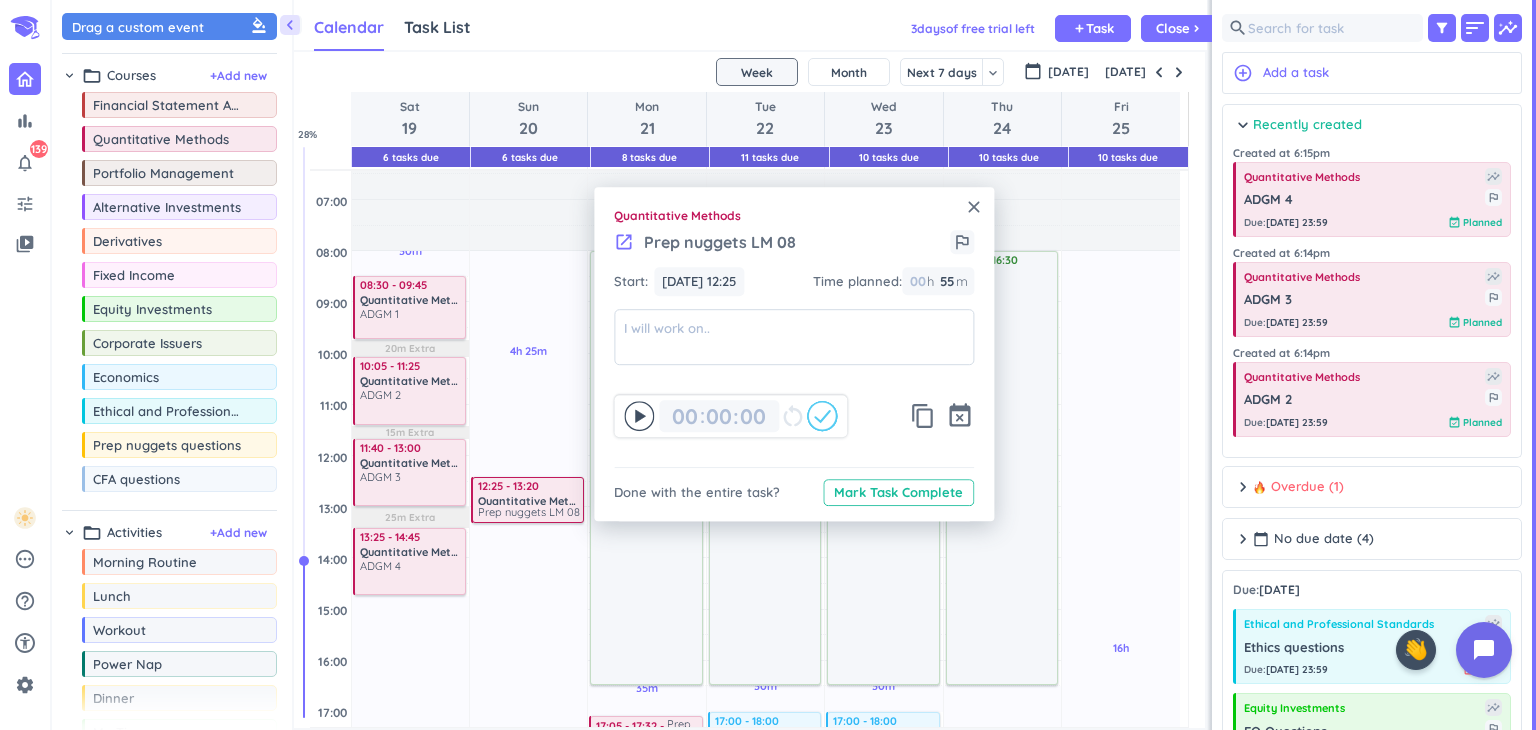 click on "launch" at bounding box center (624, 242) 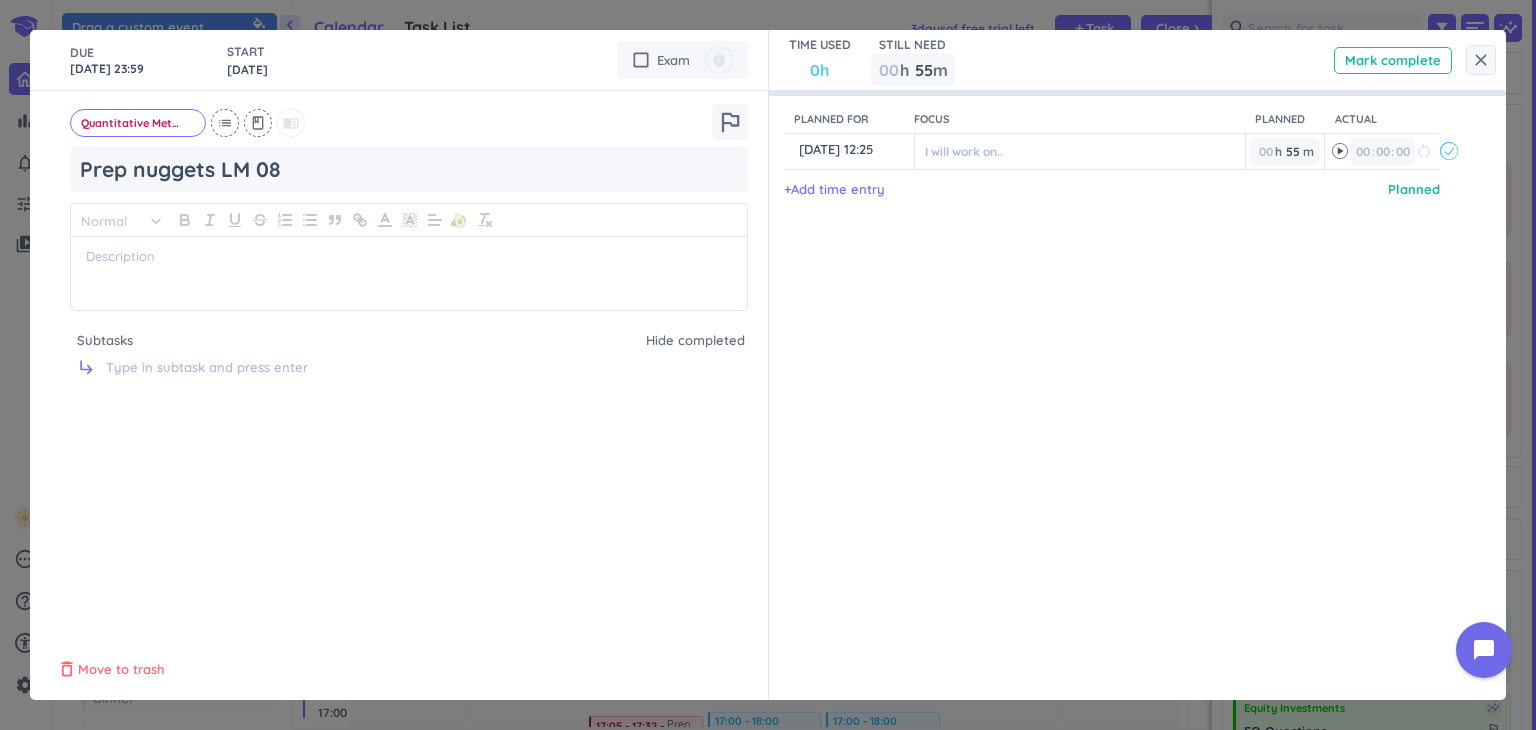 click on "Move to trash" at bounding box center (121, 670) 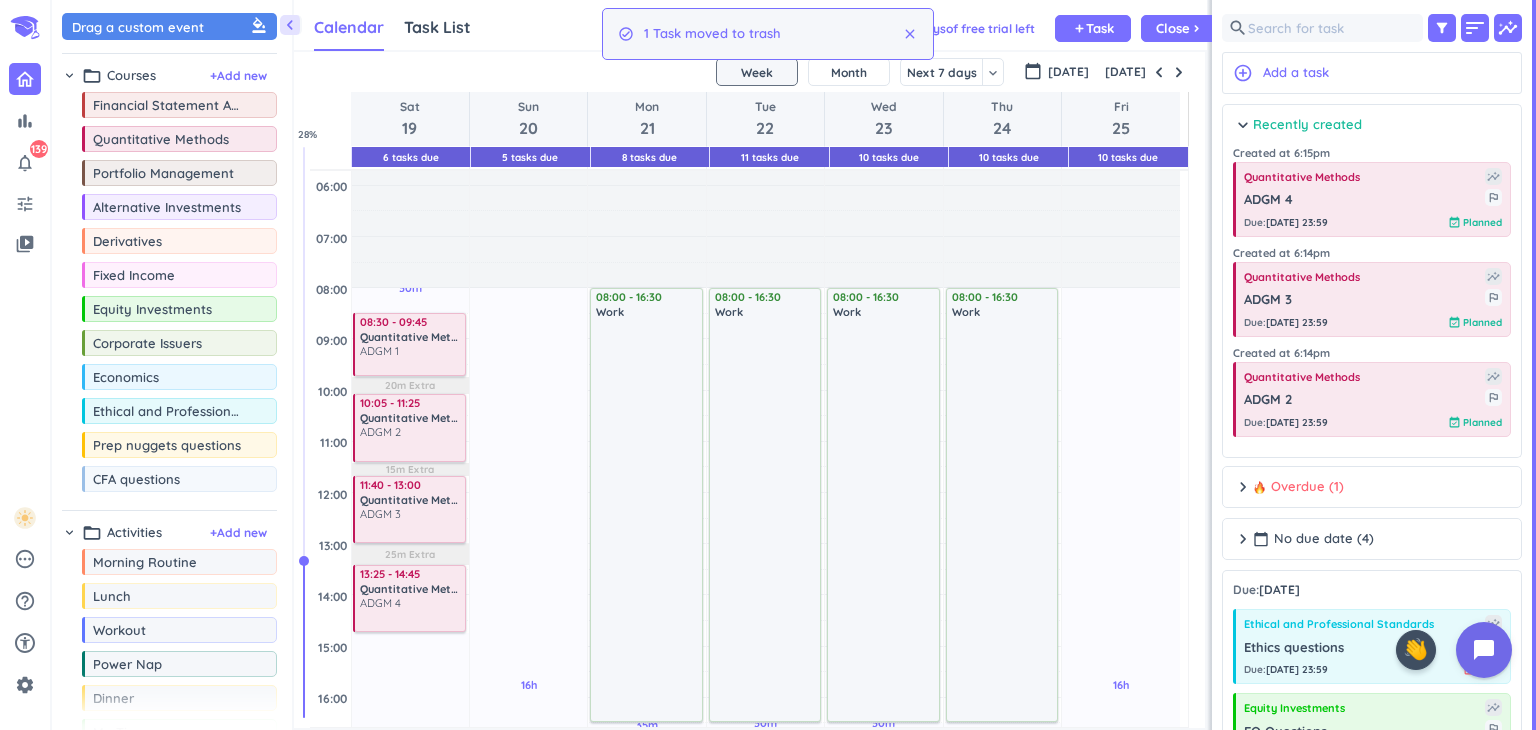 scroll, scrollTop: 85, scrollLeft: 0, axis: vertical 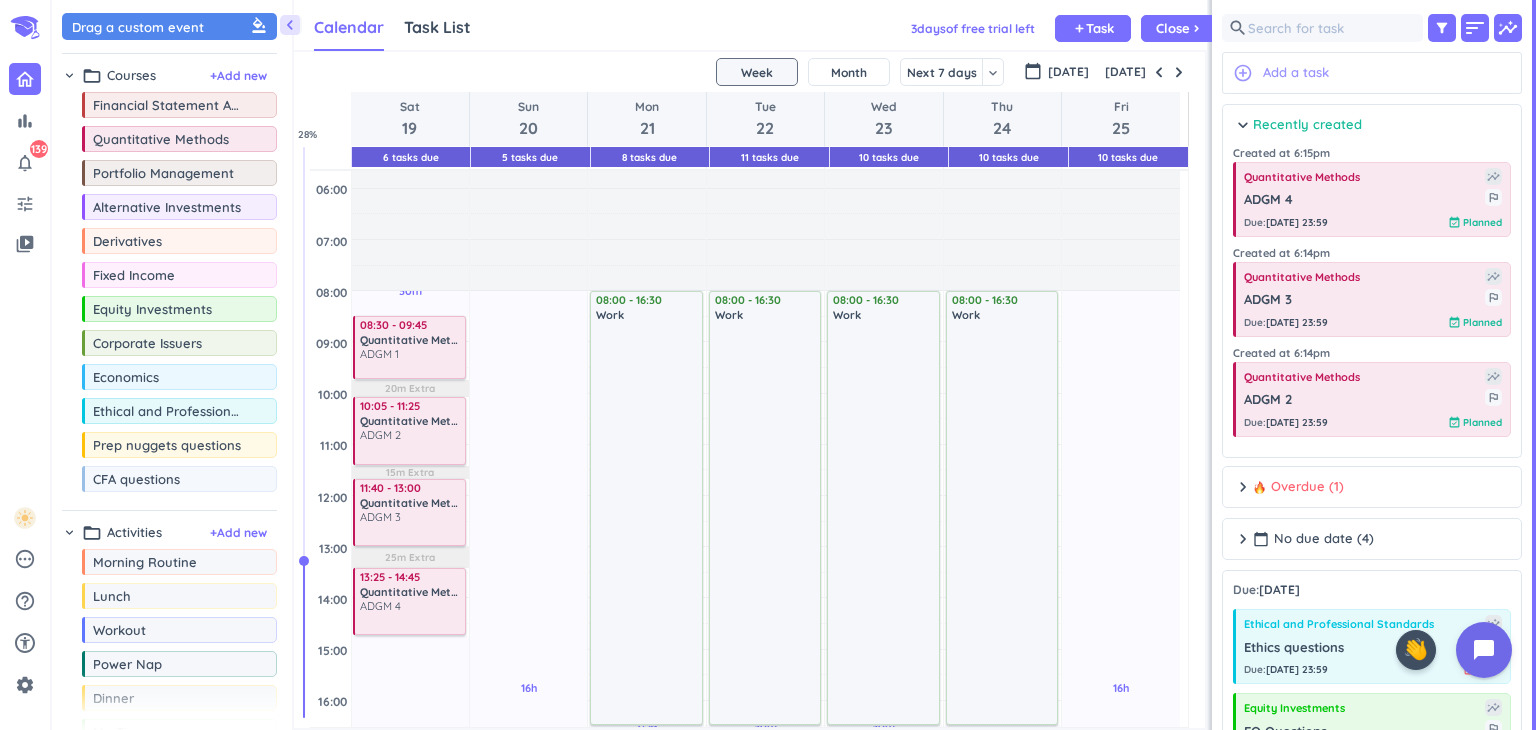 click on "Add a task" at bounding box center [1296, 73] 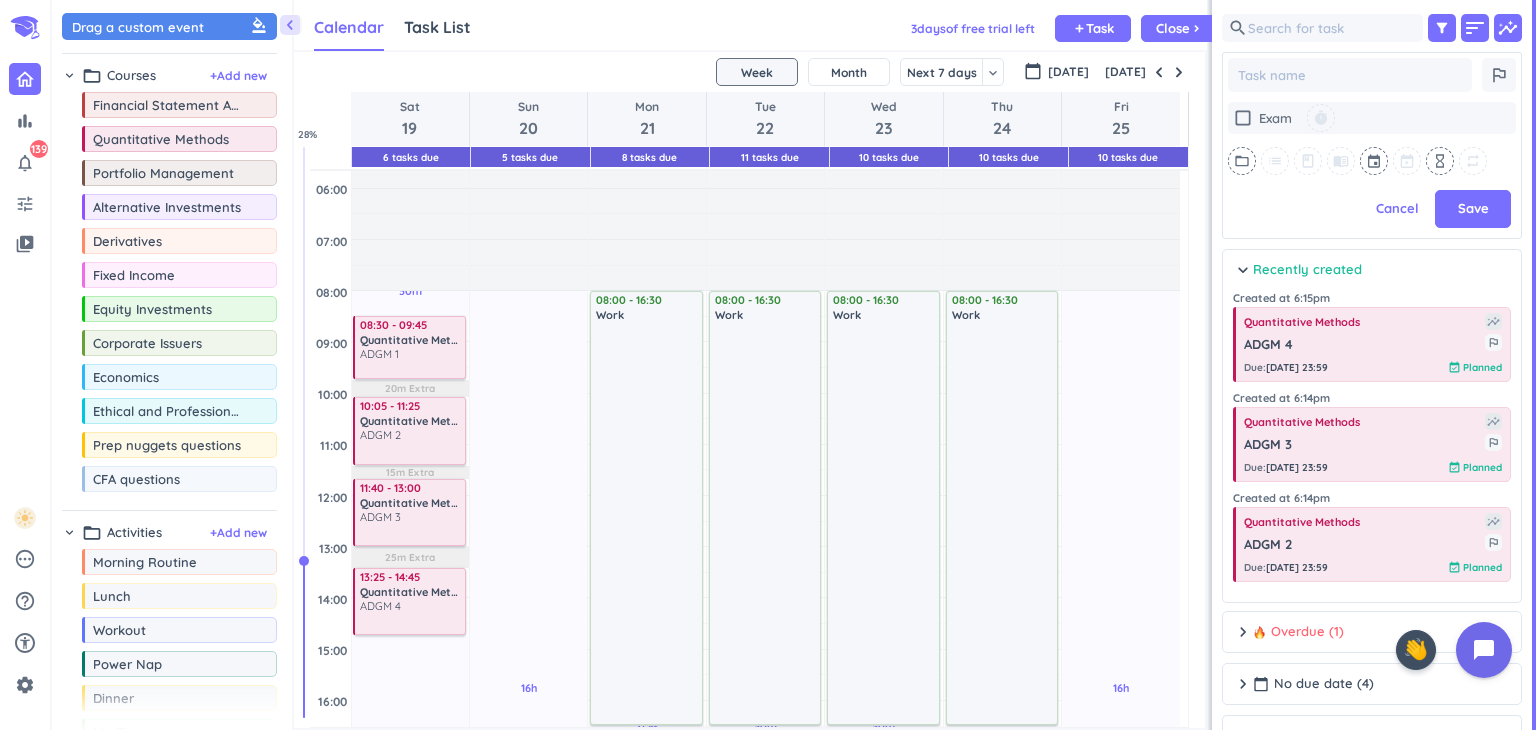 scroll, scrollTop: 474, scrollLeft: 292, axis: both 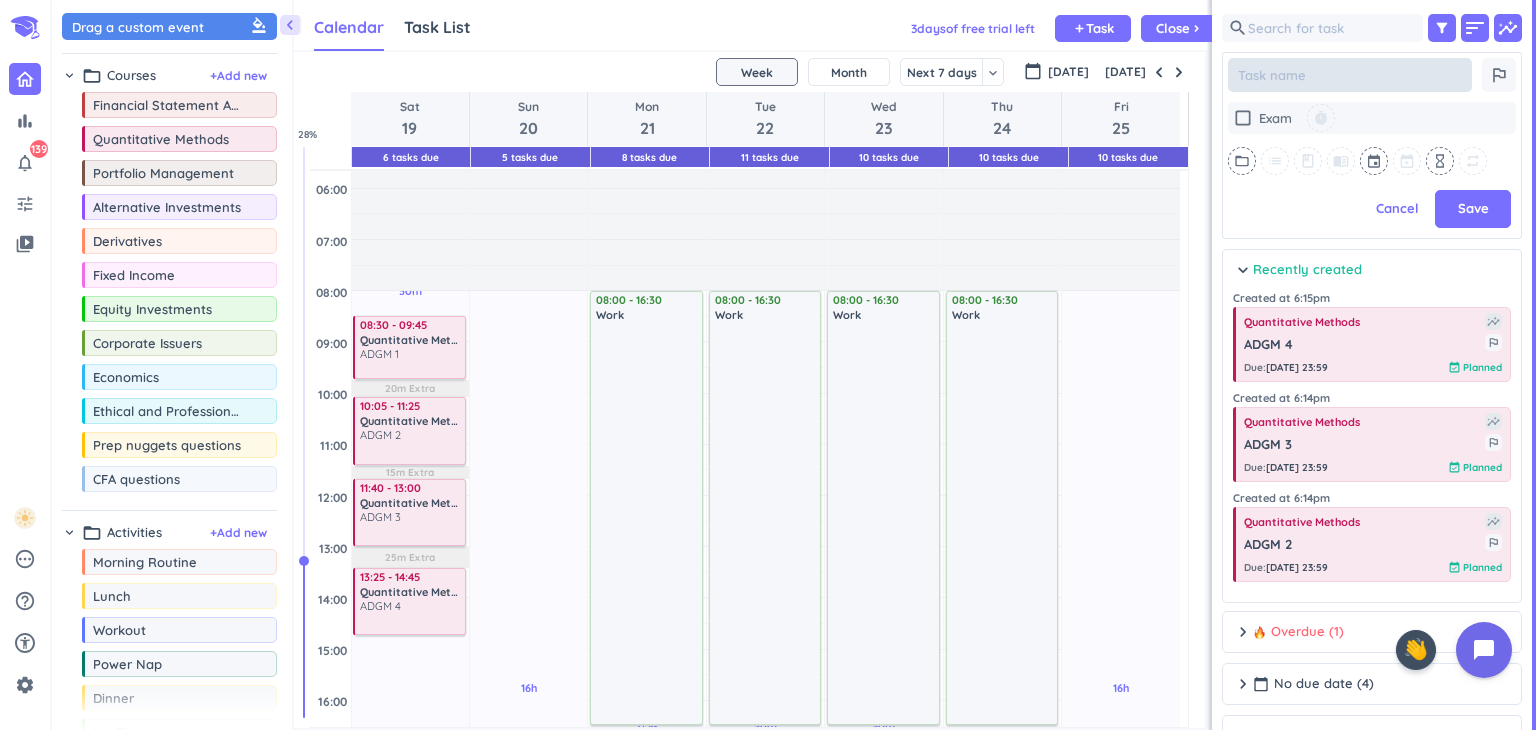 type on "x" 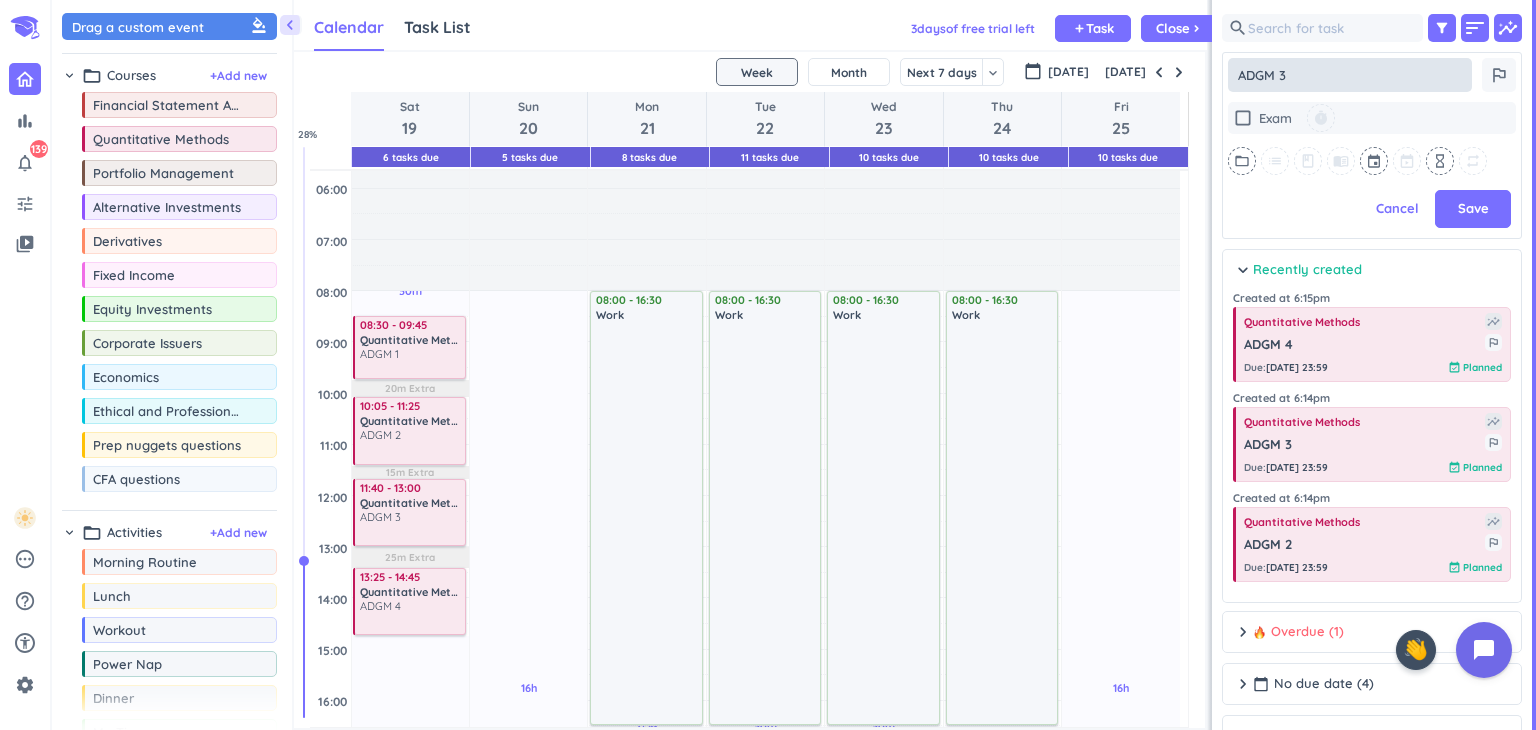 type on "x" 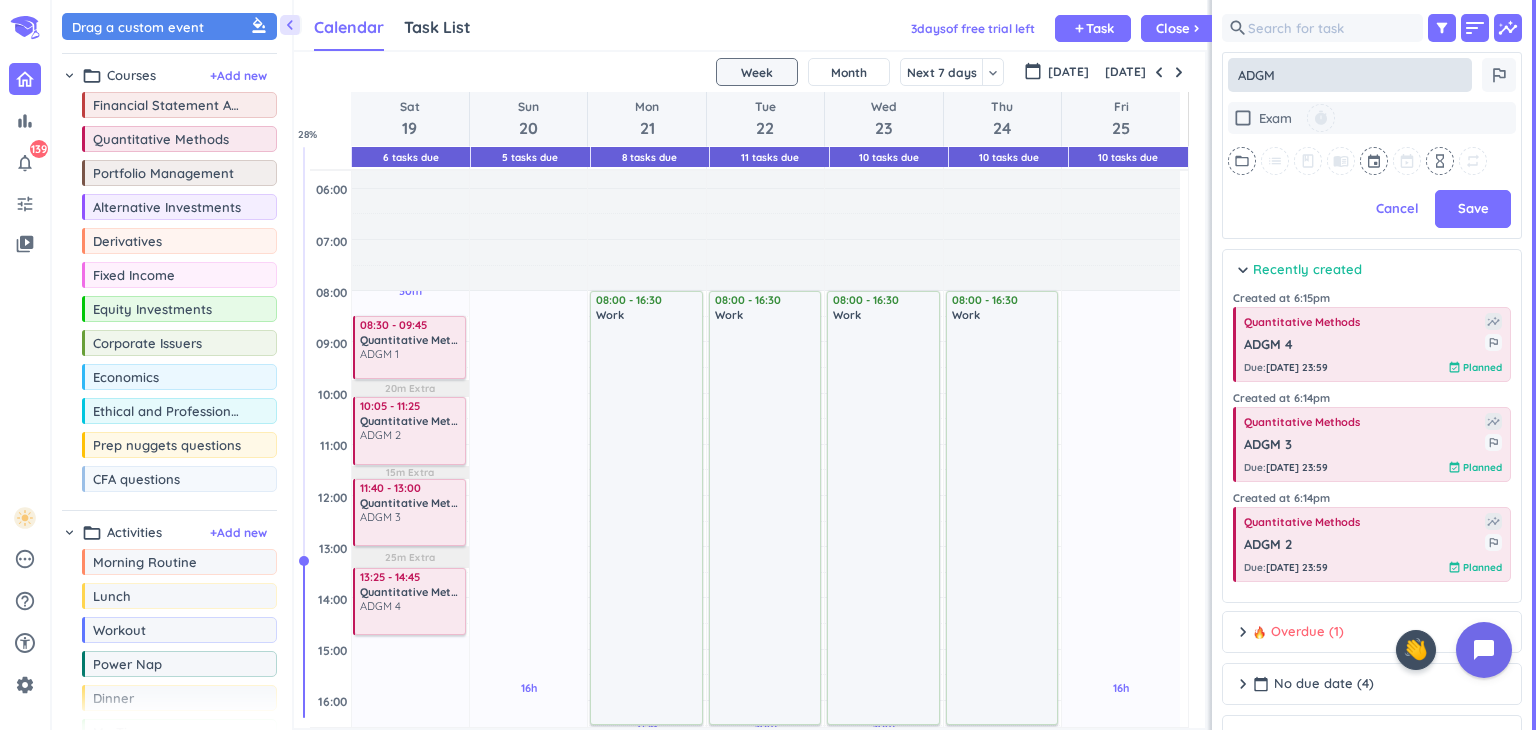 type on "x" 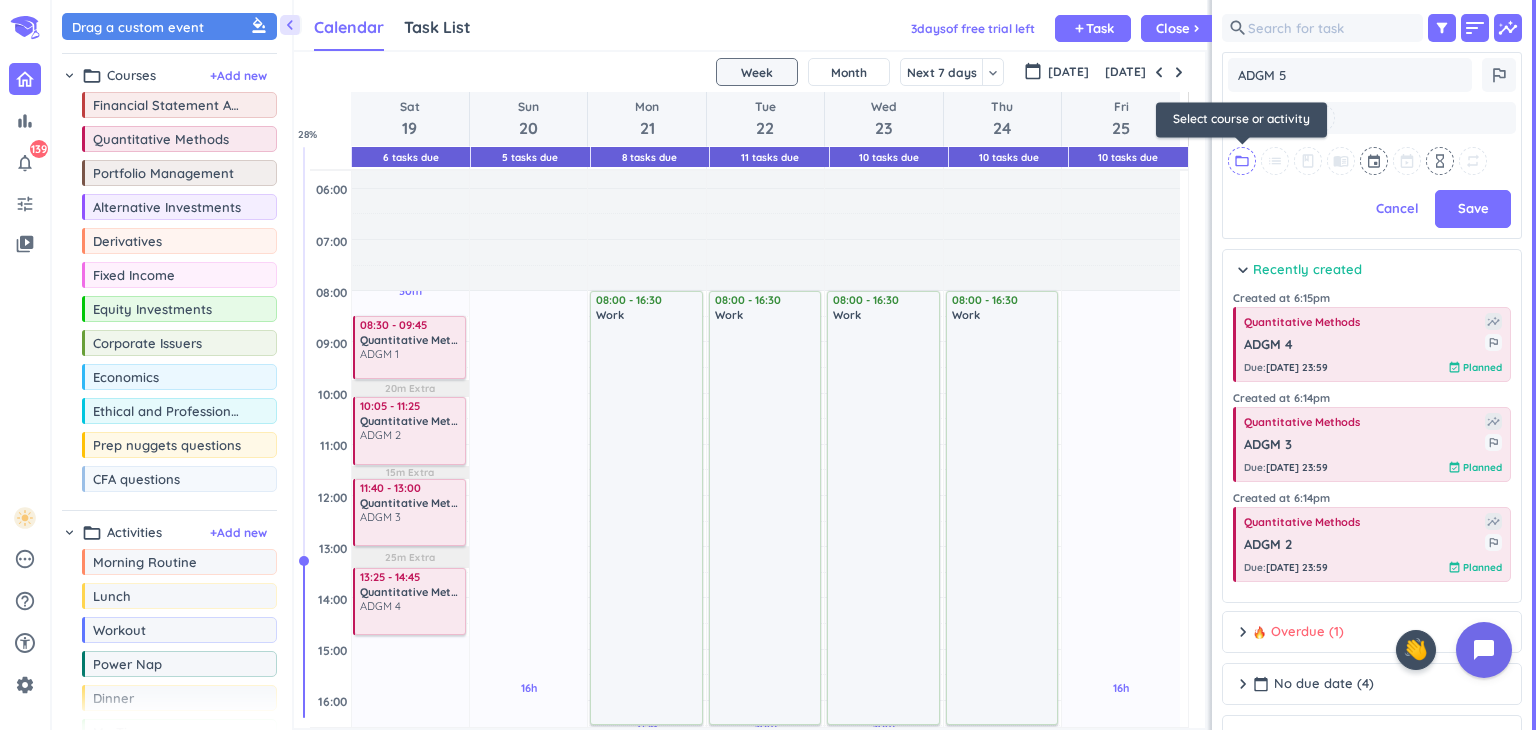 type on "ADGM 5" 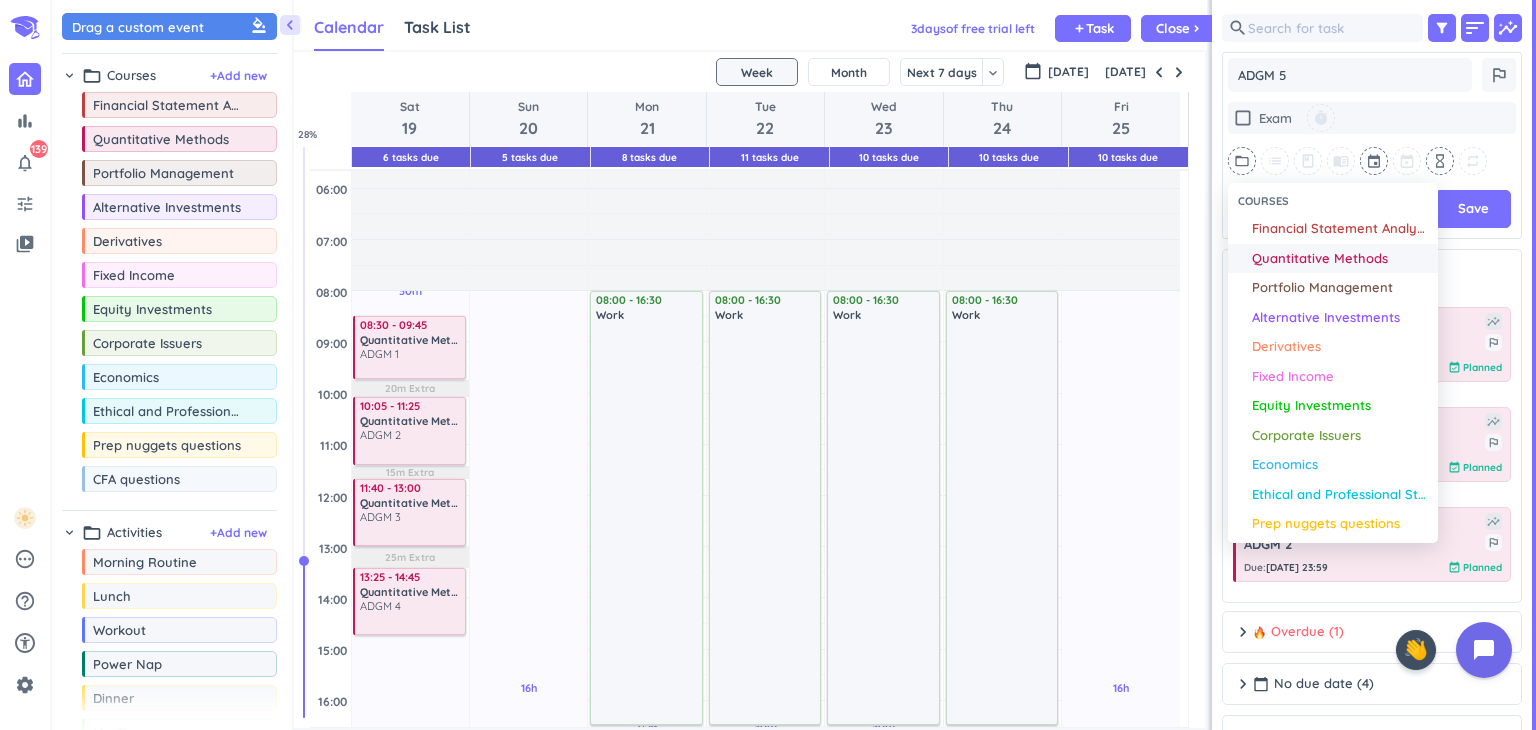 click on "Quantitative Methods" at bounding box center (1320, 259) 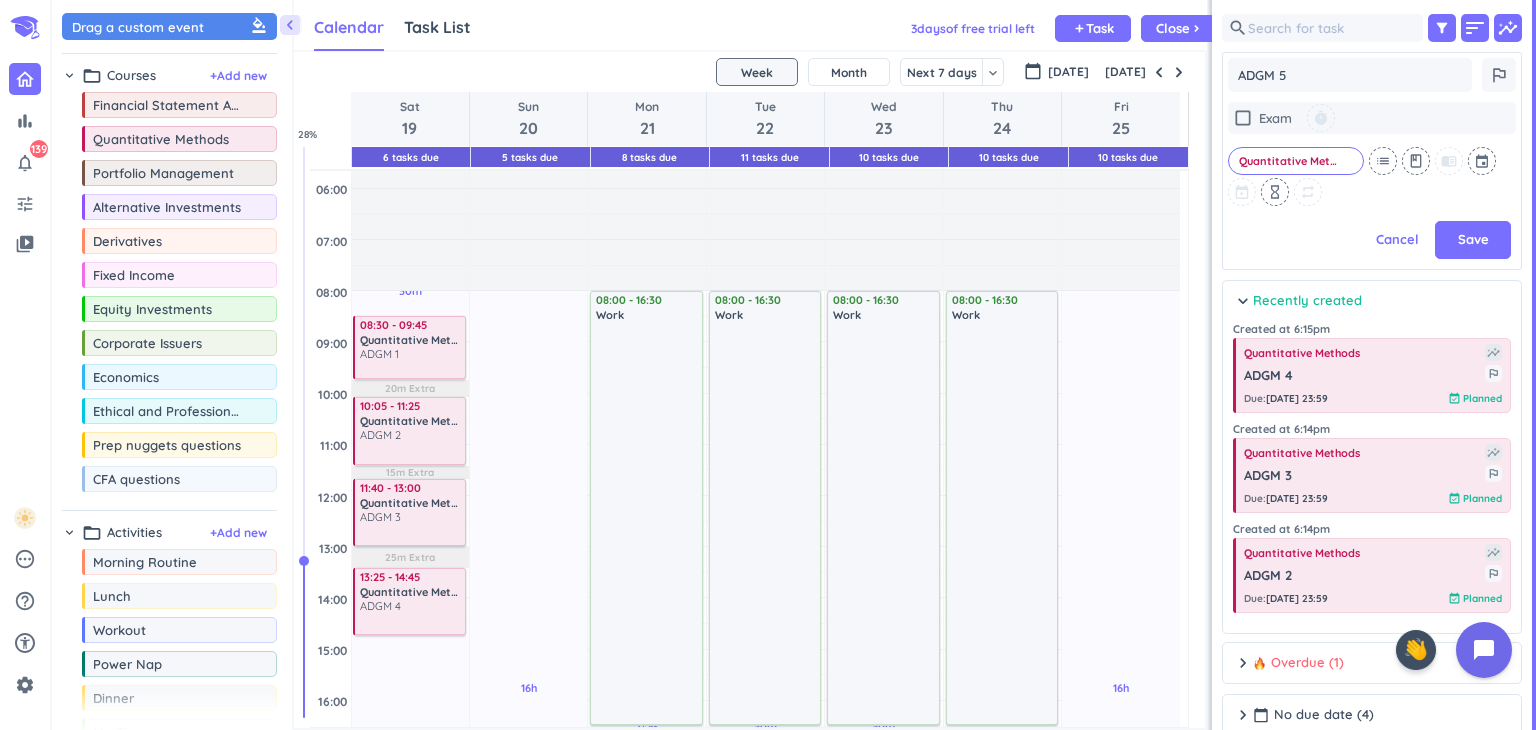 scroll, scrollTop: 442, scrollLeft: 292, axis: both 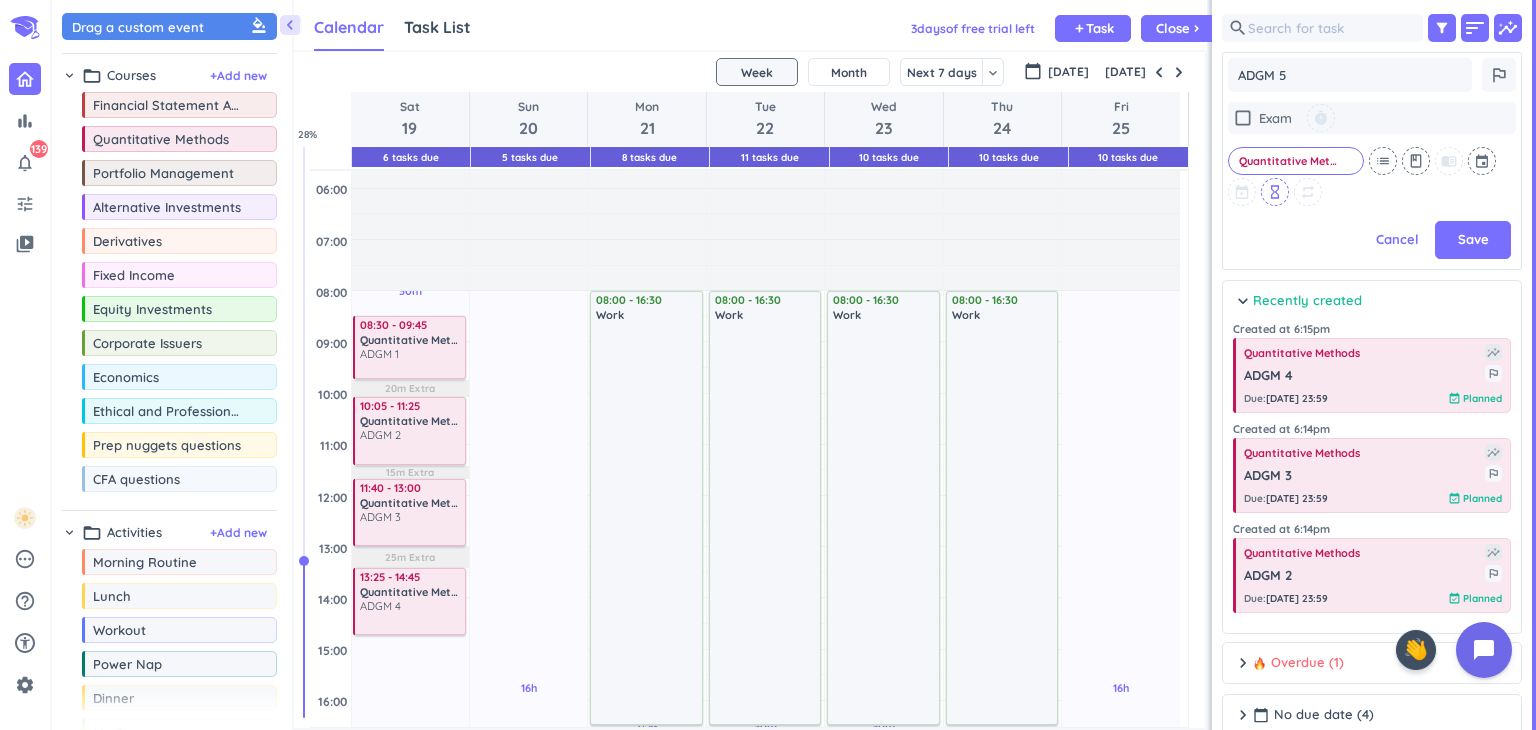 click on "hourglass_empty" at bounding box center (1275, 192) 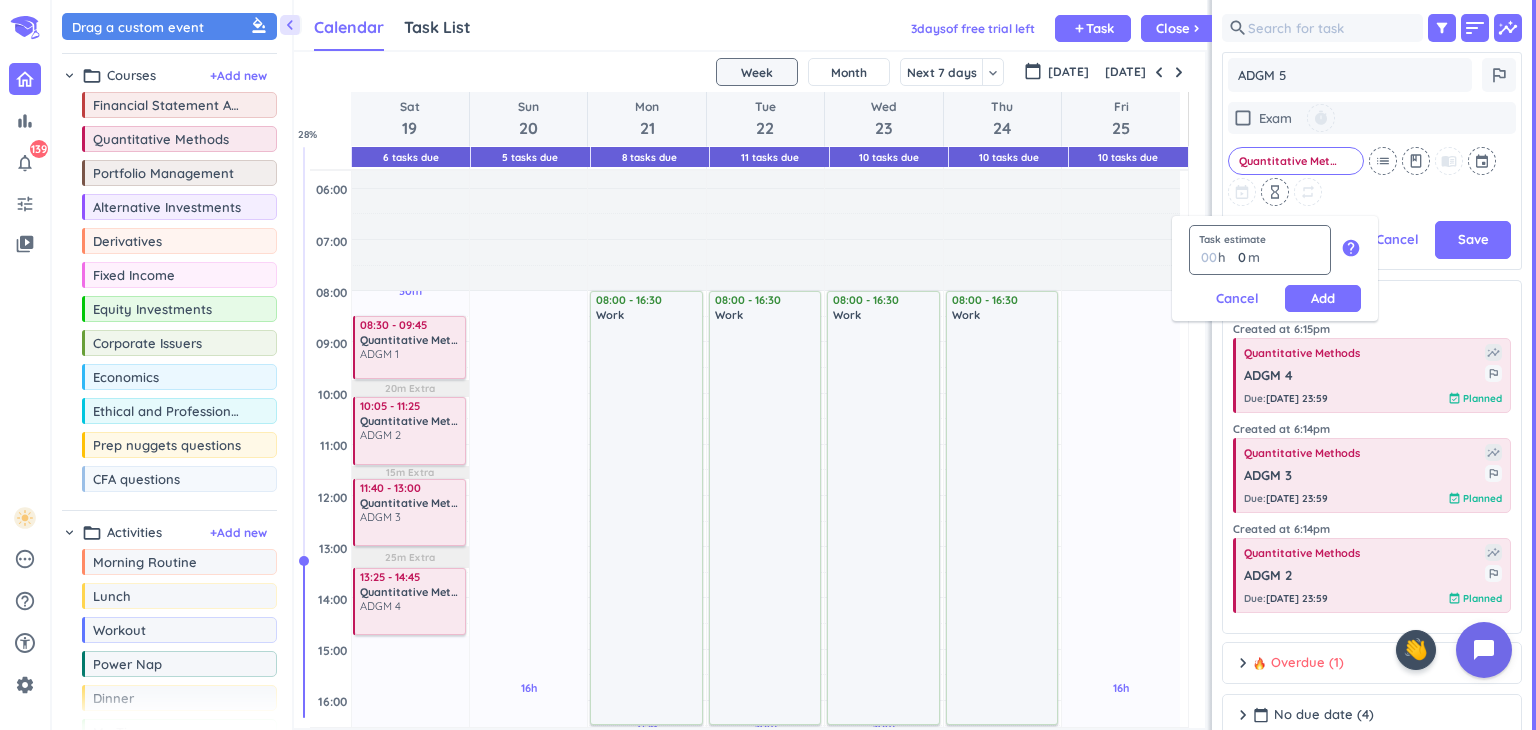 type on "1" 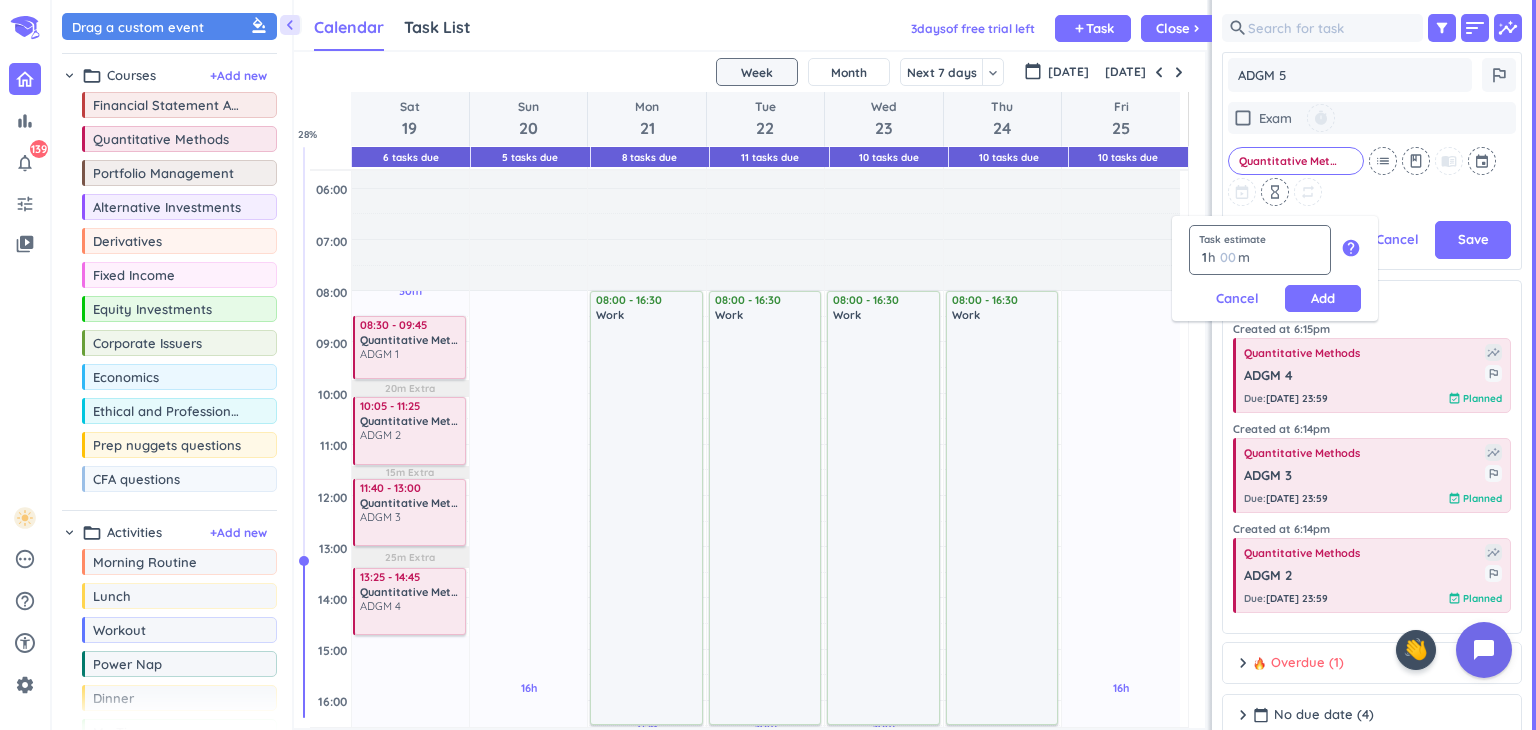 type on "1" 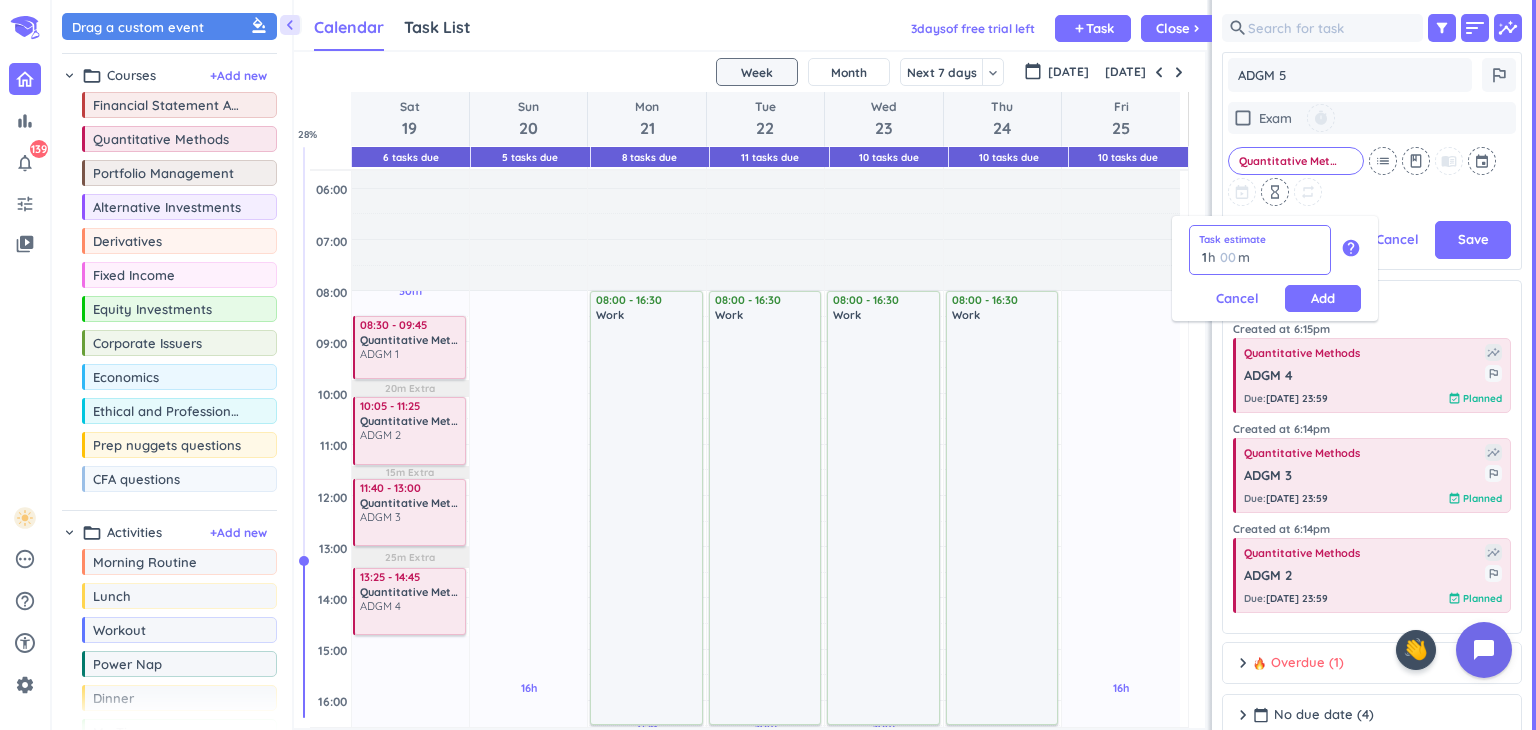 click at bounding box center [1227, 257] 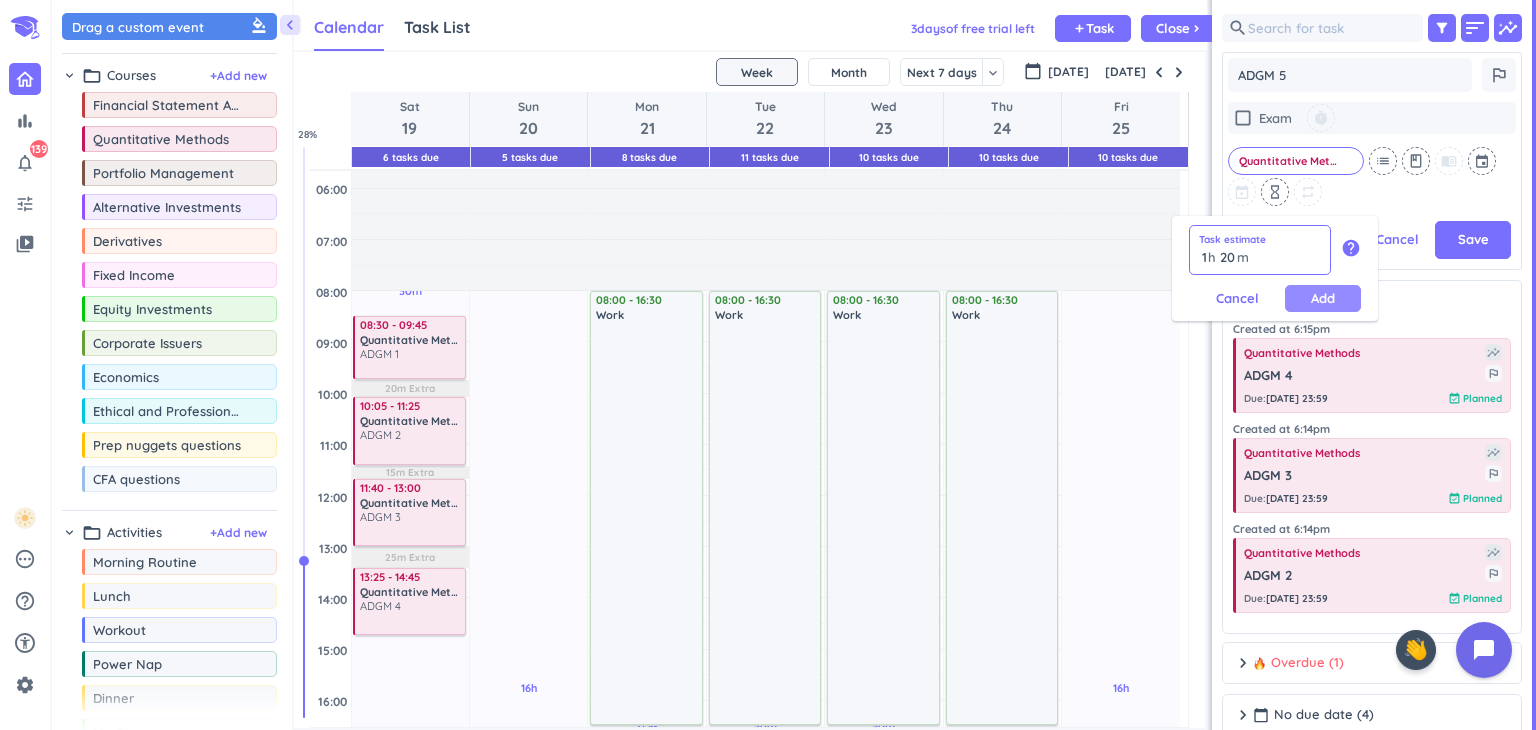 type on "20" 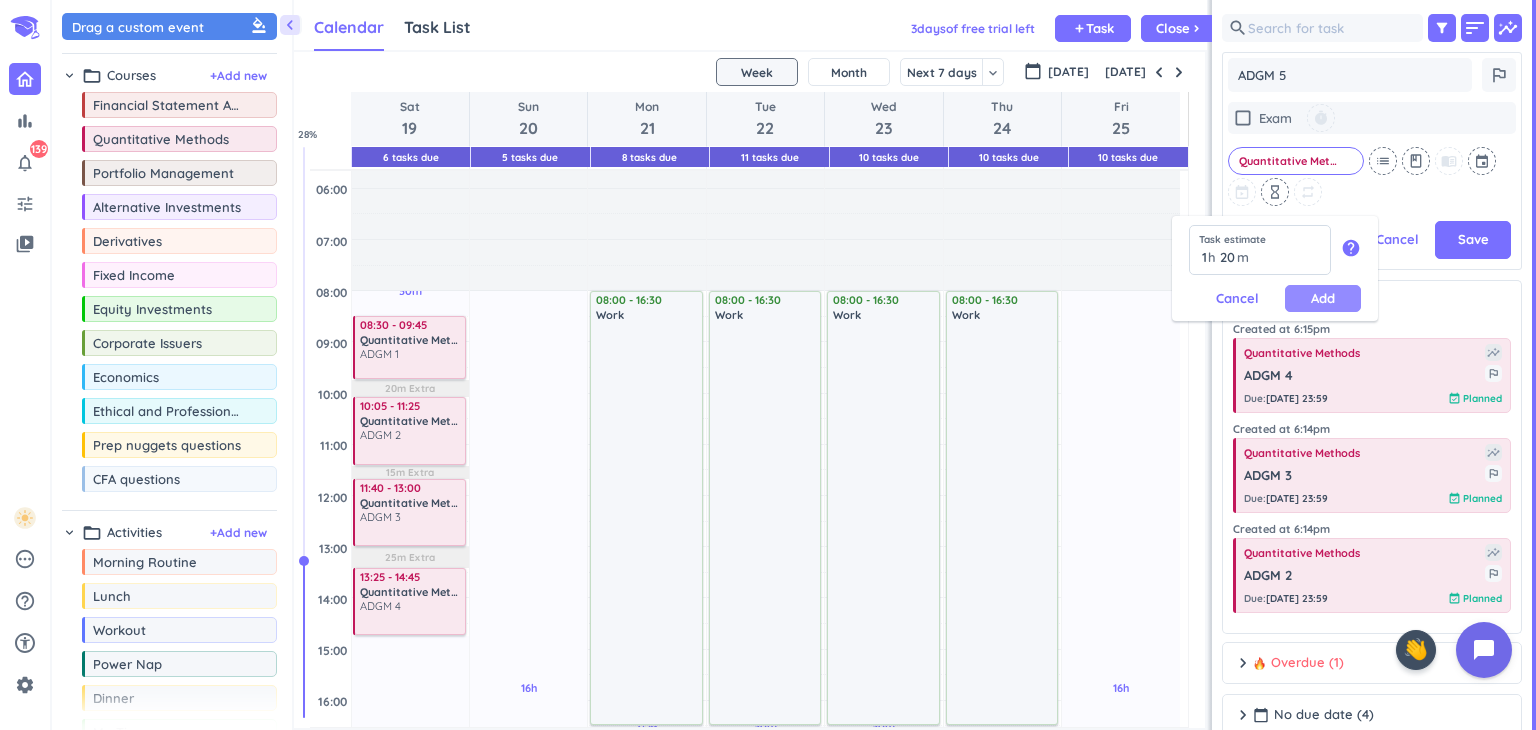 click on "Add" at bounding box center (1323, 298) 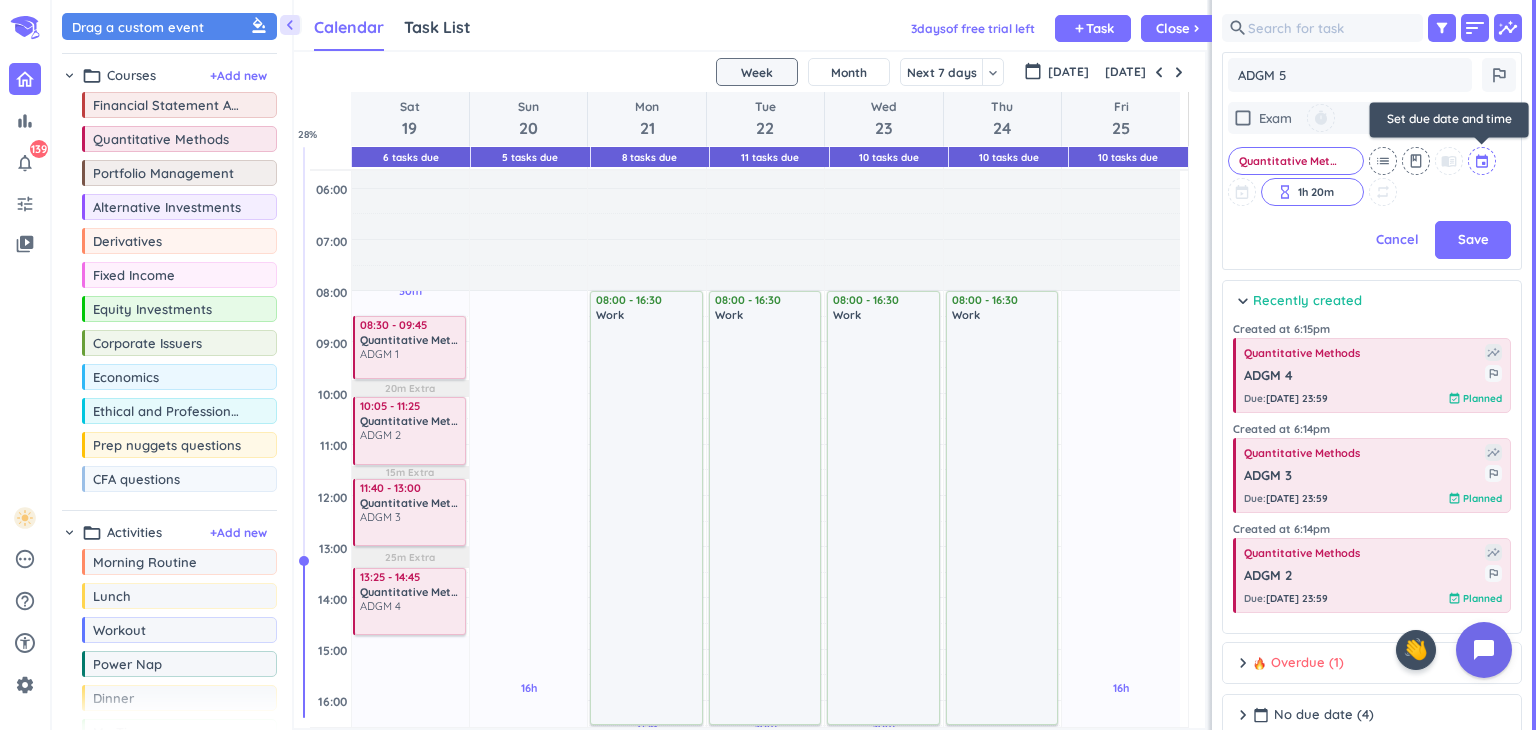 click at bounding box center [1483, 161] 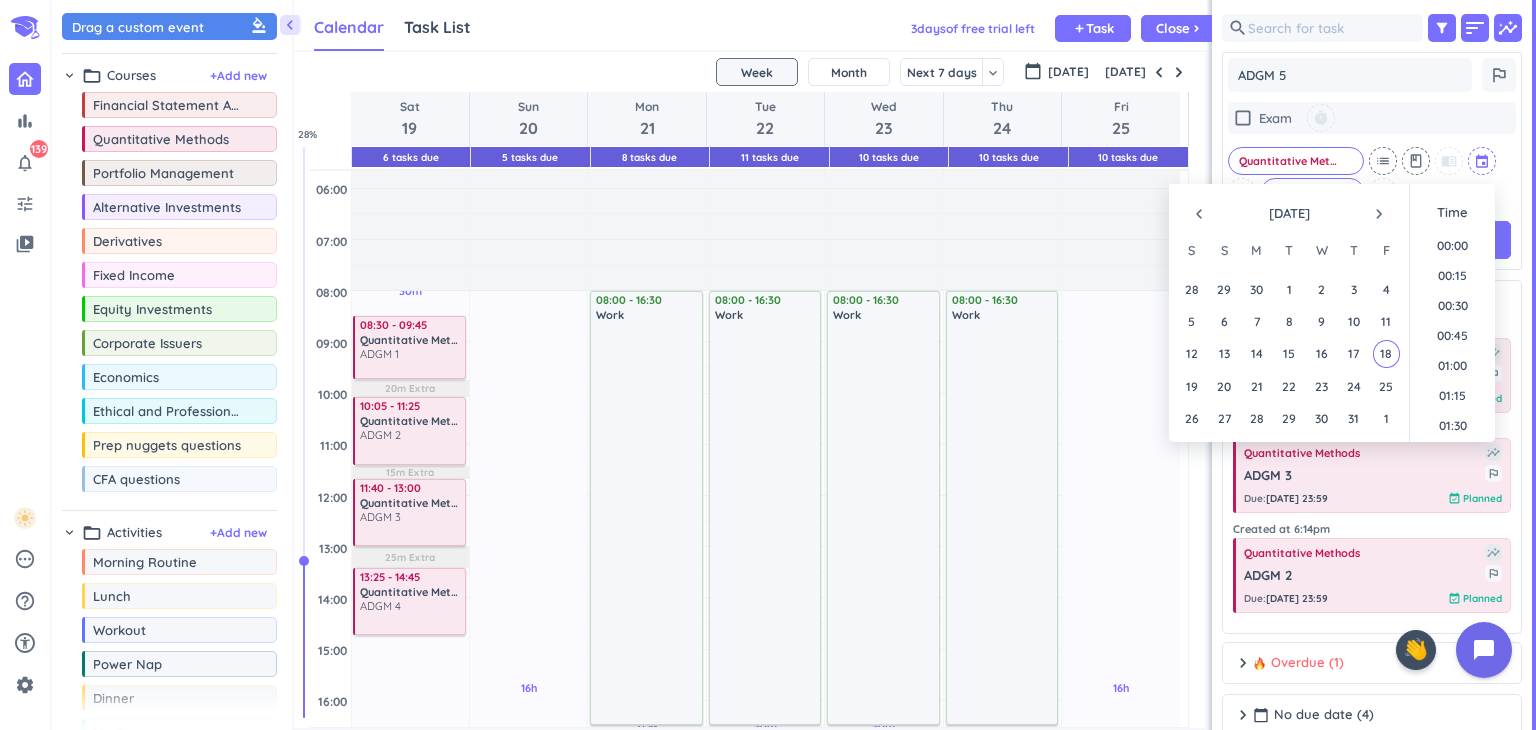 scroll, scrollTop: 2099, scrollLeft: 0, axis: vertical 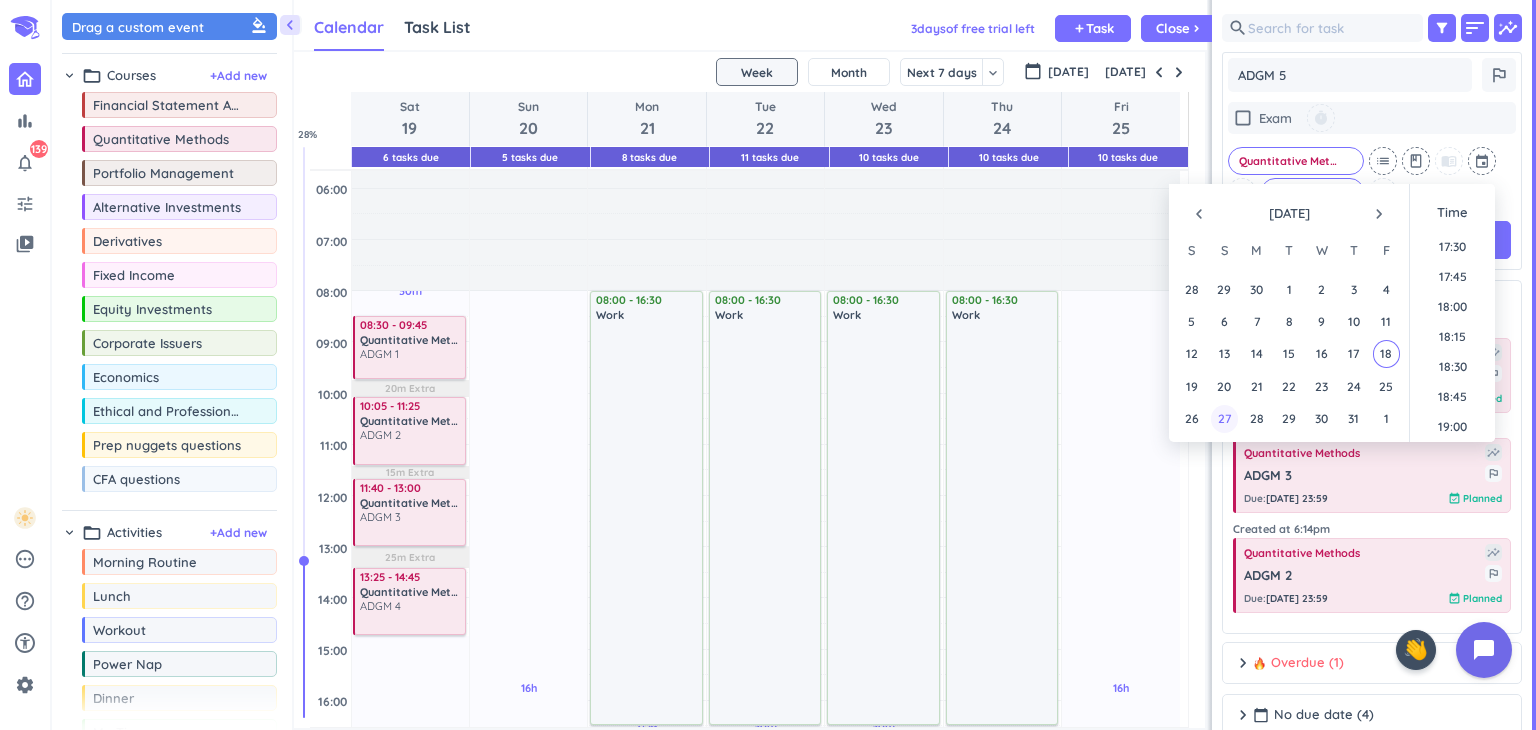 click on "27" at bounding box center (1224, 418) 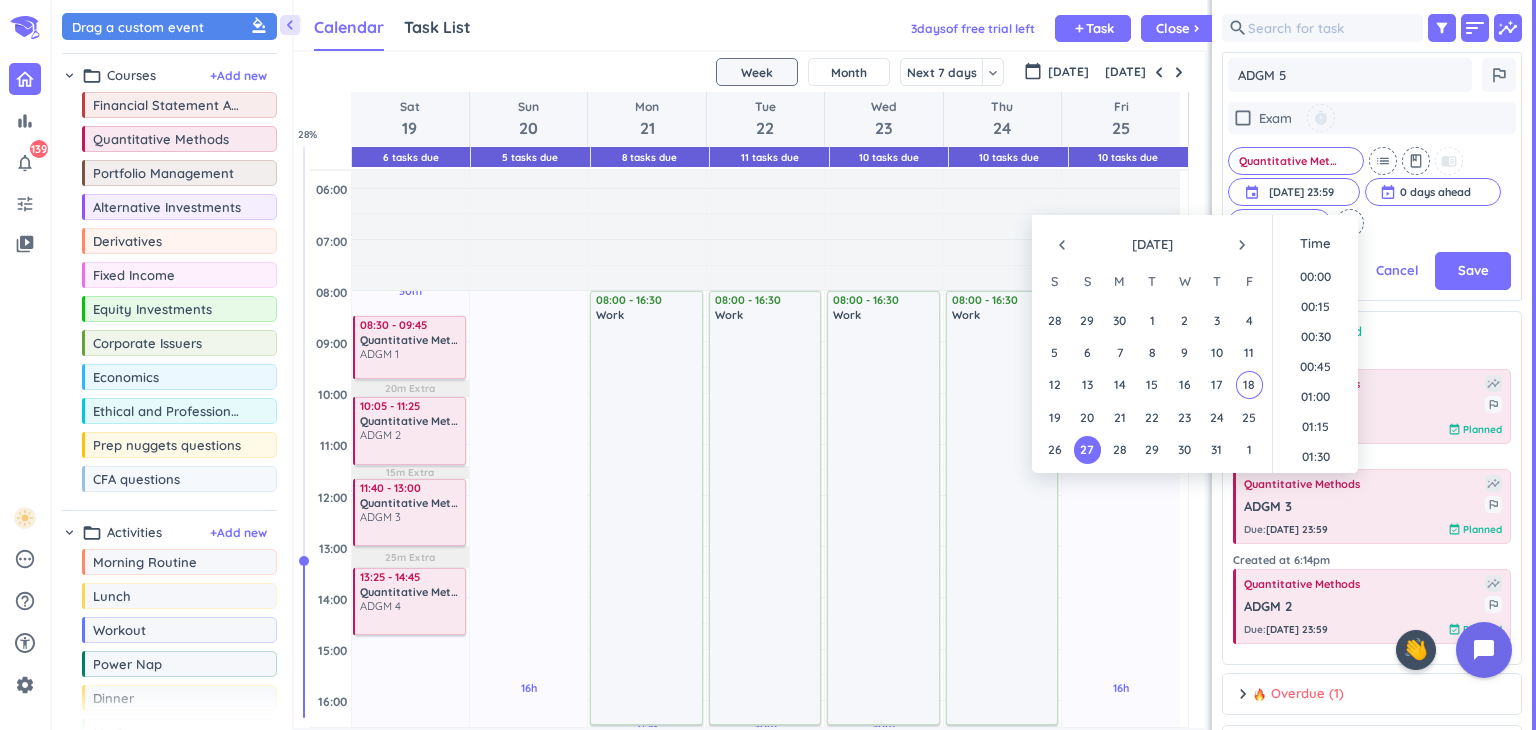 scroll, scrollTop: 2698, scrollLeft: 0, axis: vertical 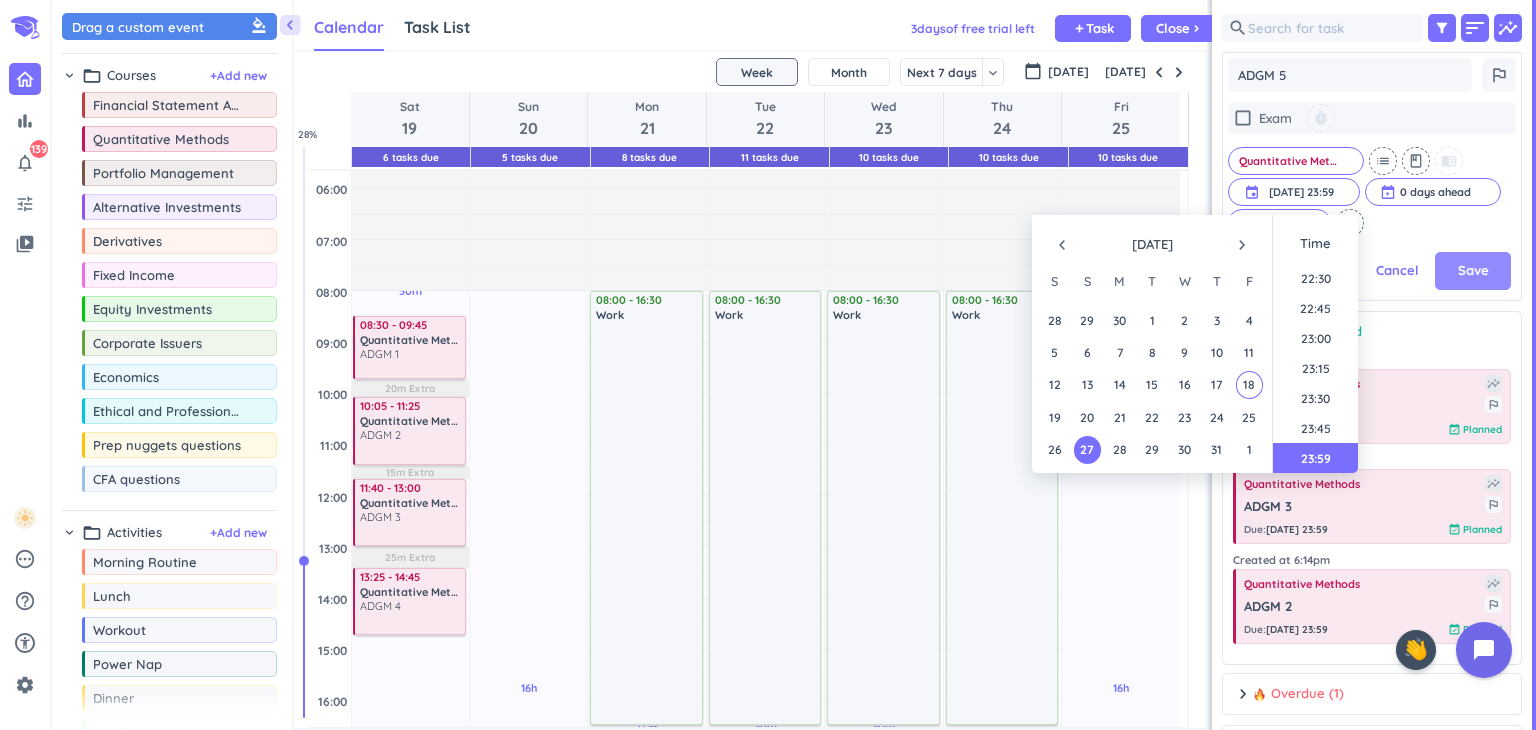 click on "Save" at bounding box center [1473, 271] 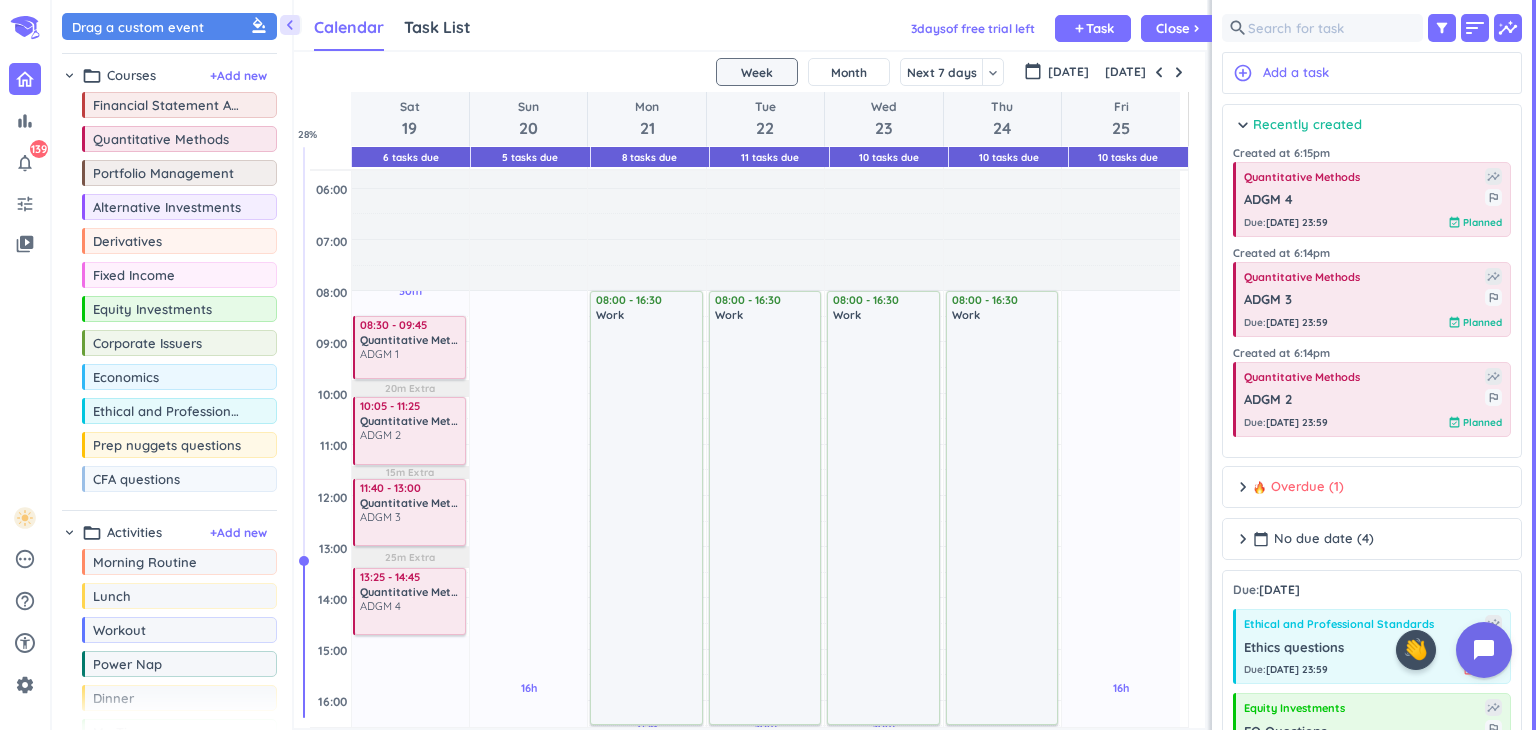 scroll, scrollTop: 8, scrollLeft: 8, axis: both 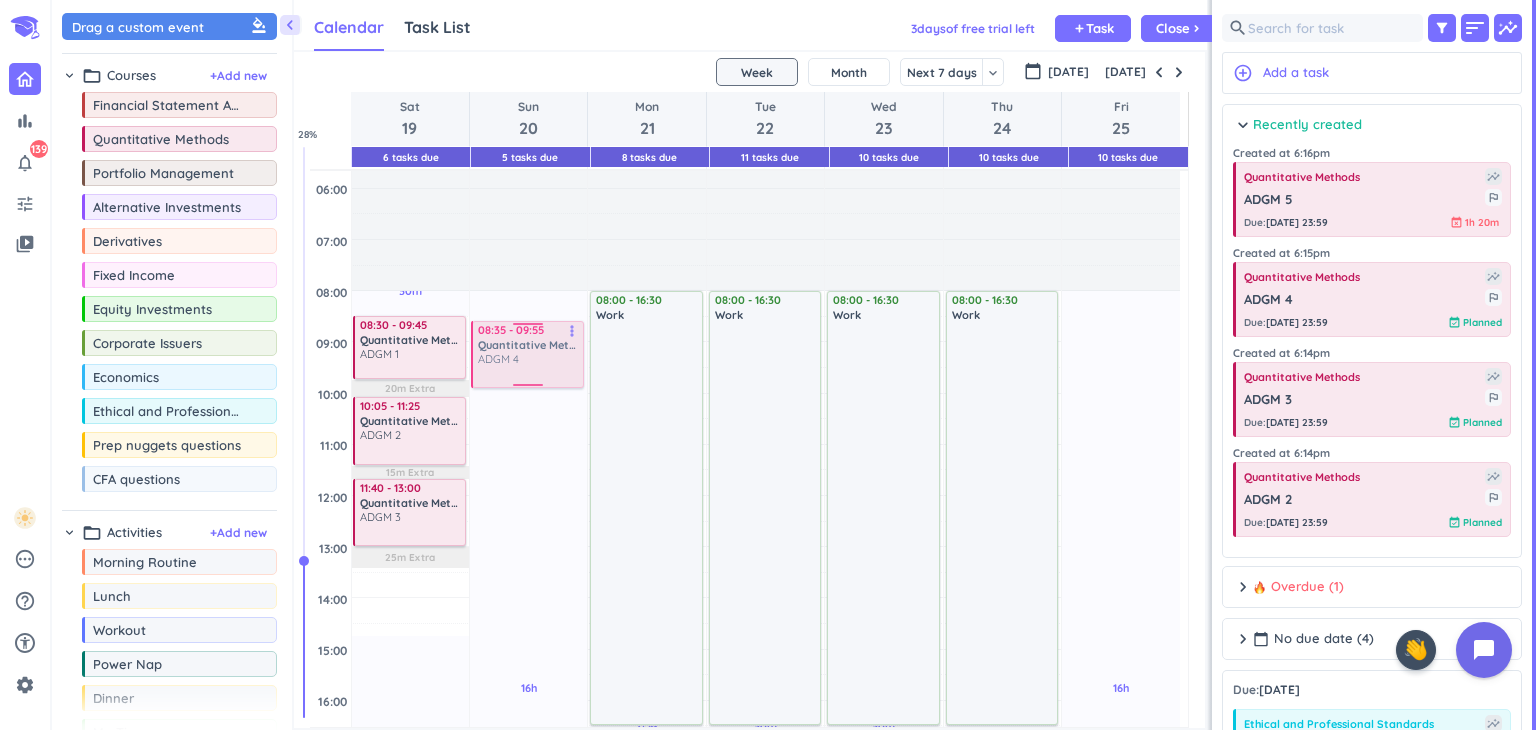 drag, startPoint x: 403, startPoint y: 596, endPoint x: 521, endPoint y: 360, distance: 263.85602 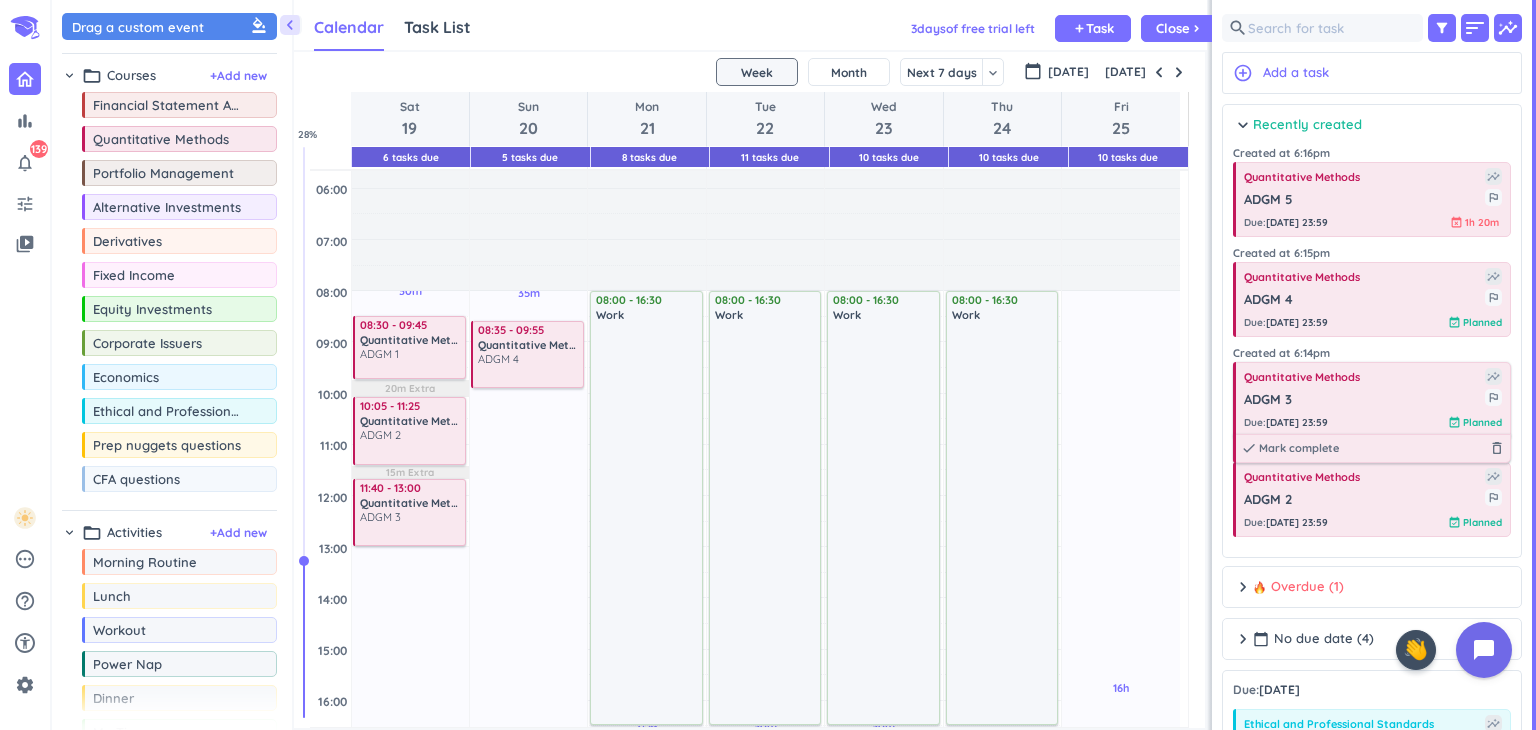 scroll, scrollTop: 0, scrollLeft: 0, axis: both 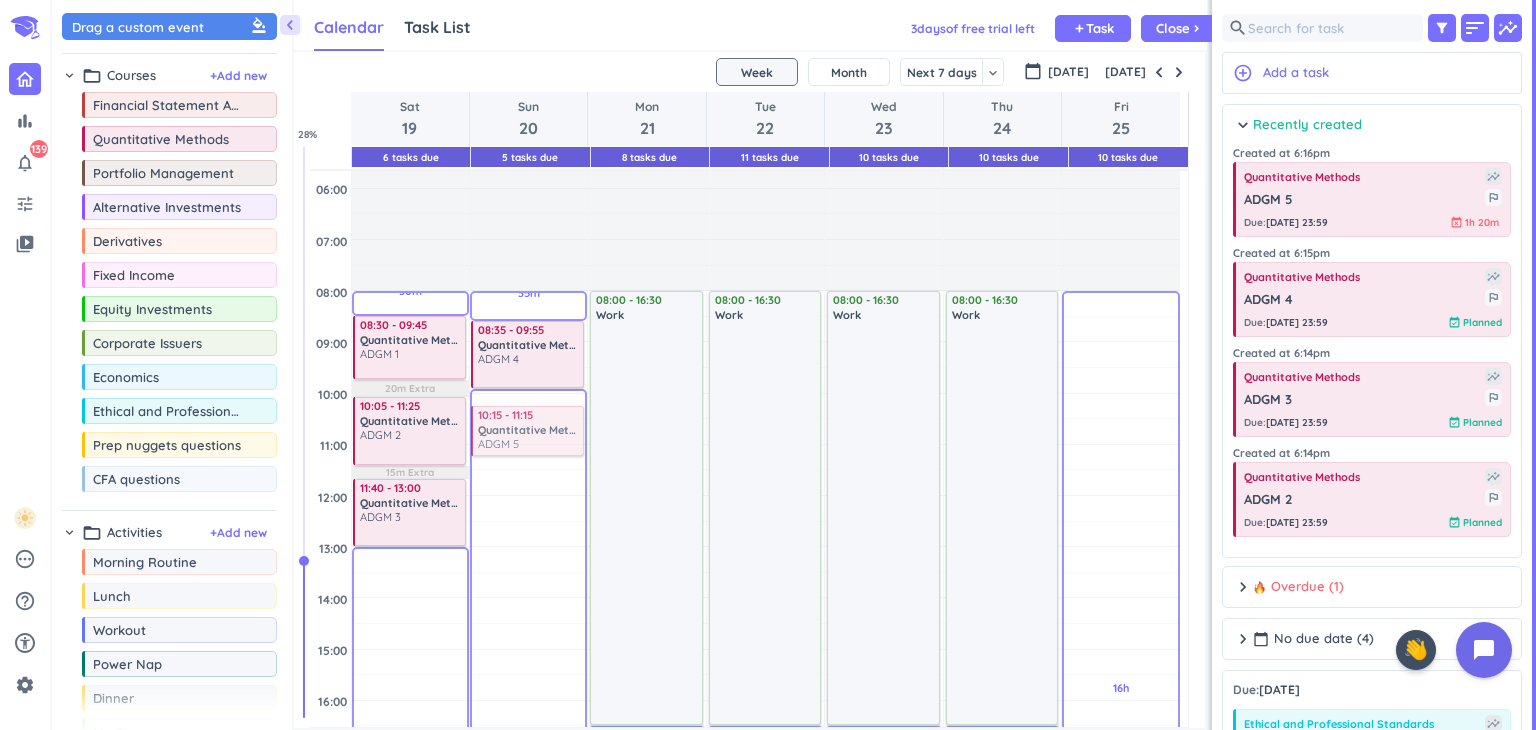 drag, startPoint x: 1350, startPoint y: 200, endPoint x: 540, endPoint y: 409, distance: 836.5291 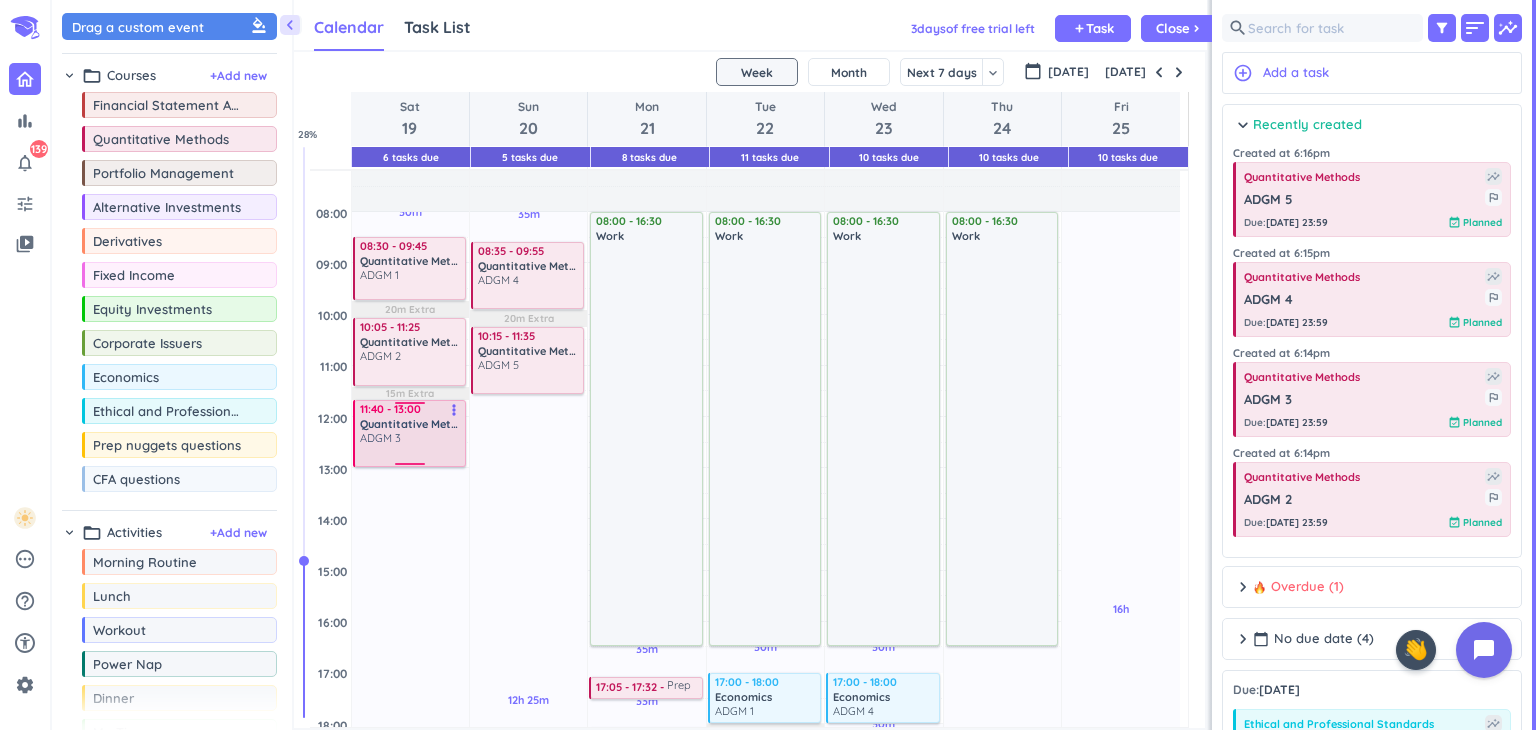 scroll, scrollTop: 150, scrollLeft: 0, axis: vertical 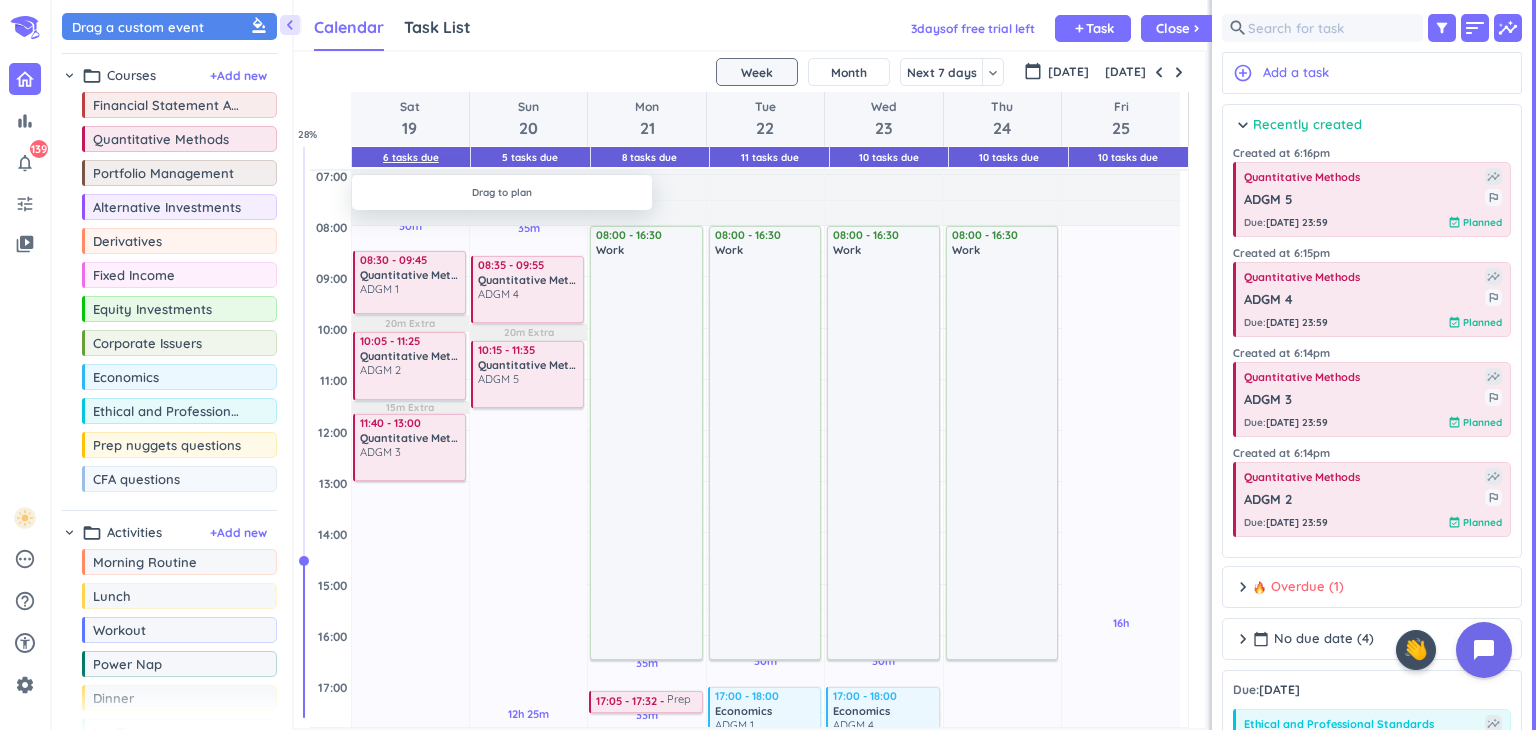 click on "6   Tasks   Due" at bounding box center (411, 157) 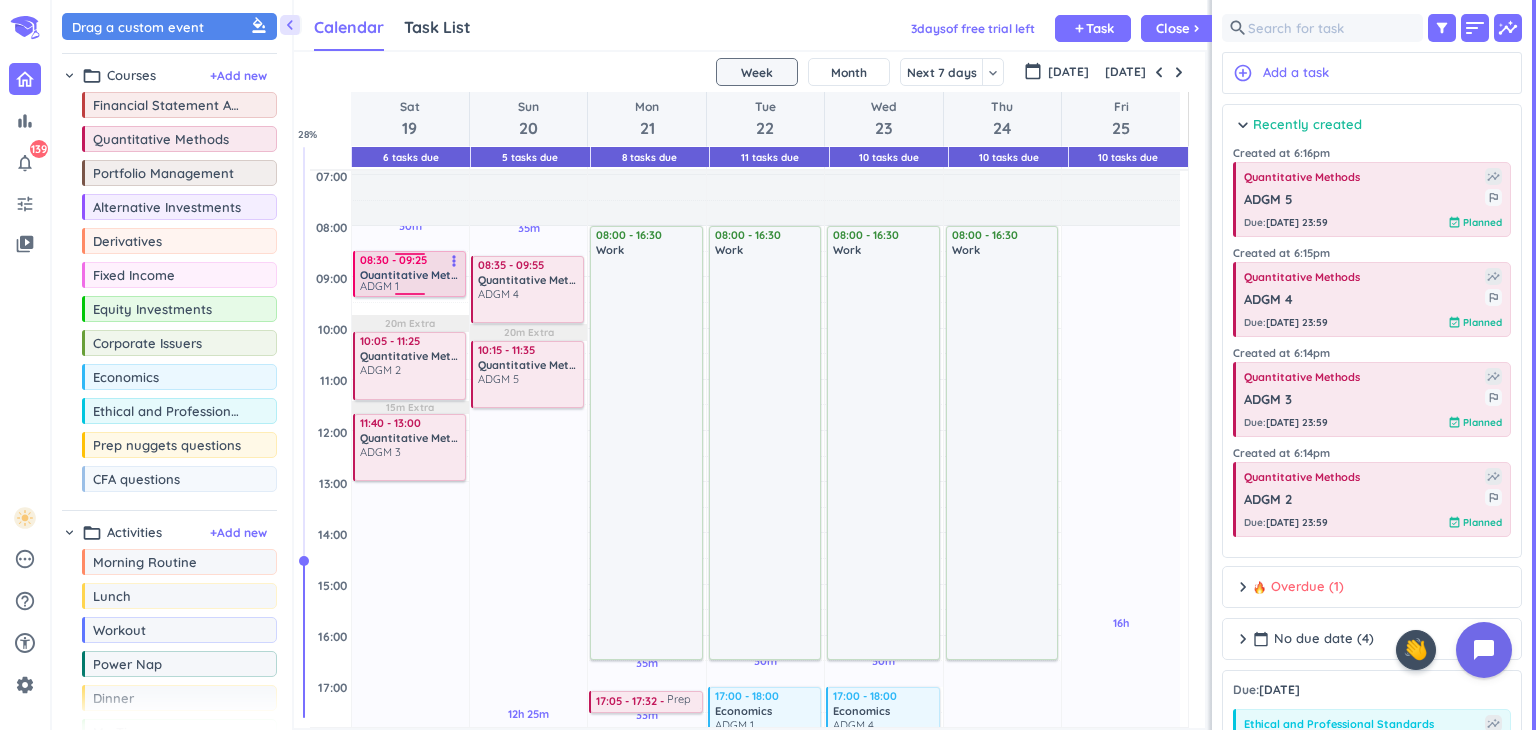 drag, startPoint x: 408, startPoint y: 310, endPoint x: 405, endPoint y: 293, distance: 17.262676 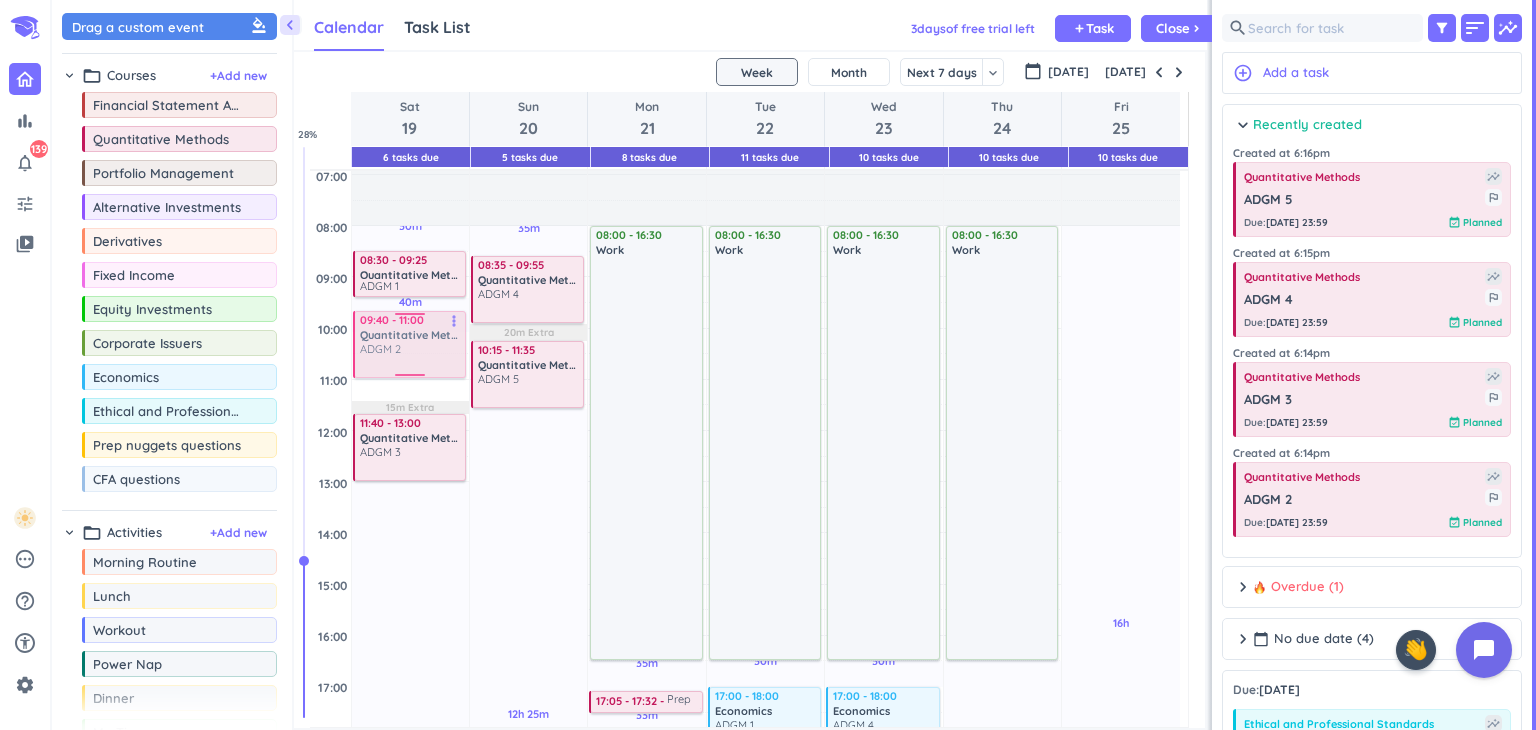 click on "30m Past due Plan 40m Past due Plan 11h  Past due Plan 15m Extra Adjust Awake Time Adjust Awake Time 08:30 - 09:25 Quantitative Methods ADGM 1 more_vert 10:05 - 11:25 Quantitative Methods ADGM 2 more_vert 11:40 - 13:00 Quantitative Methods ADGM 3 more_vert 6  09:40 - 11:00 Quantitative Methods ADGM 2 more_vert" at bounding box center (410, 635) 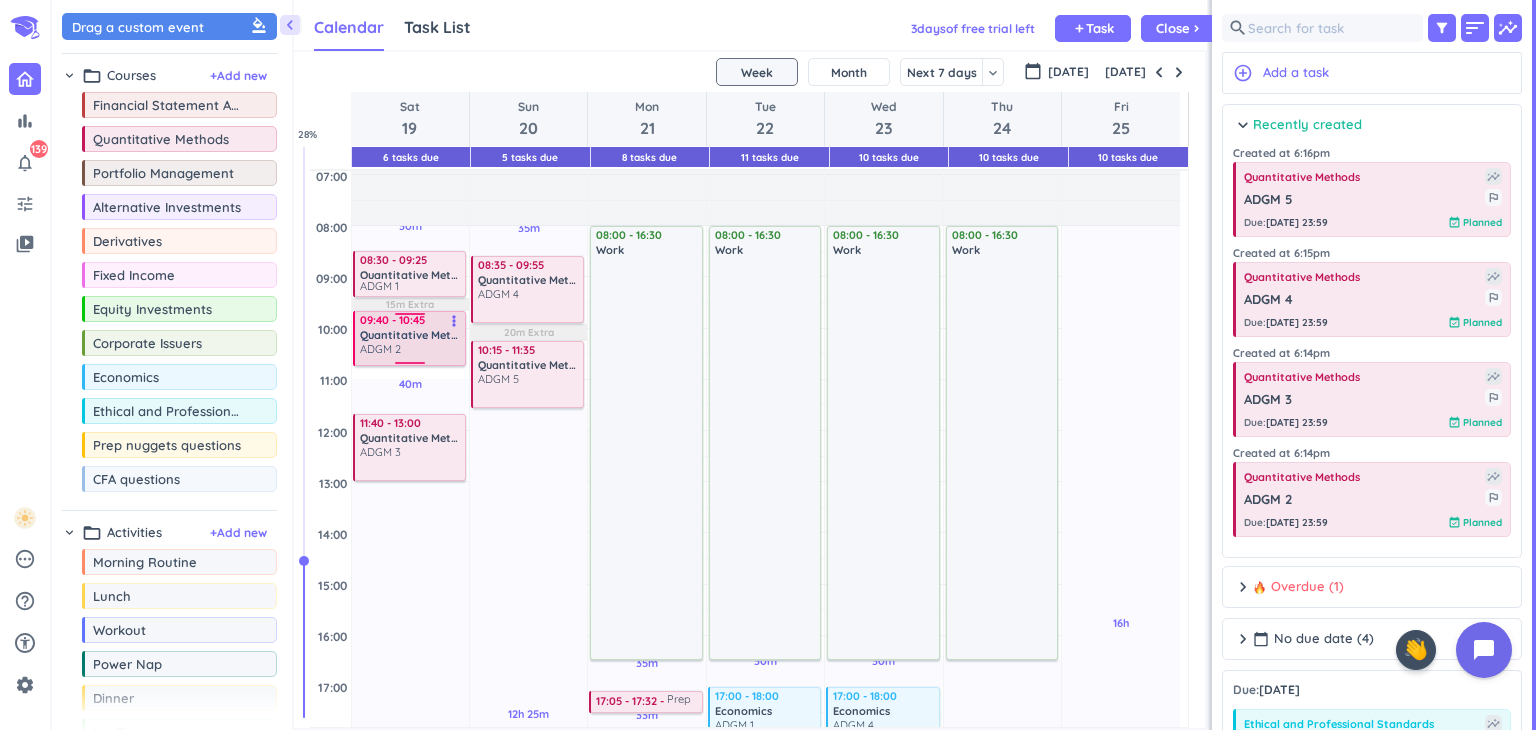 drag, startPoint x: 409, startPoint y: 377, endPoint x: 408, endPoint y: 364, distance: 13.038404 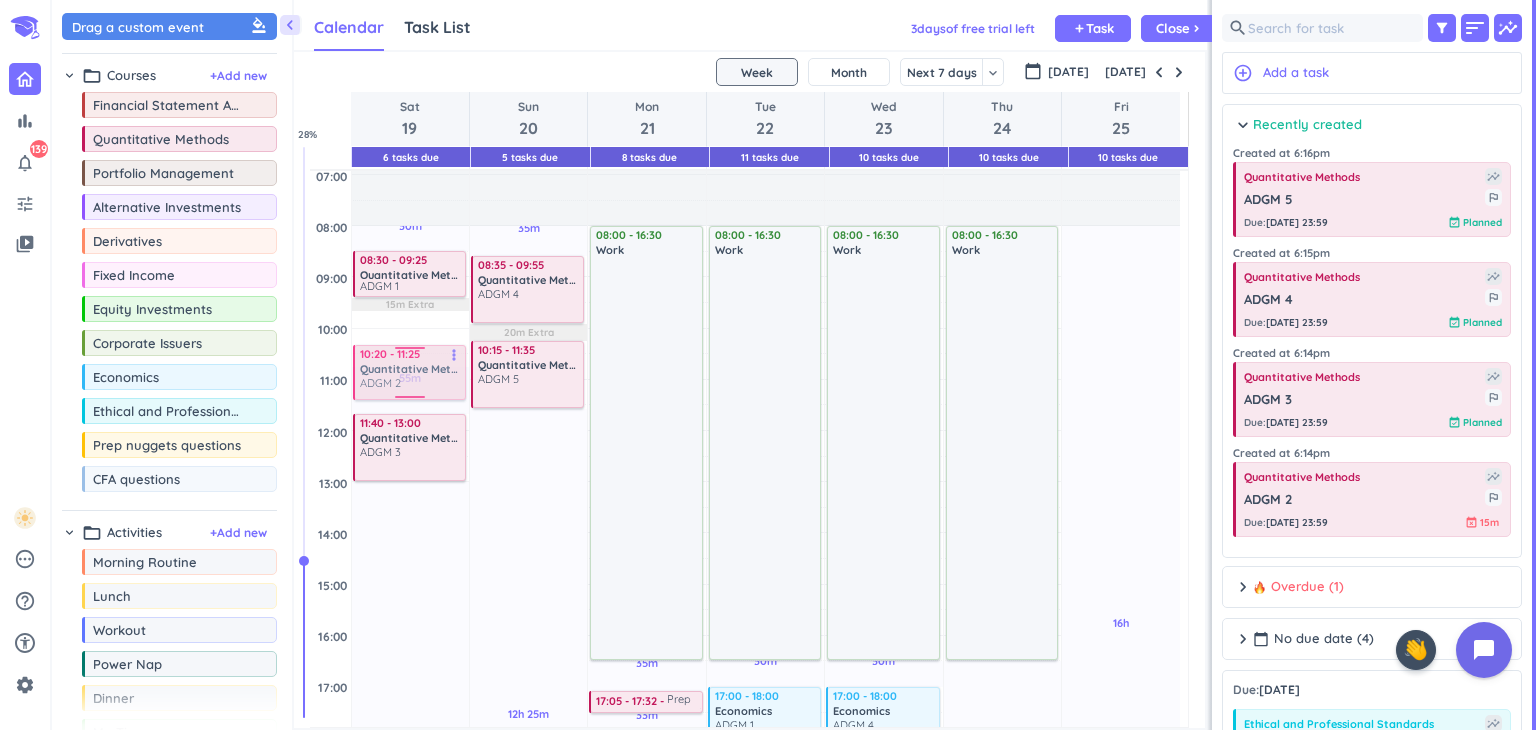 drag, startPoint x: 394, startPoint y: 333, endPoint x: 396, endPoint y: 362, distance: 29.068884 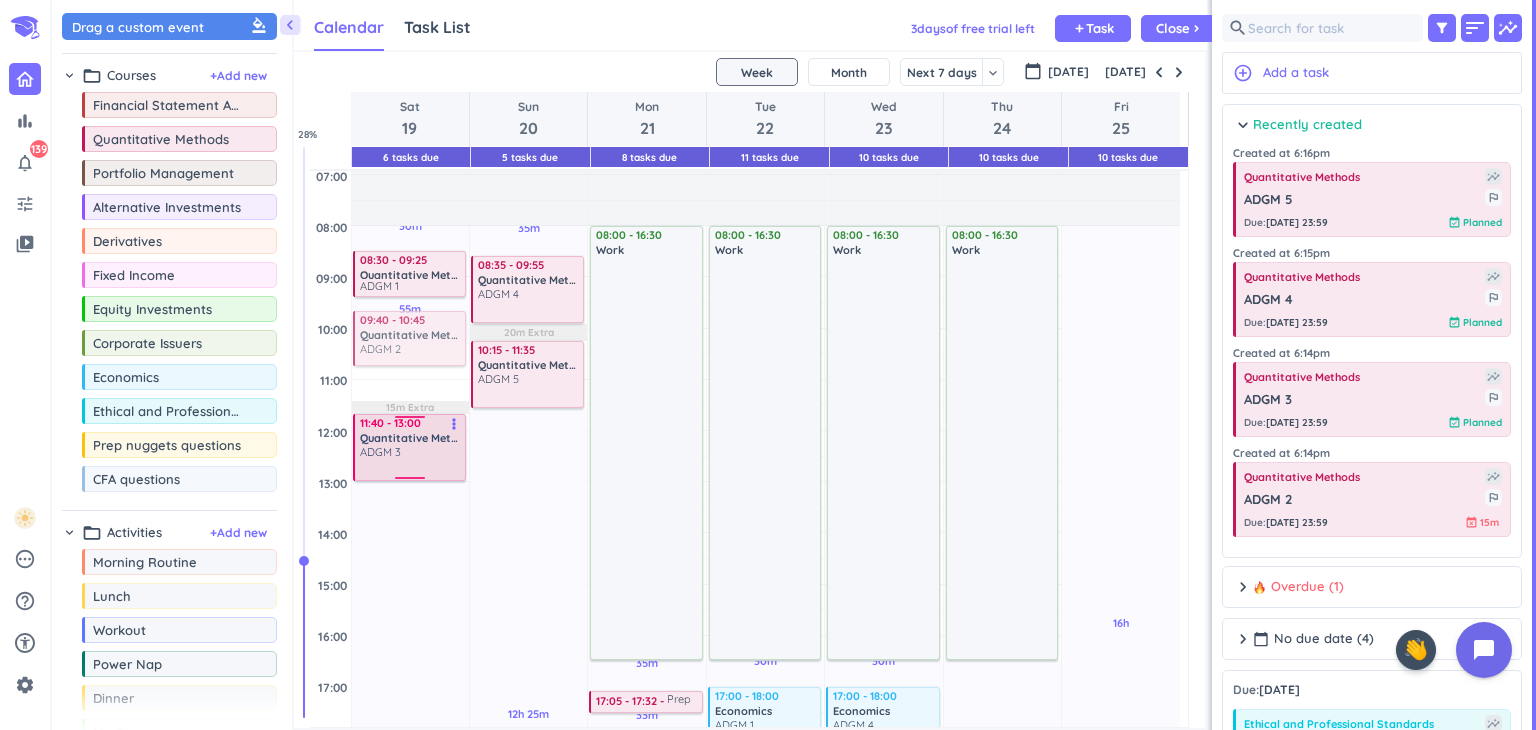 drag, startPoint x: 384, startPoint y: 378, endPoint x: 402, endPoint y: 421, distance: 46.615448 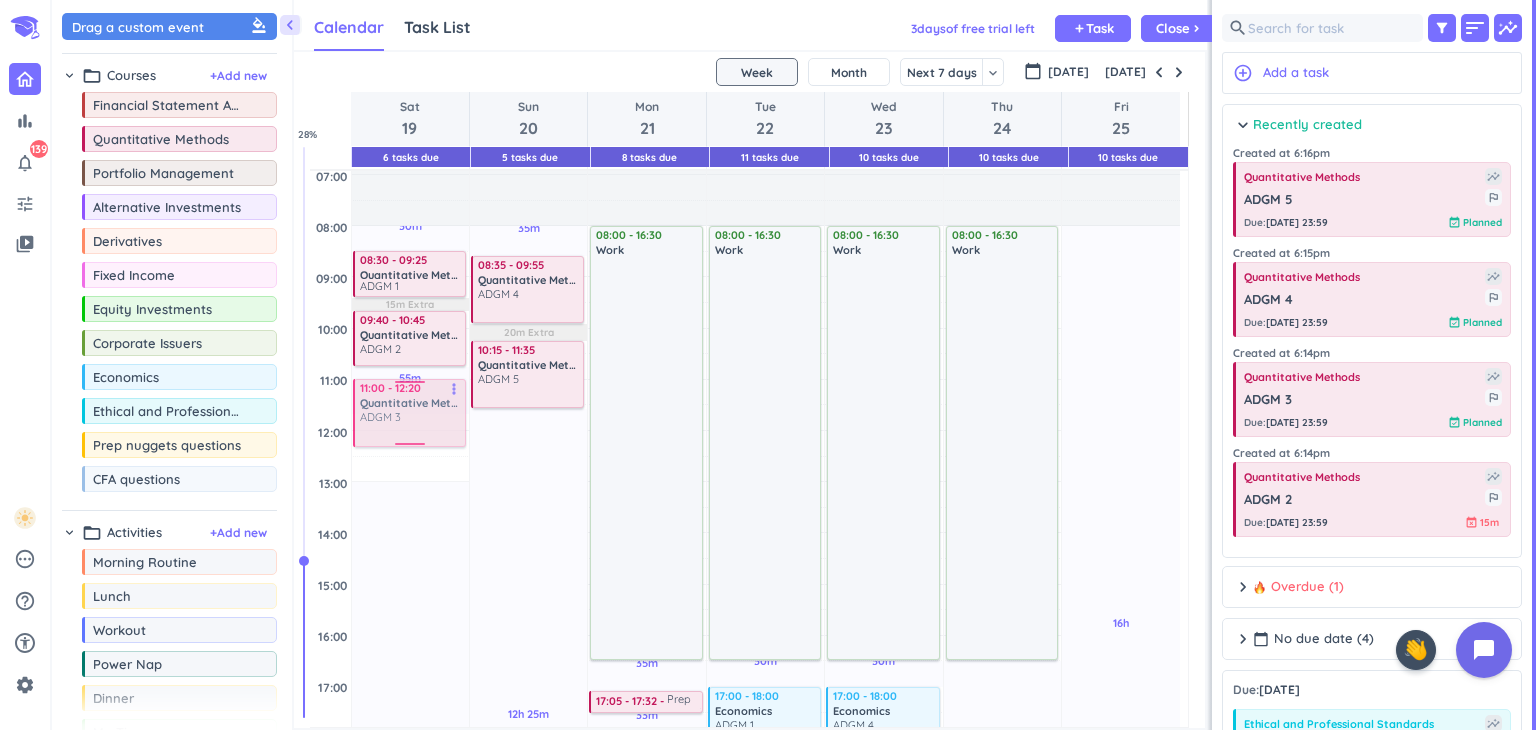 click on "30m Past due Plan 55m Past due Plan 11h  Past due Plan 15m Extra Adjust Awake Time Adjust Awake Time 08:30 - 09:25 Quantitative Methods ADGM 1 more_vert 09:40 - 10:45 Quantitative Methods ADGM 2 more_vert 11:40 - 13:00 Quantitative Methods ADGM 3 more_vert 6  11:00 - 12:20 Quantitative Methods ADGM 3 more_vert" at bounding box center [410, 635] 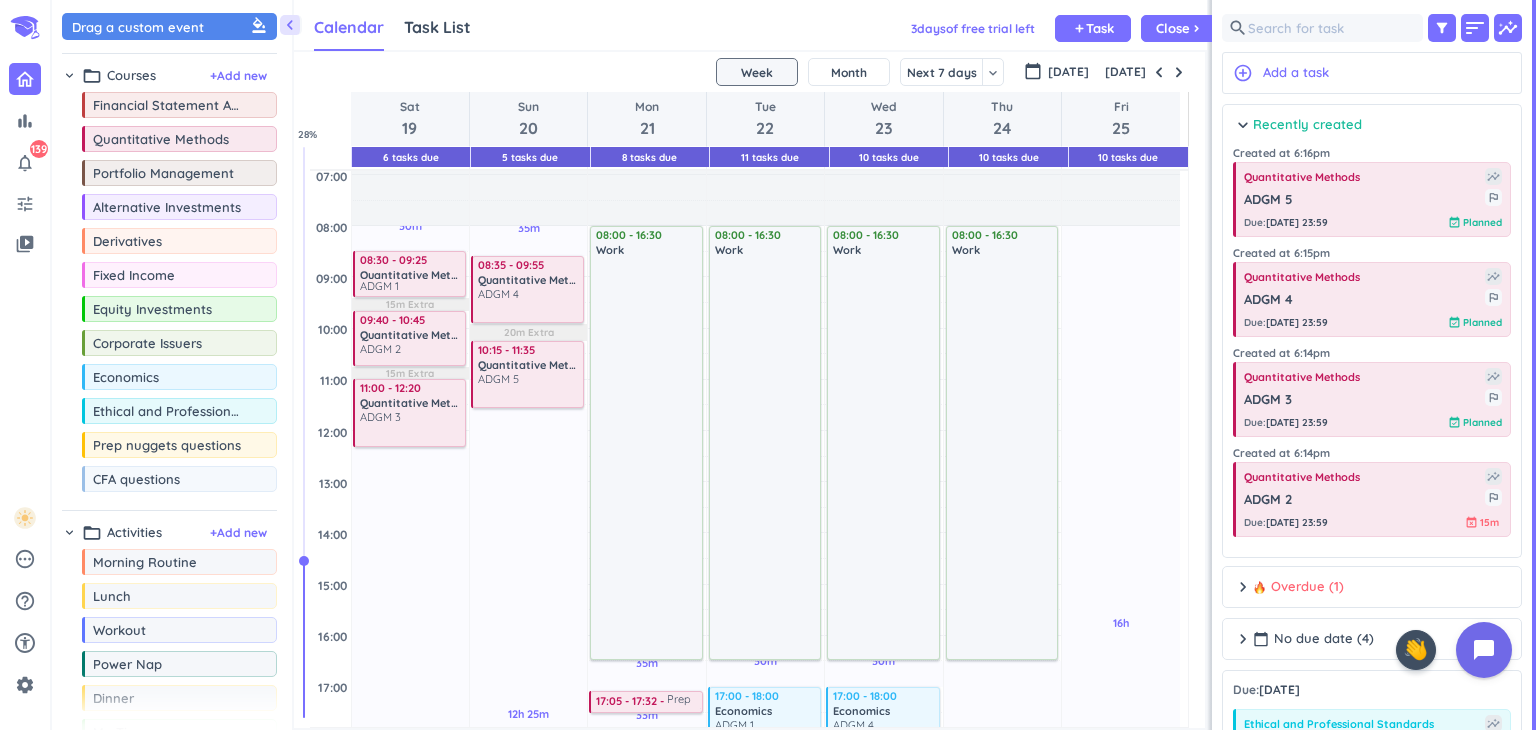 click at bounding box center [411, 433] 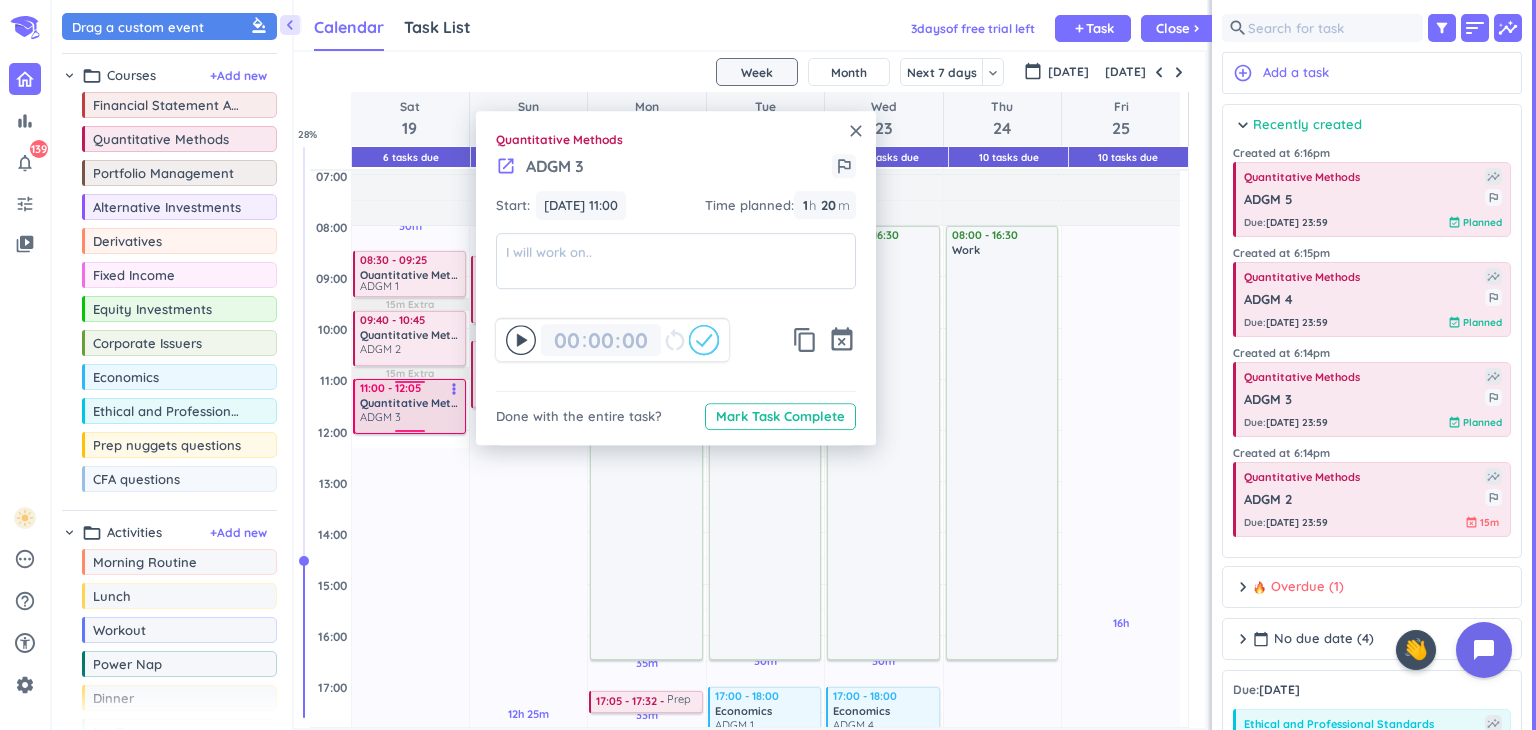 drag, startPoint x: 408, startPoint y: 445, endPoint x: 408, endPoint y: 432, distance: 13 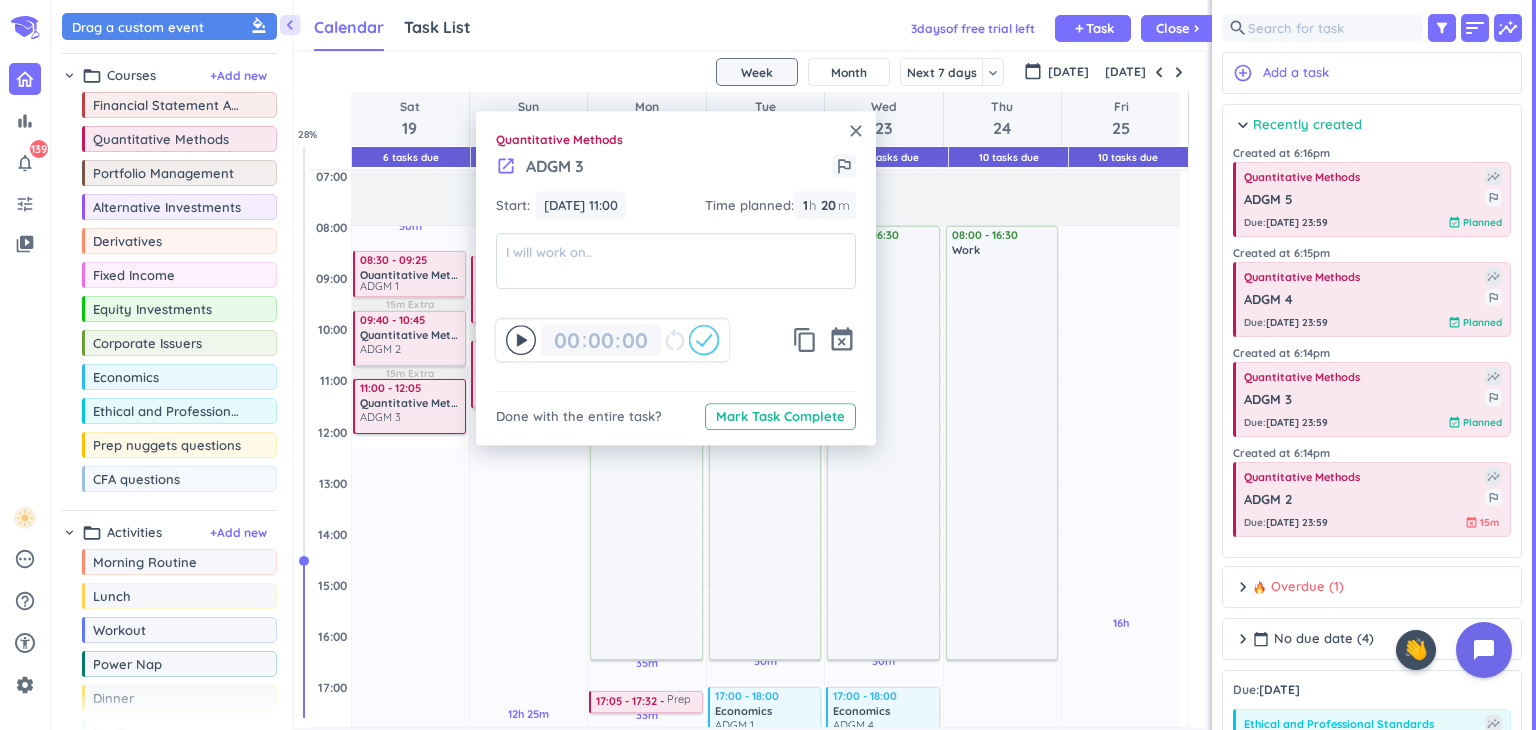 click on "11h 40m Past due Plan" at bounding box center [410, 746] 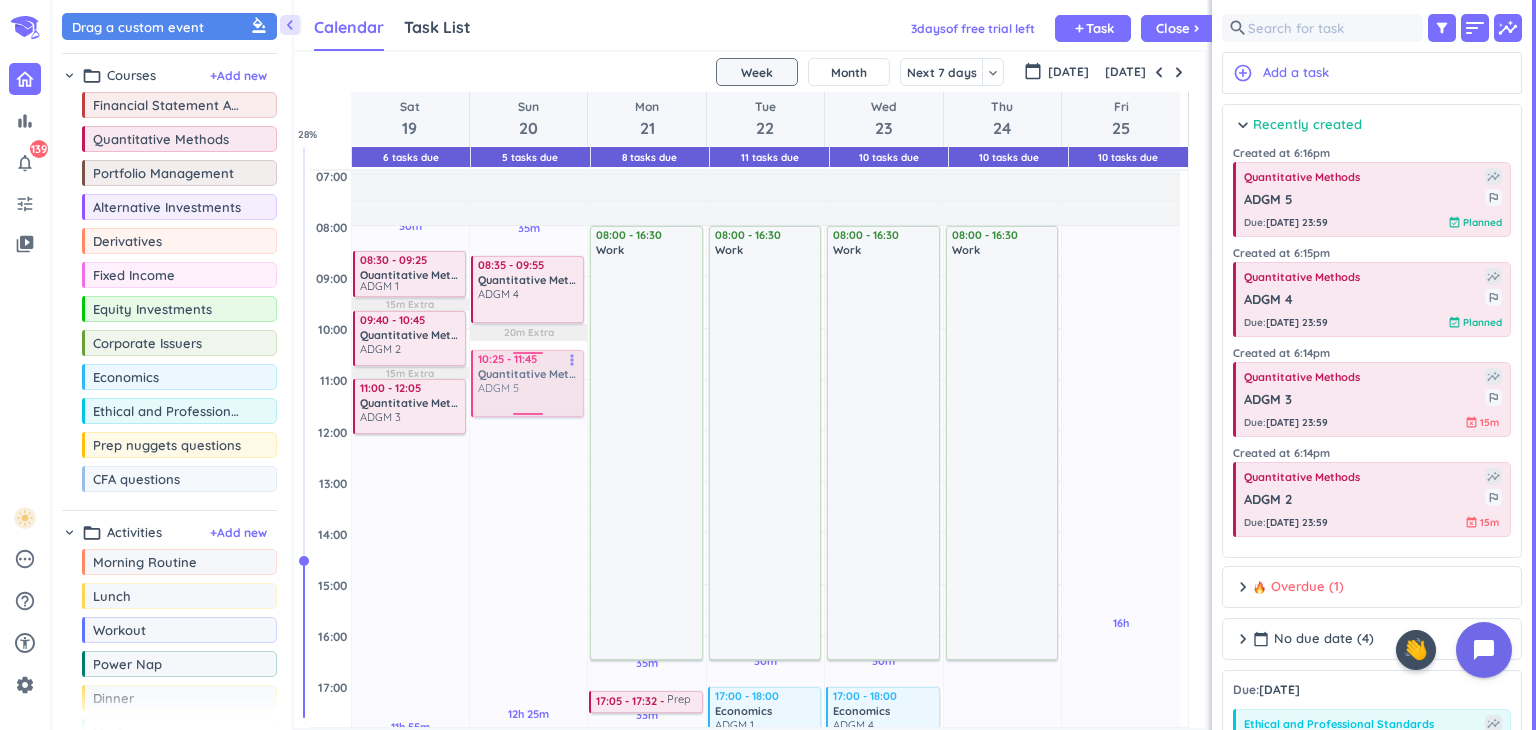 click on "35m Past due Plan 12h 25m Past due Plan 20m Extra Adjust Awake Time Adjust Awake Time 08:35 - 09:55 Quantitative Methods ADGM 4 more_vert 10:15 - 11:35 Quantitative Methods ADGM 5 more_vert 5  10:25 - 11:45 Quantitative Methods ADGM 5 more_vert" at bounding box center [528, 635] 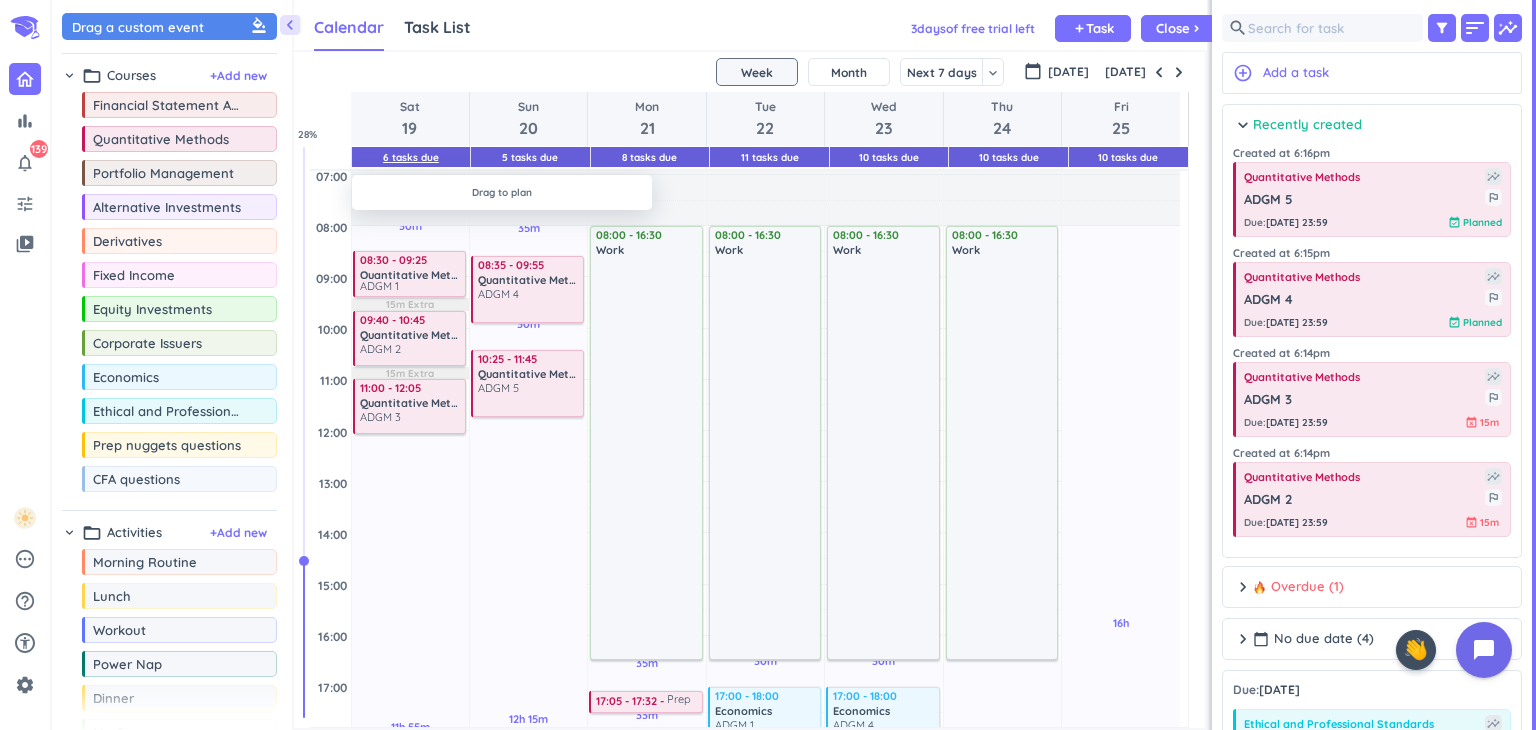 click on "6   Tasks   Due" at bounding box center (411, 157) 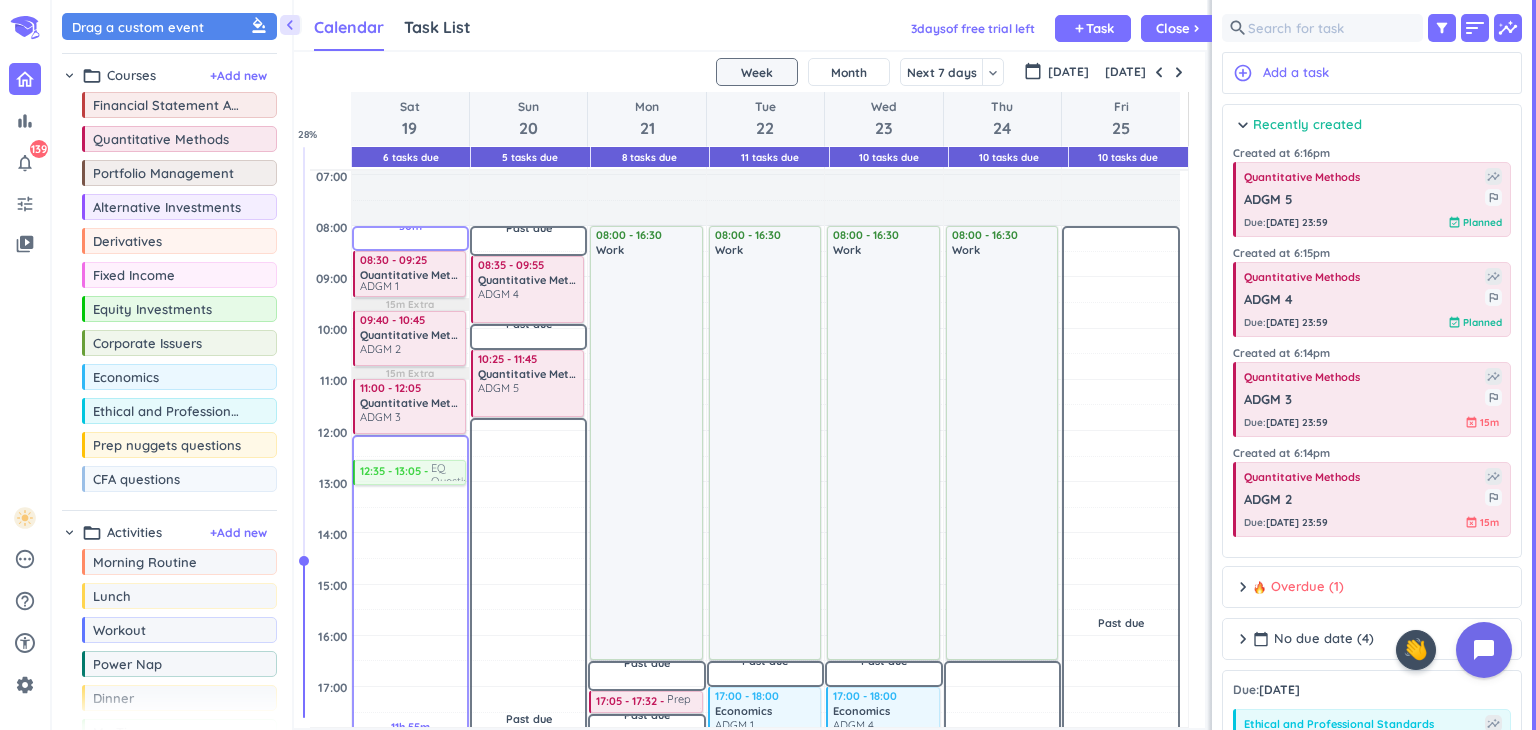 drag, startPoint x: 457, startPoint y: 256, endPoint x: 380, endPoint y: 464, distance: 221.79495 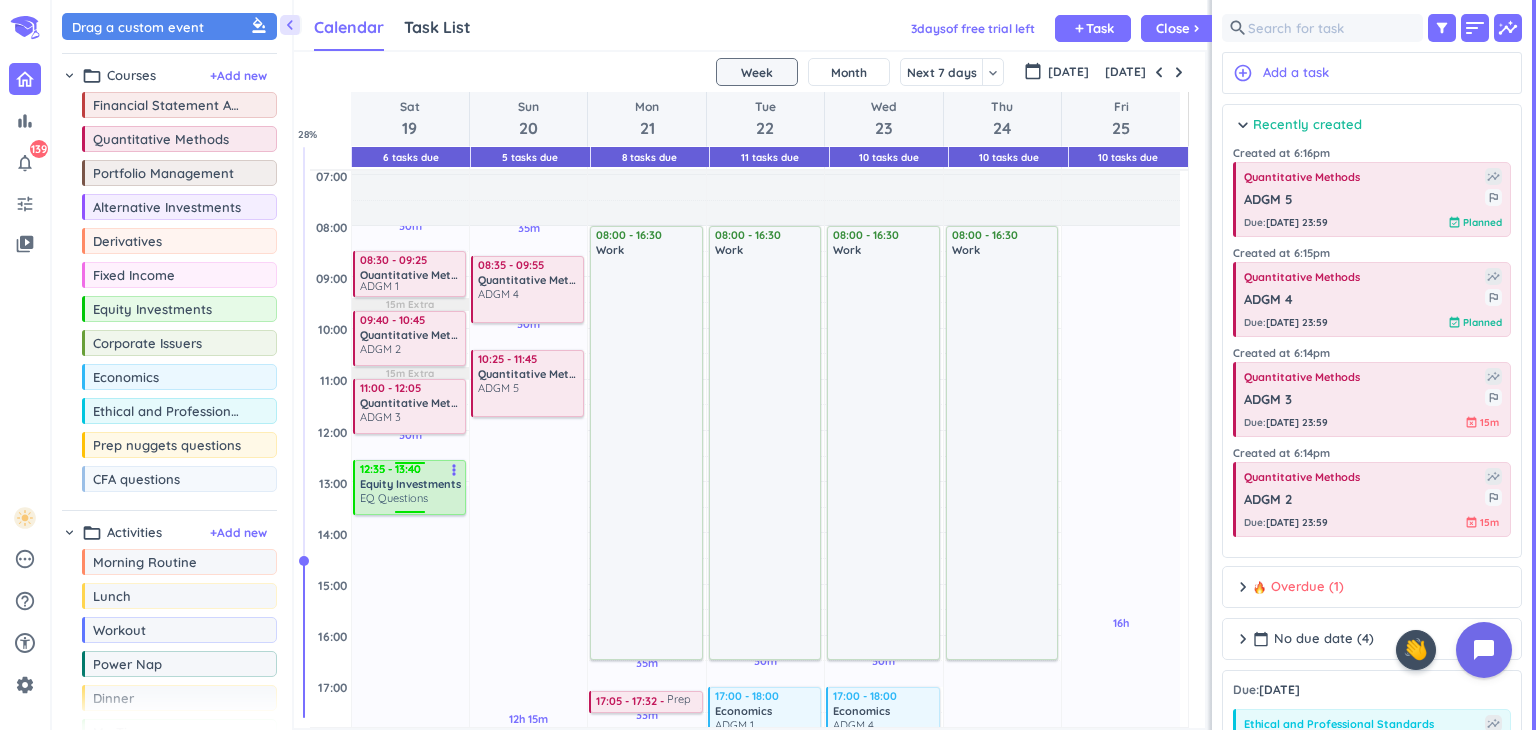 drag, startPoint x: 405, startPoint y: 483, endPoint x: 408, endPoint y: 513, distance: 30.149628 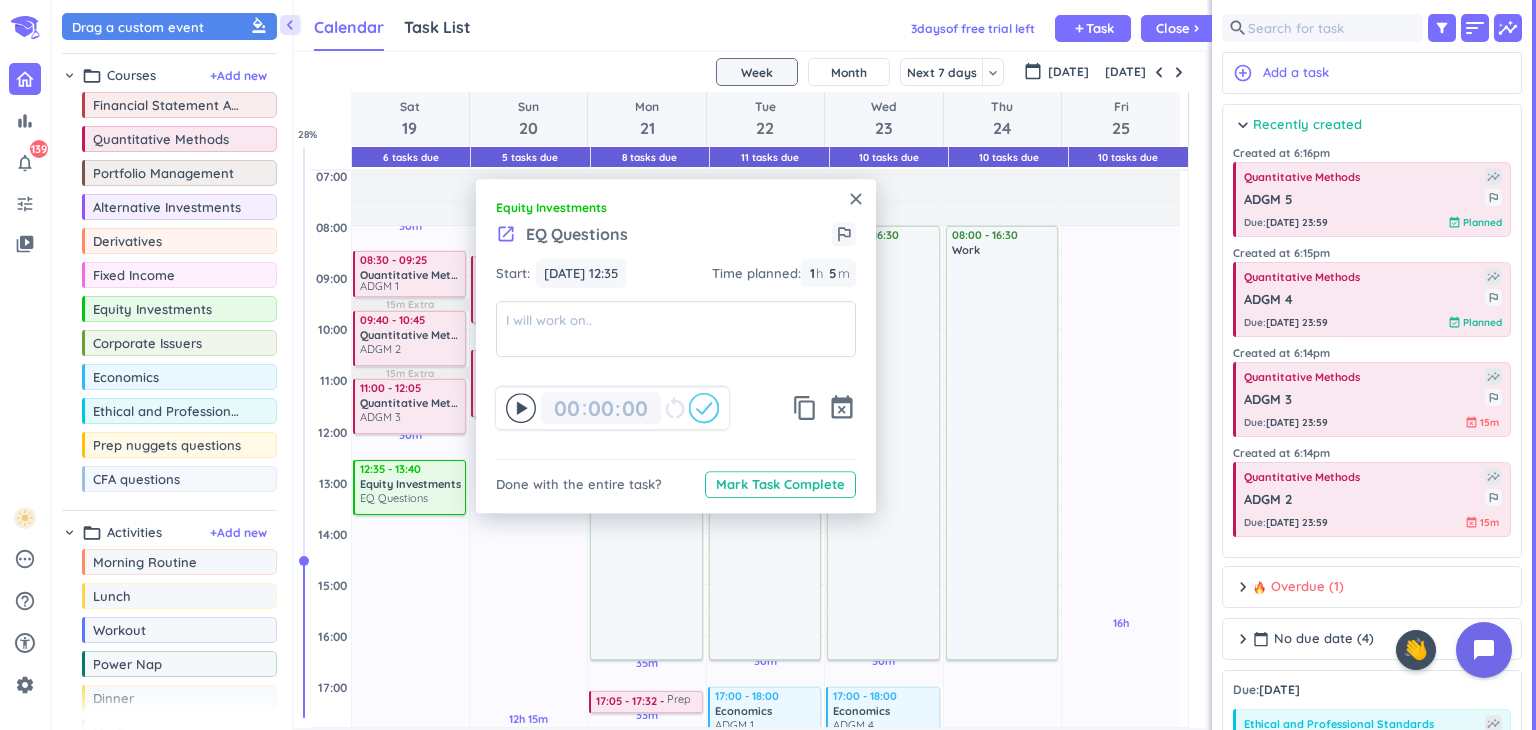 click on "close" at bounding box center [856, 199] 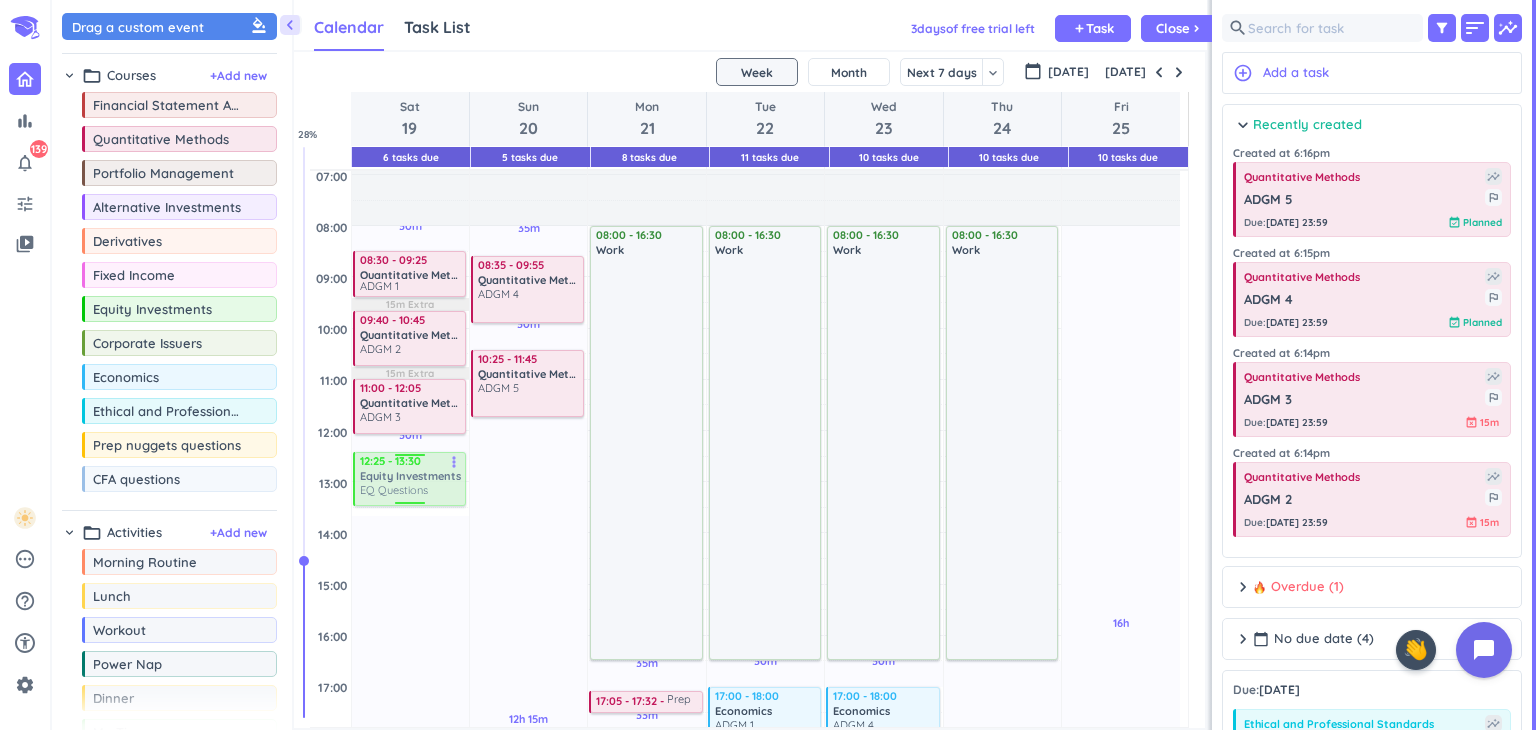 drag, startPoint x: 399, startPoint y: 489, endPoint x: 400, endPoint y: 469, distance: 20.024984 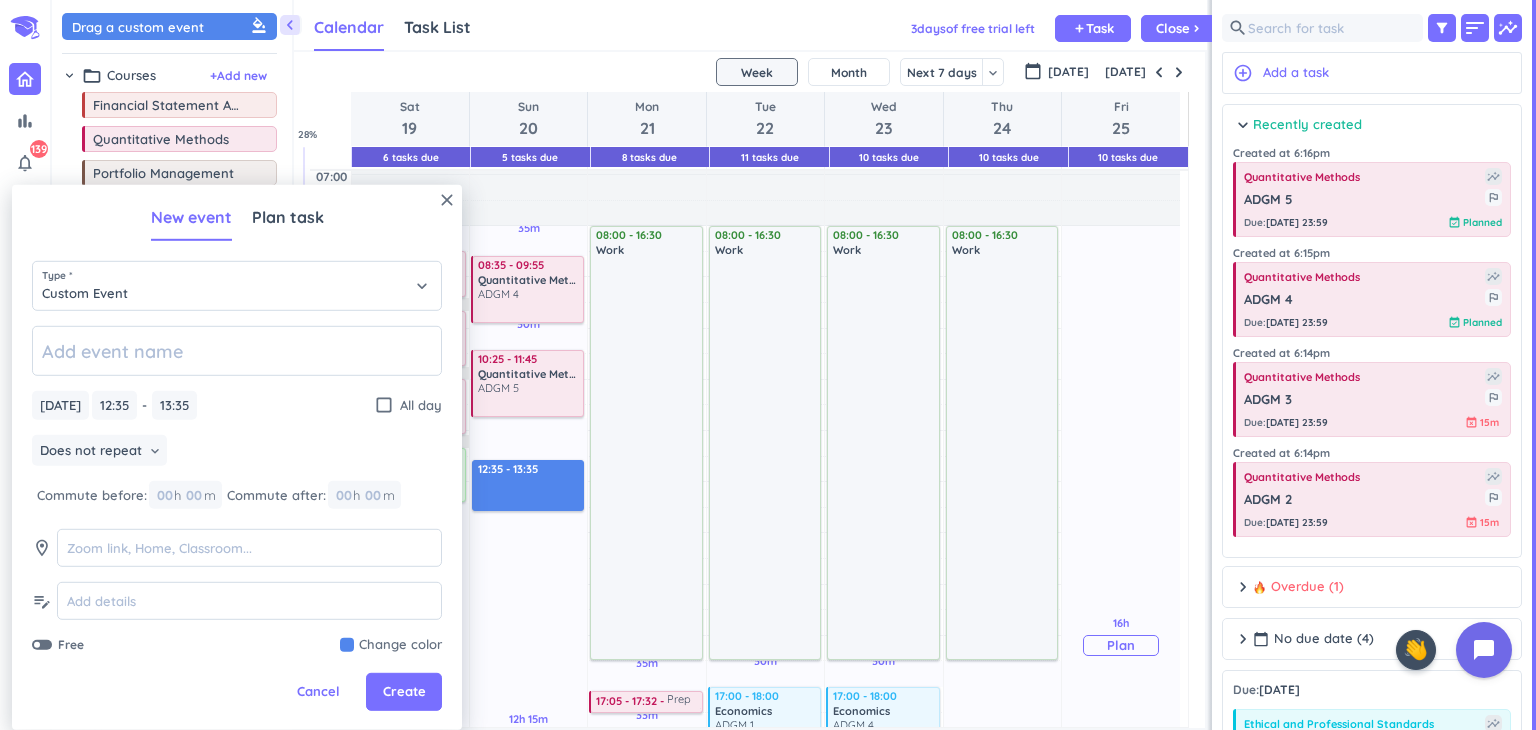click on "16h  Past due Plan" at bounding box center [1121, 635] 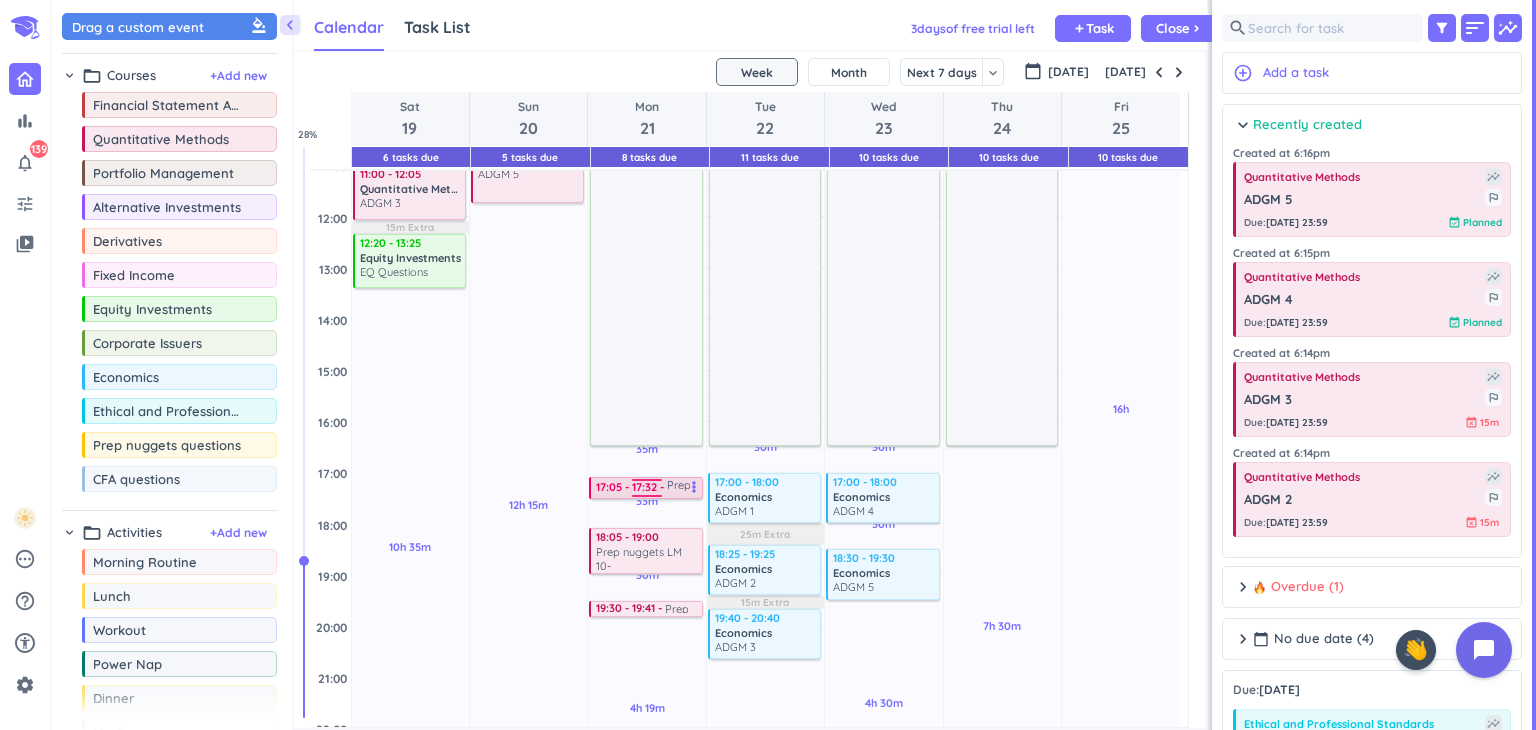 scroll, scrollTop: 366, scrollLeft: 0, axis: vertical 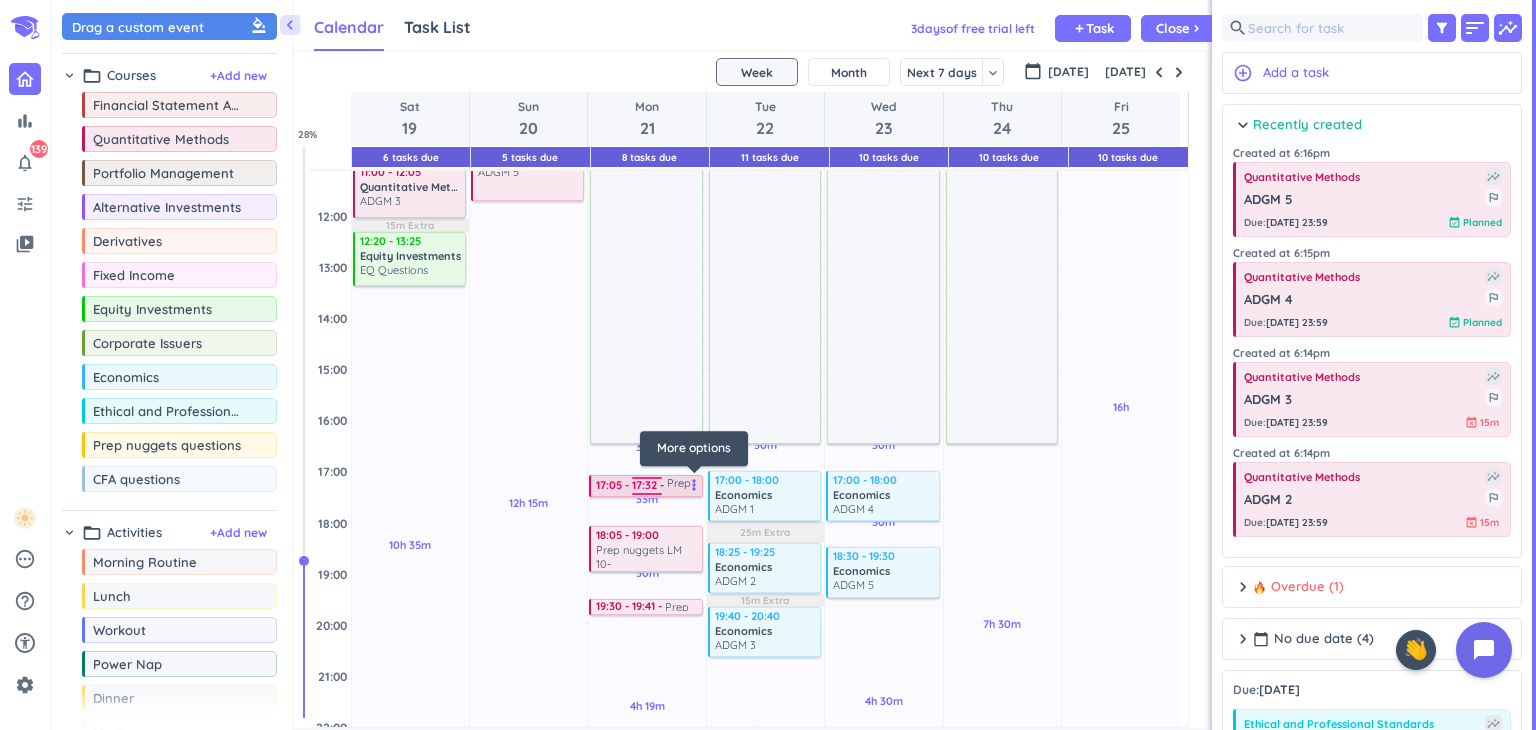 click on "more_vert" at bounding box center (694, 485) 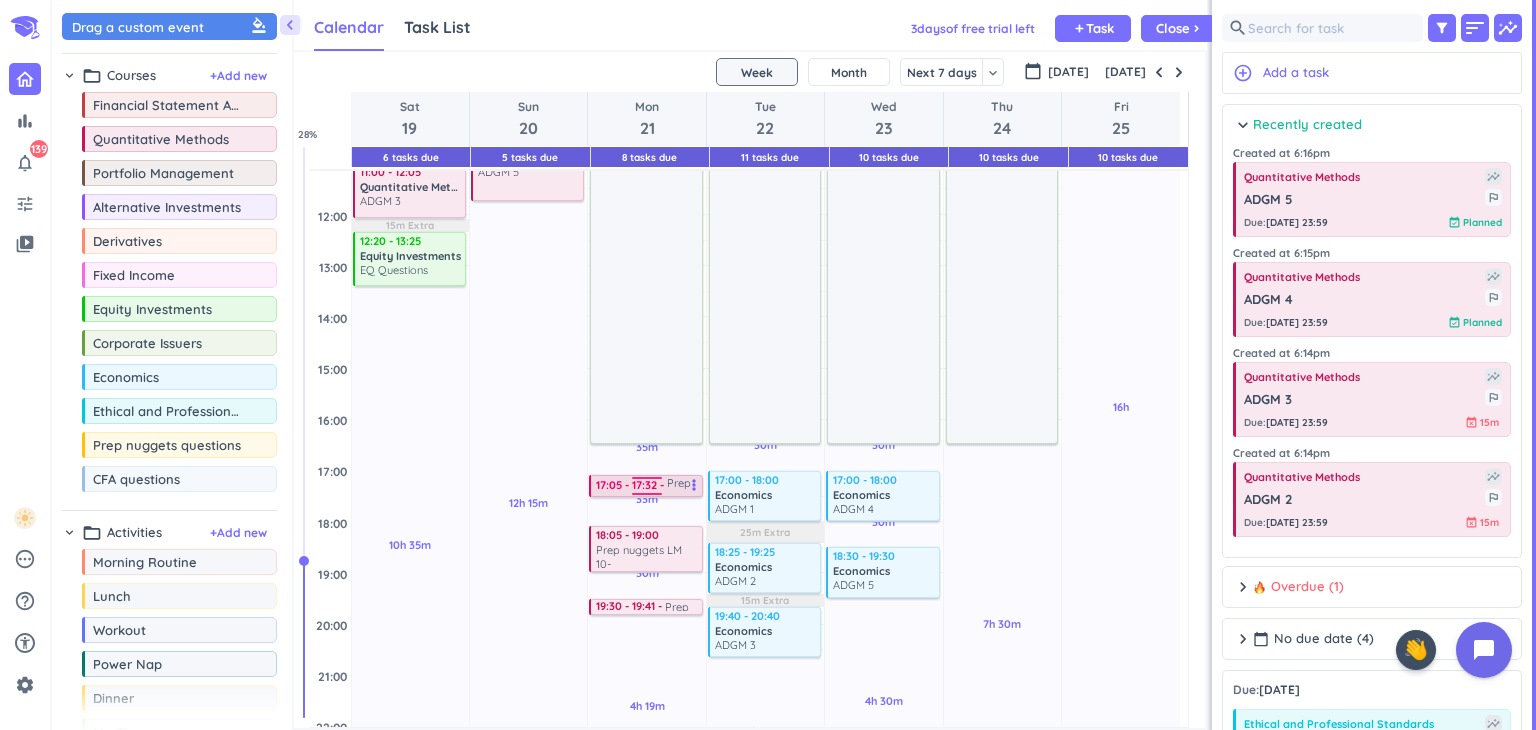 click on "17:05 - 17:32" at bounding box center [631, 485] 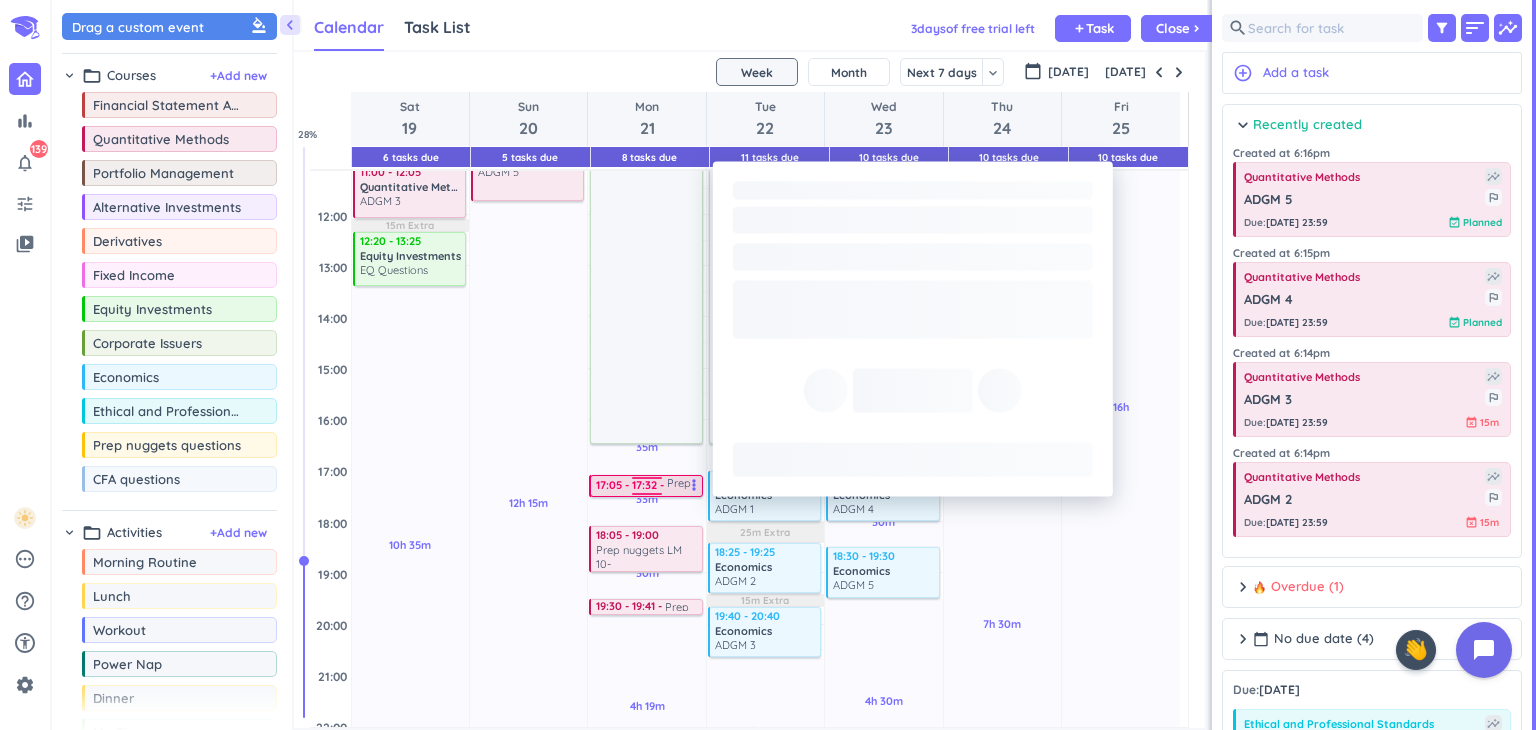 click on "17:05 - 17:32" at bounding box center [631, 485] 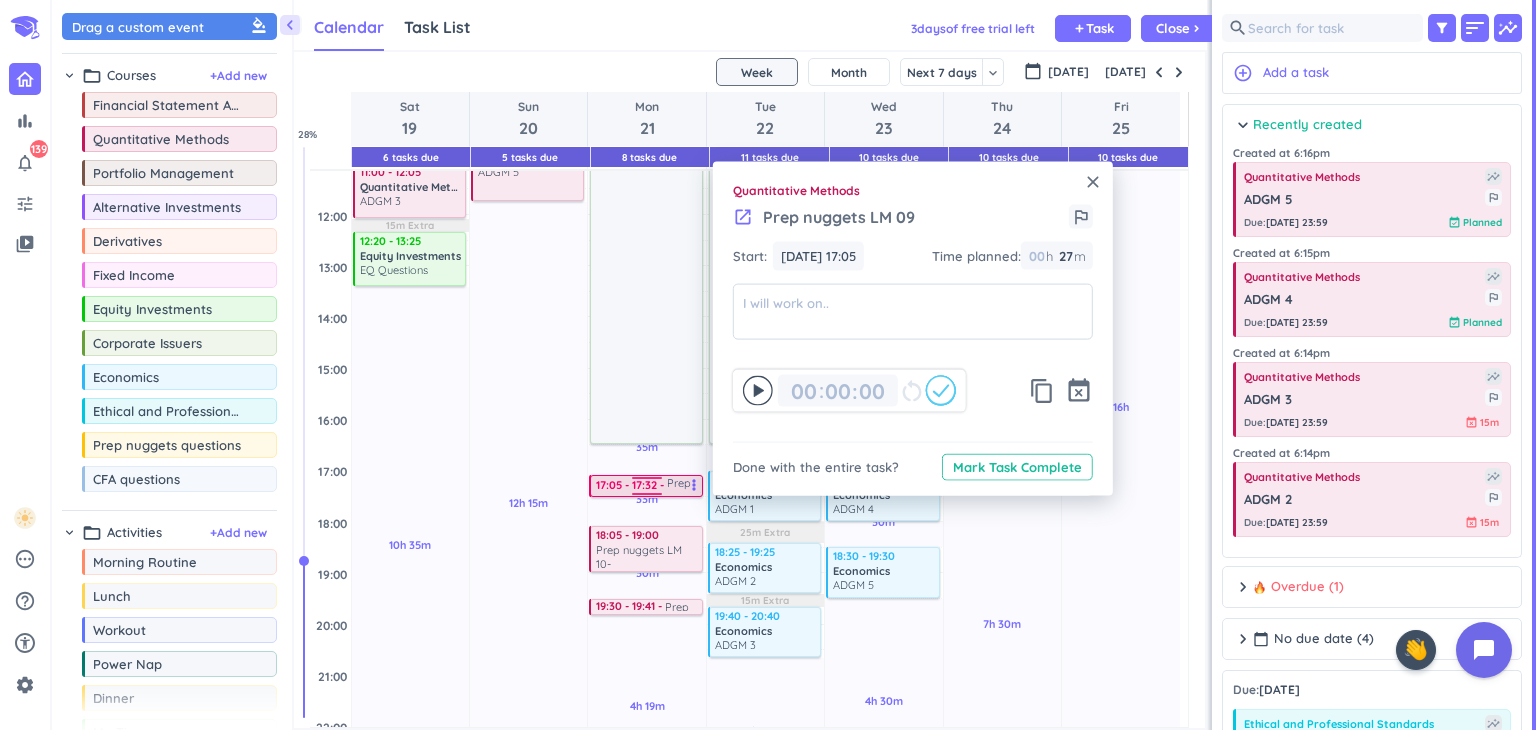 click on "17:05 - 17:32" at bounding box center (631, 485) 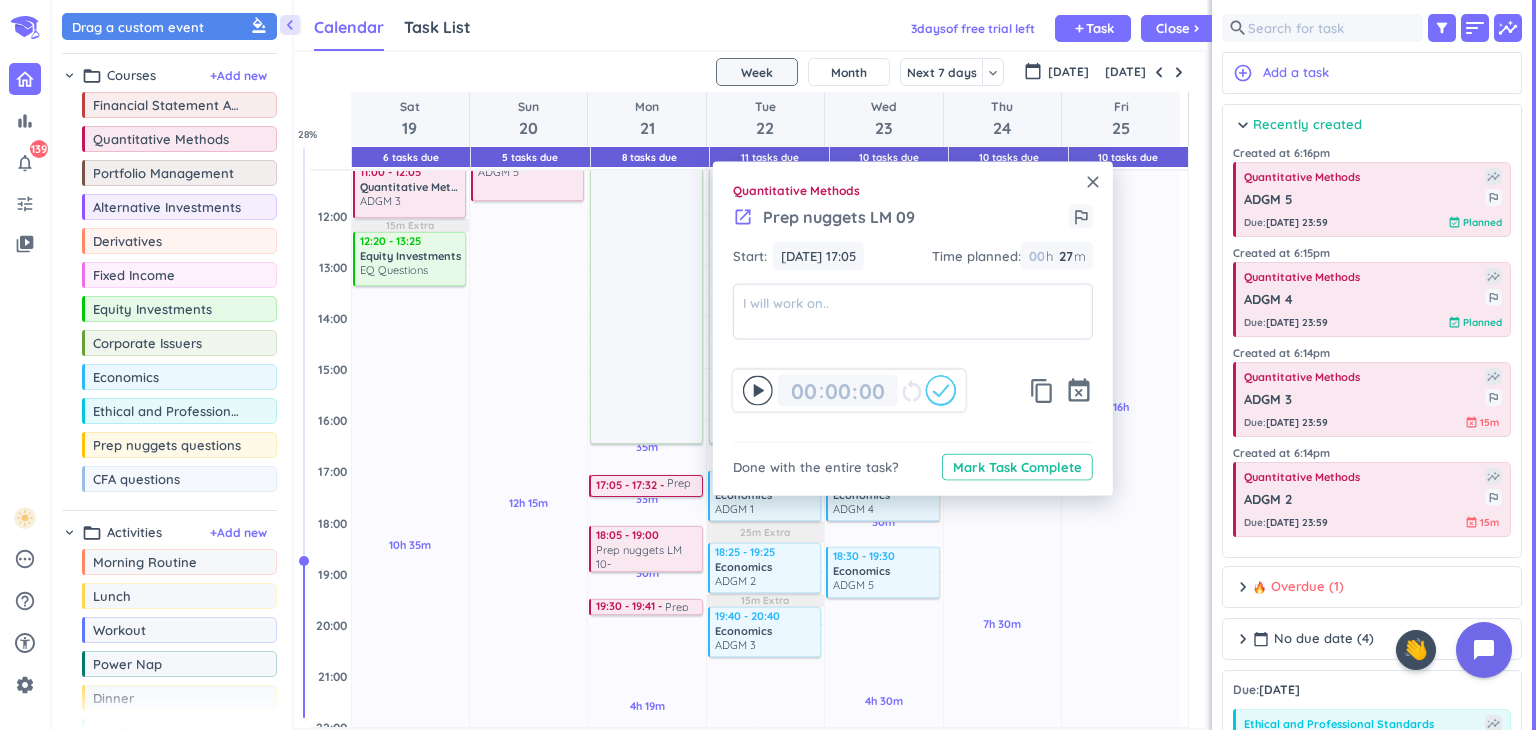 click on "launch" at bounding box center (743, 217) 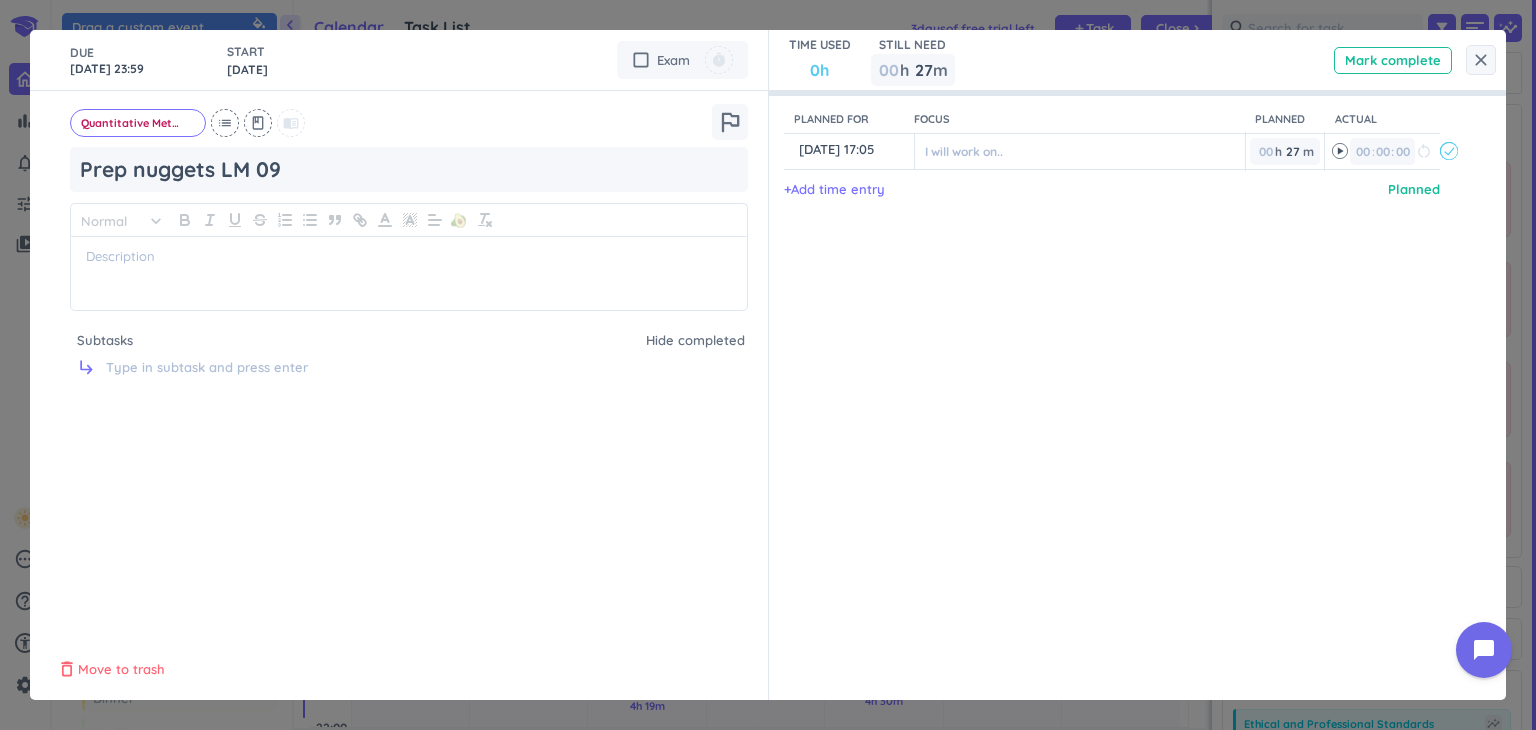 click on "Move to trash" at bounding box center (121, 670) 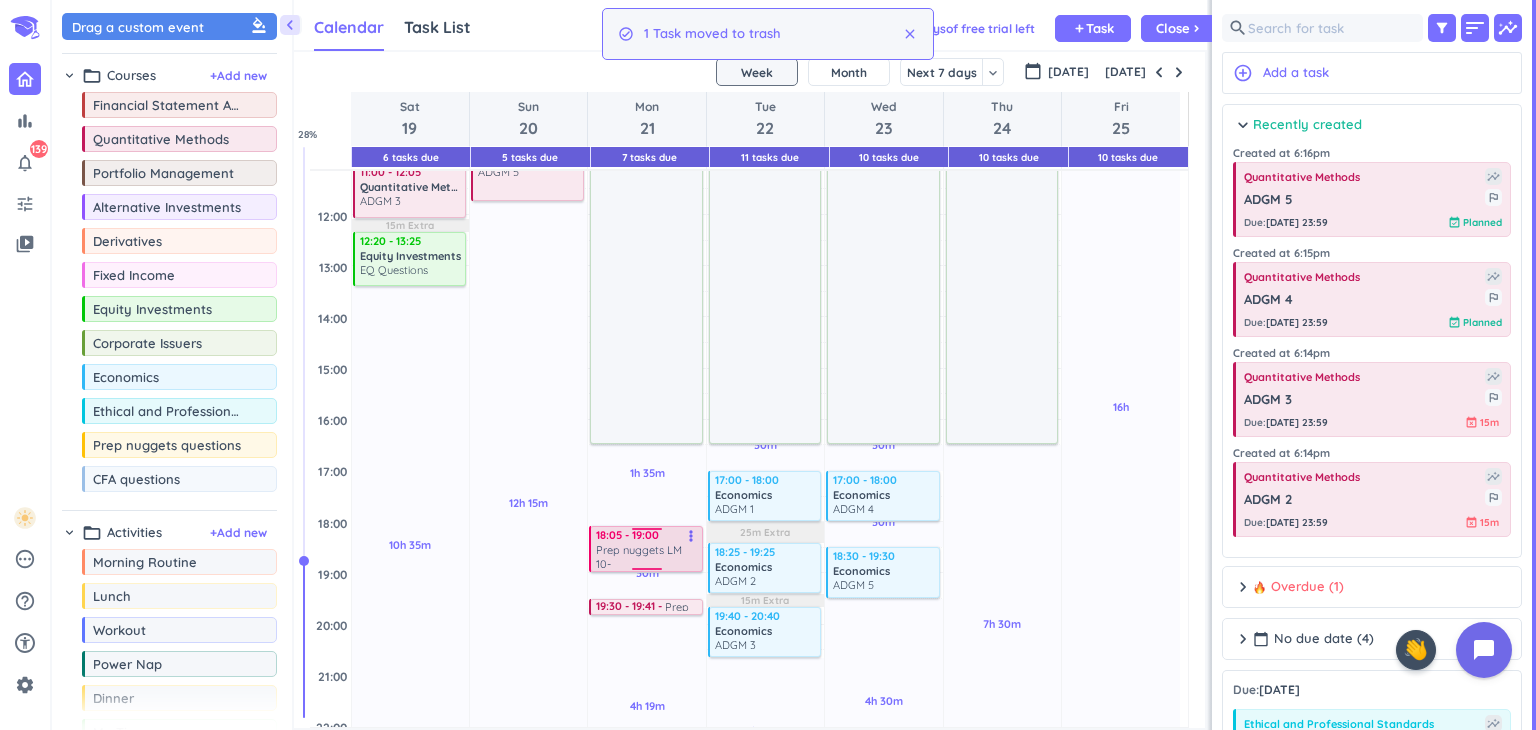 click on "Prep nuggets LM 10-" at bounding box center [647, 555] 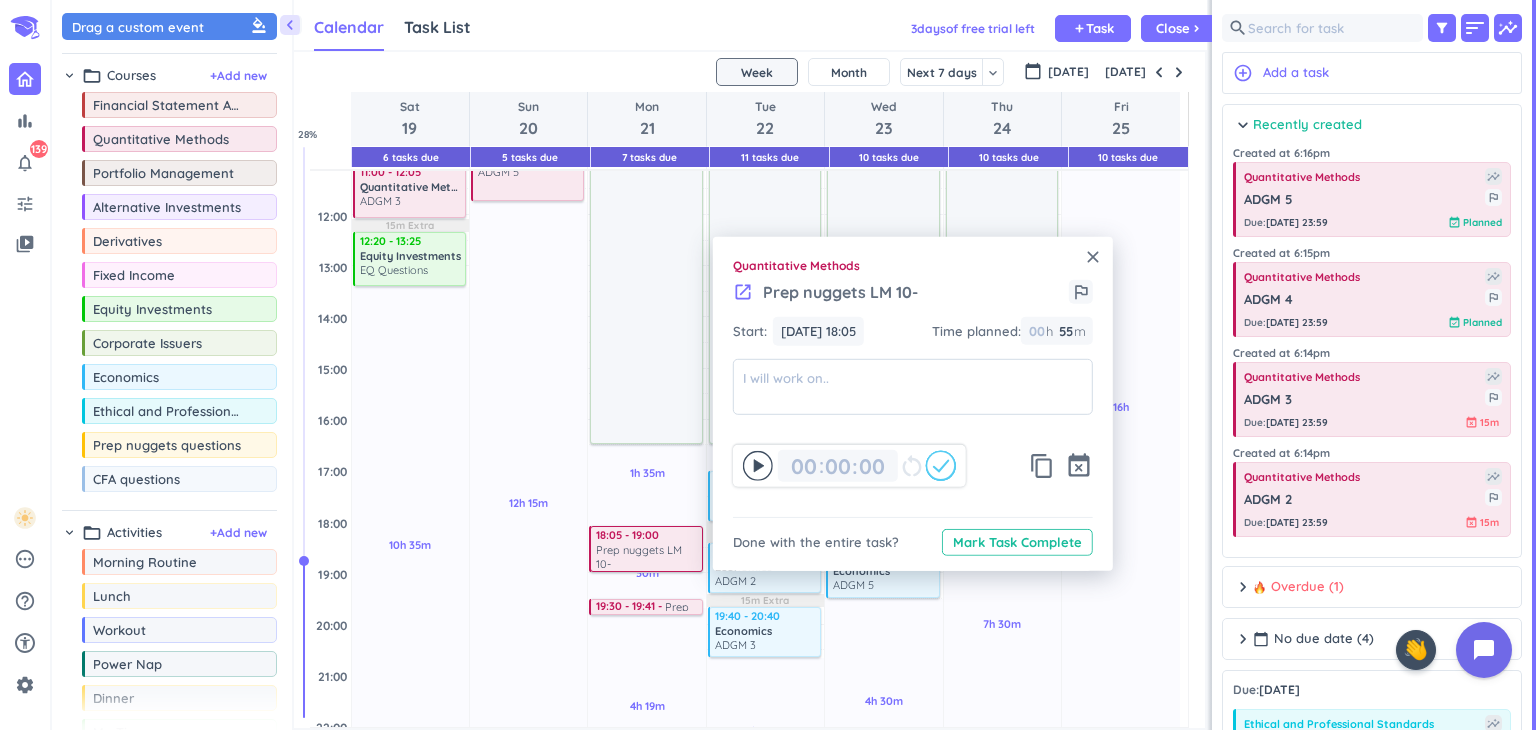 click on "launch" at bounding box center (743, 292) 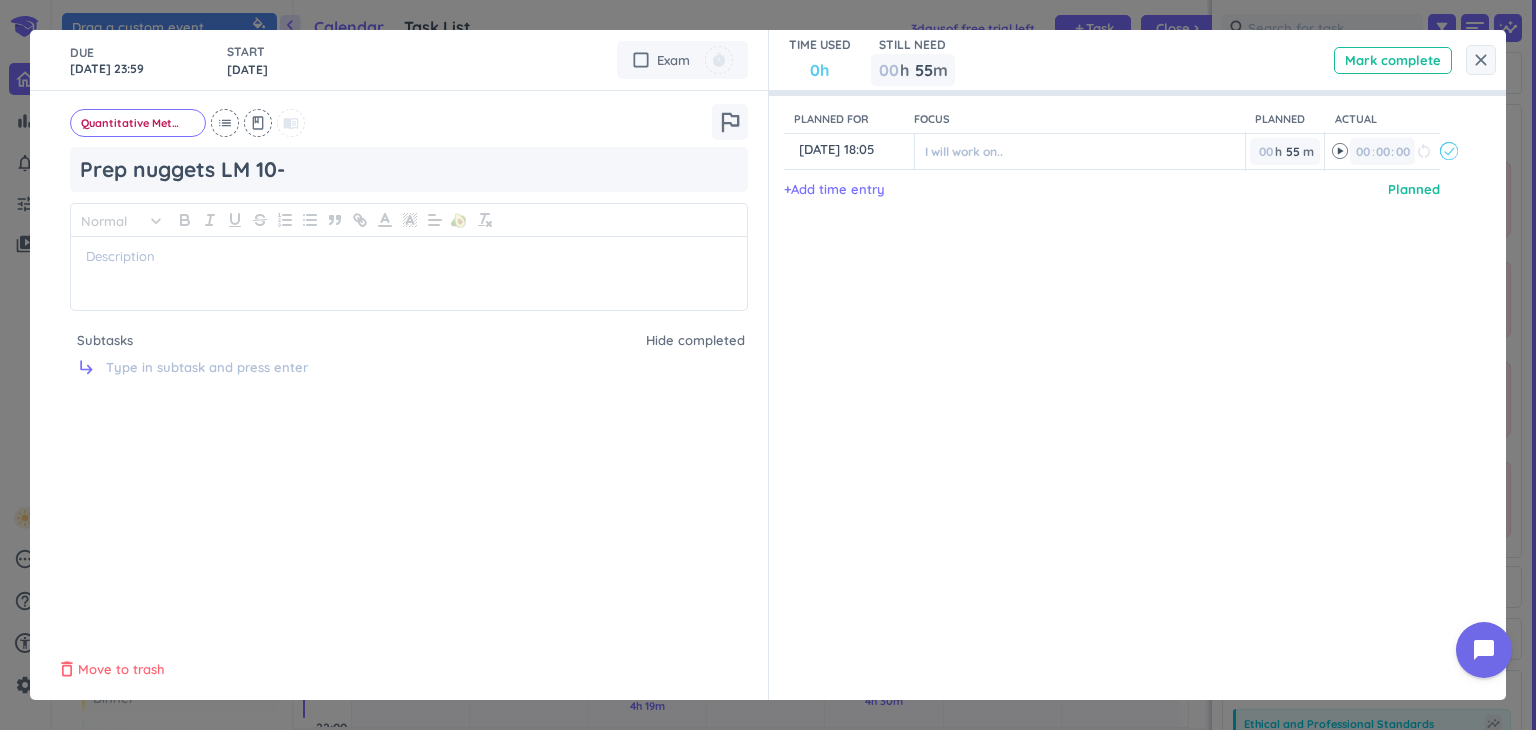 click on "Move to trash" at bounding box center (121, 670) 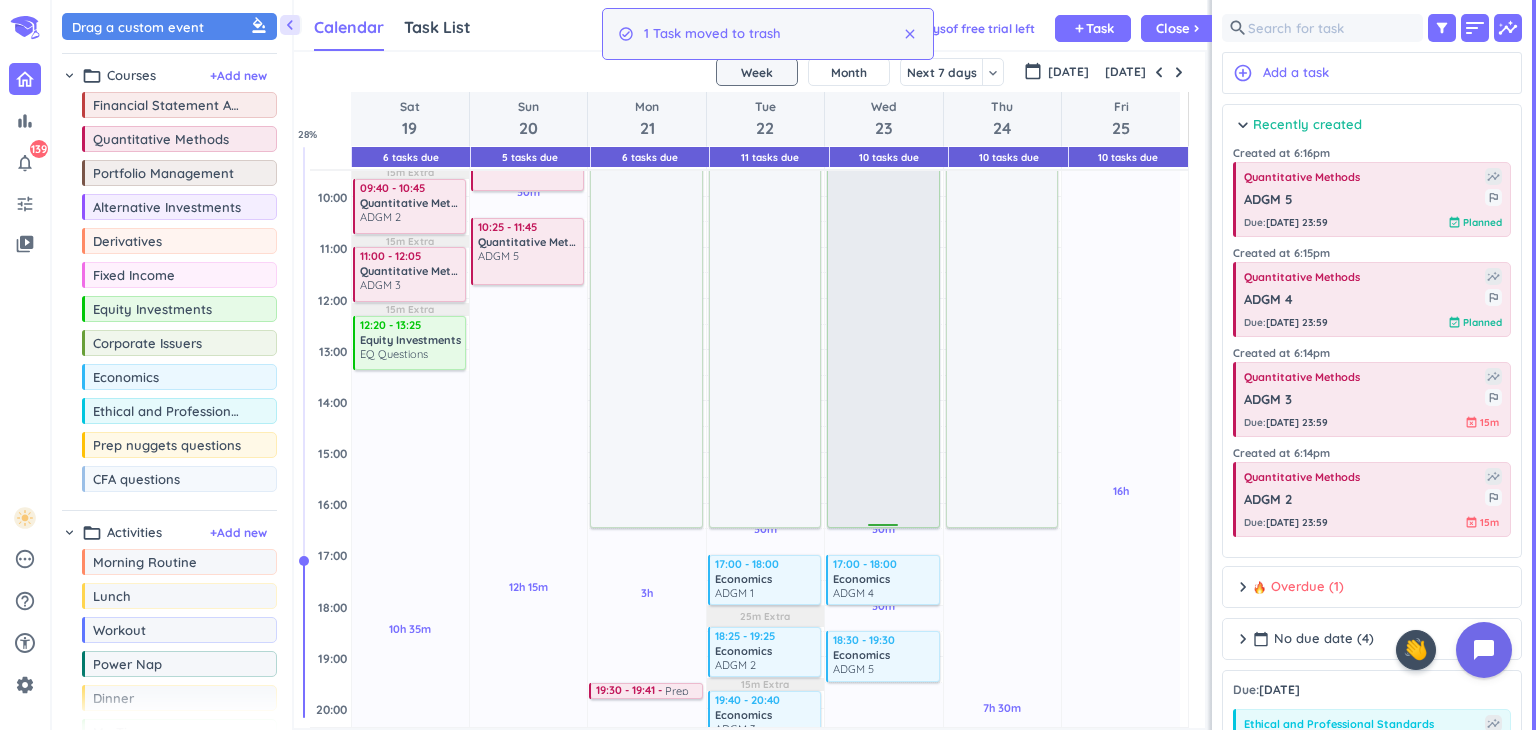 scroll, scrollTop: 283, scrollLeft: 0, axis: vertical 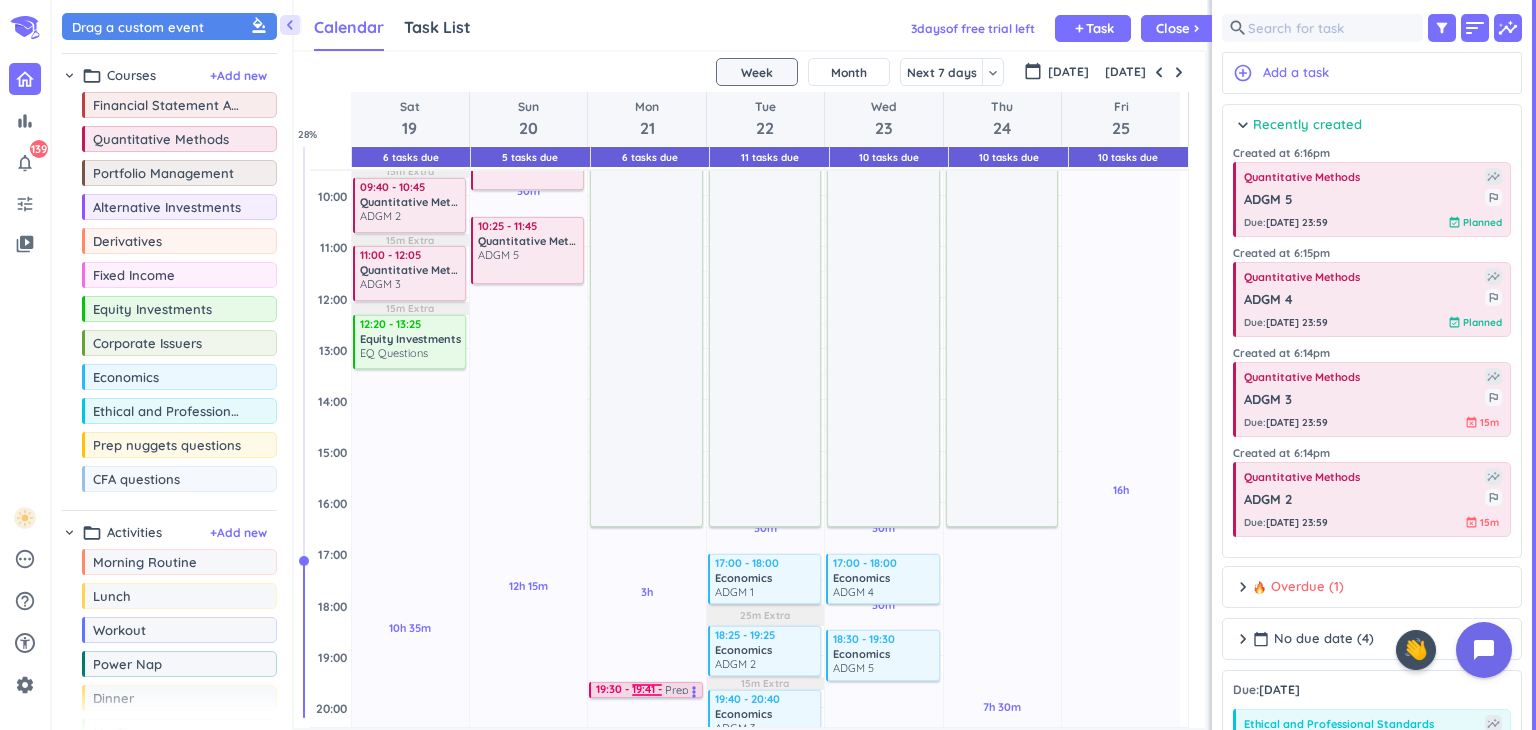 click on "19:30 - 19:41" at bounding box center [630, 689] 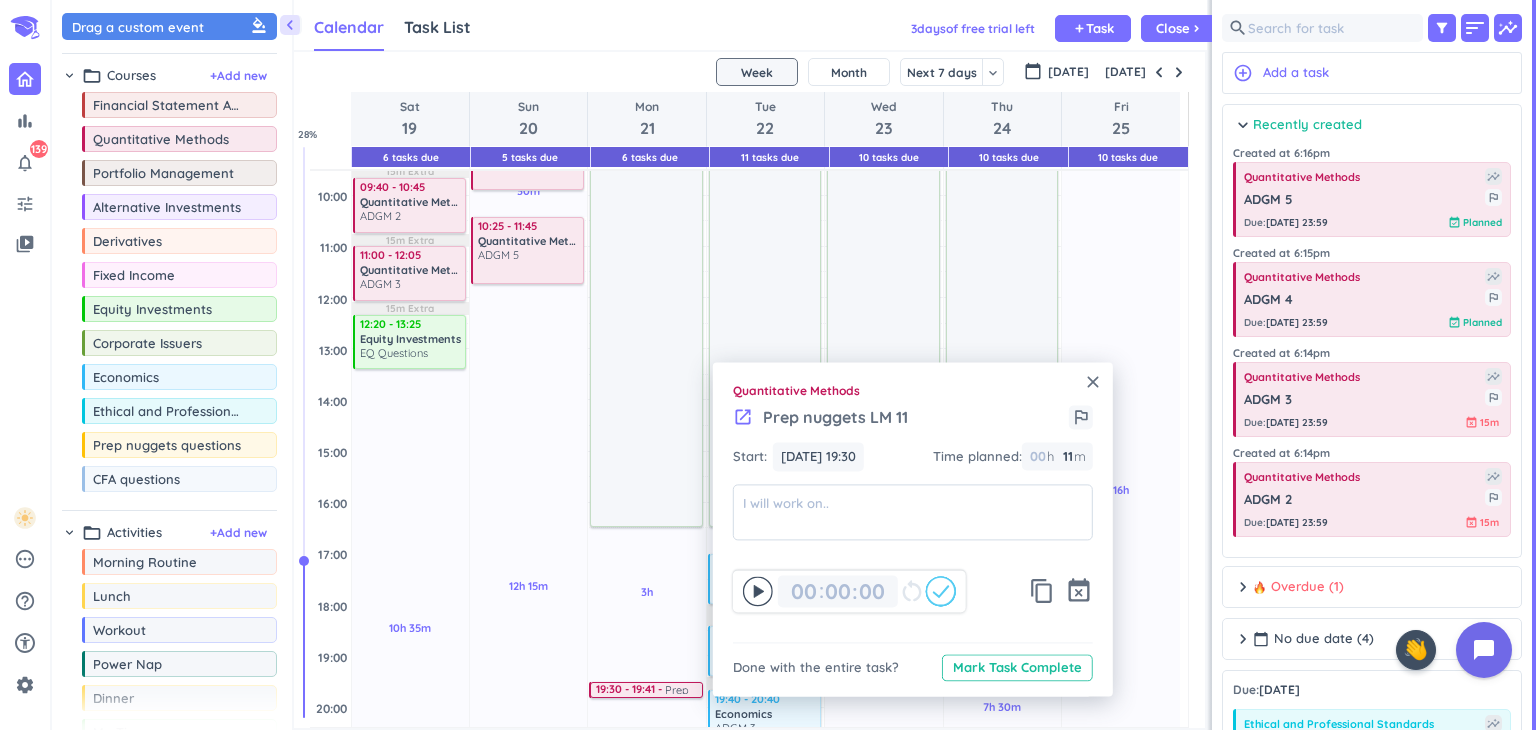 click on "launch" at bounding box center [743, 417] 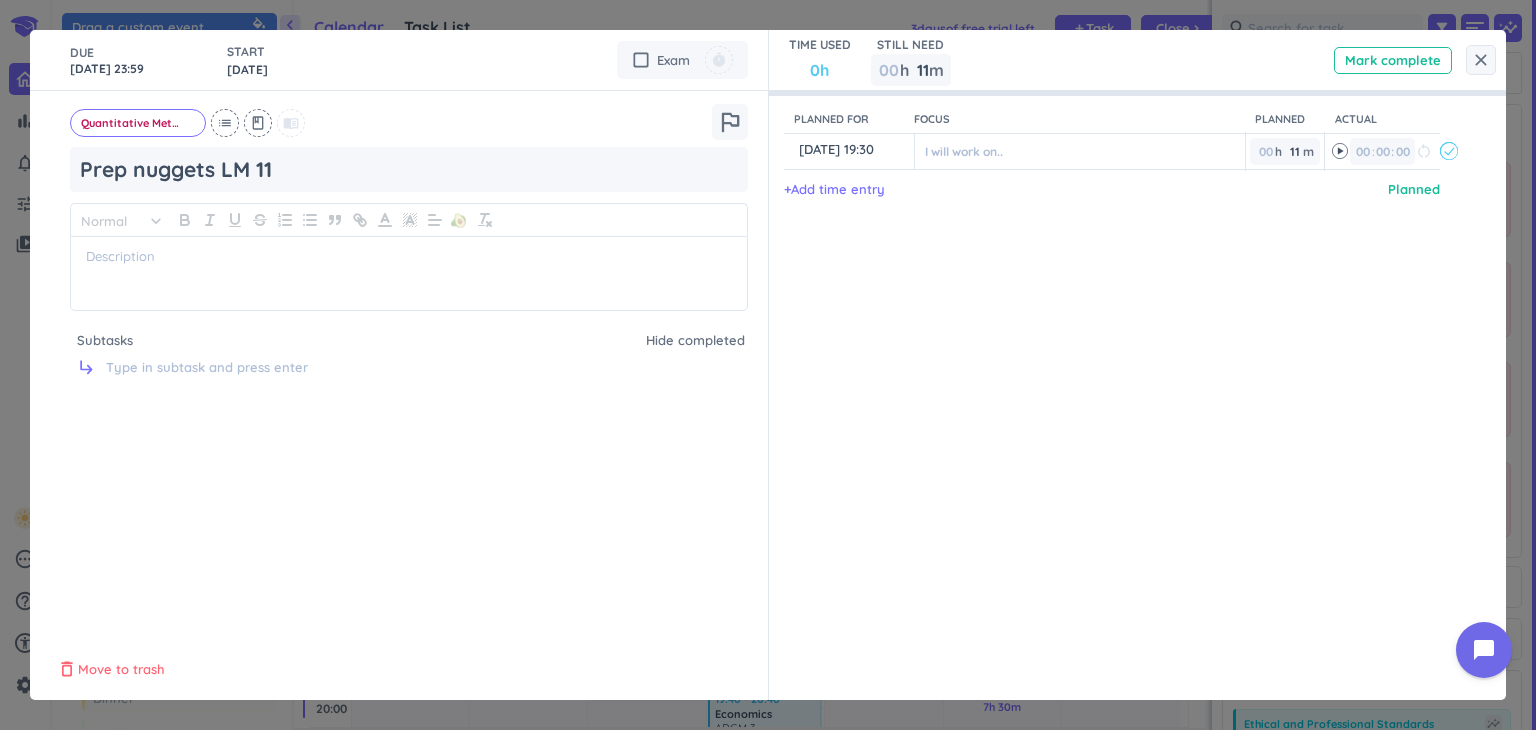 click on "Move to trash" at bounding box center (121, 670) 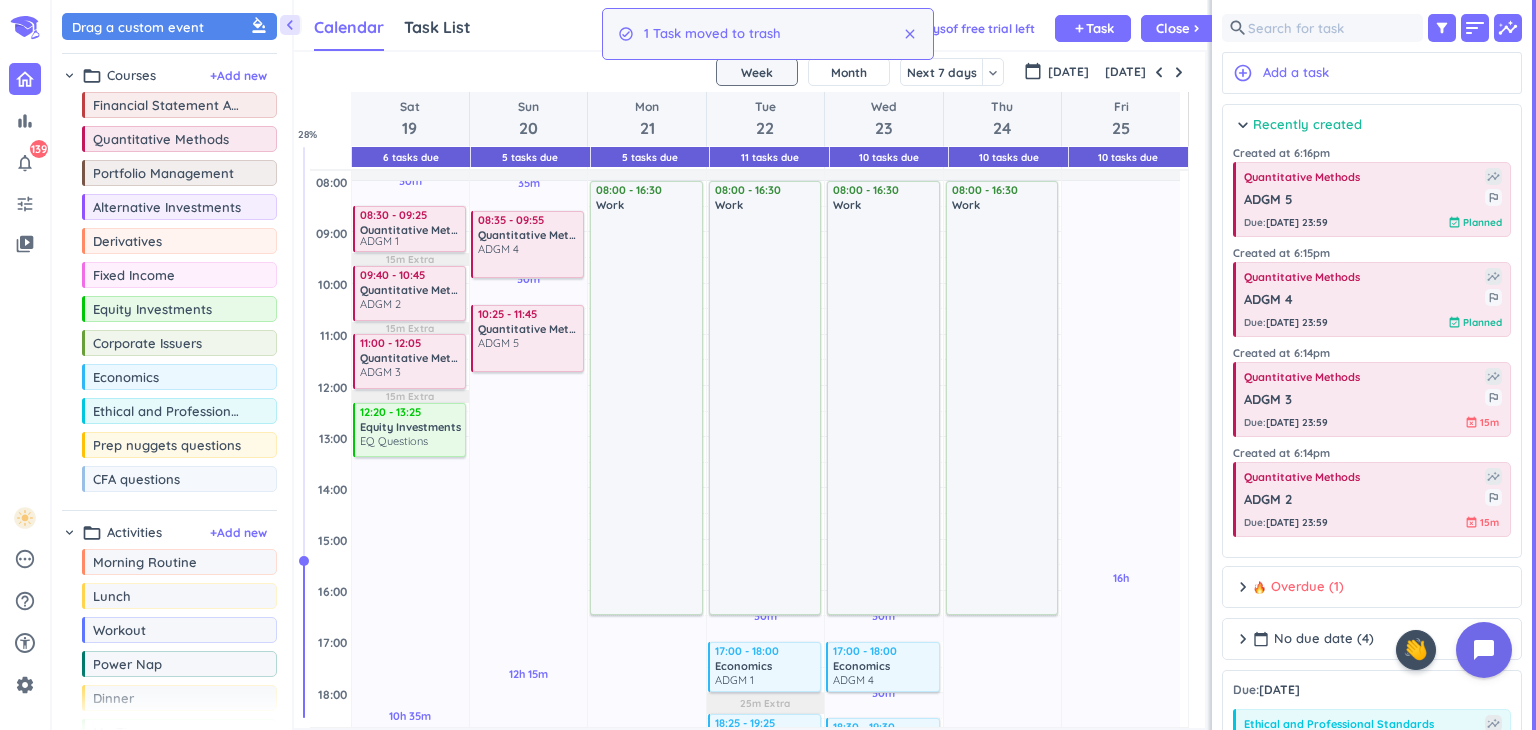 scroll, scrollTop: 183, scrollLeft: 0, axis: vertical 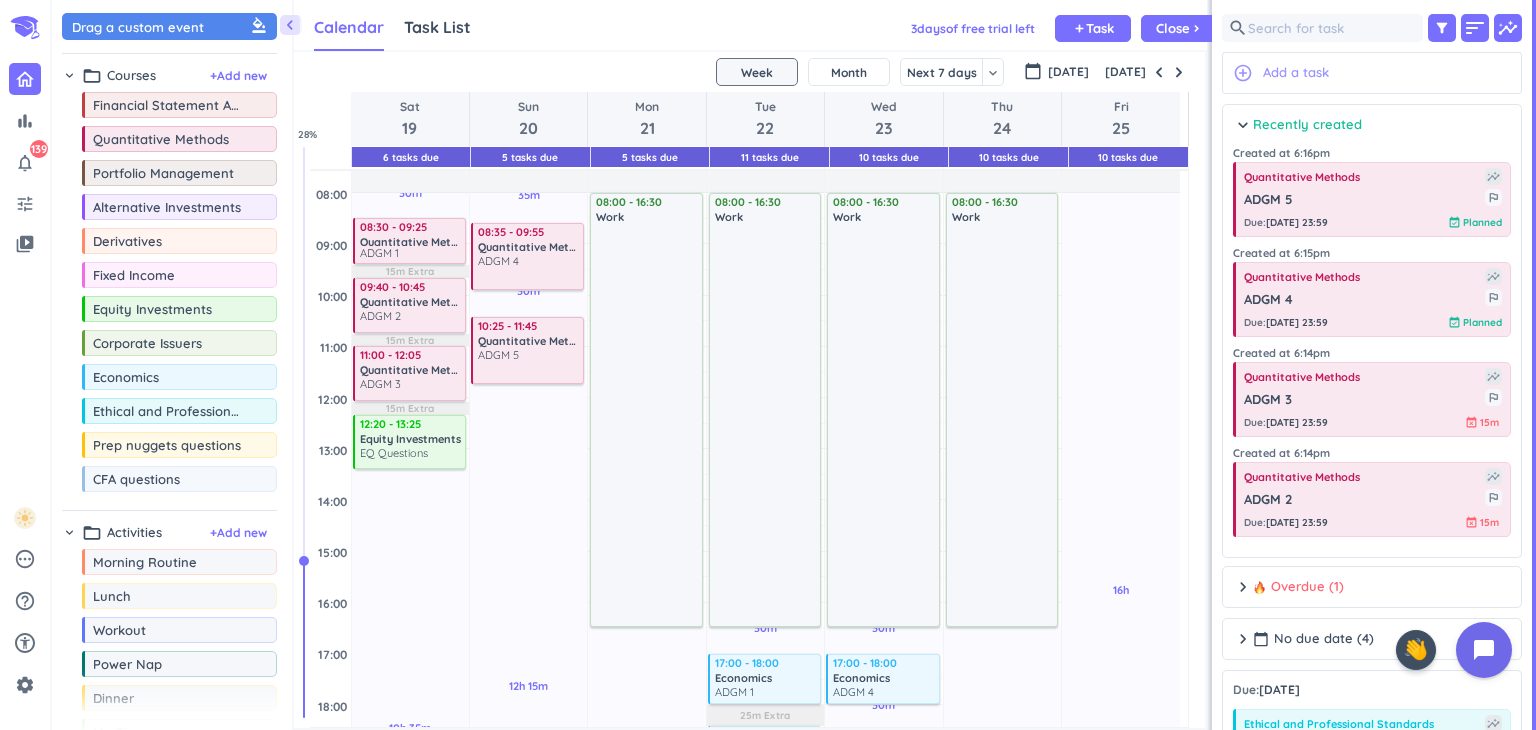 click on "Add a task" at bounding box center [1296, 73] 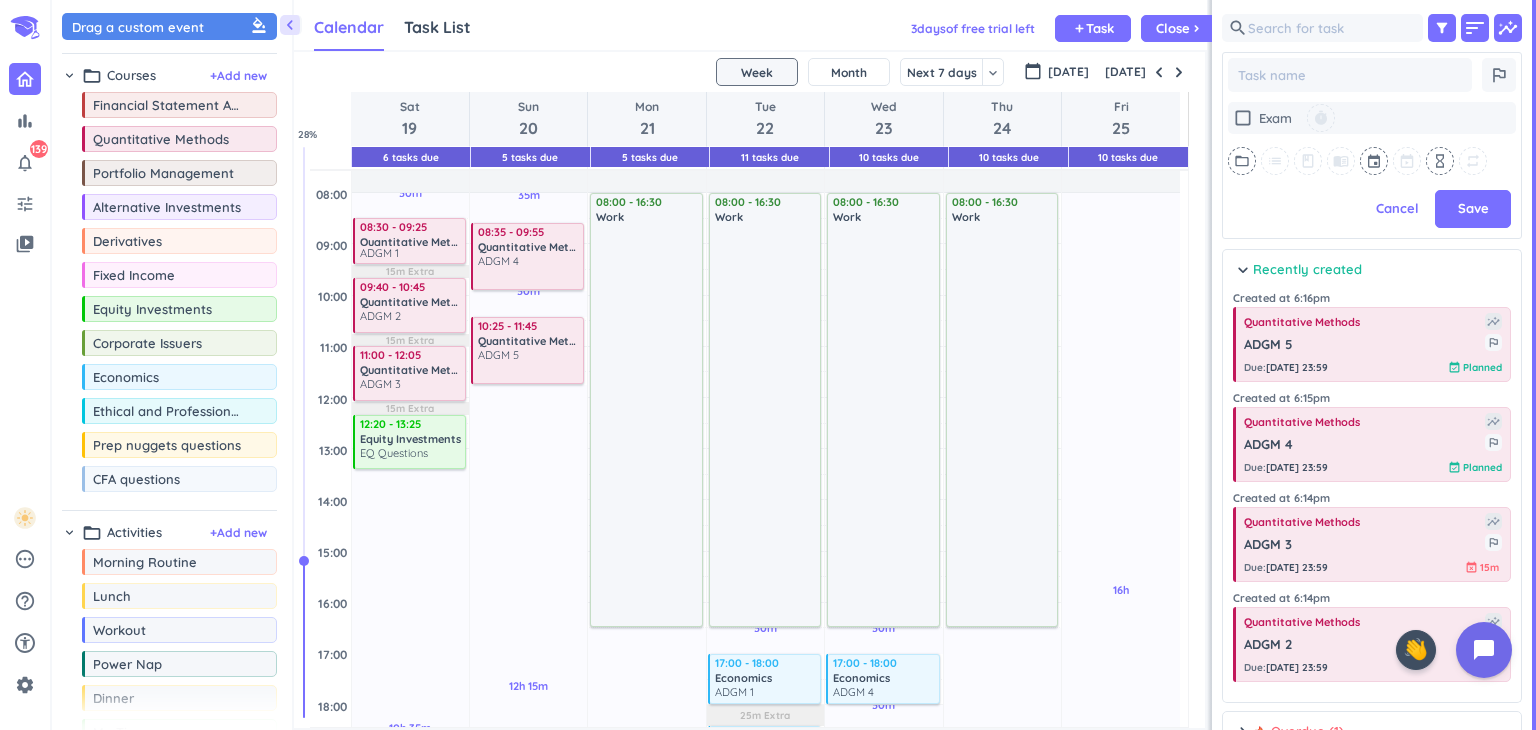 type on "x" 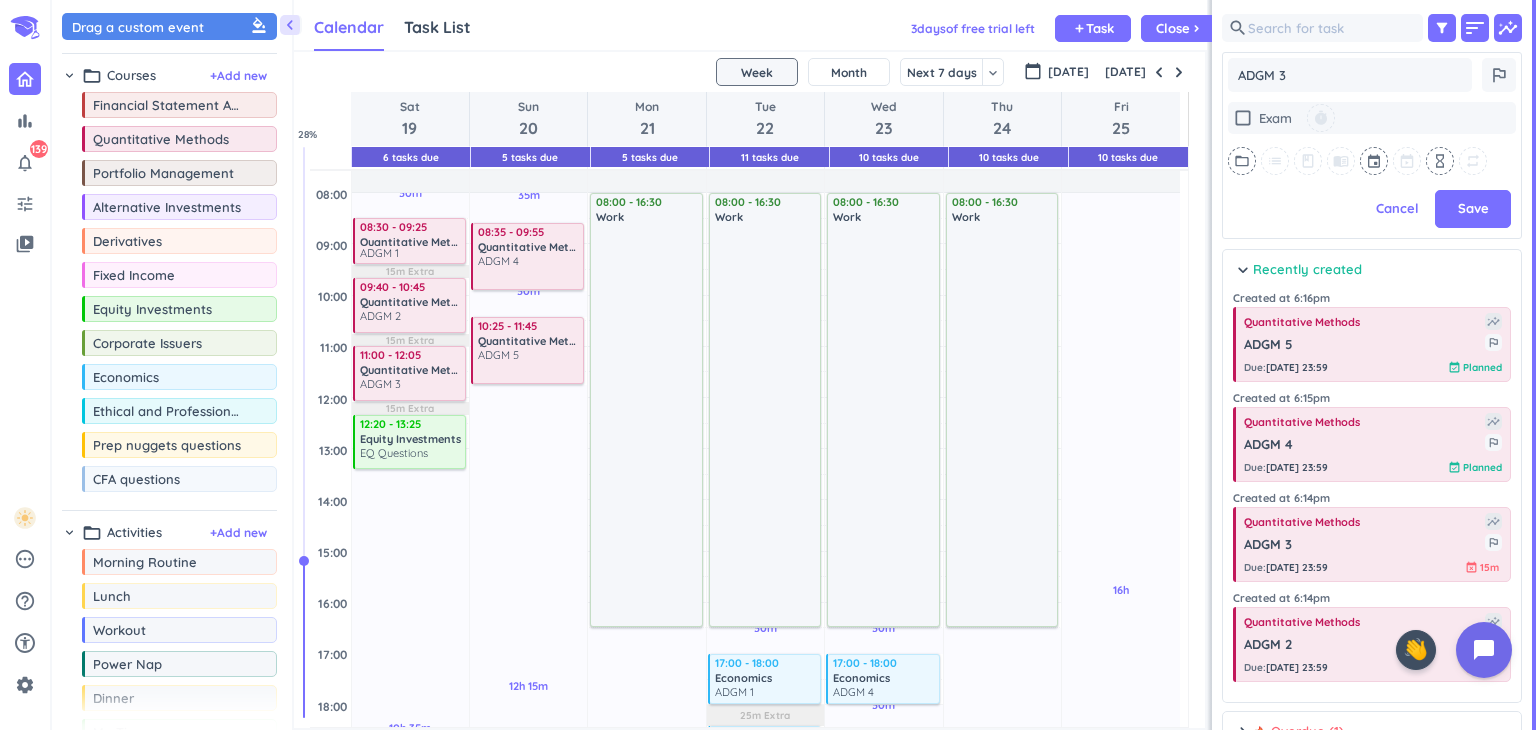 type on "x" 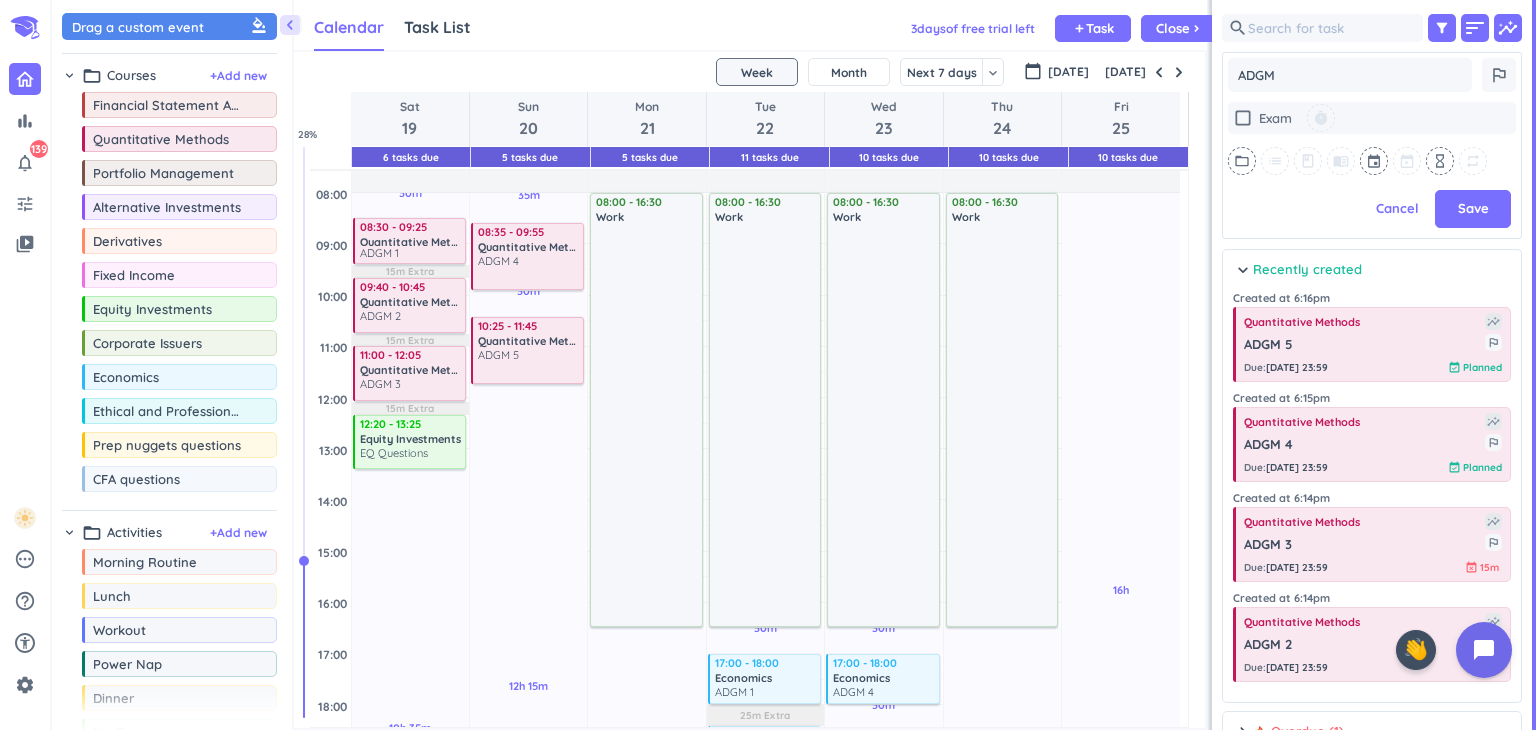 type on "x" 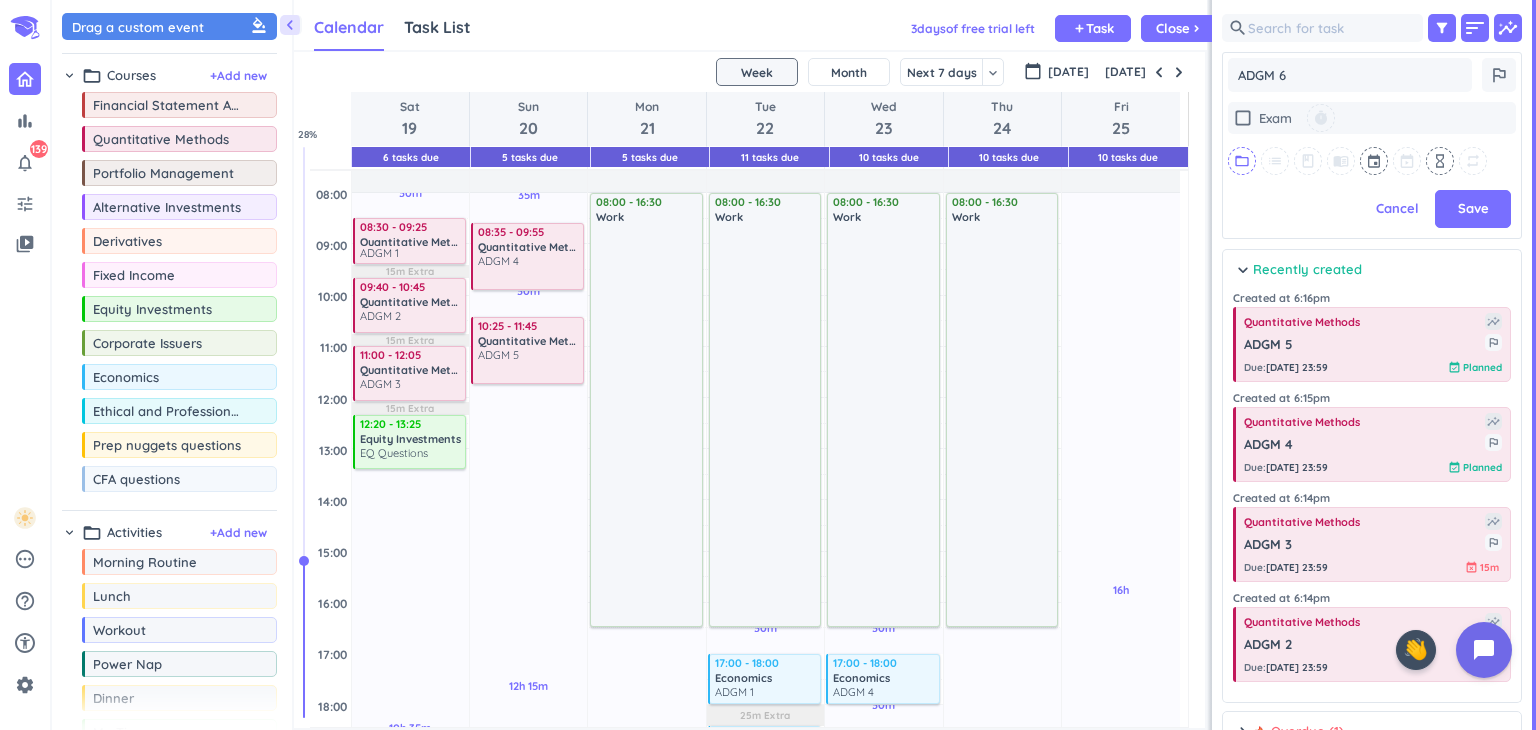 type on "ADGM 6" 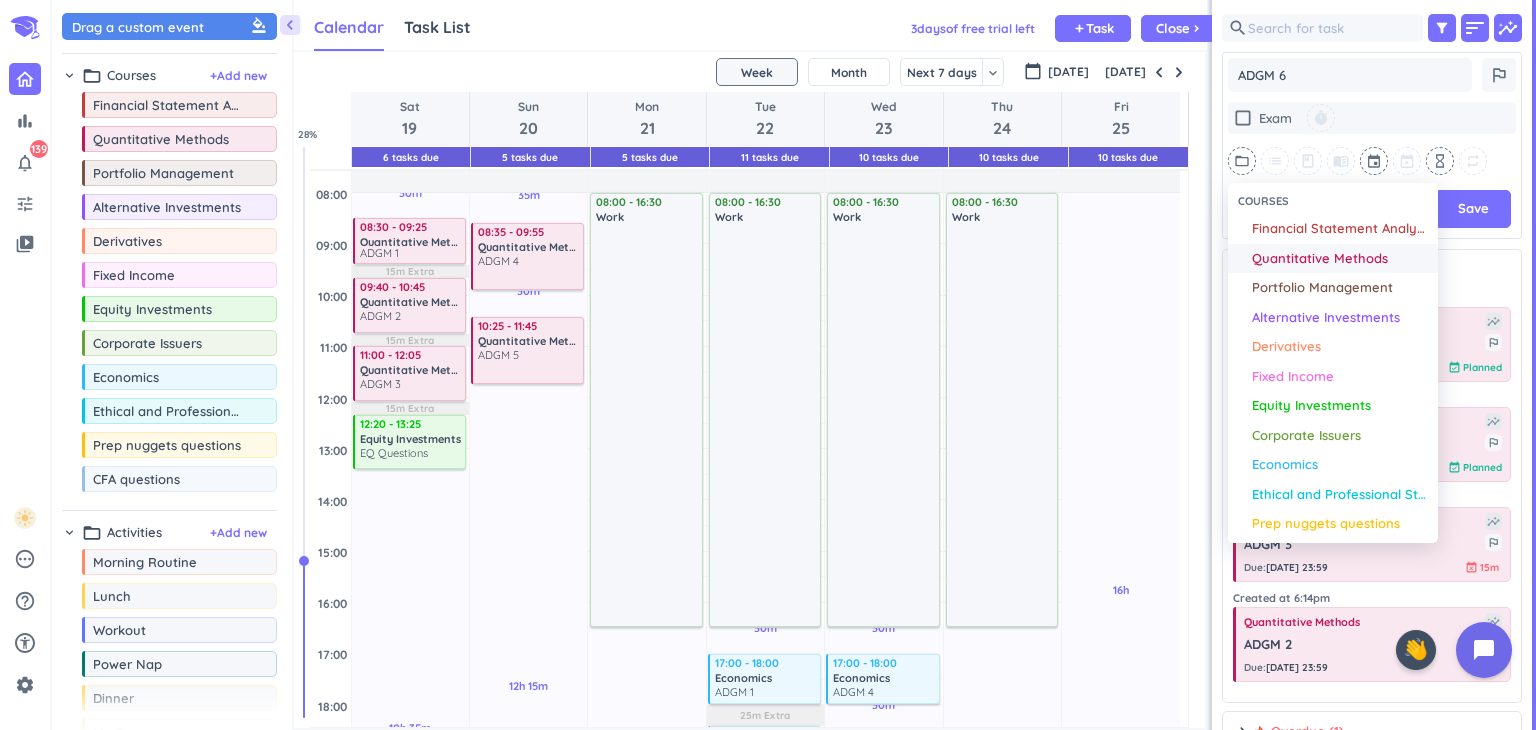click on "Quantitative Methods" at bounding box center [1320, 259] 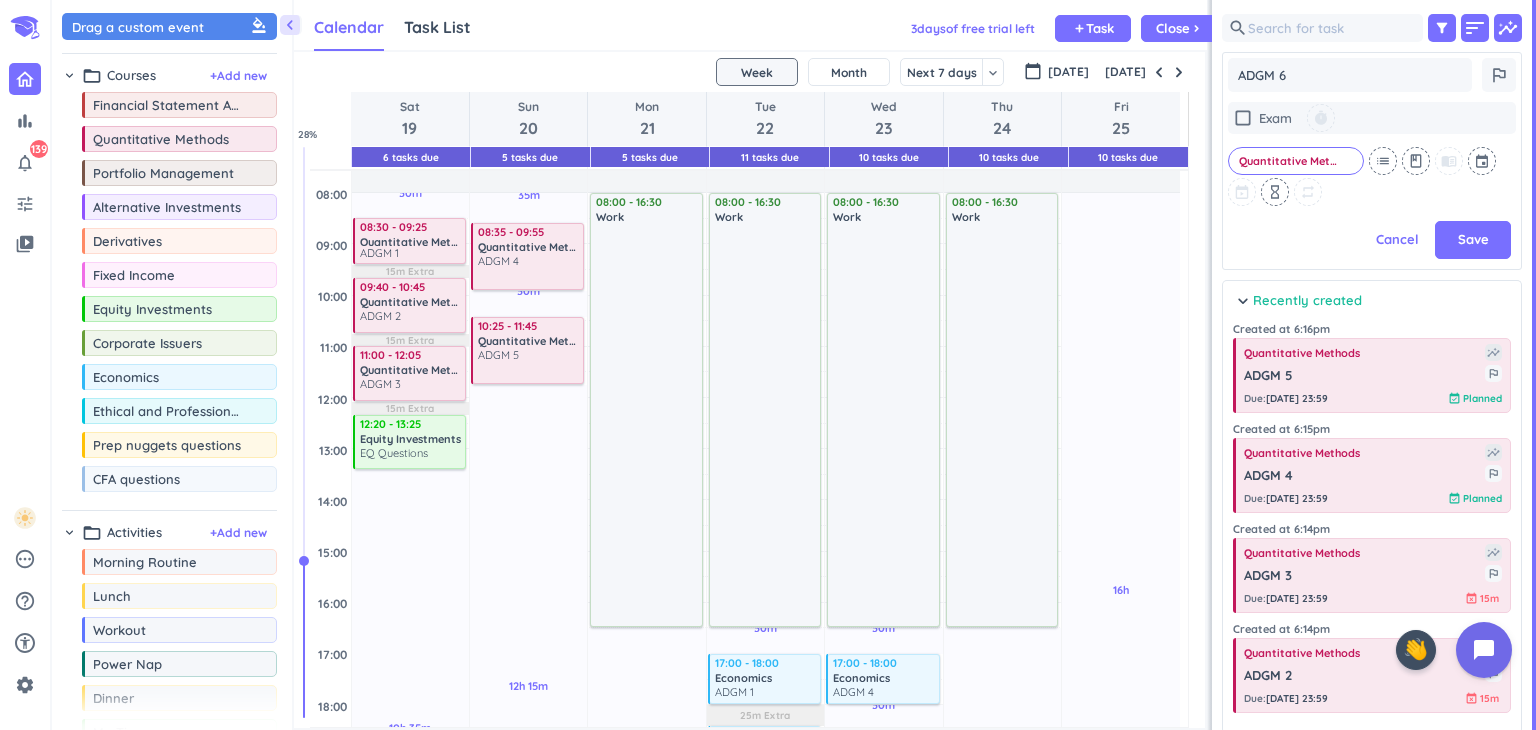 scroll, scrollTop: 442, scrollLeft: 292, axis: both 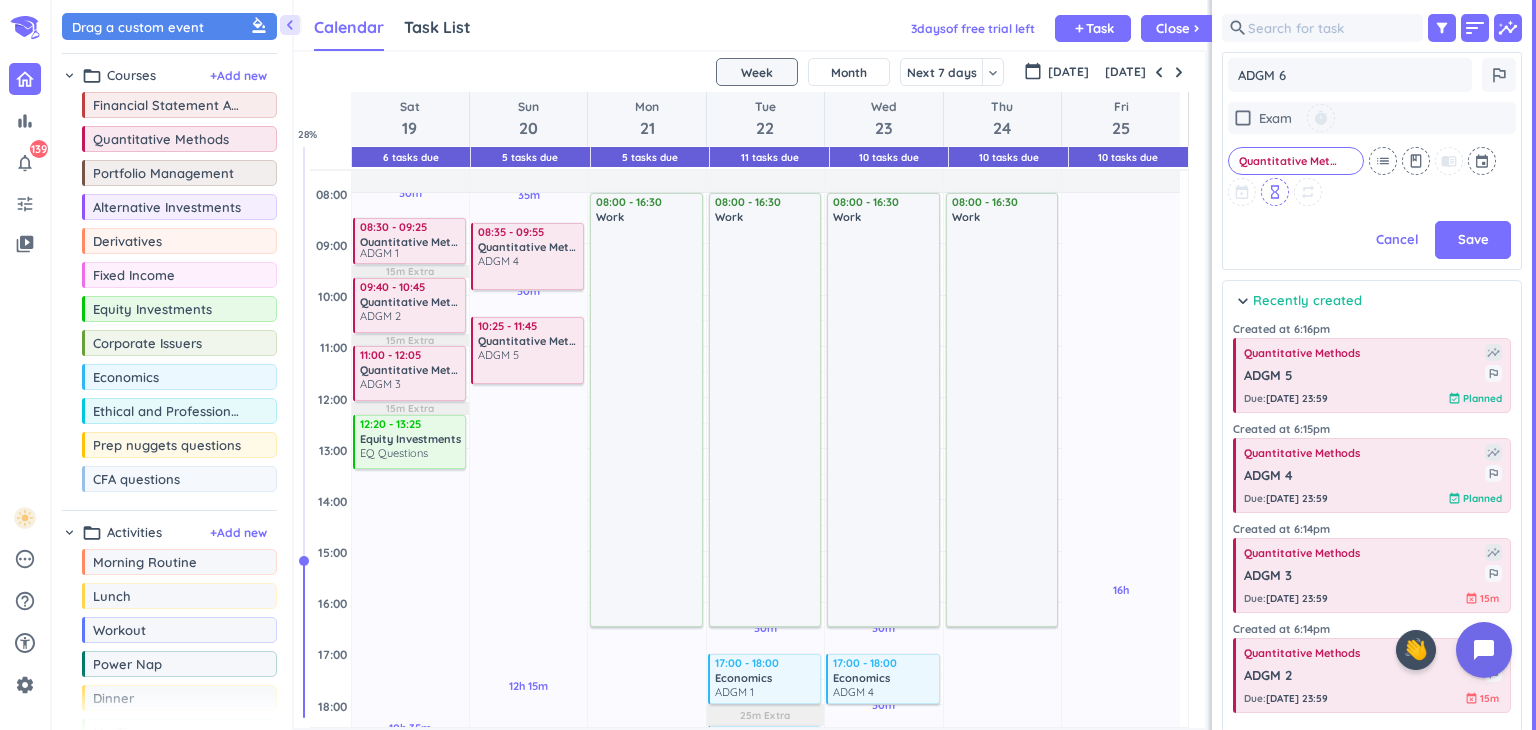 type on "x" 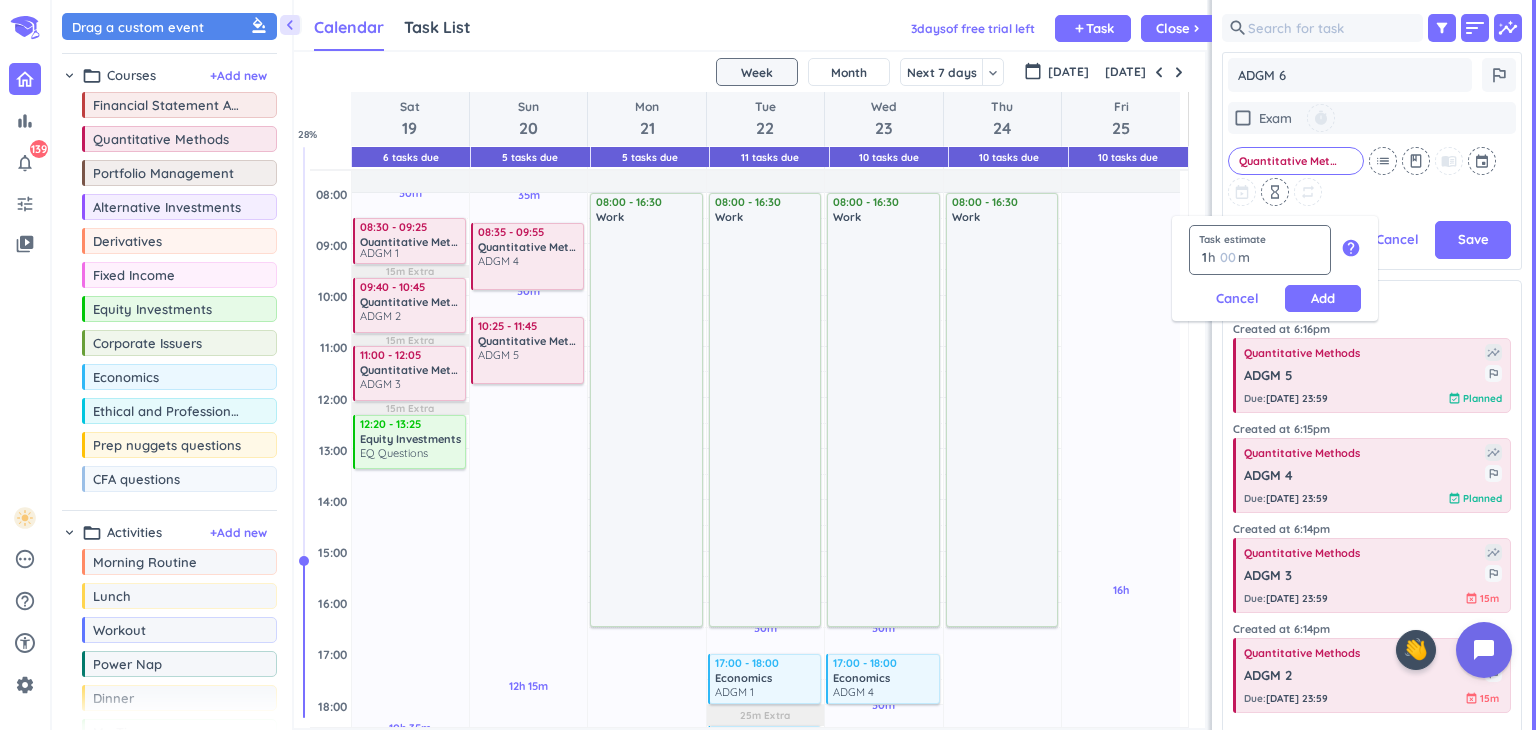 type on "1" 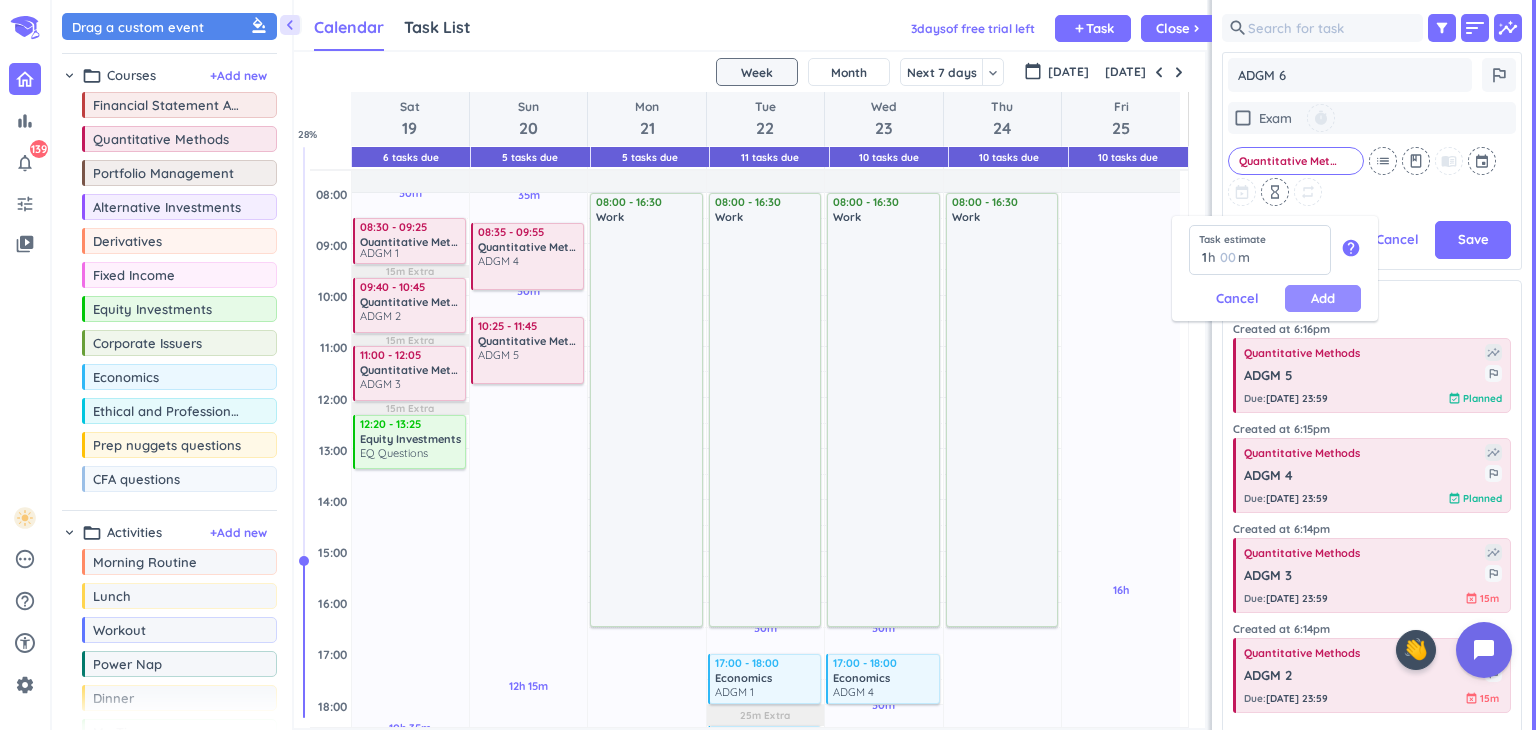 type on "1" 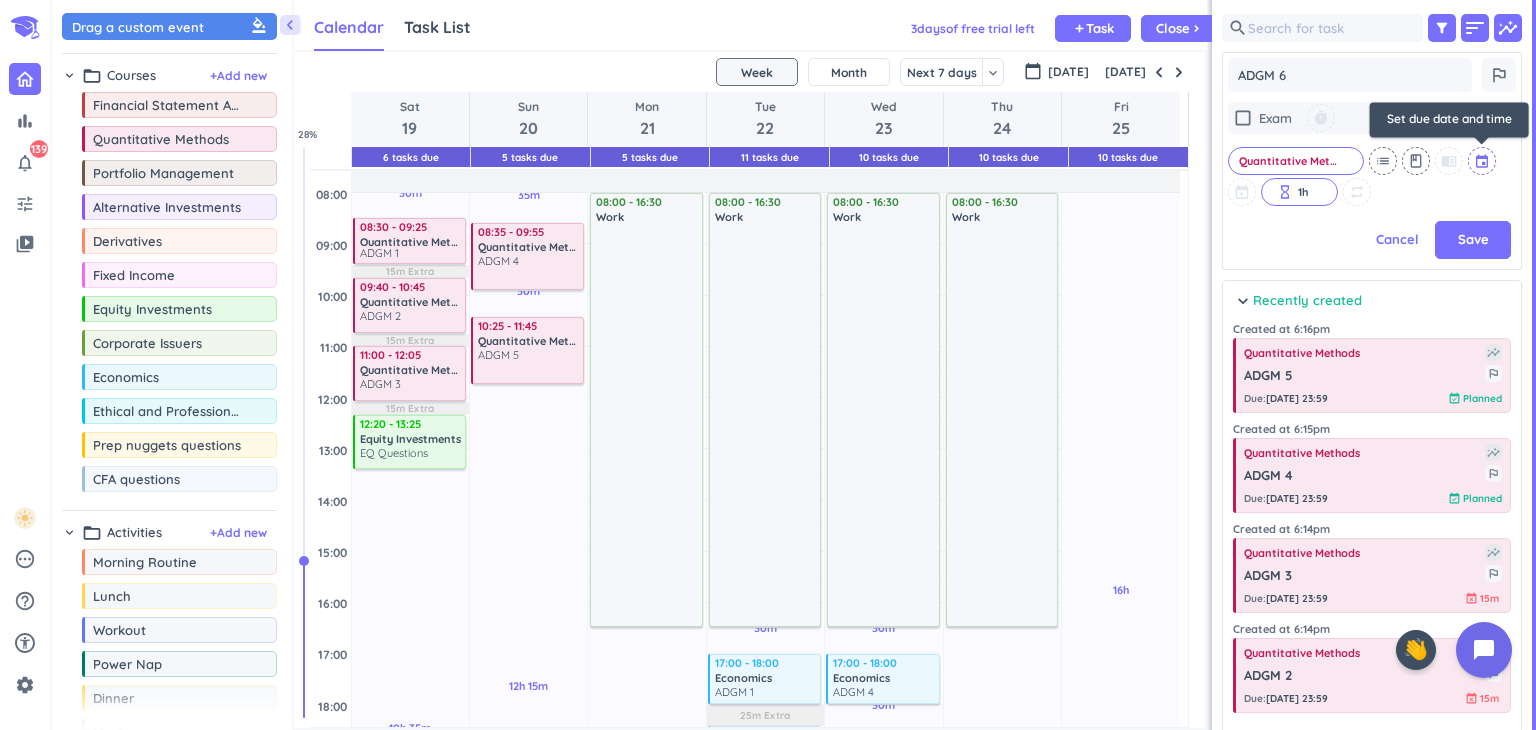 click at bounding box center [1483, 161] 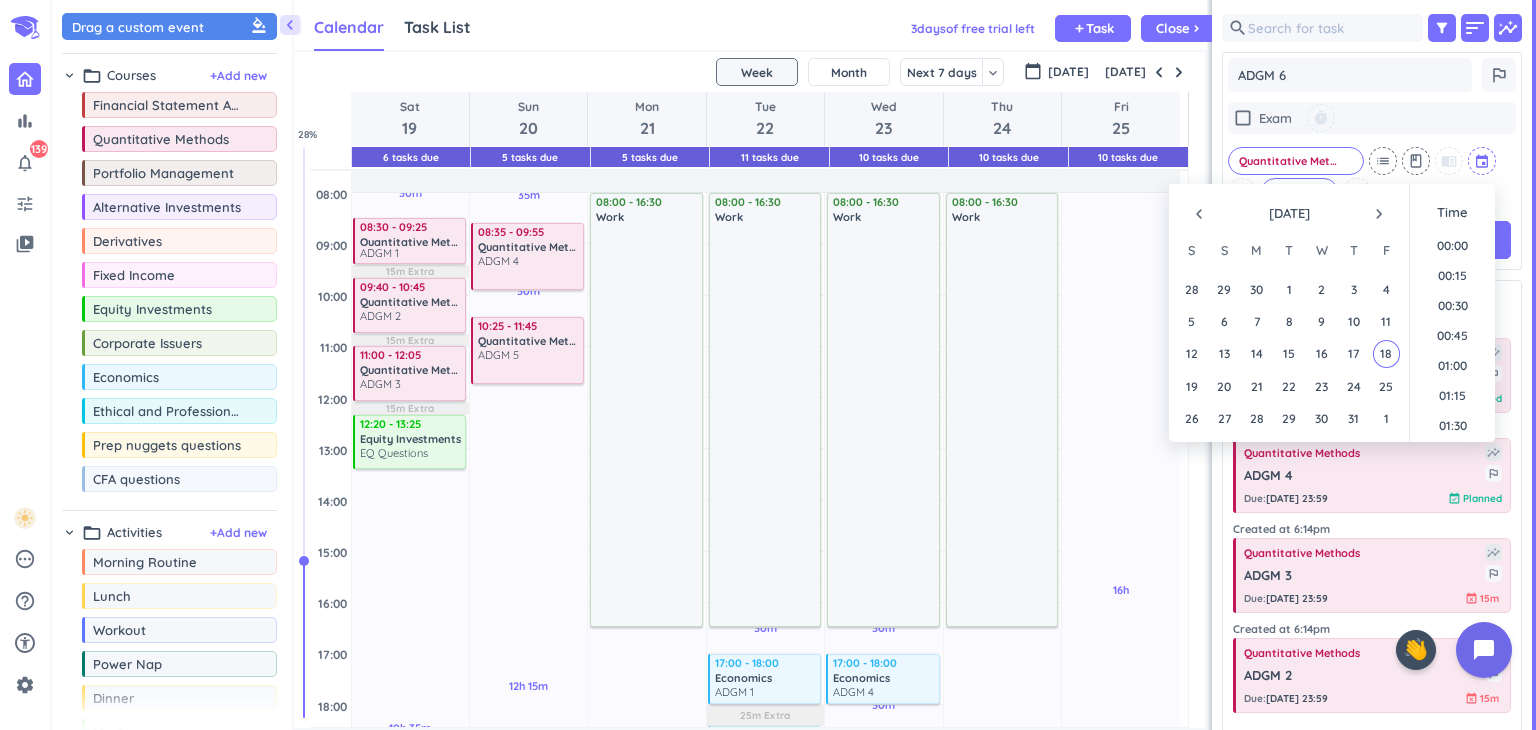 scroll, scrollTop: 2099, scrollLeft: 0, axis: vertical 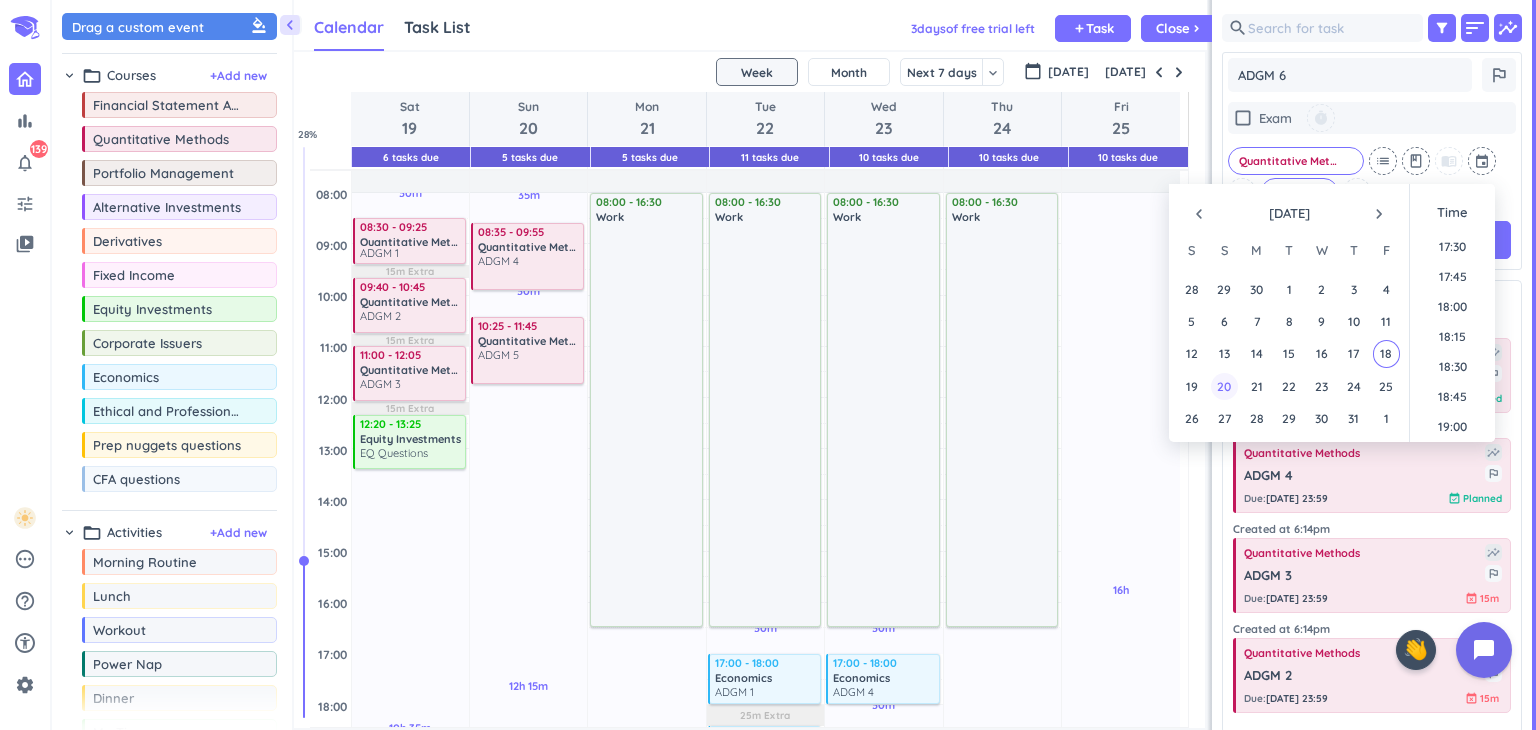 click on "20" at bounding box center [1224, 386] 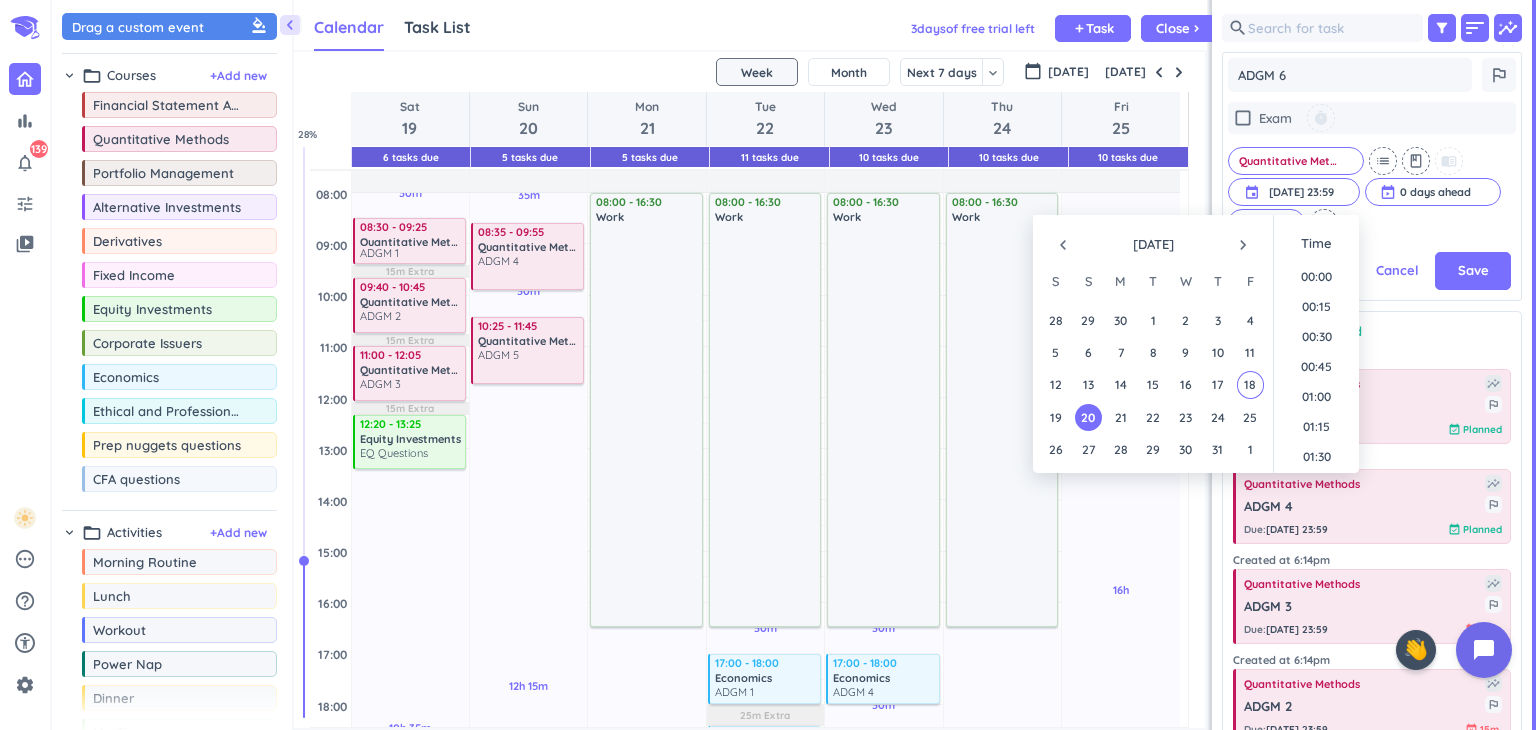 scroll, scrollTop: 412, scrollLeft: 292, axis: both 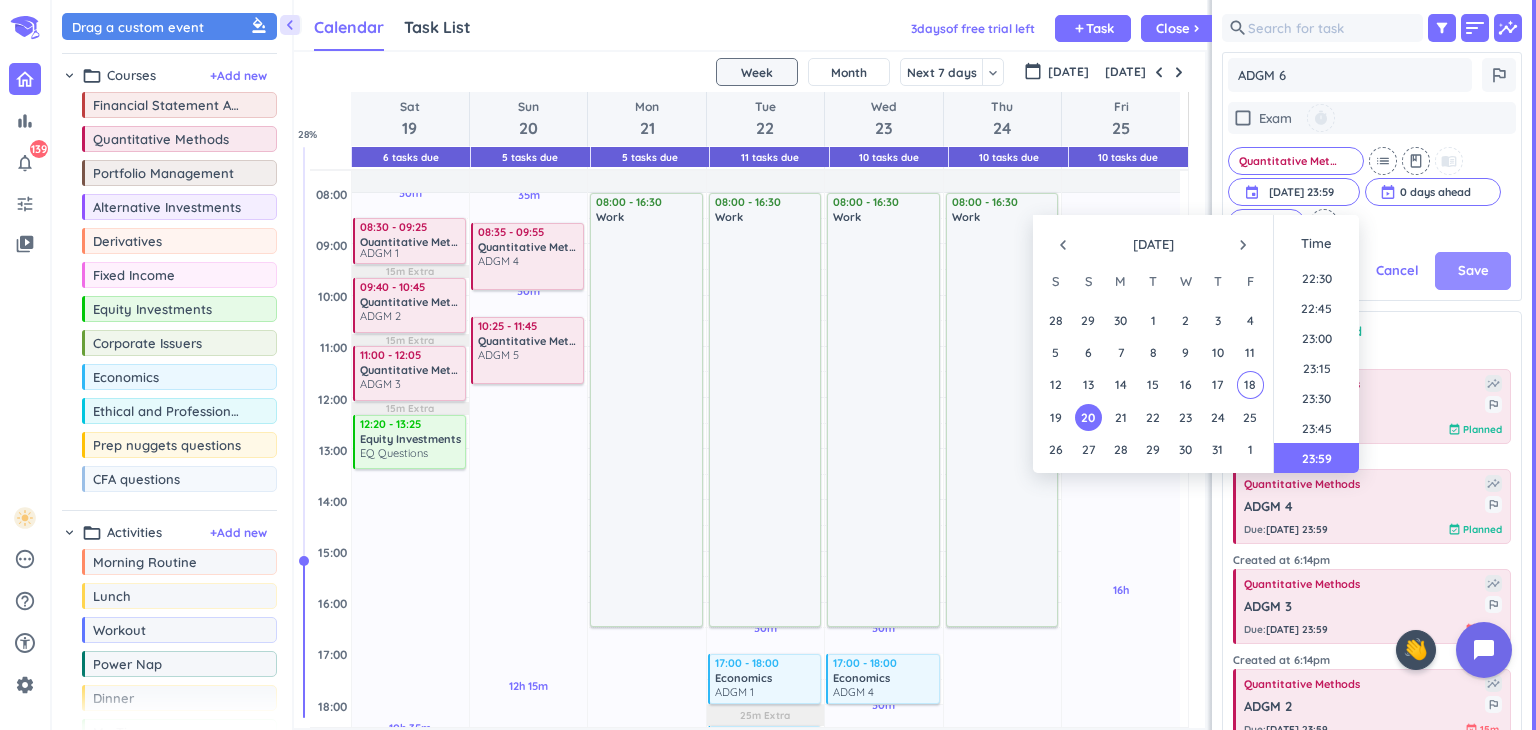 click on "Save" at bounding box center [1473, 271] 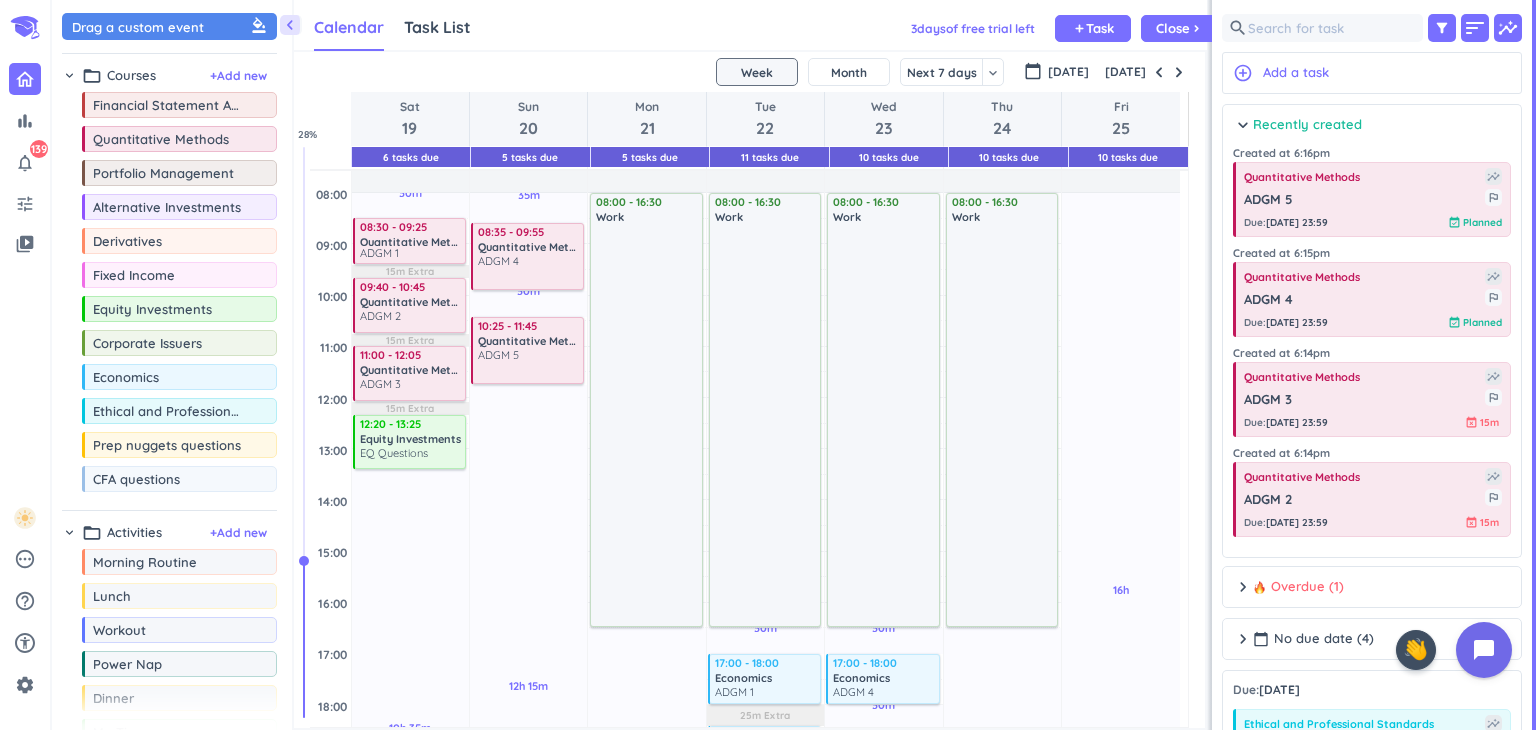 scroll, scrollTop: 8, scrollLeft: 8, axis: both 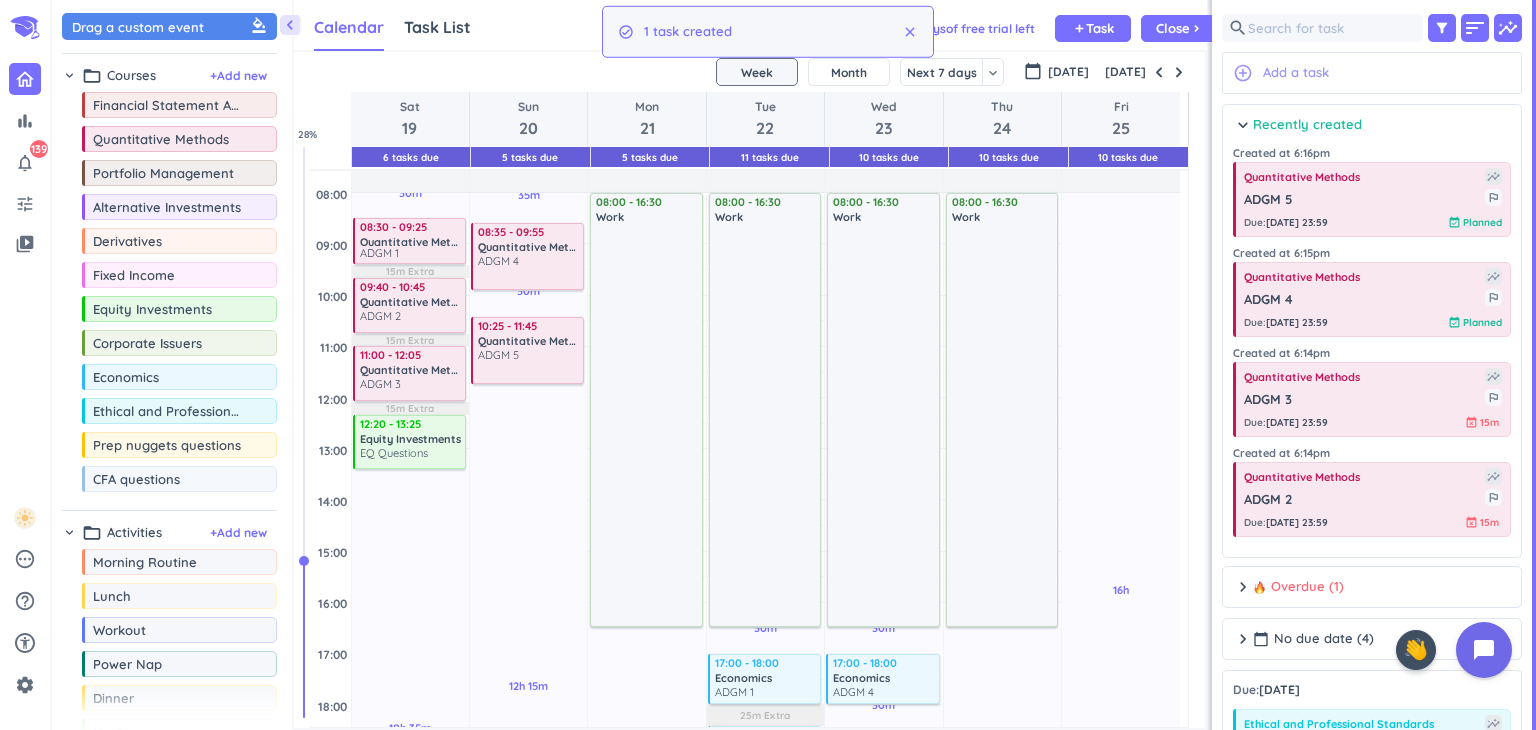 click on "Add a task" at bounding box center (1296, 73) 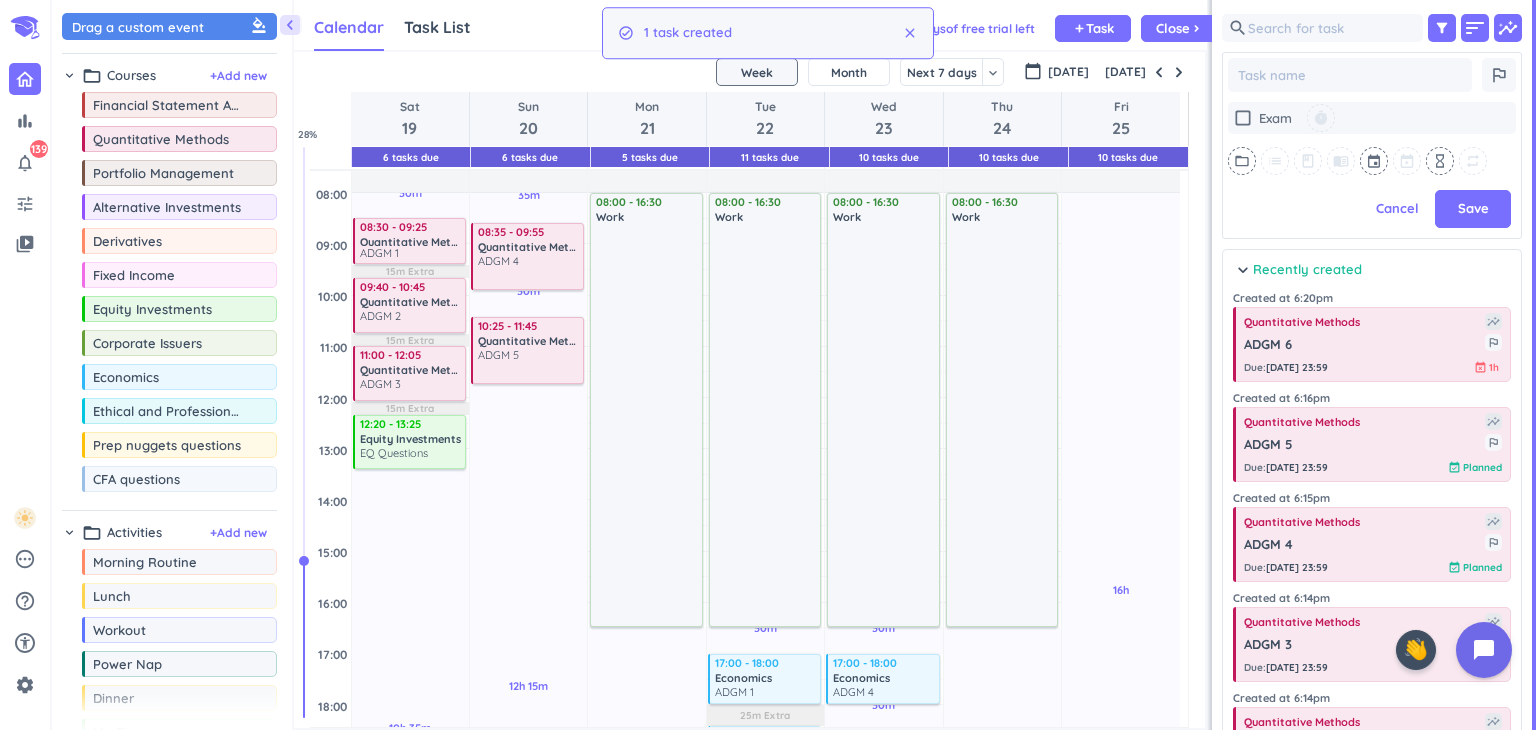 scroll, scrollTop: 474, scrollLeft: 292, axis: both 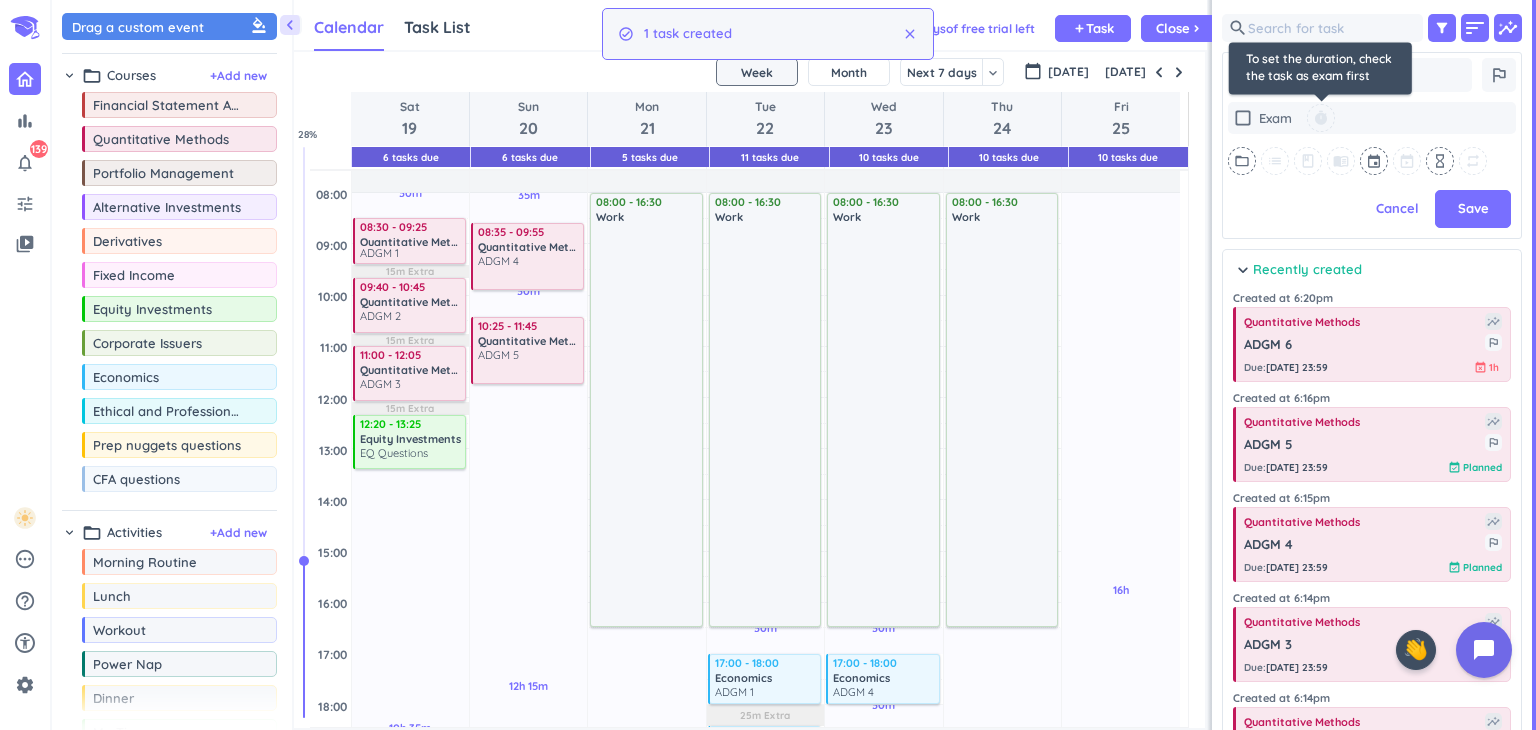 type on "x" 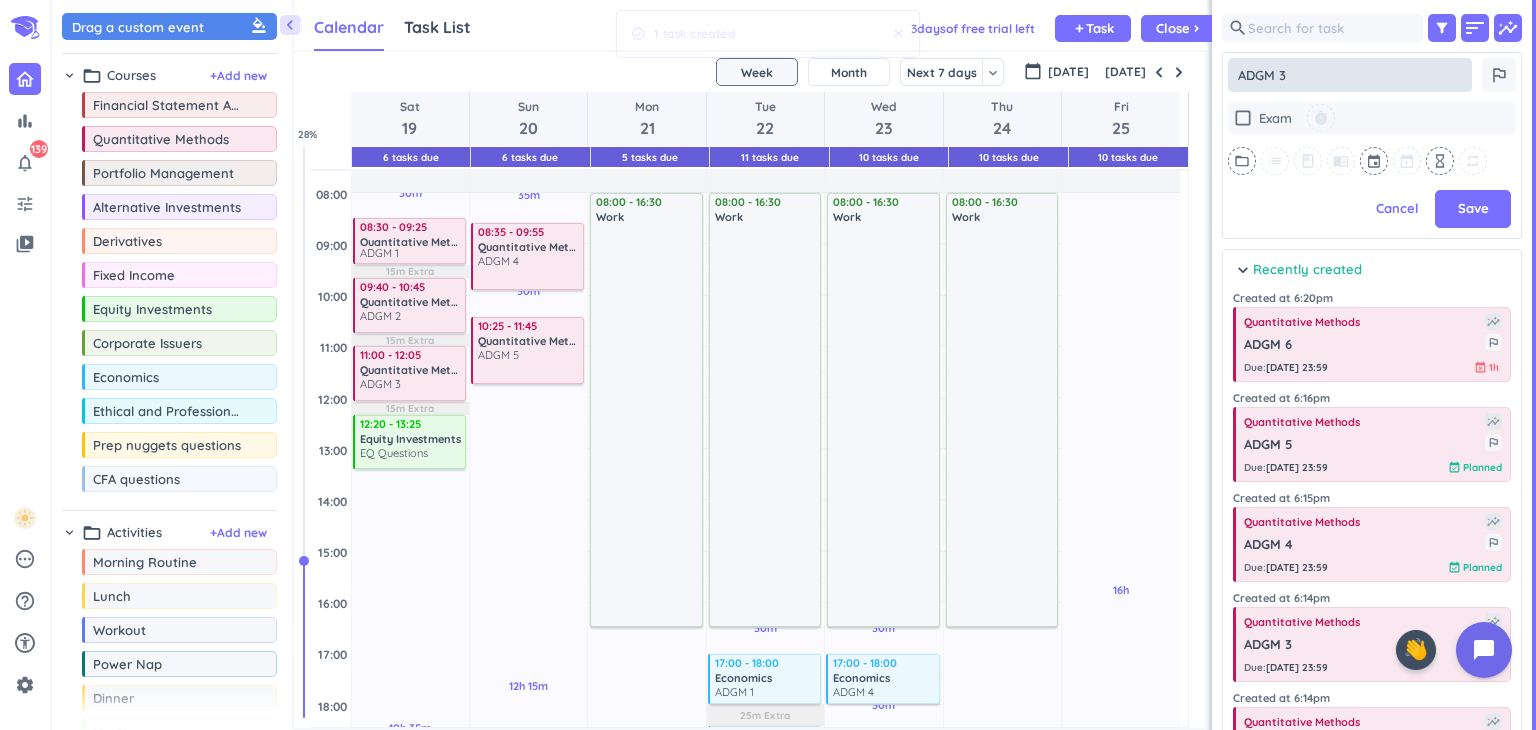 type on "x" 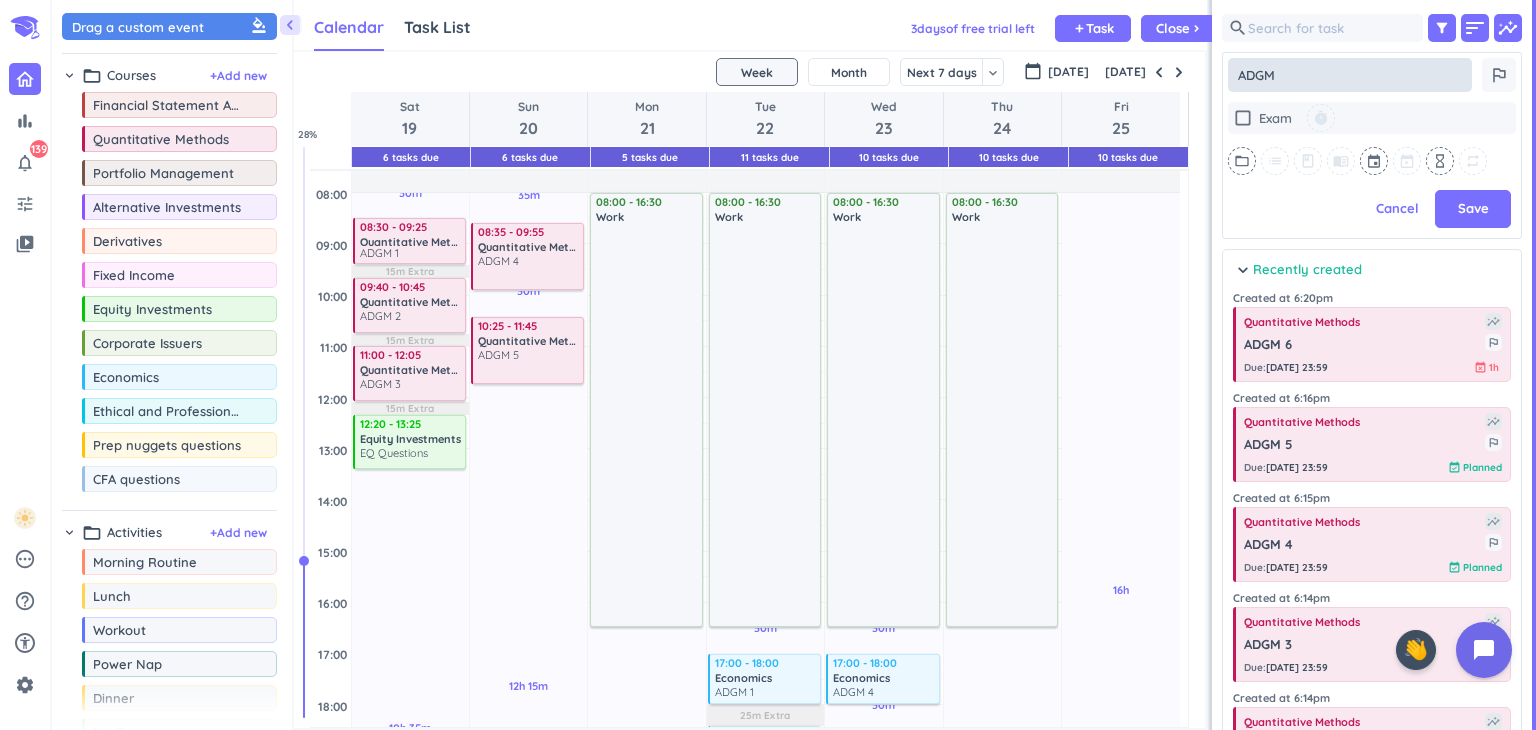 type on "x" 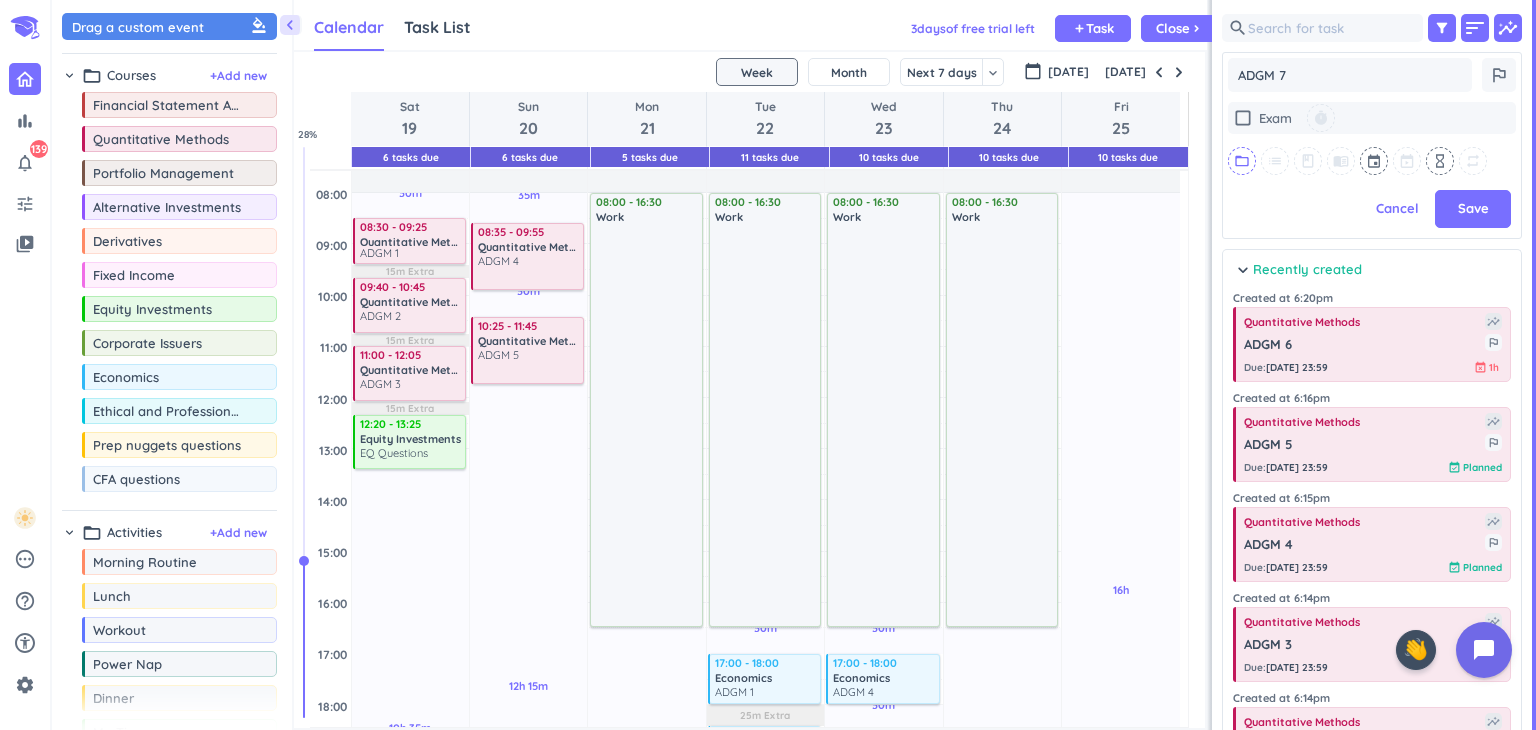 type on "ADGM 7" 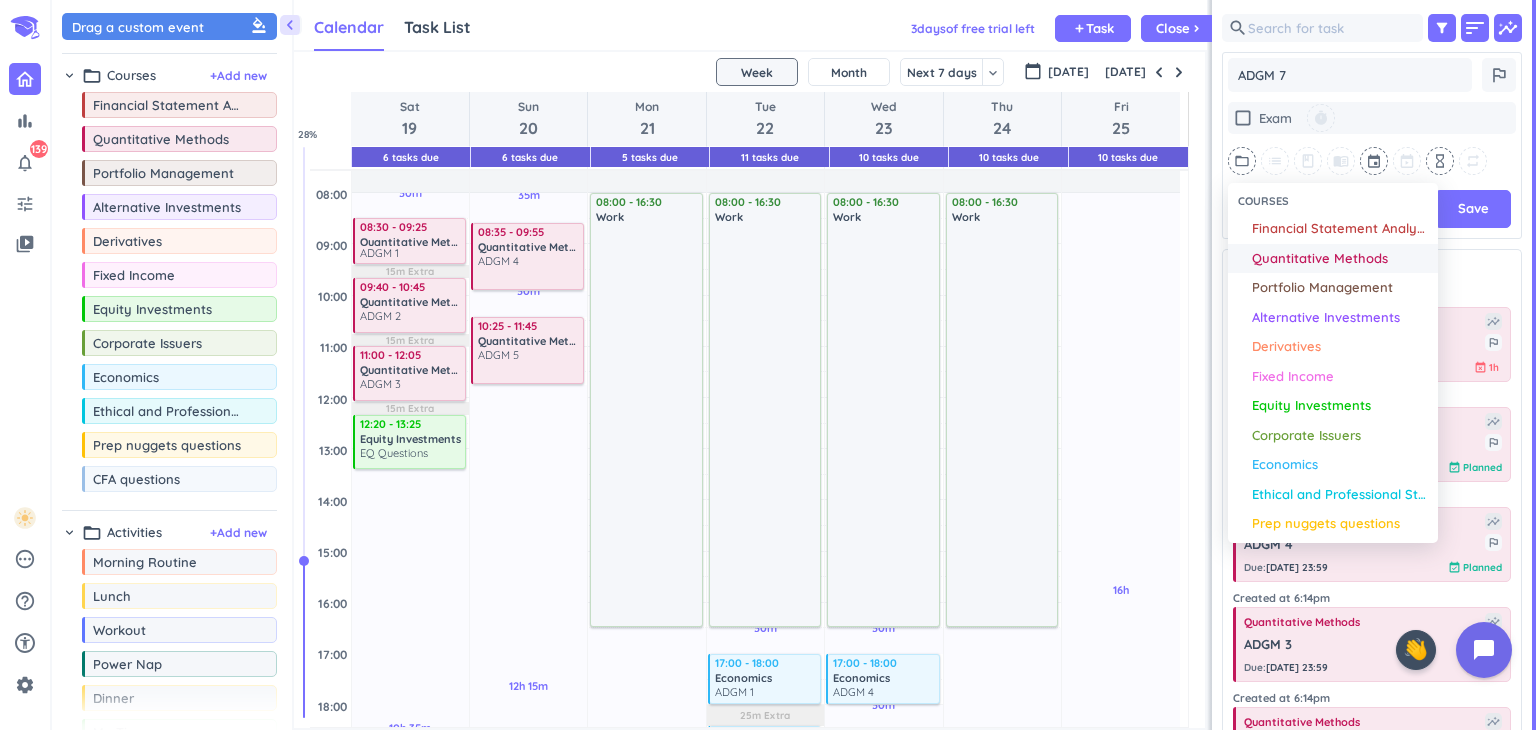 click on "Quantitative Methods" at bounding box center [1320, 259] 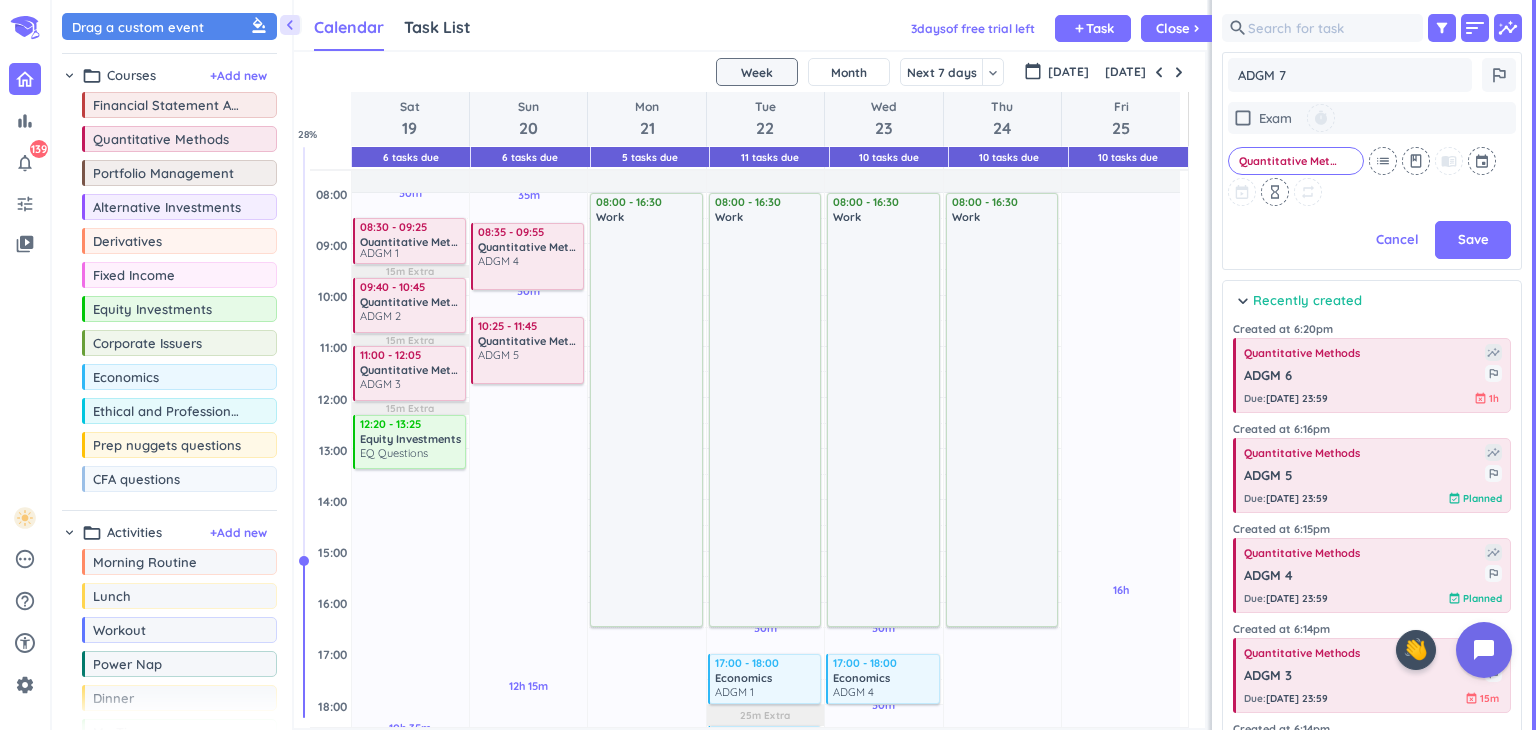 scroll, scrollTop: 442, scrollLeft: 292, axis: both 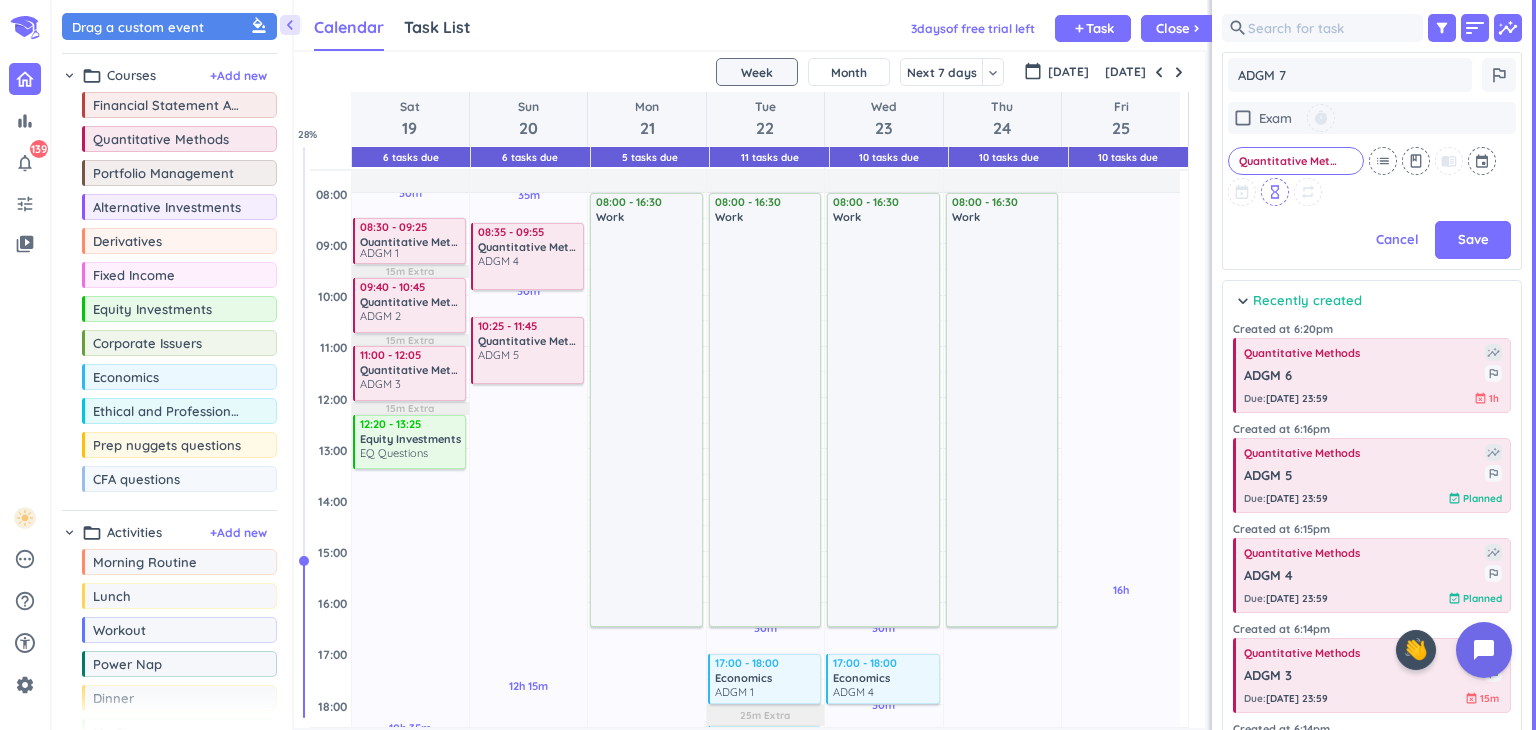 type on "x" 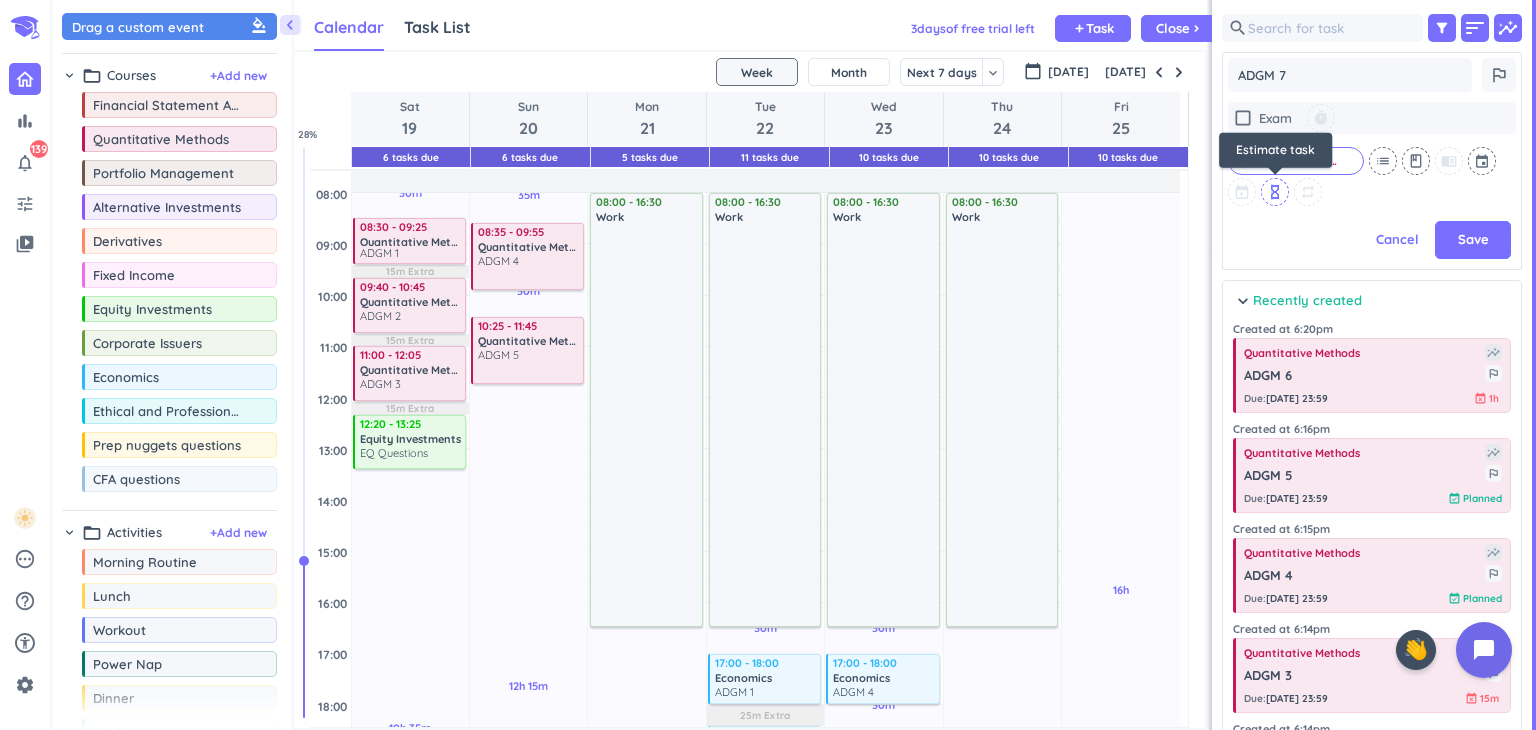 click on "hourglass_empty" at bounding box center (1275, 192) 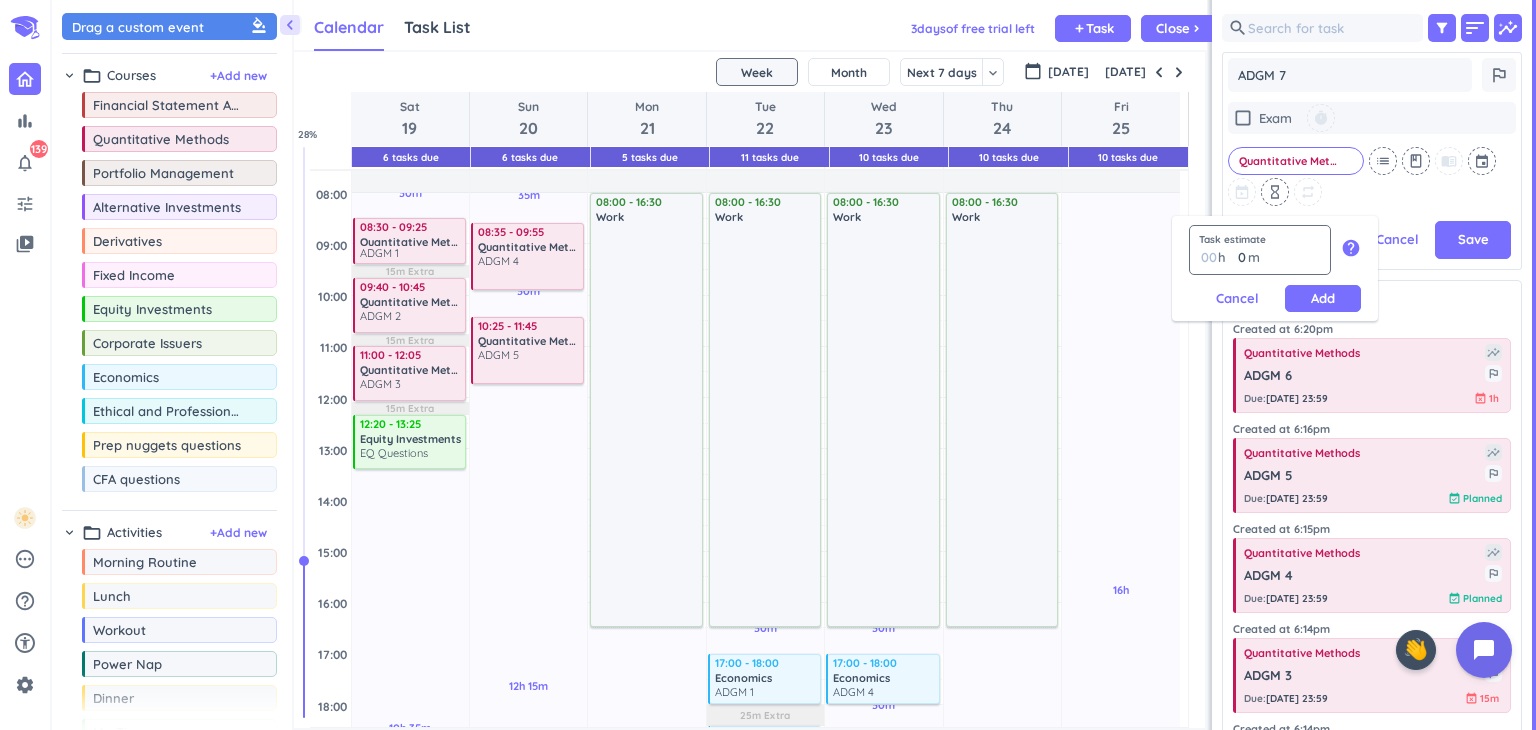 type on "1" 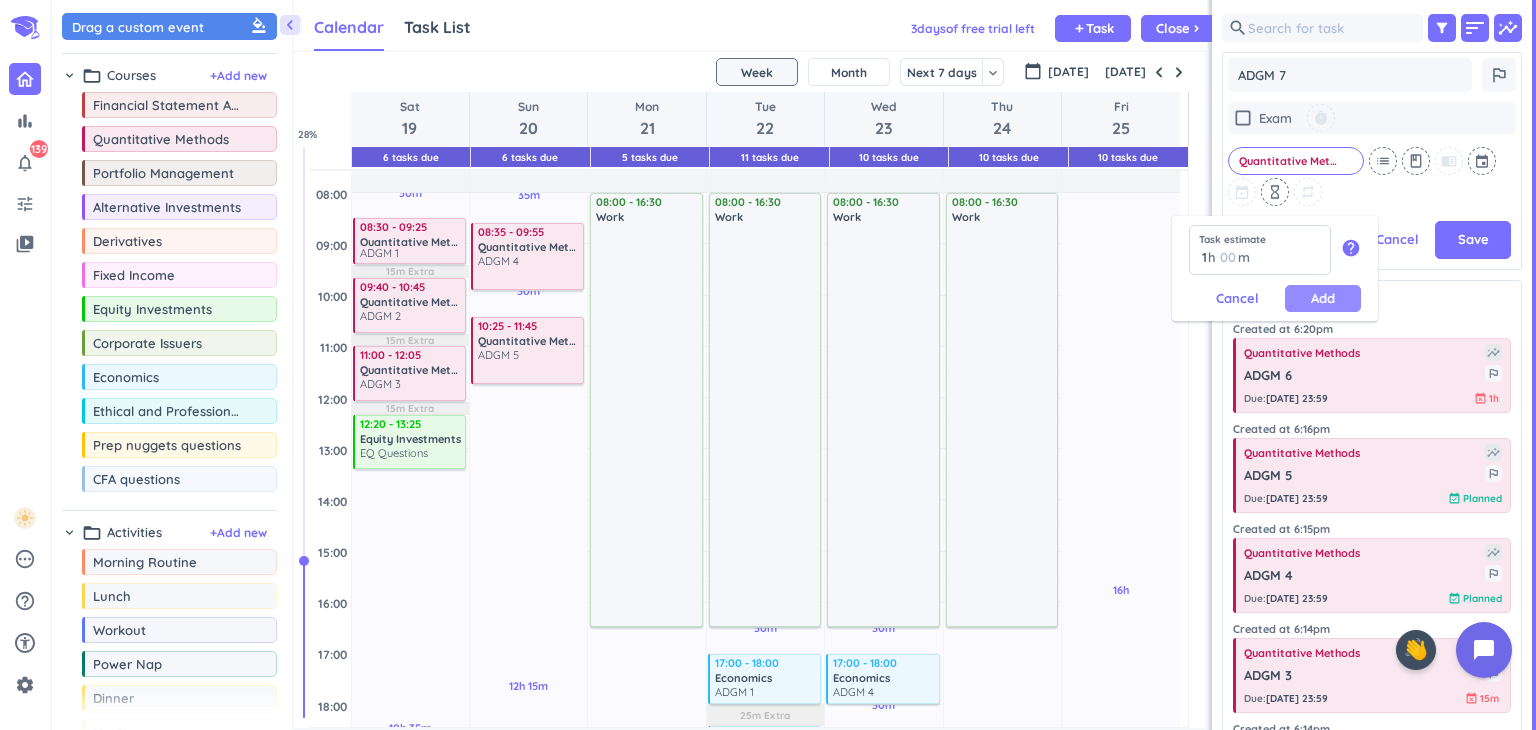 type on "1" 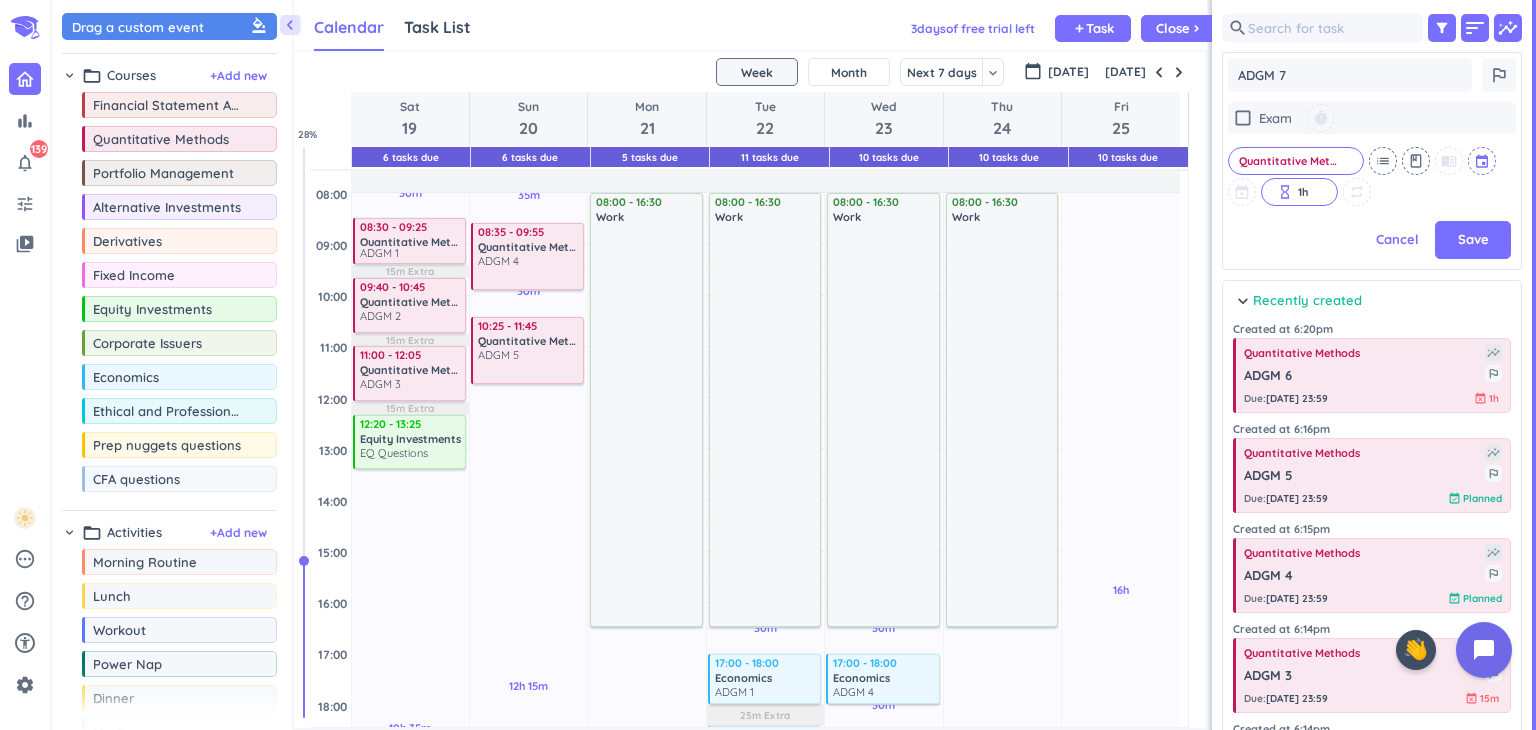 click at bounding box center [1483, 161] 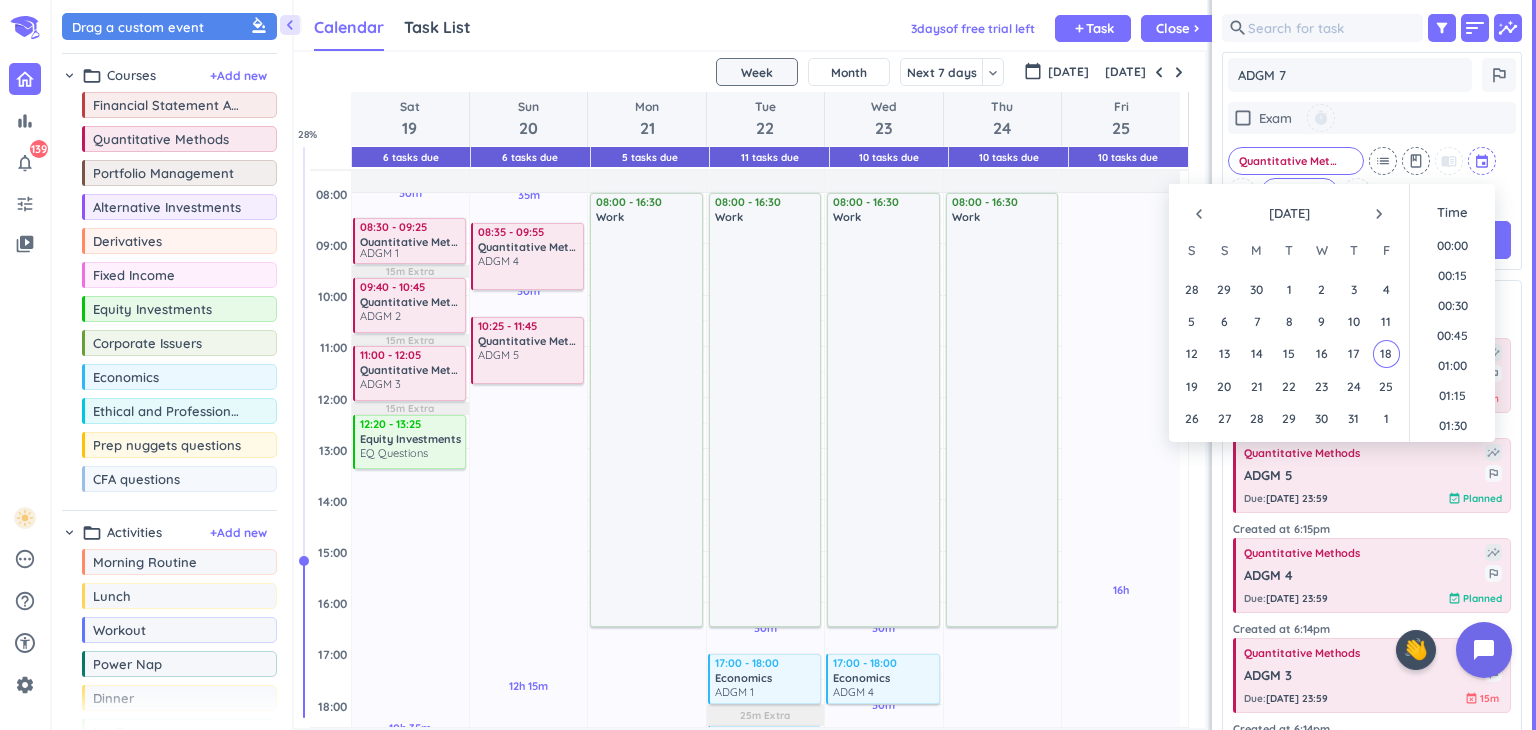 scroll, scrollTop: 2099, scrollLeft: 0, axis: vertical 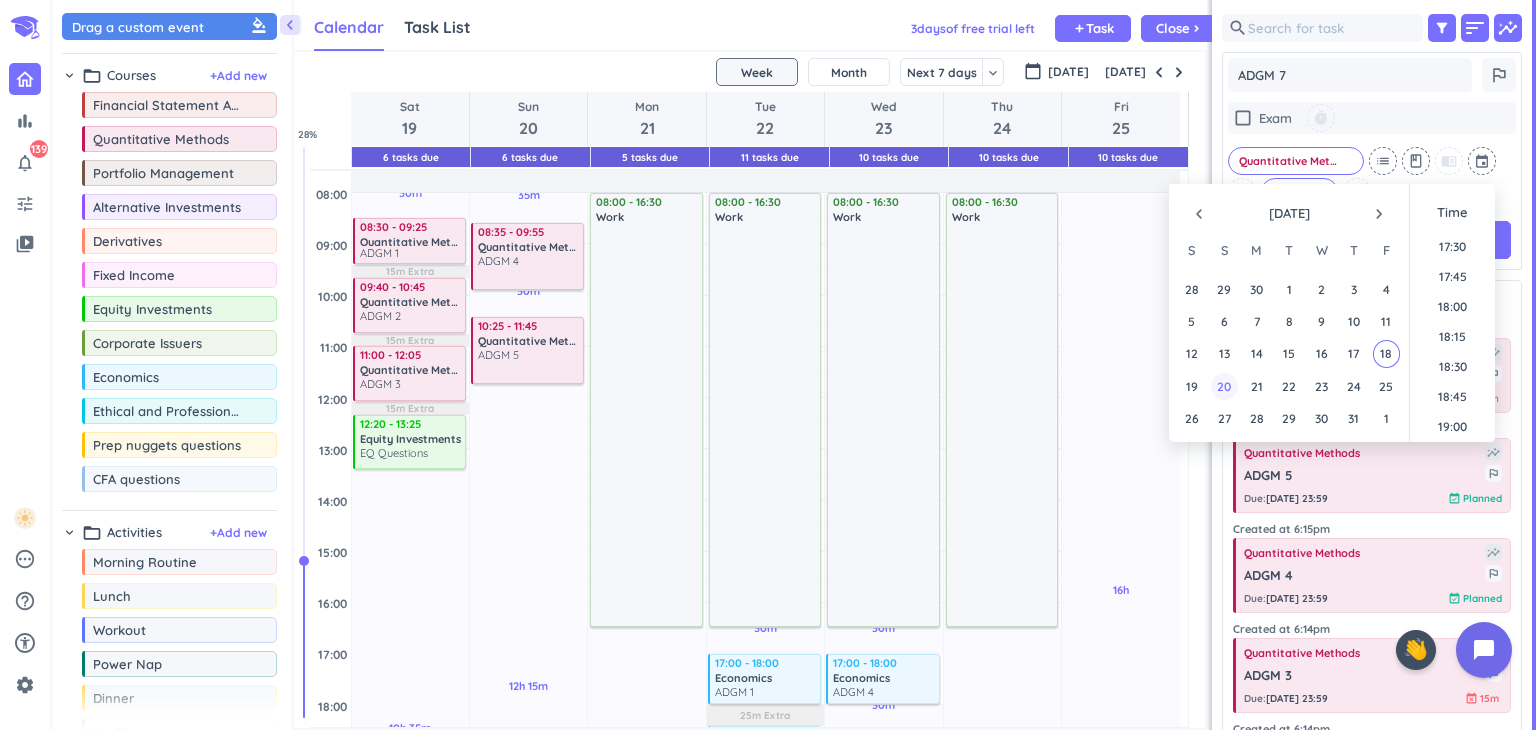click on "20" at bounding box center [1224, 386] 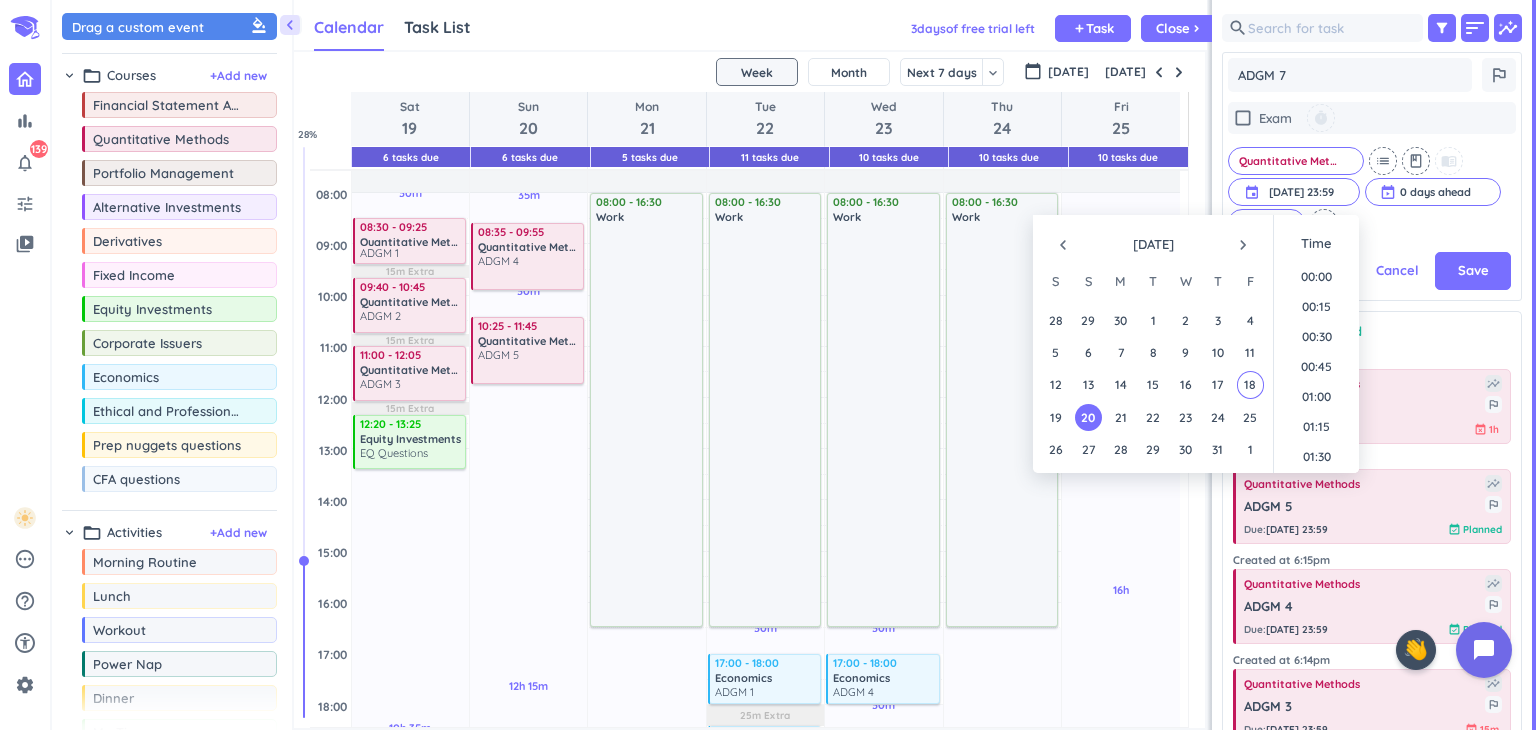 scroll, scrollTop: 412, scrollLeft: 292, axis: both 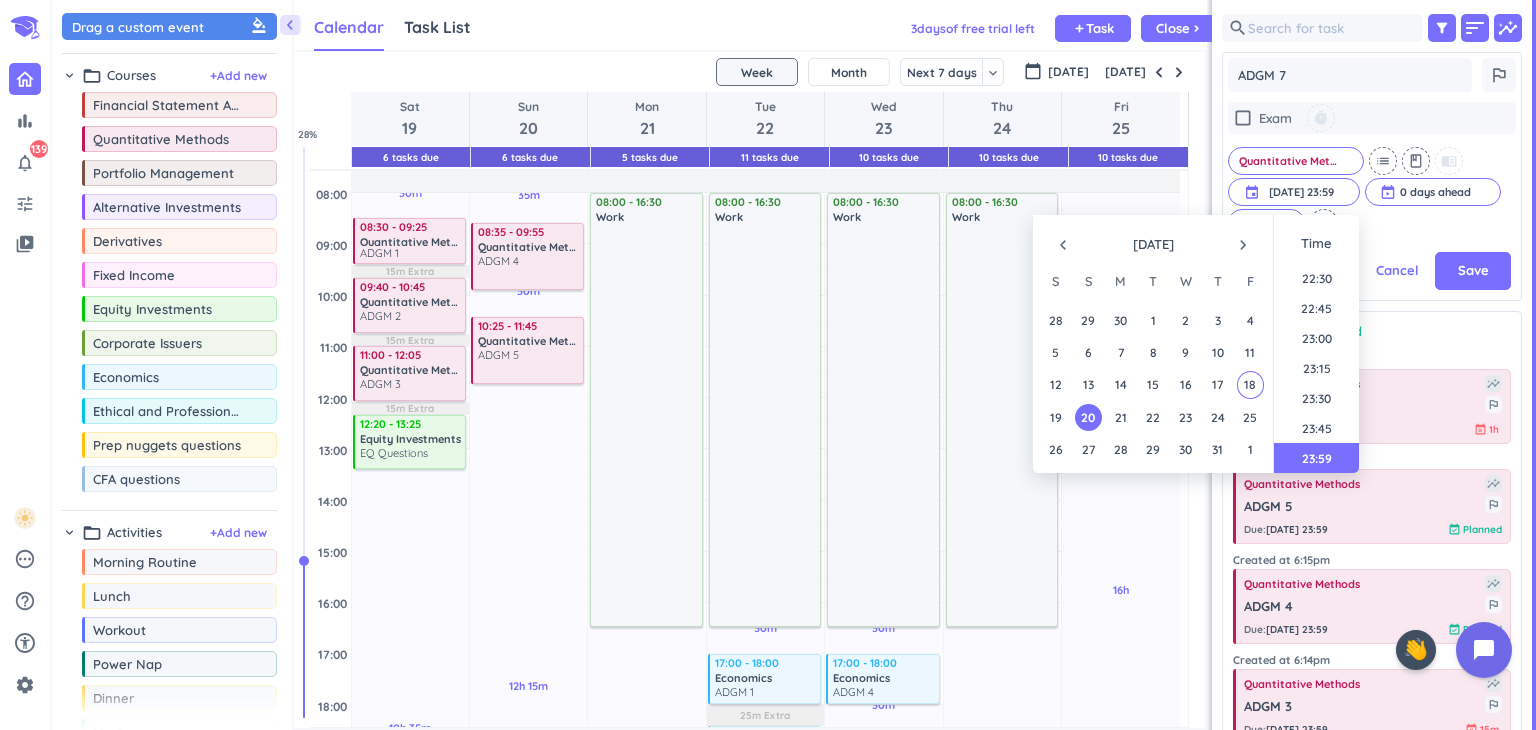 click on "chevron_right Recently created done Mark all complete" at bounding box center (1372, 336) 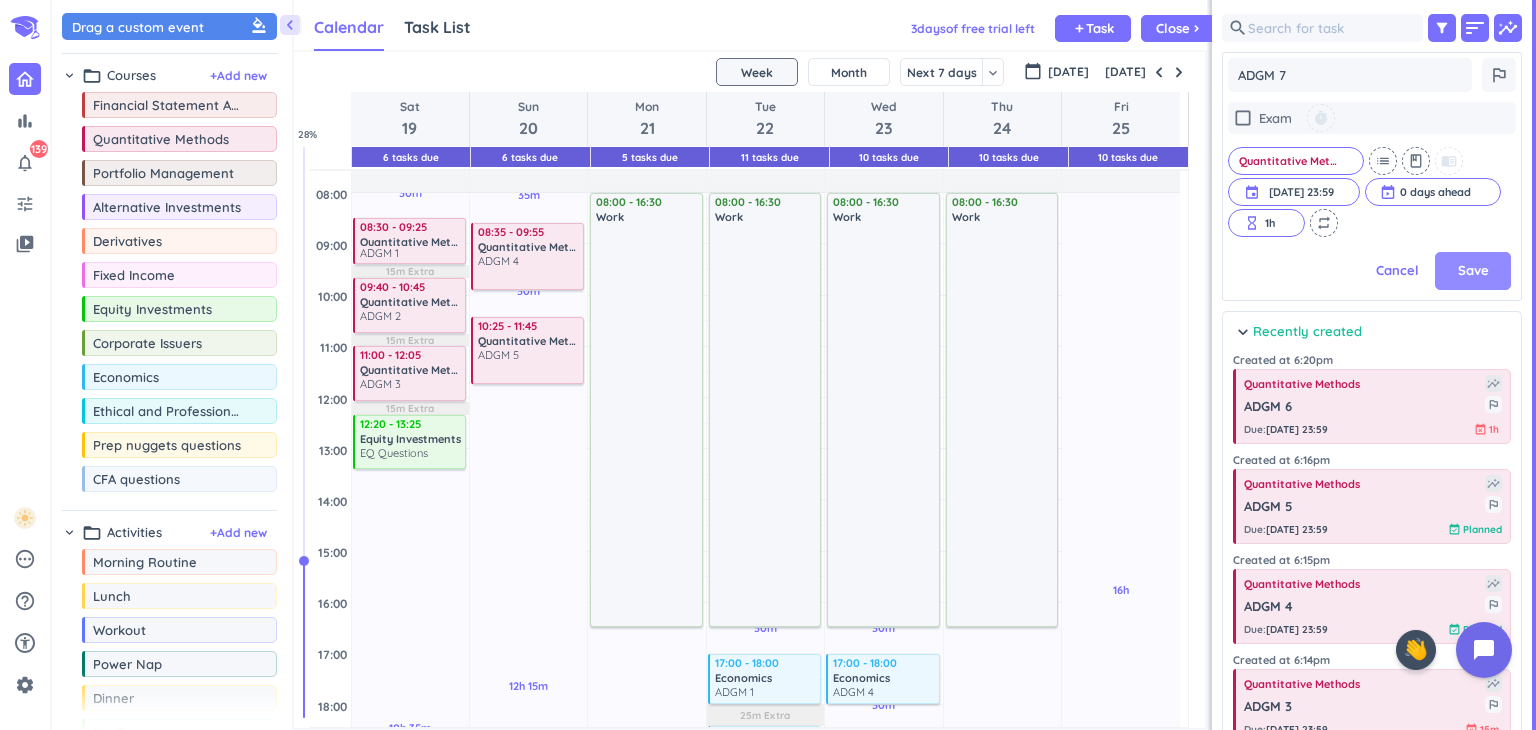 click on "Save" at bounding box center (1473, 271) 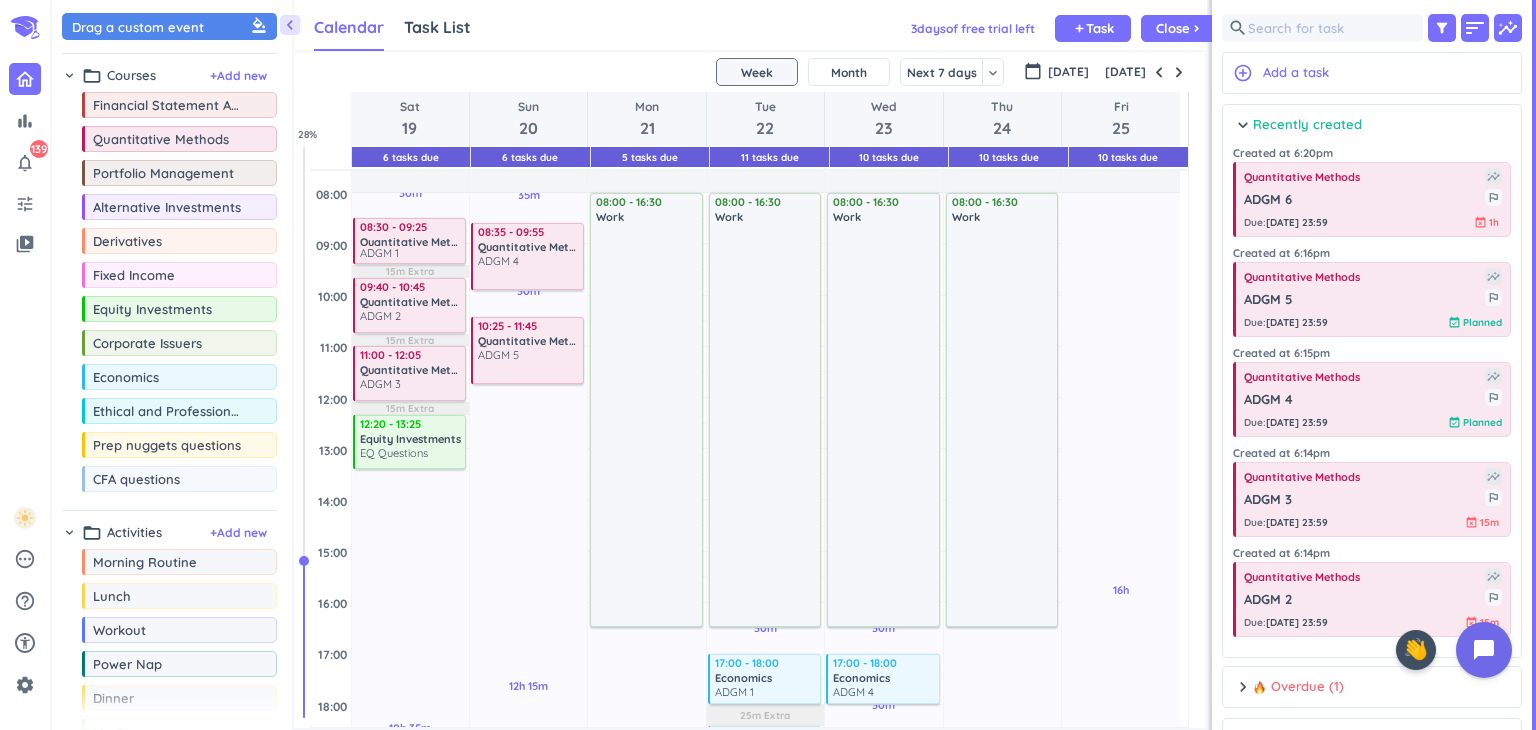 scroll, scrollTop: 8, scrollLeft: 8, axis: both 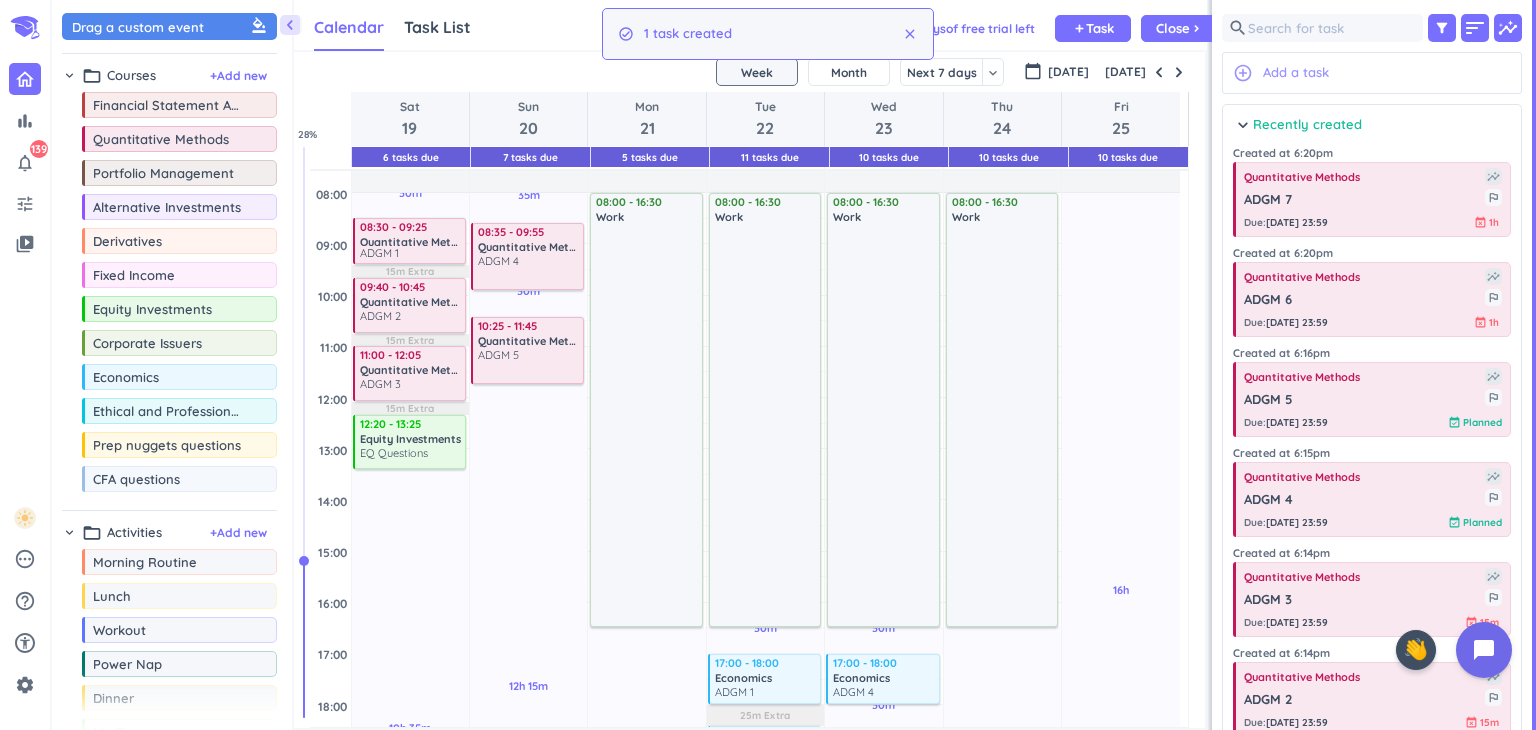 click on "Add a task" at bounding box center [1296, 73] 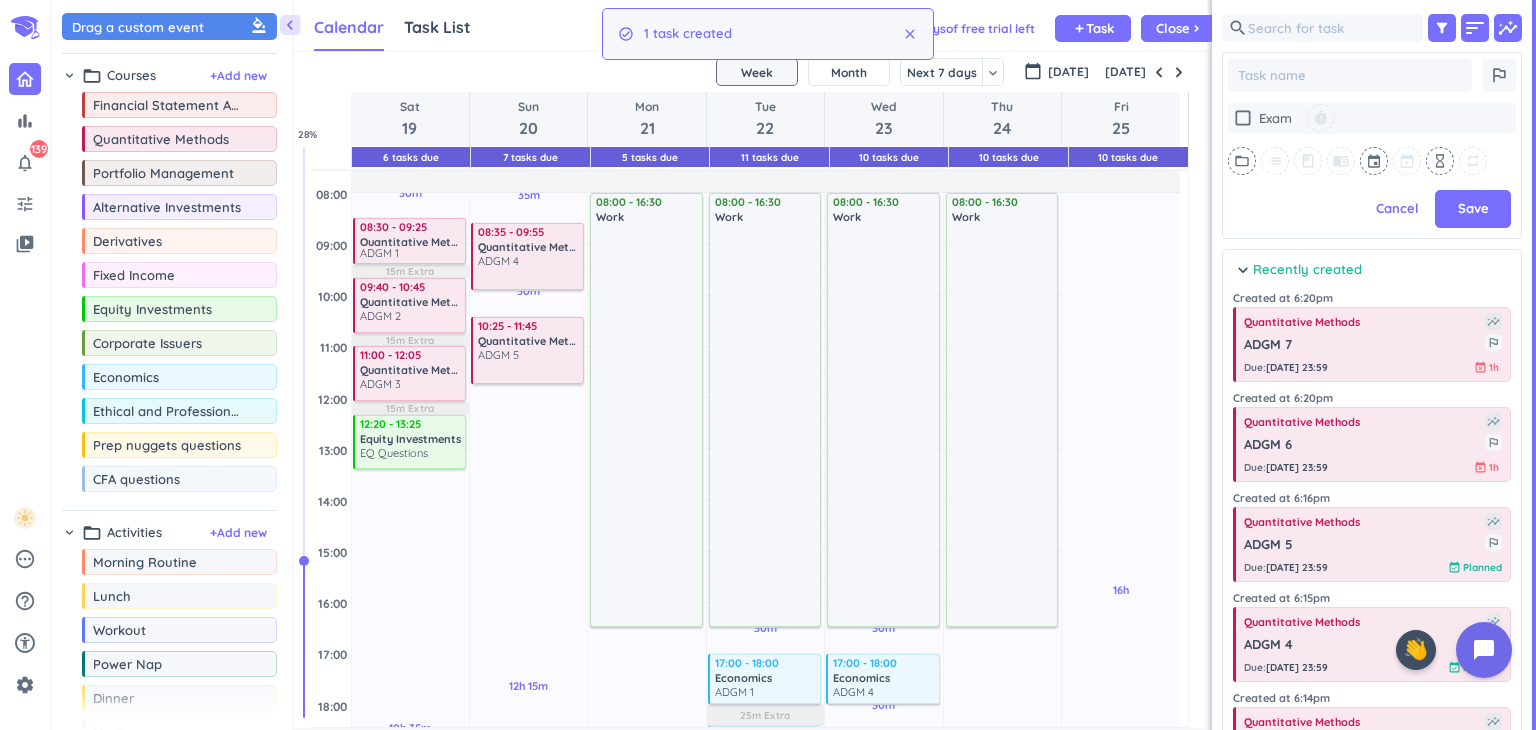 scroll, scrollTop: 474, scrollLeft: 292, axis: both 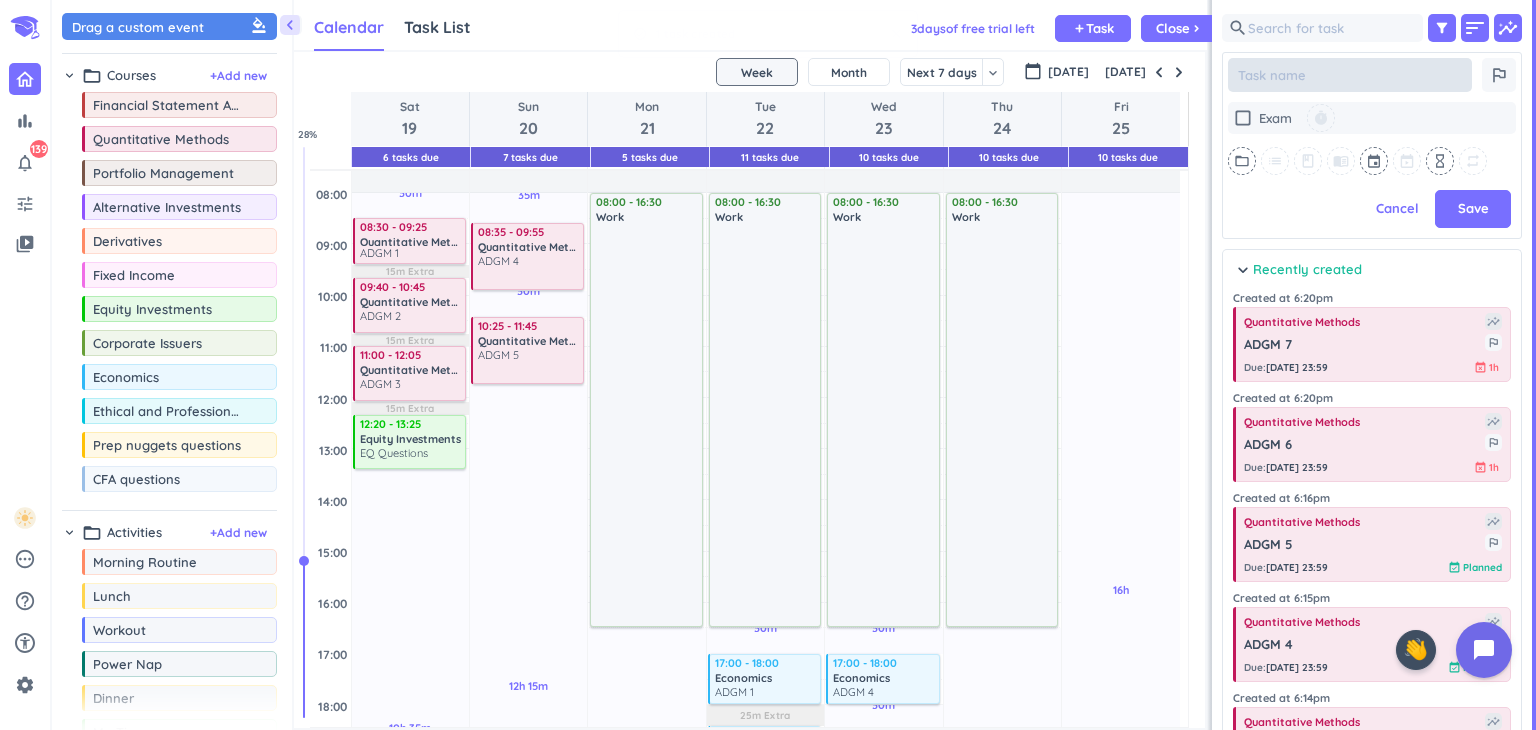 type on "x" 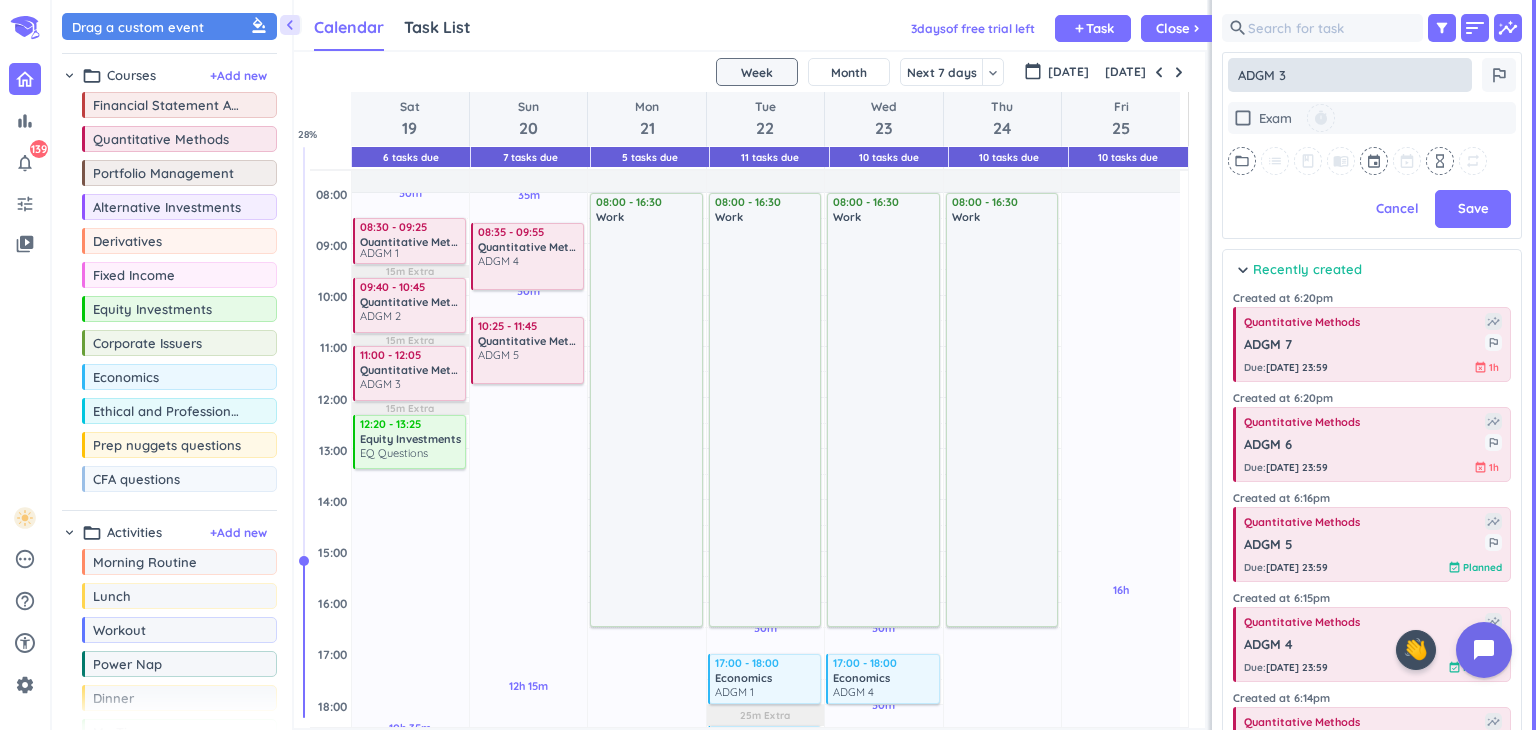type on "x" 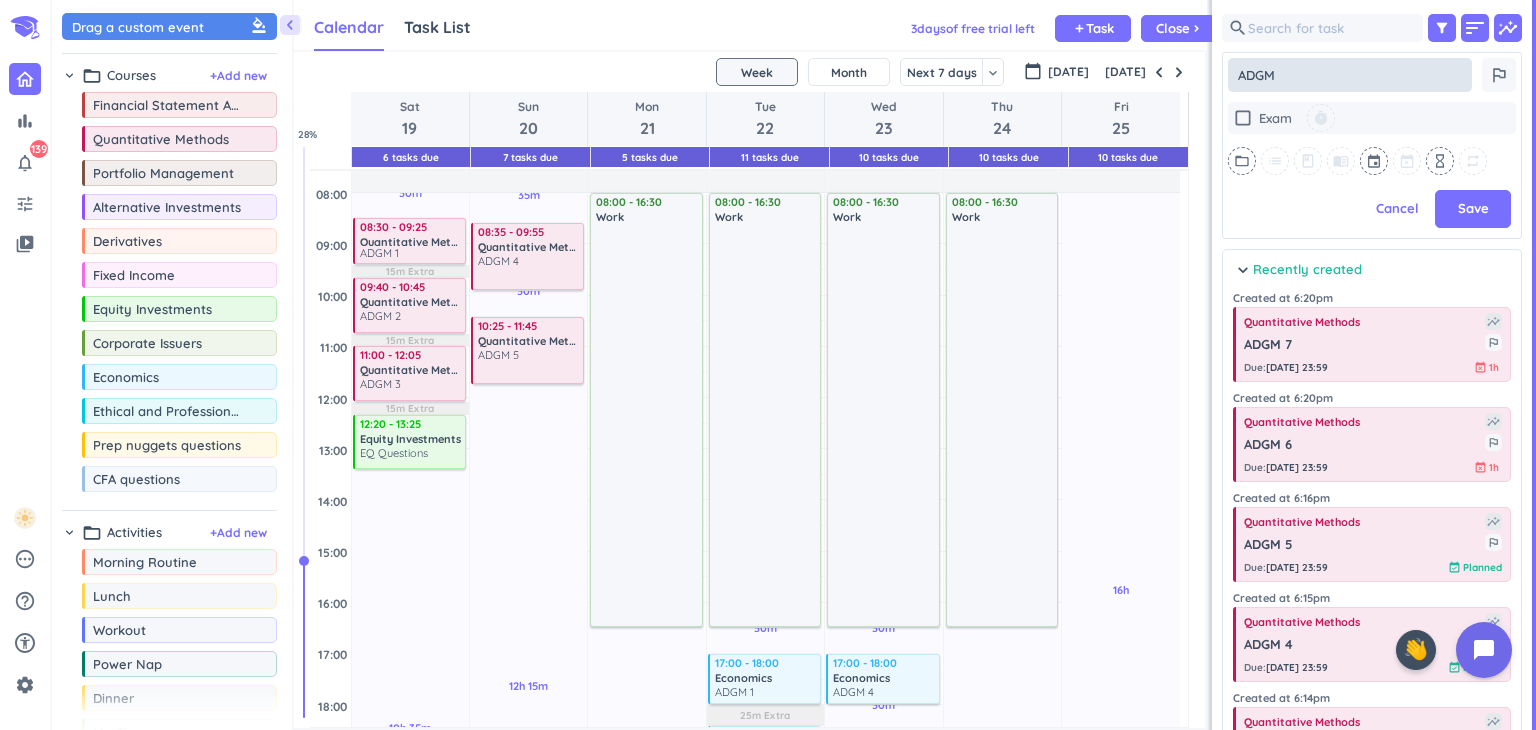 type on "x" 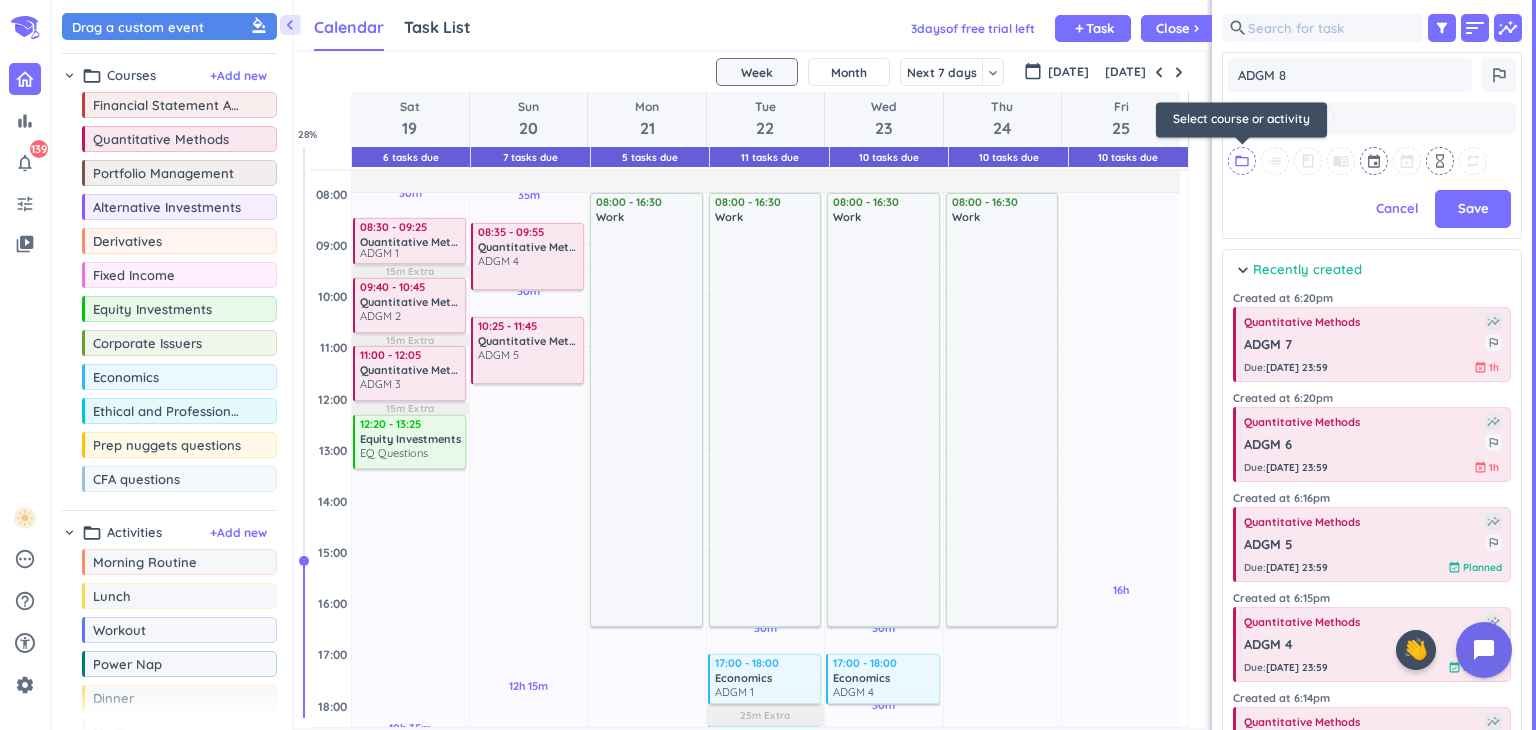 type on "ADGM 8" 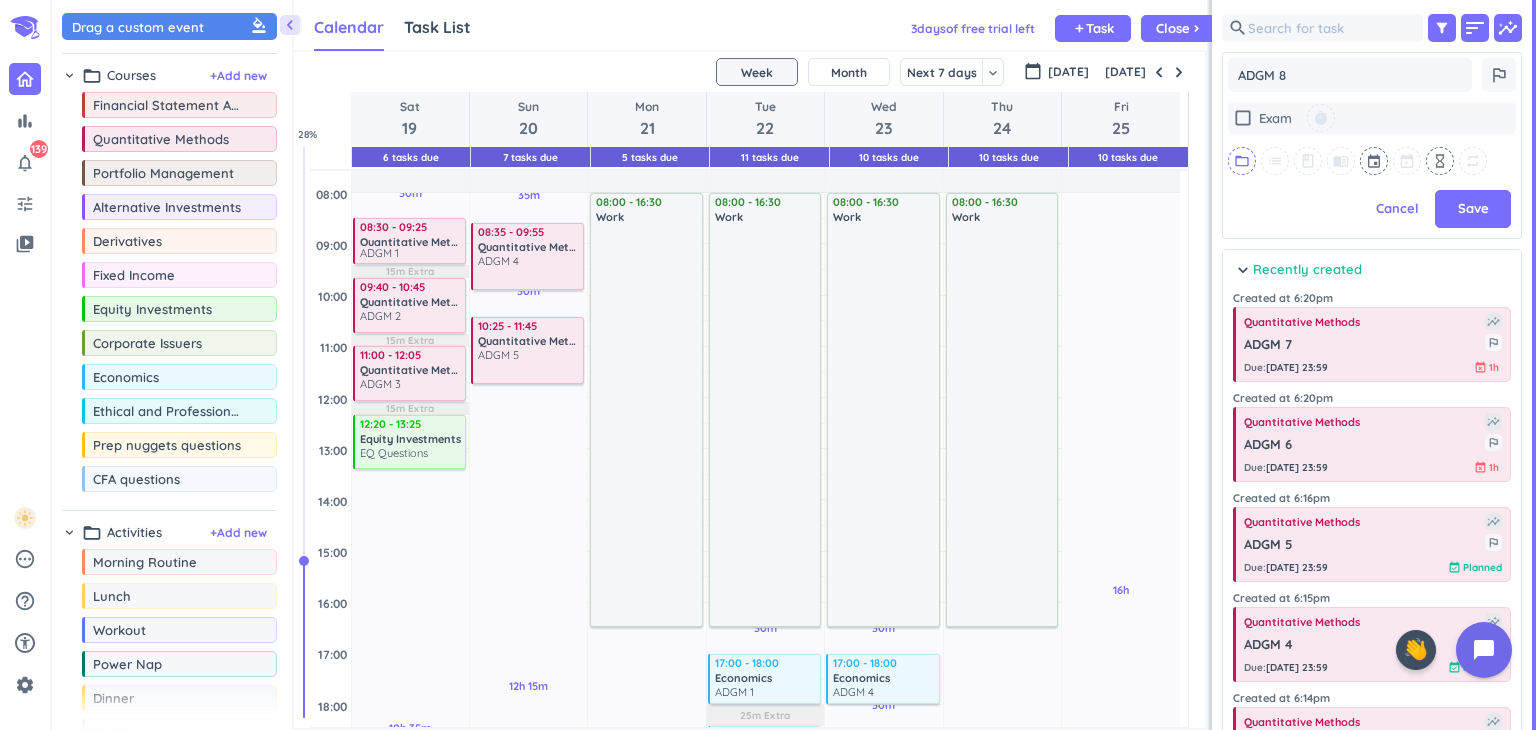 click on "folder_open" at bounding box center [1242, 161] 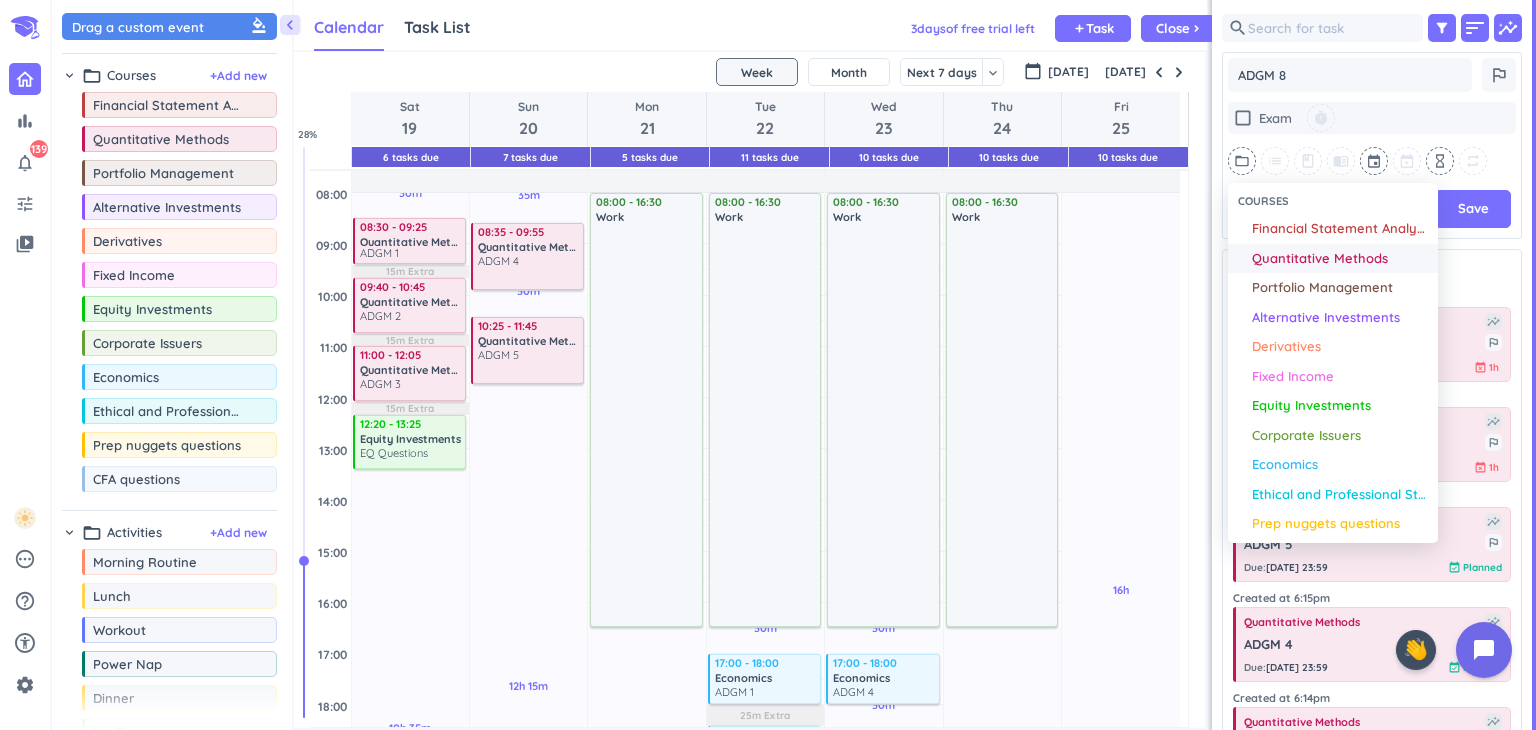 click on "Quantitative Methods" at bounding box center (1320, 259) 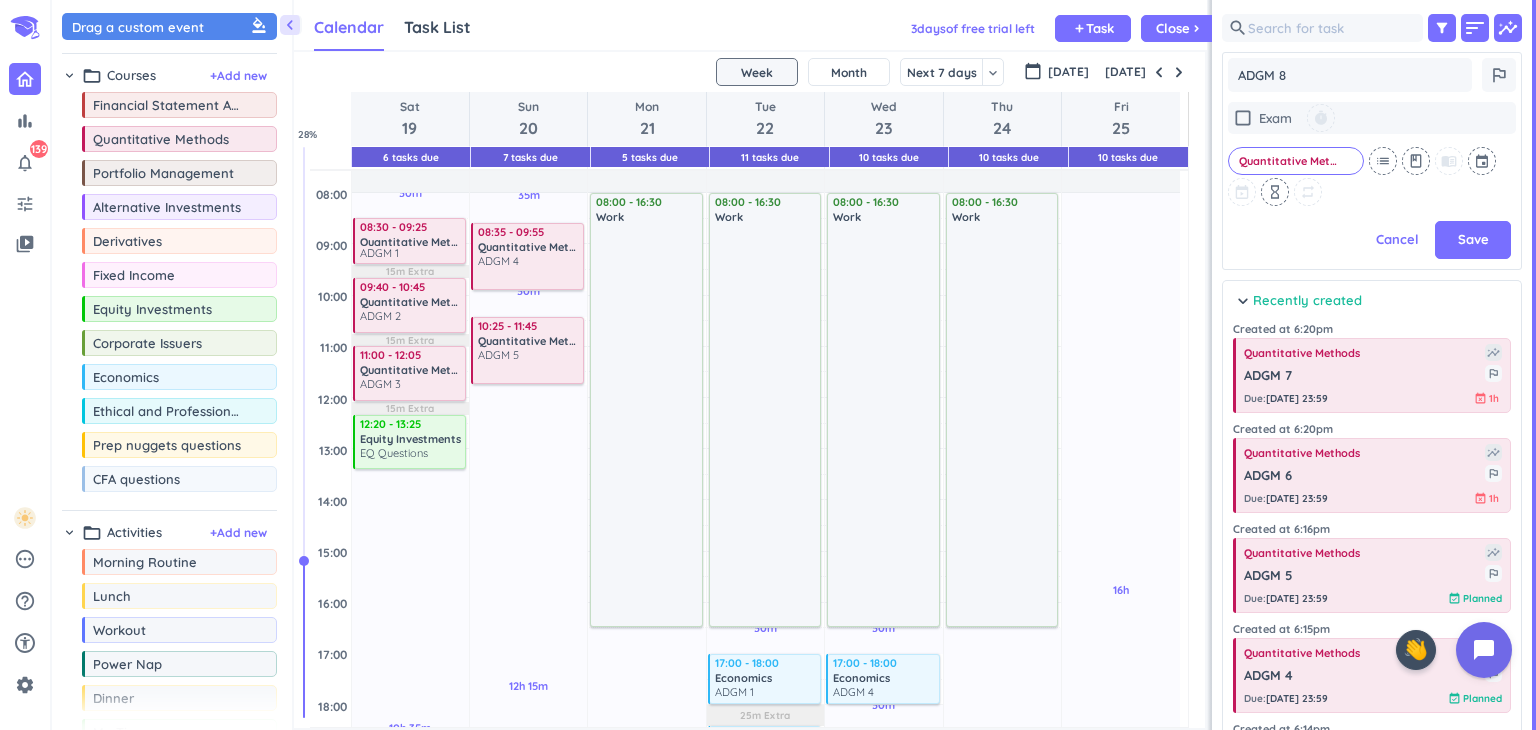 scroll, scrollTop: 442, scrollLeft: 292, axis: both 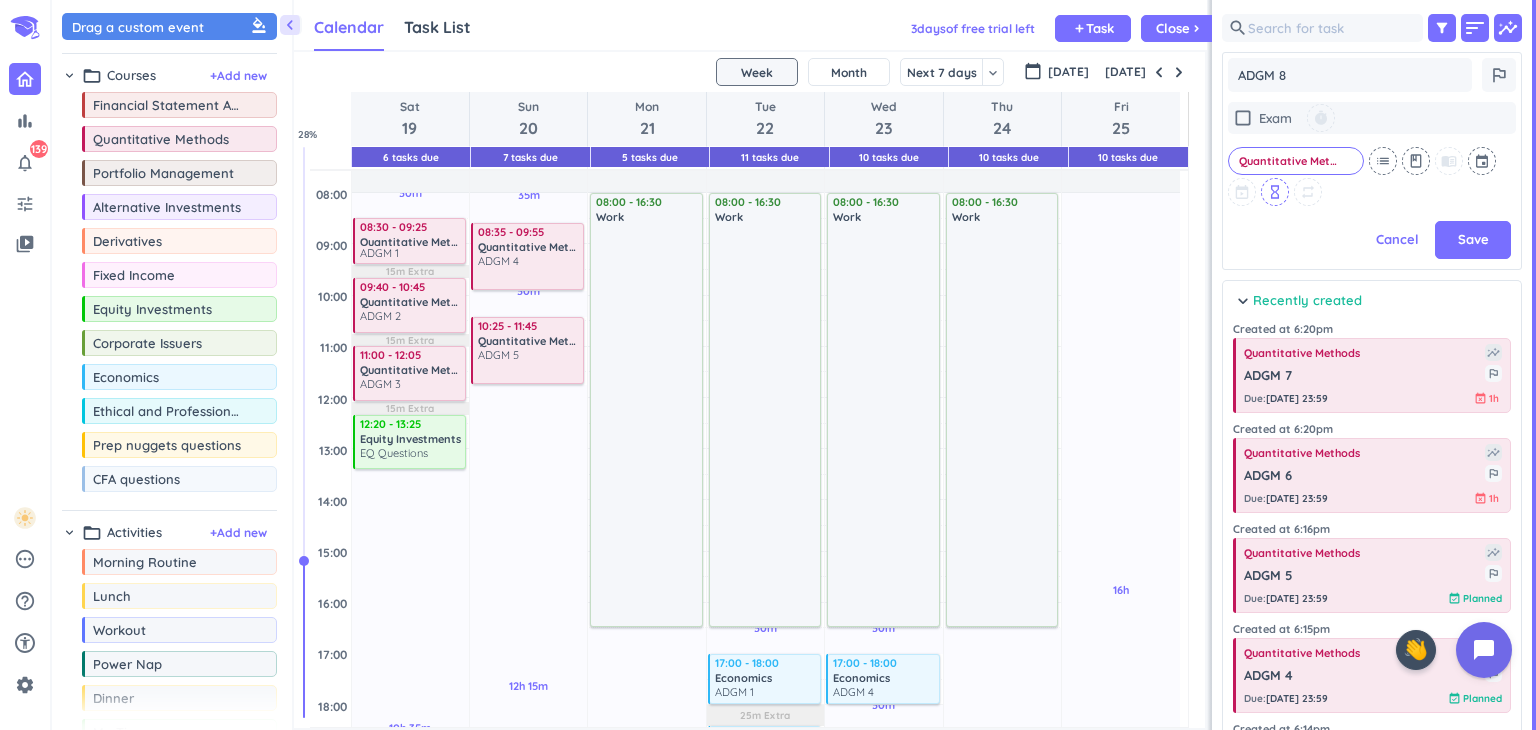 click on "hourglass_empty" at bounding box center [1275, 192] 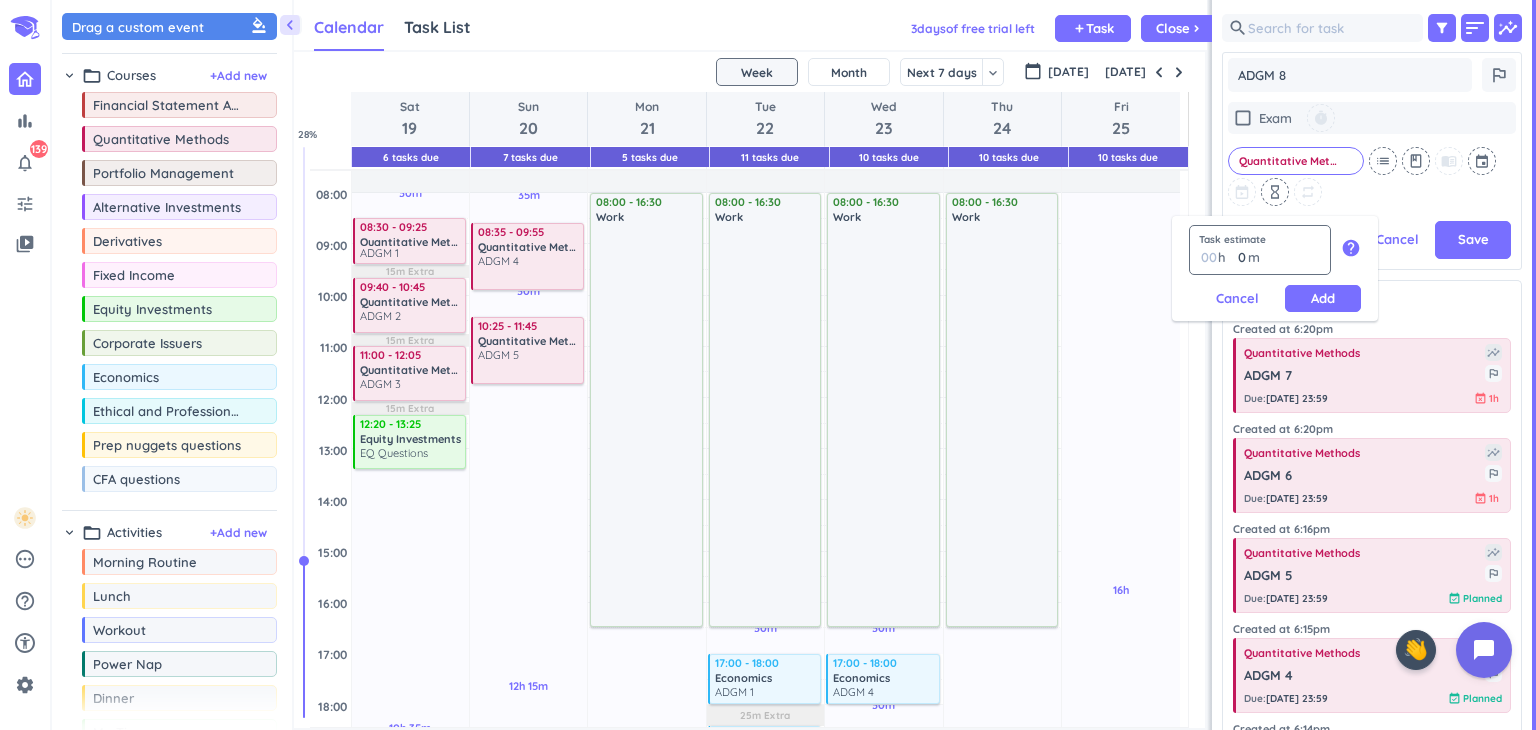 type on "1" 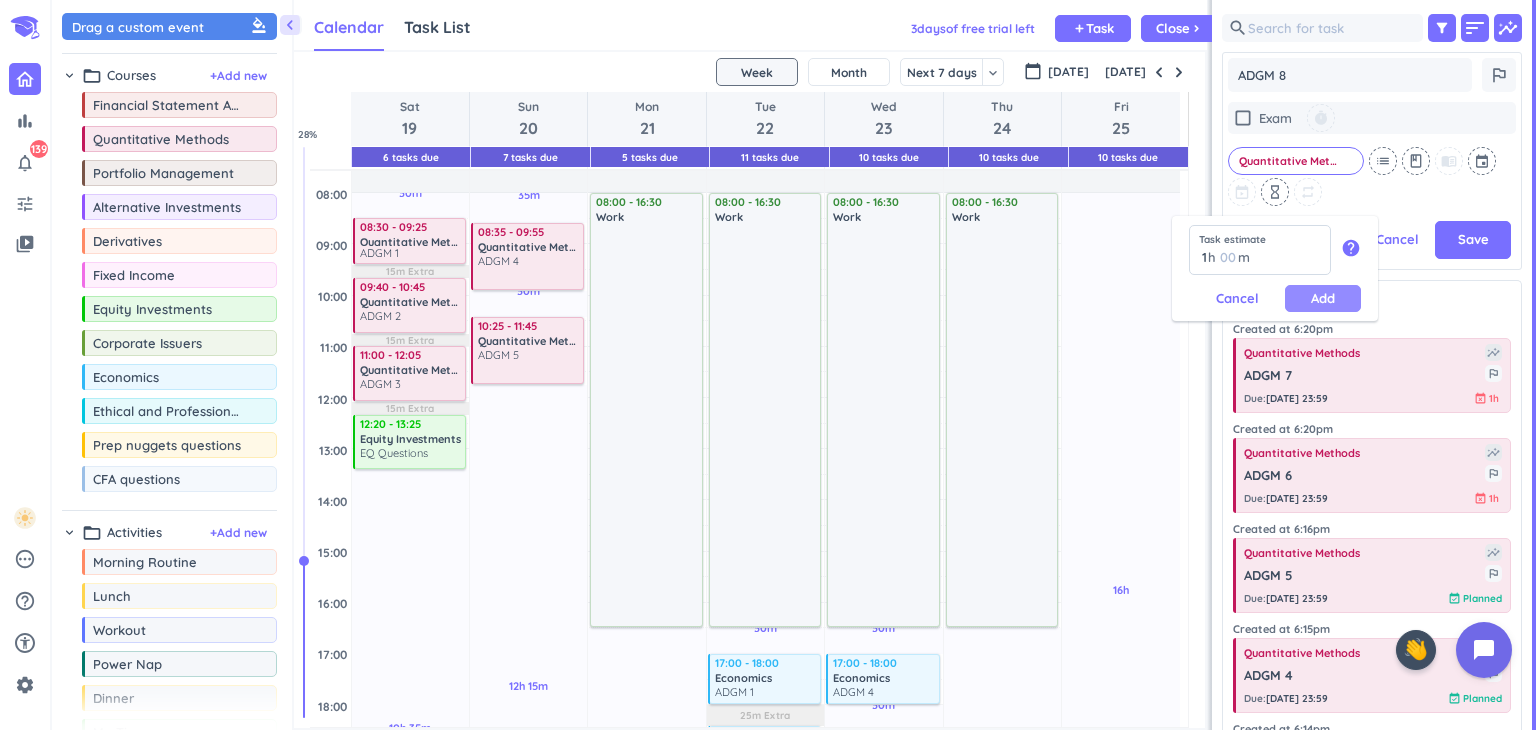 type on "1" 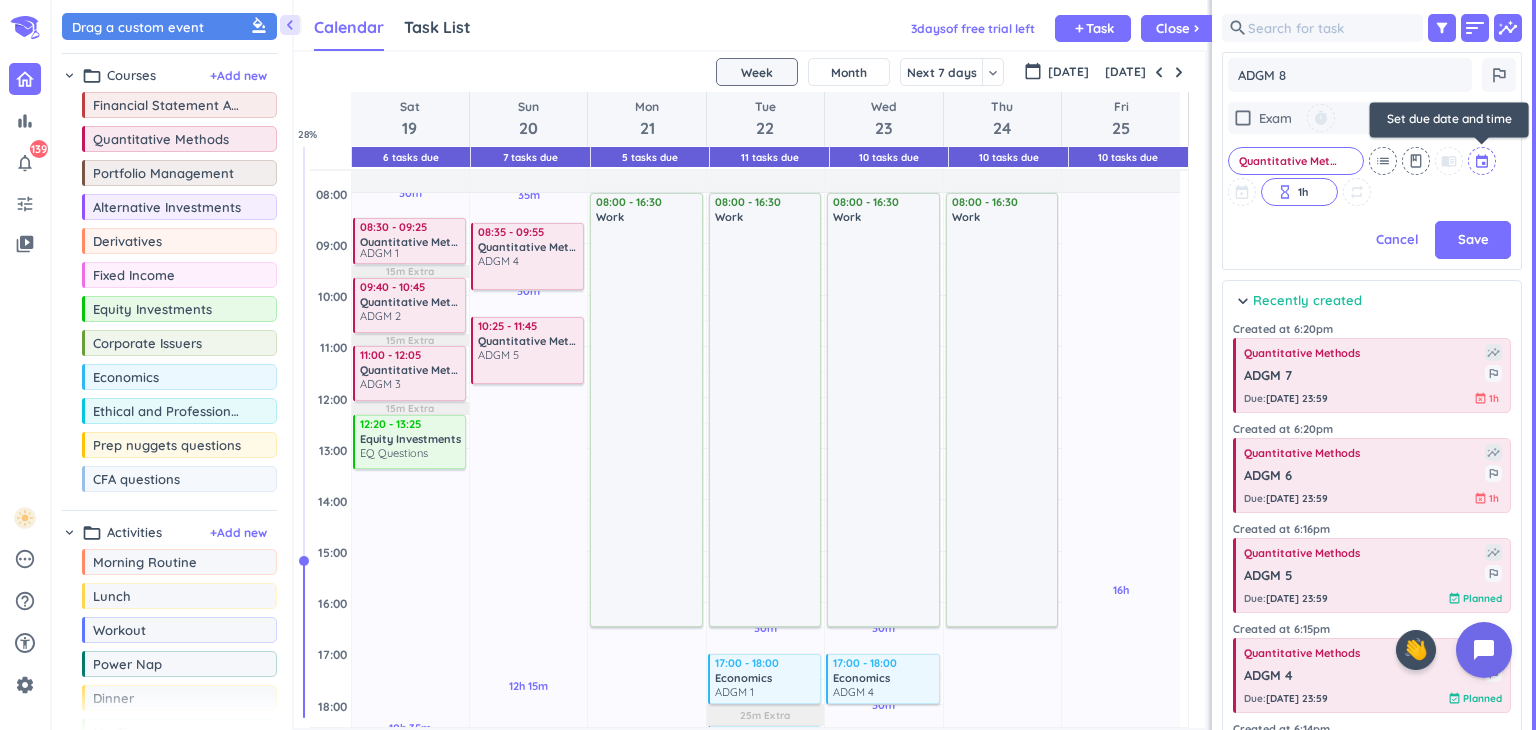 click at bounding box center (1483, 161) 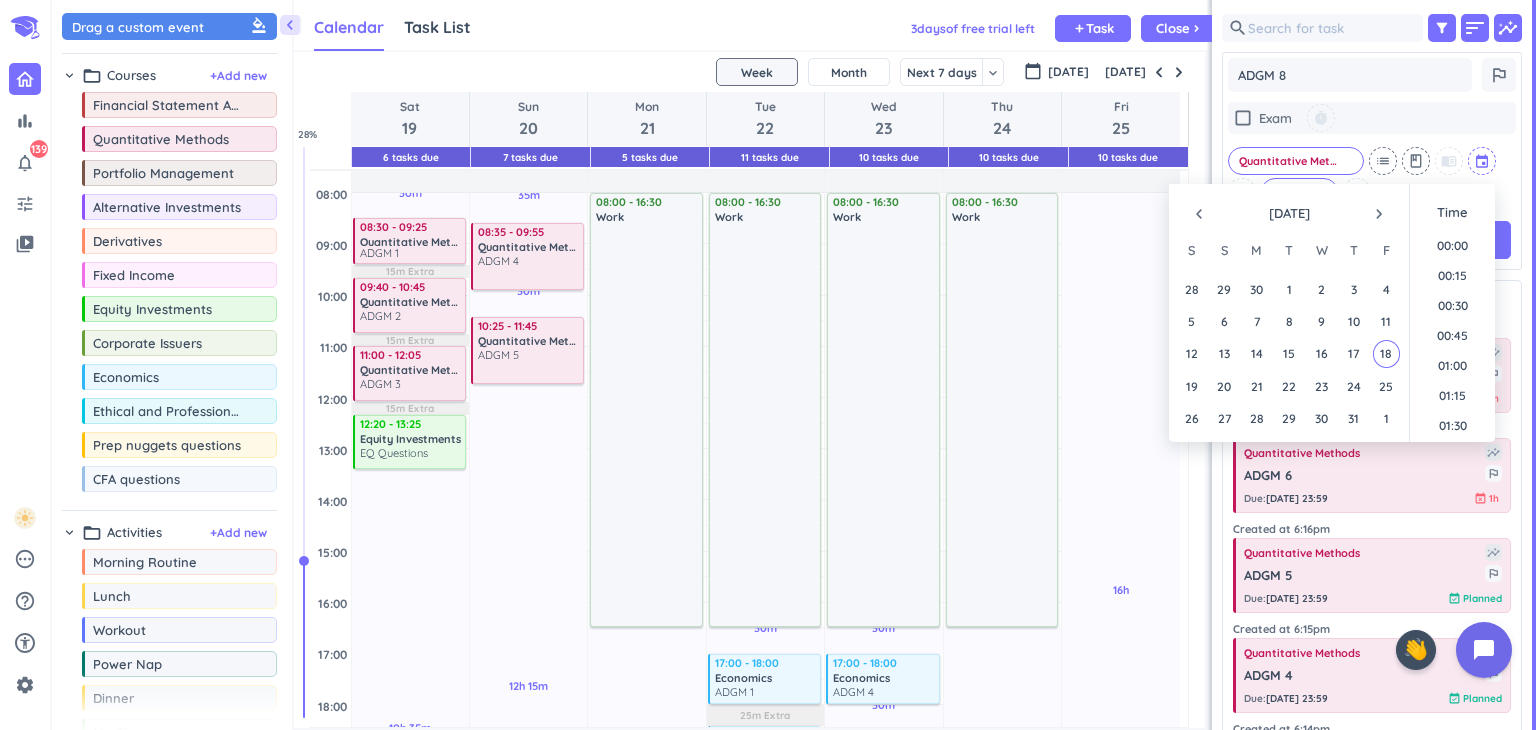 scroll, scrollTop: 2099, scrollLeft: 0, axis: vertical 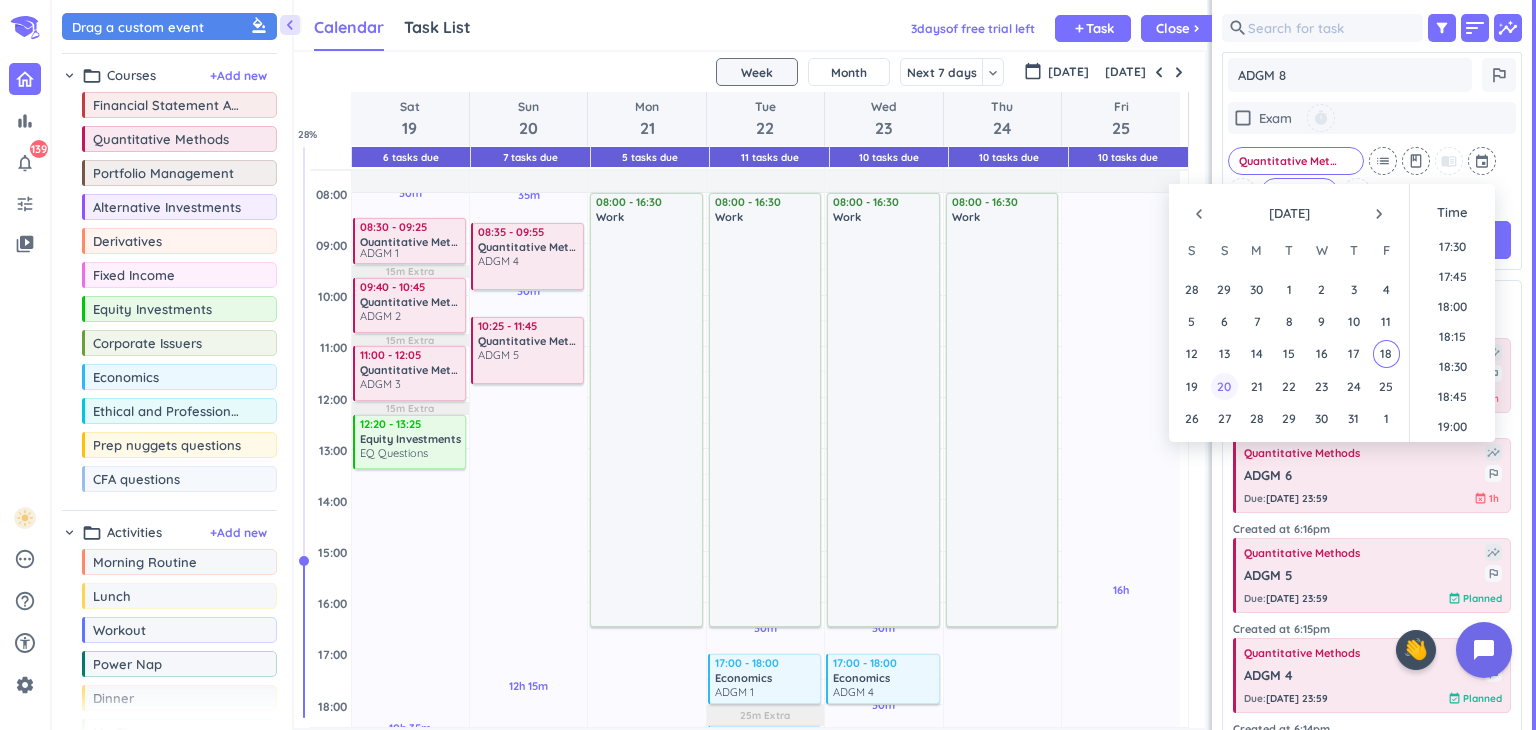 click on "20" at bounding box center (1224, 386) 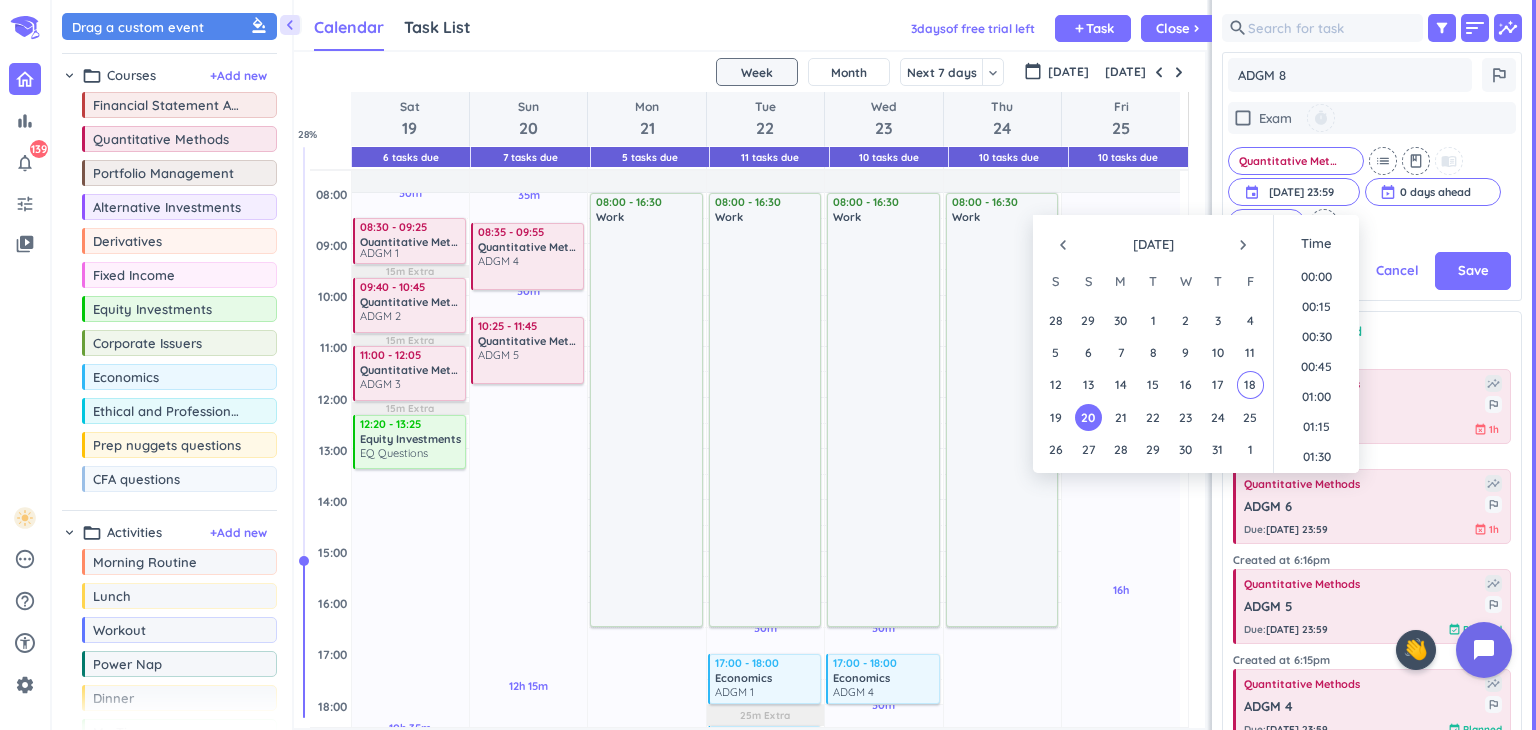scroll, scrollTop: 412, scrollLeft: 292, axis: both 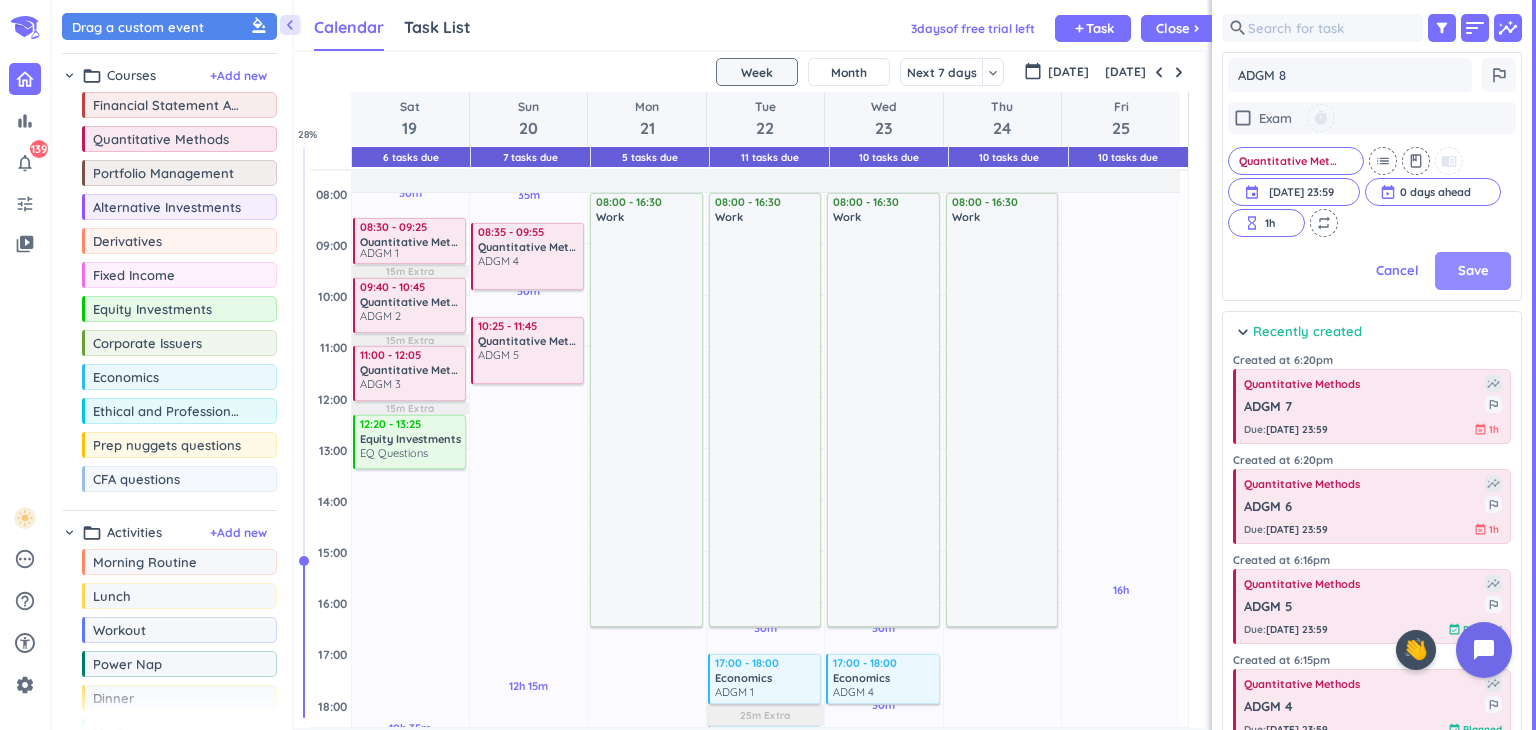 click on "Save" at bounding box center [1473, 271] 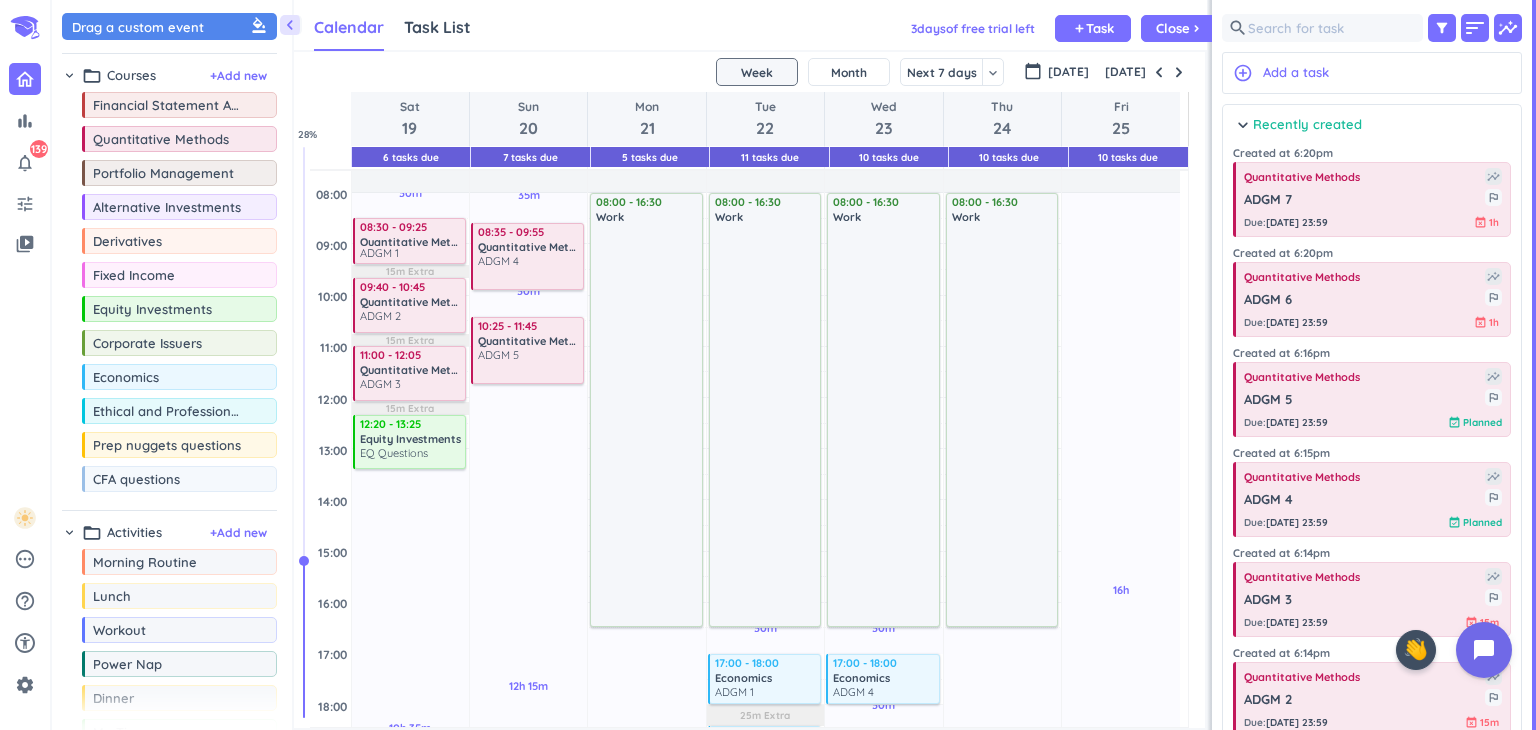 scroll, scrollTop: 8, scrollLeft: 8, axis: both 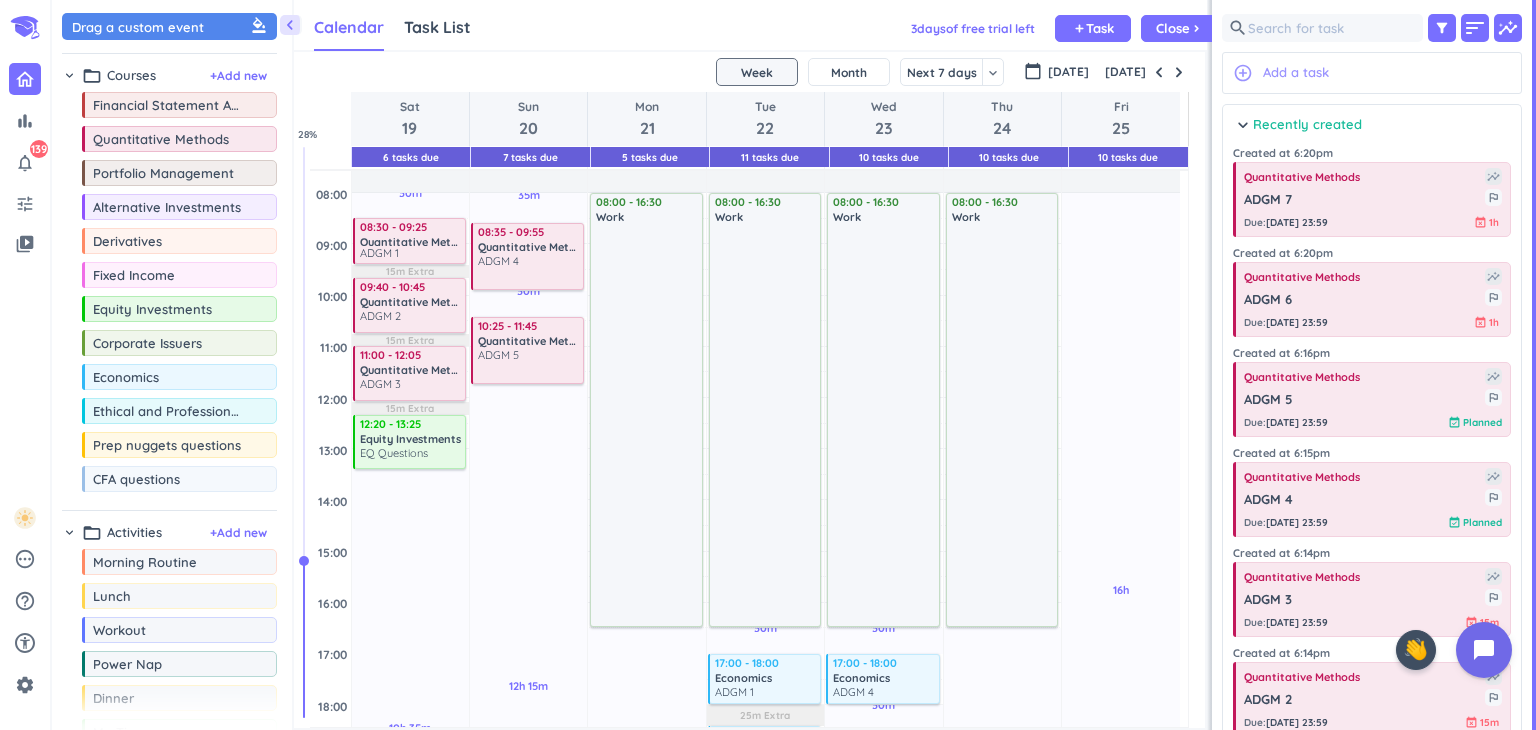 click on "Add a task" at bounding box center [1296, 73] 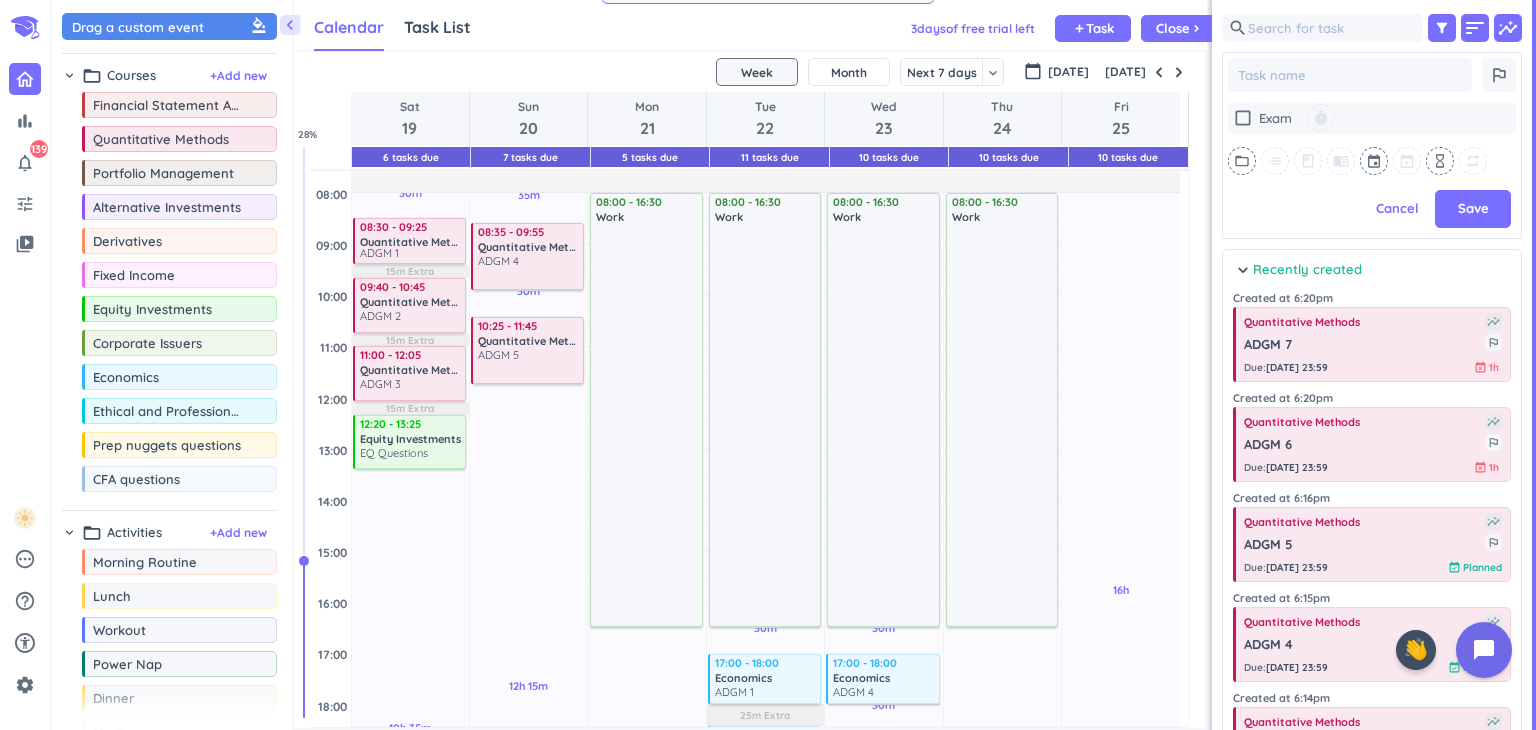 scroll, scrollTop: 474, scrollLeft: 292, axis: both 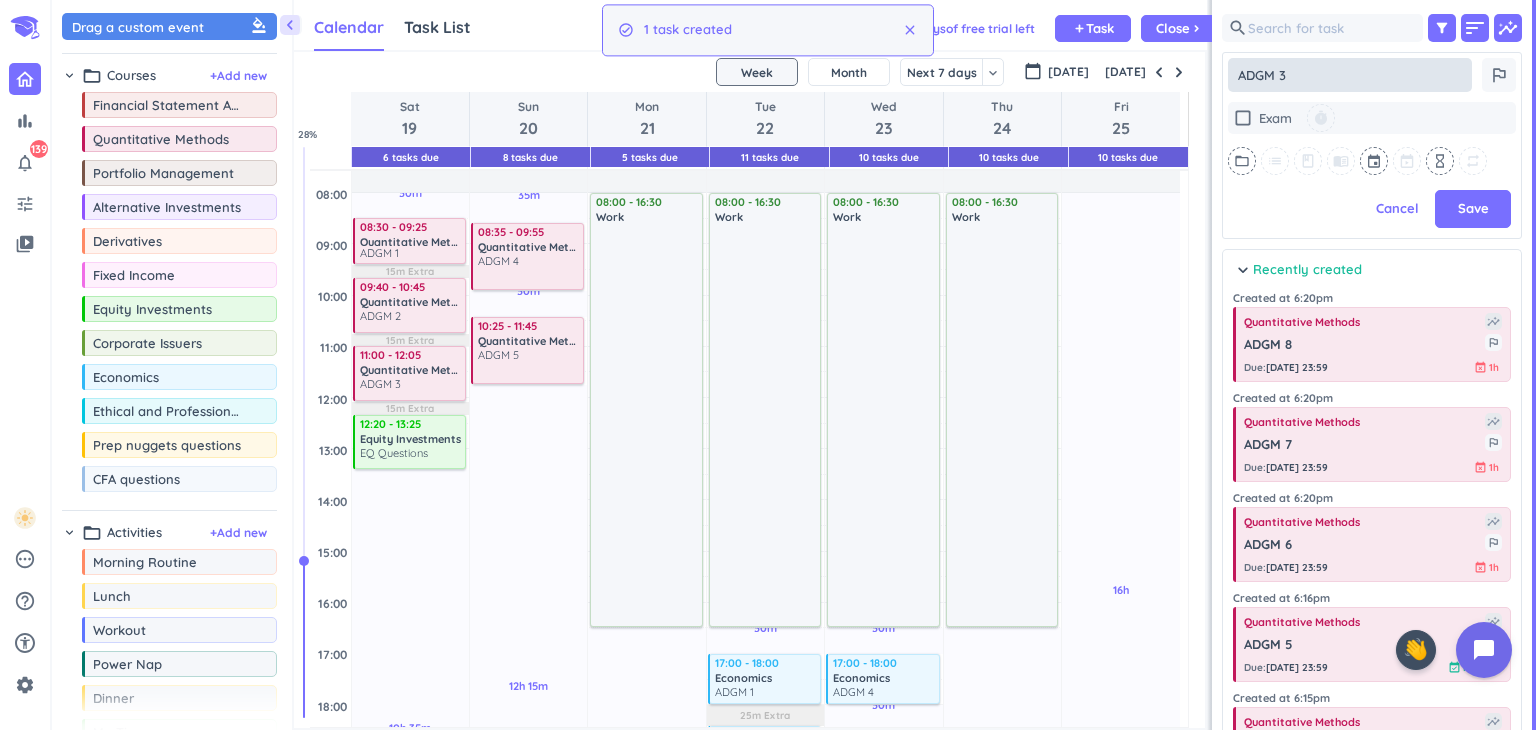 type on "x" 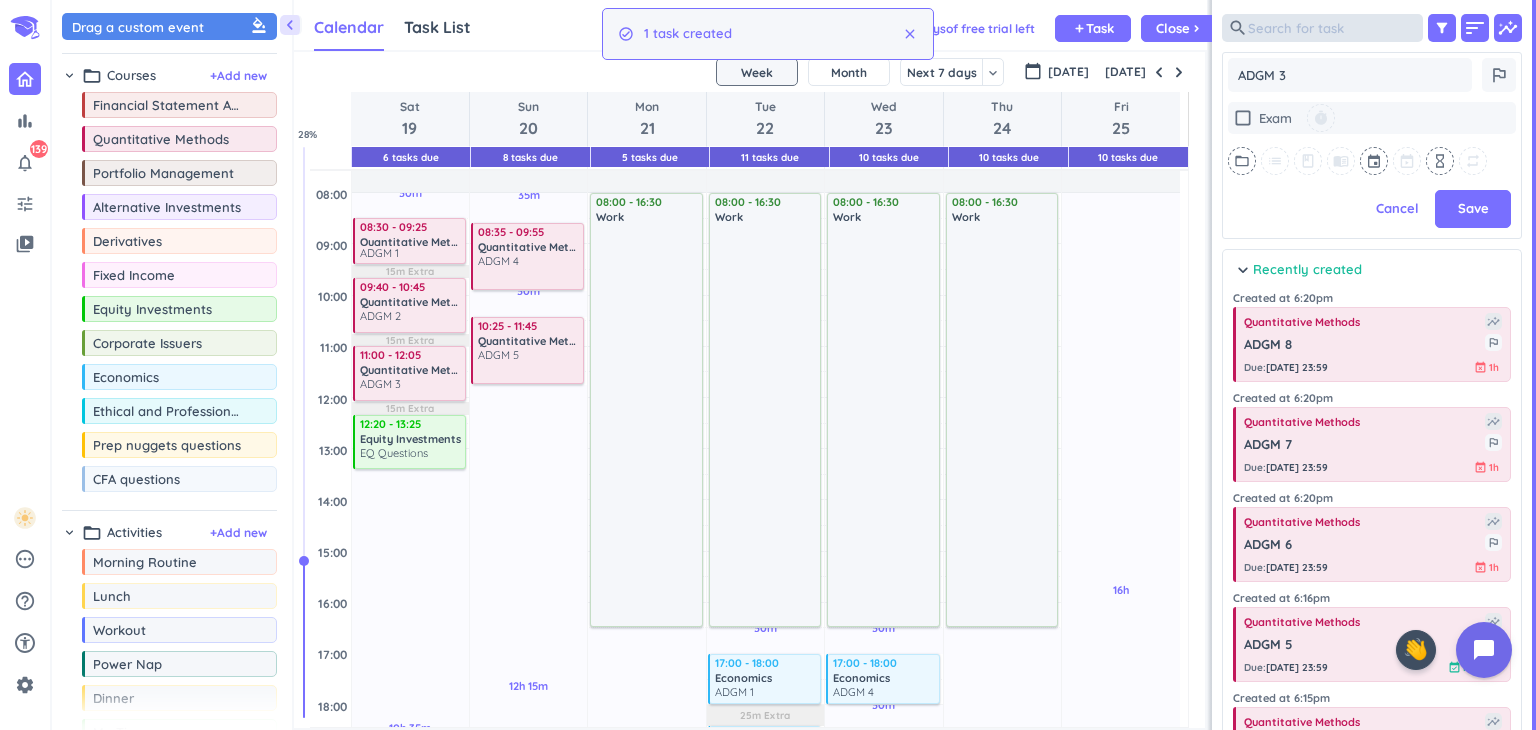 type on "x" 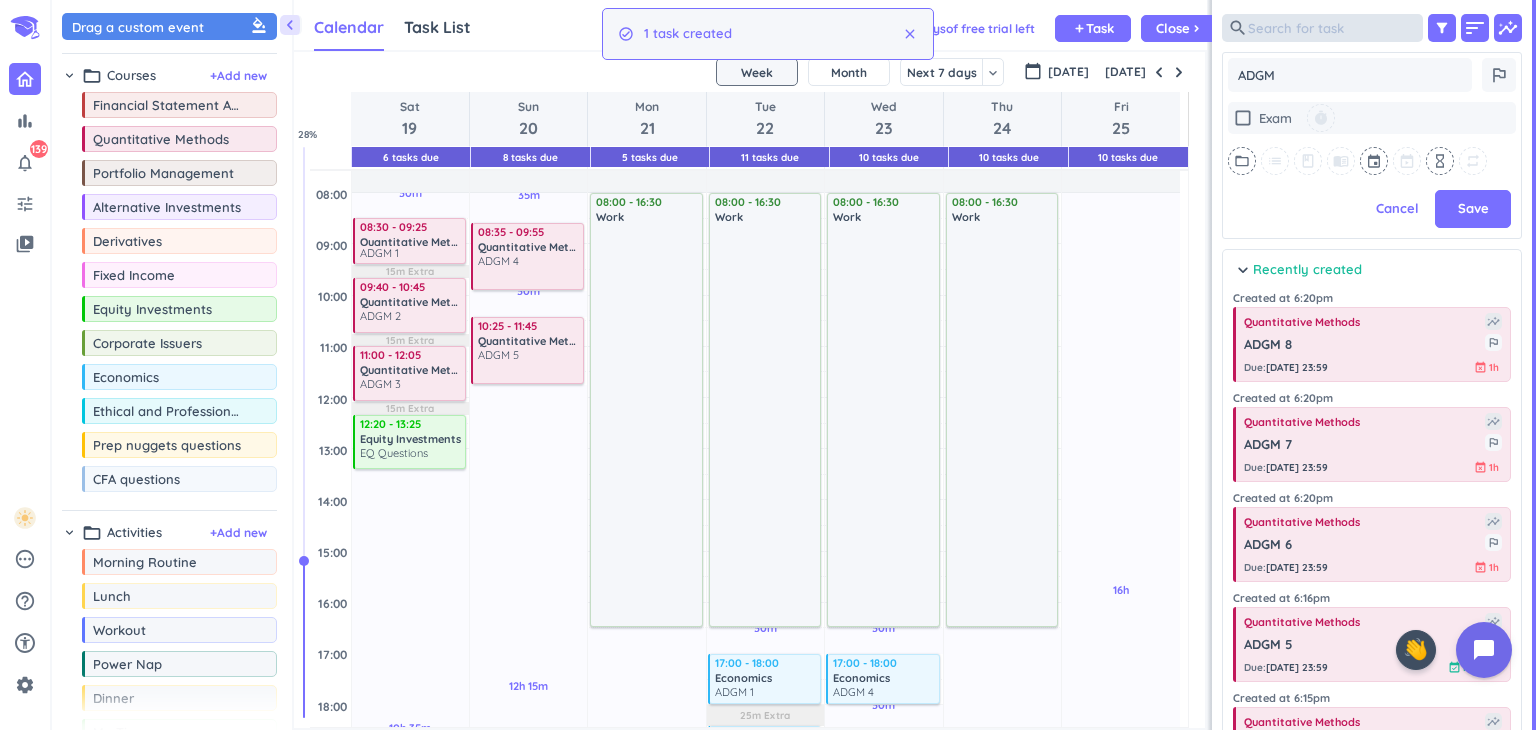 type on "x" 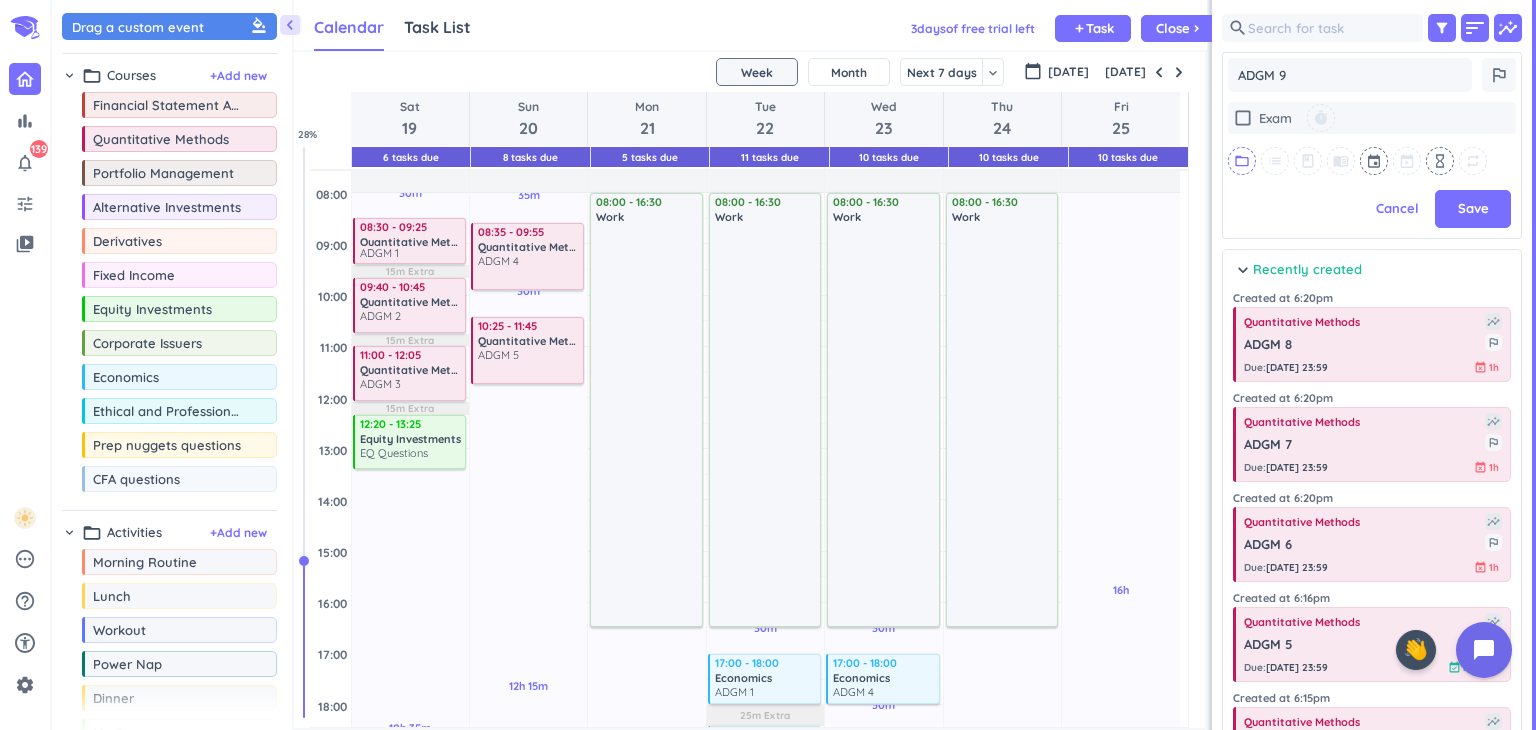 type on "ADGM 9" 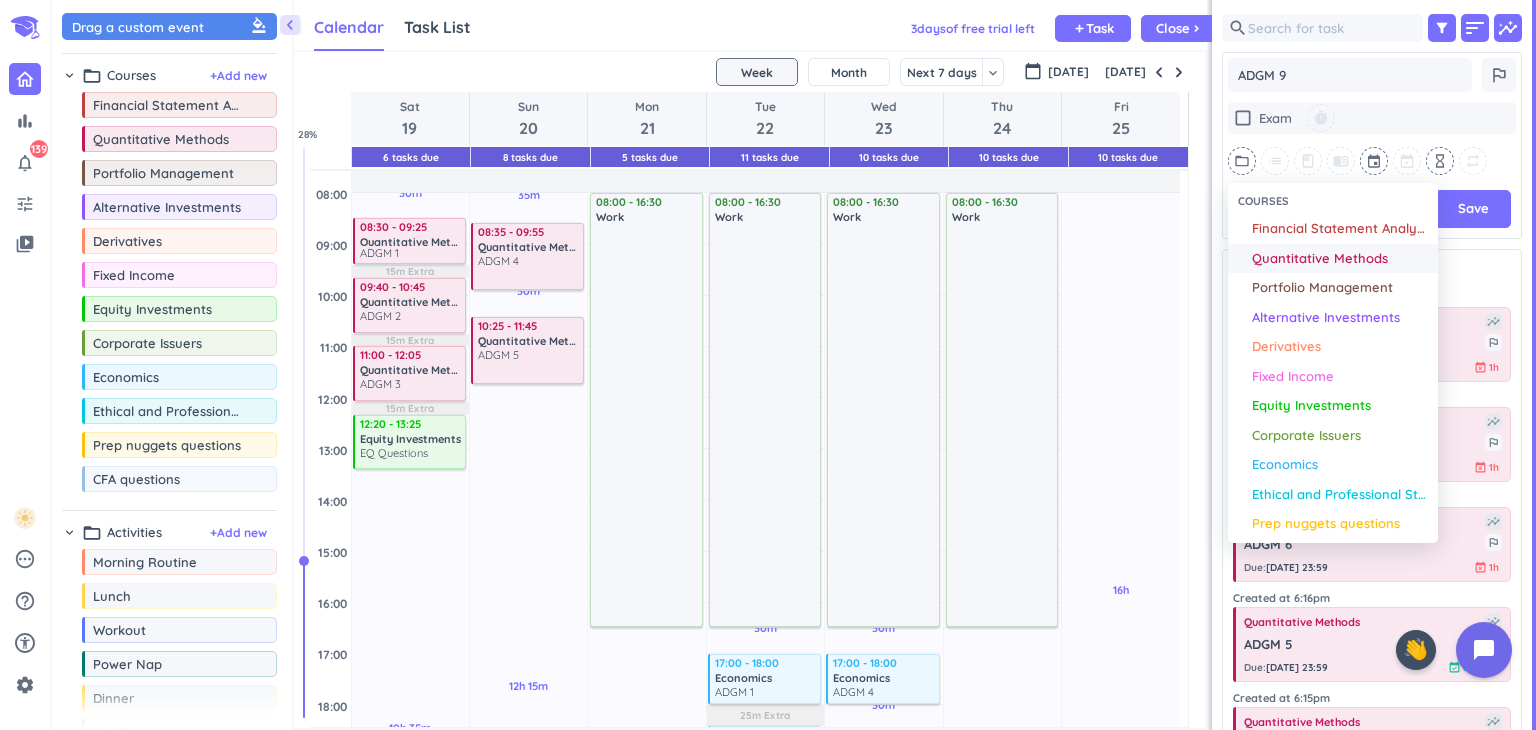 click on "Quantitative Methods" at bounding box center (1320, 259) 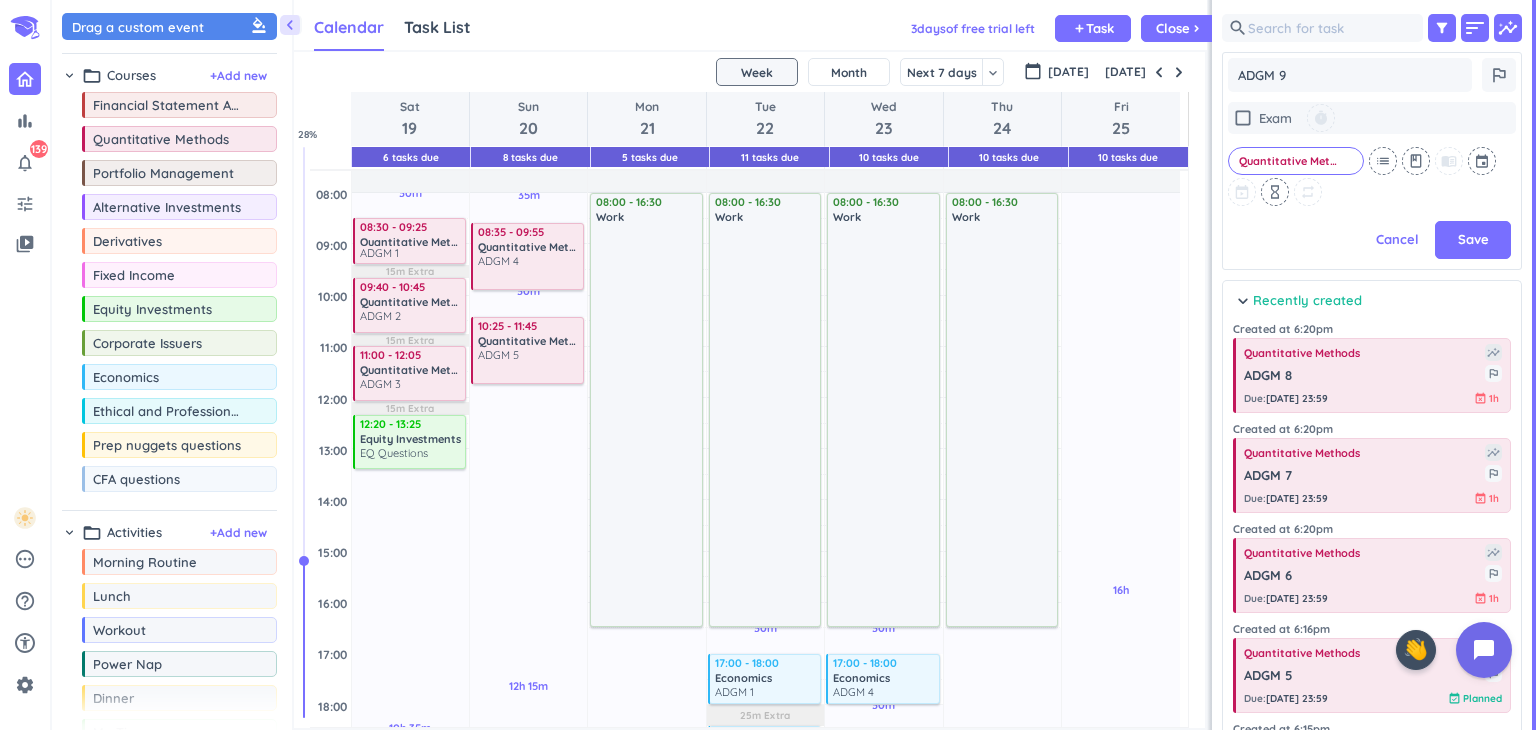scroll, scrollTop: 442, scrollLeft: 292, axis: both 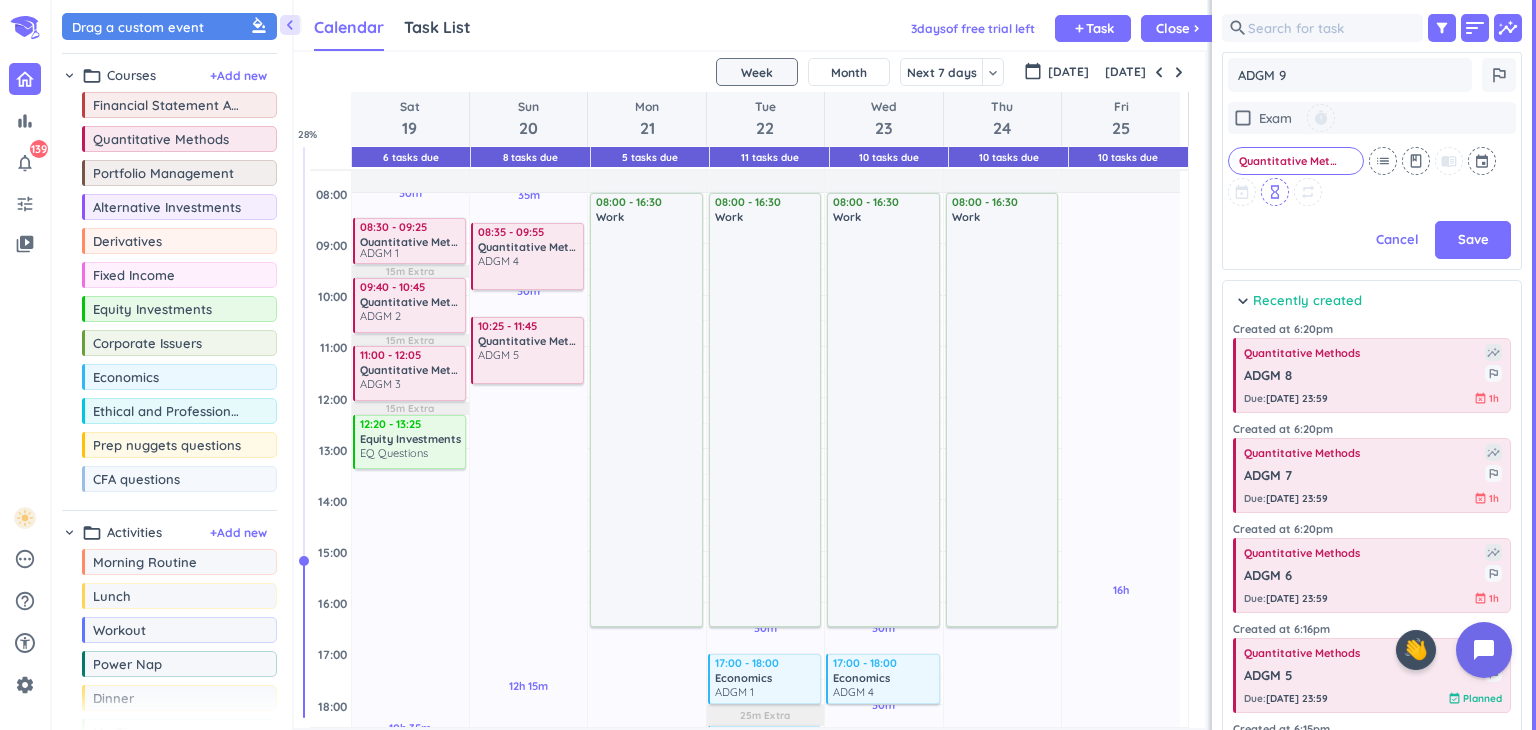 type on "x" 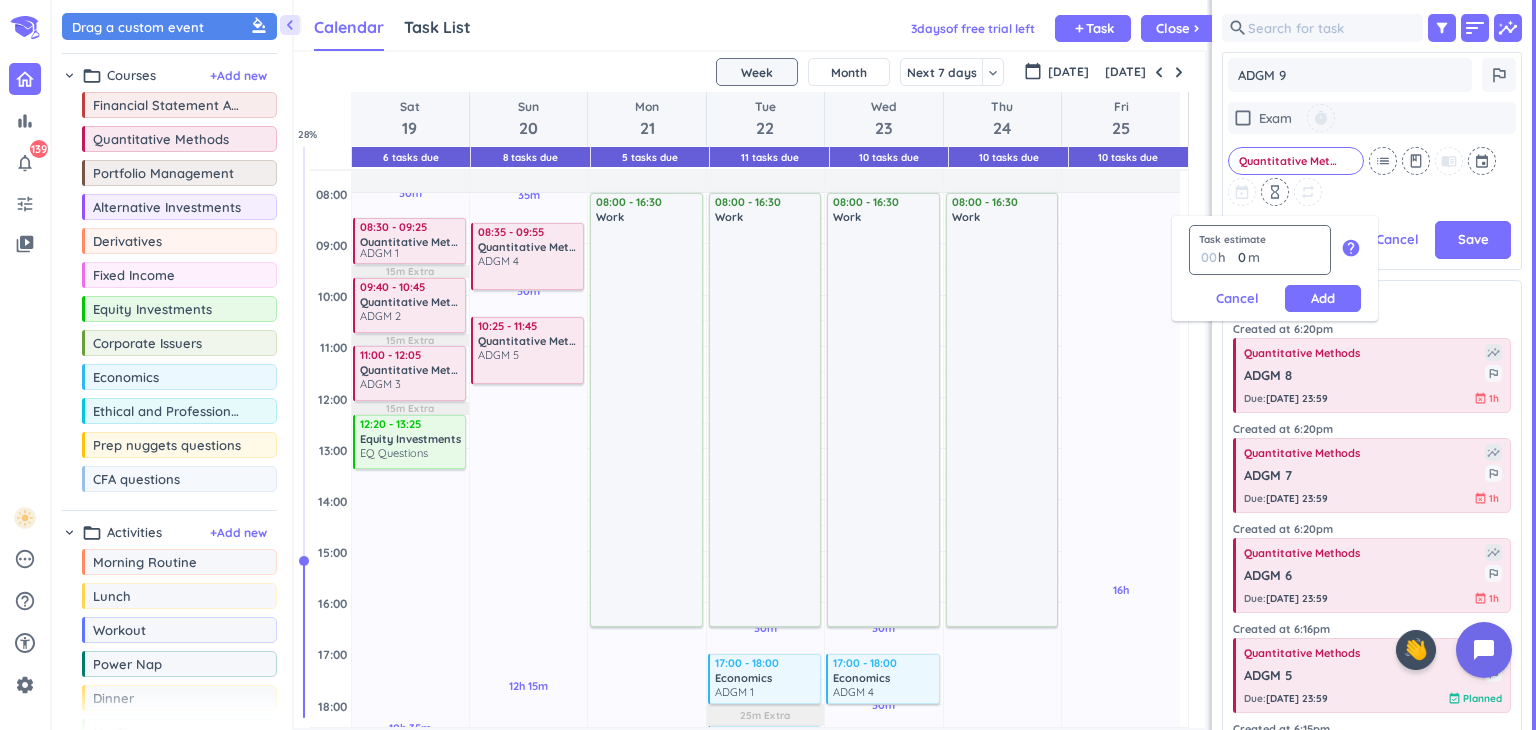 type on "1" 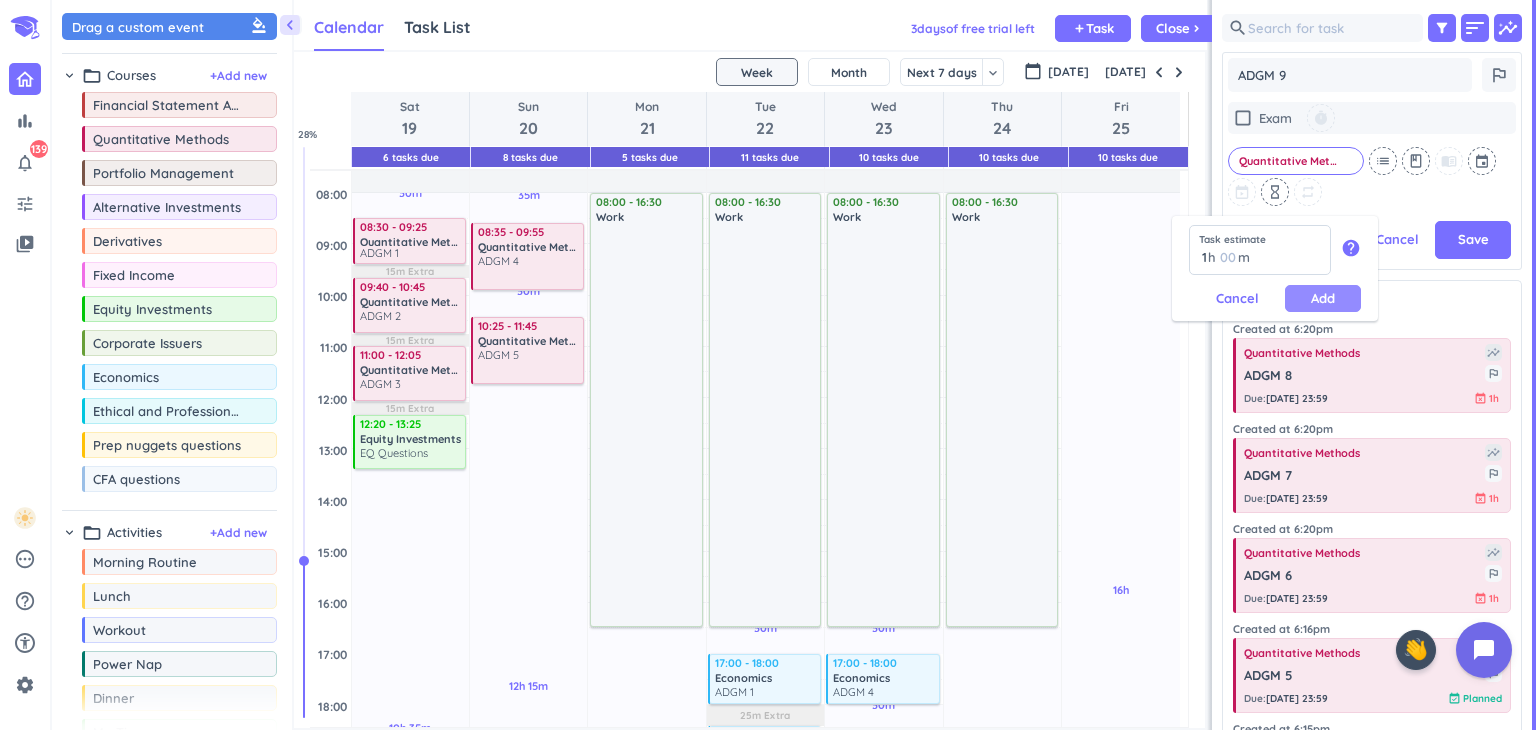 type on "1" 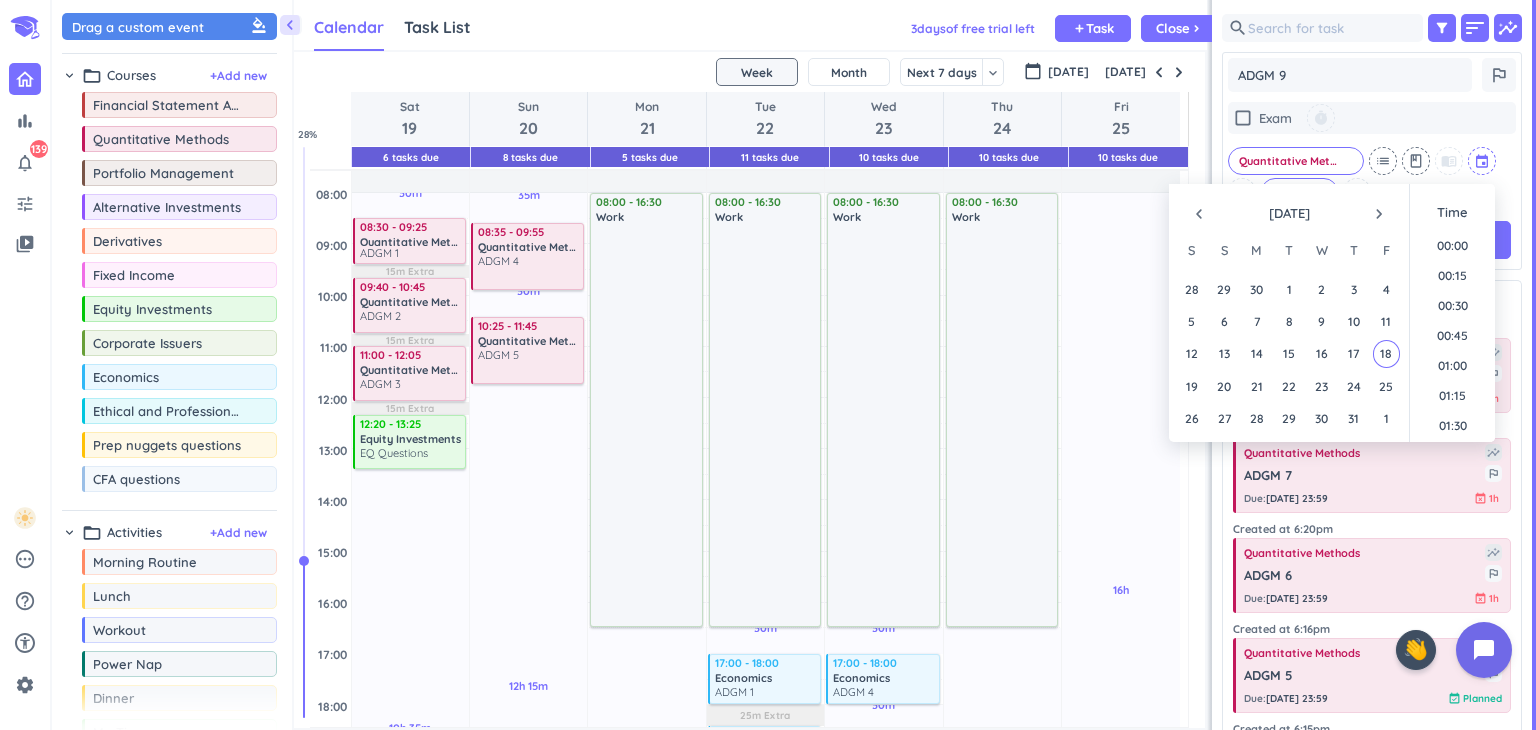 click at bounding box center (1483, 161) 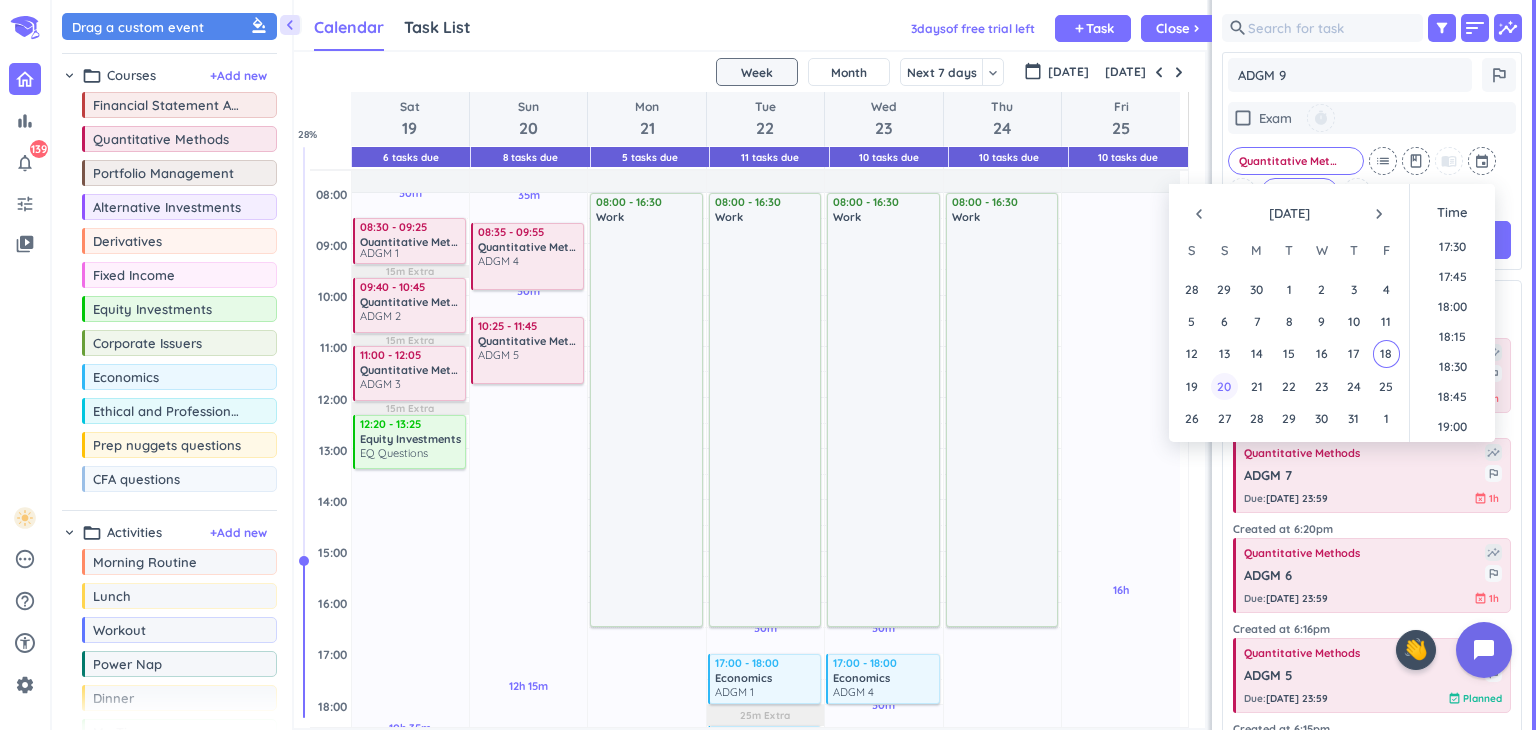 click on "20" at bounding box center (1224, 386) 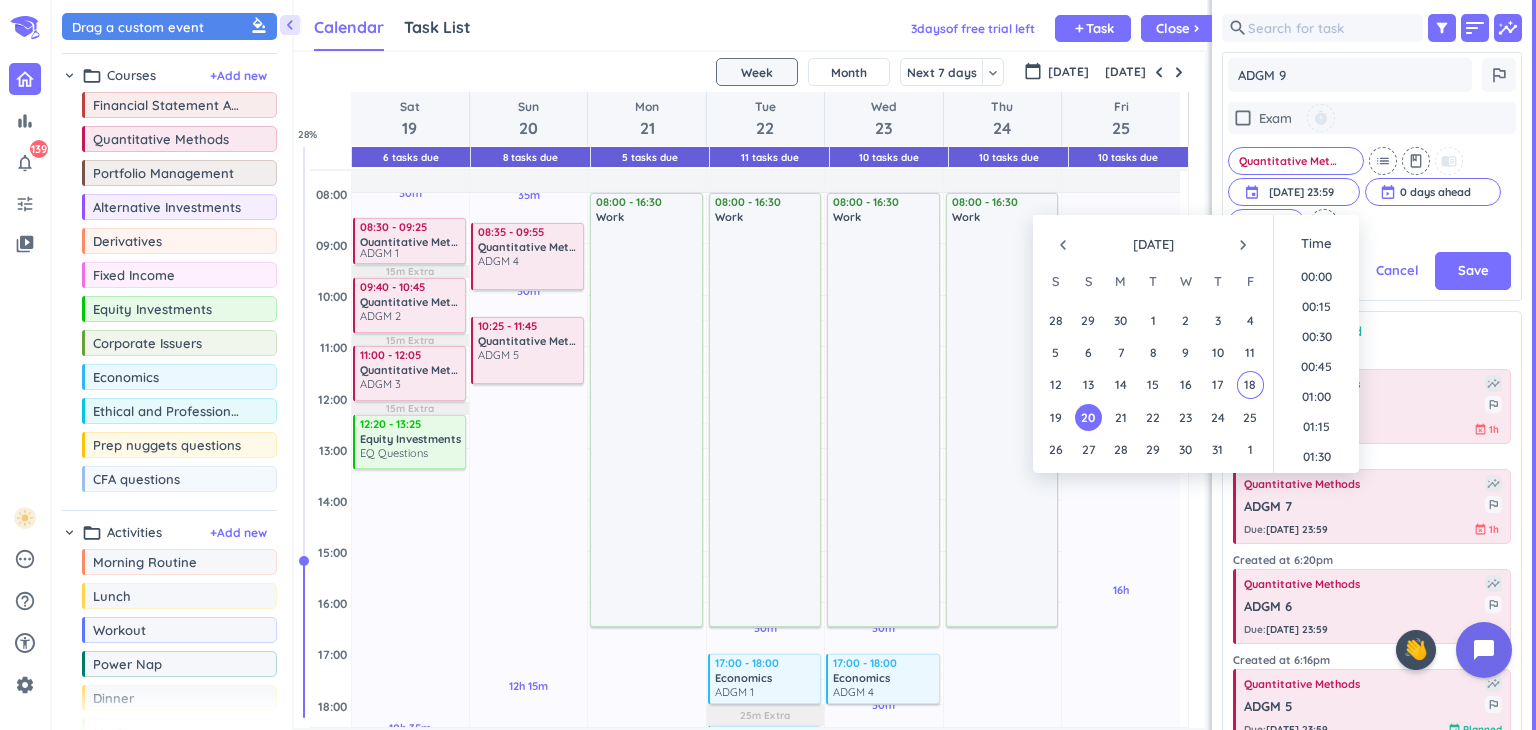scroll, scrollTop: 412, scrollLeft: 292, axis: both 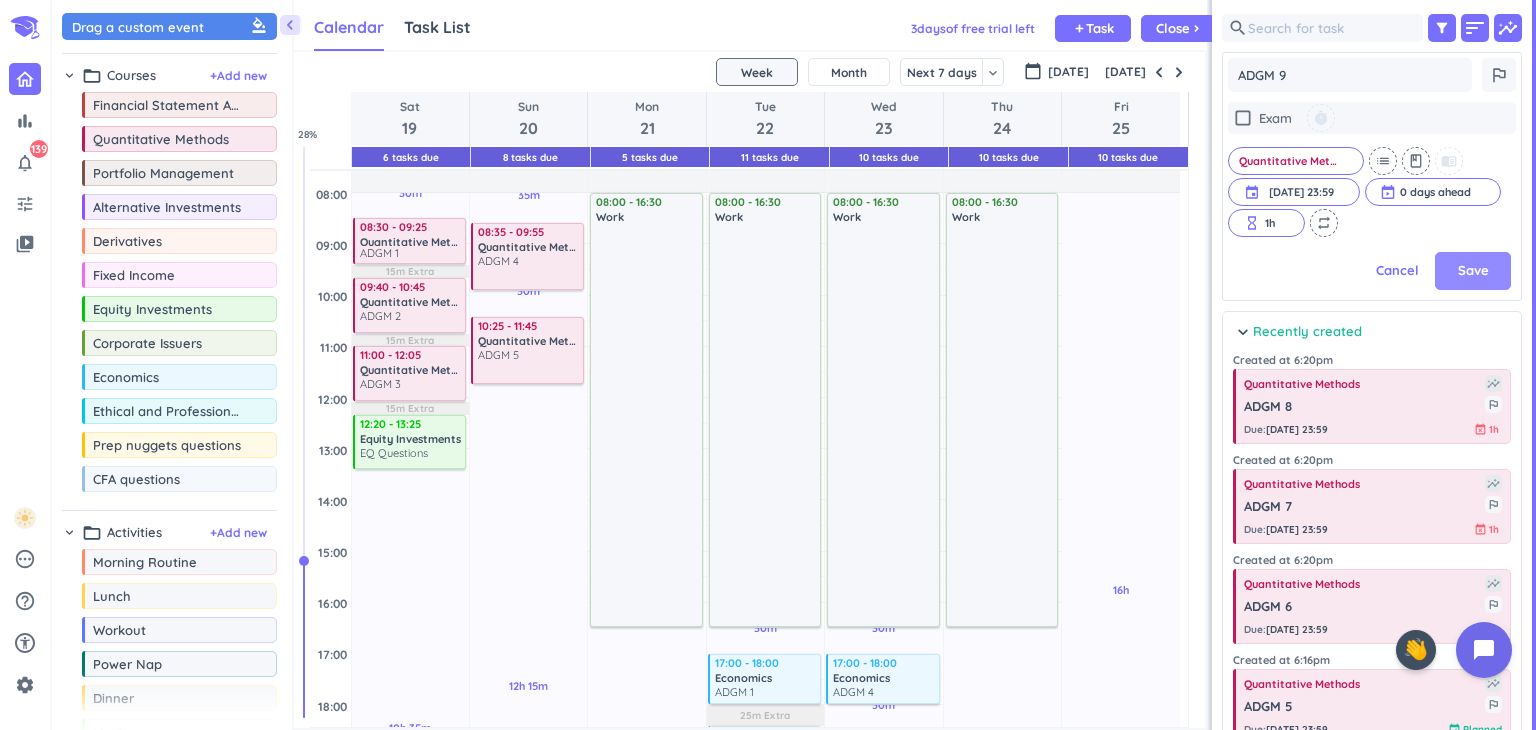 click on "Save" at bounding box center (1473, 271) 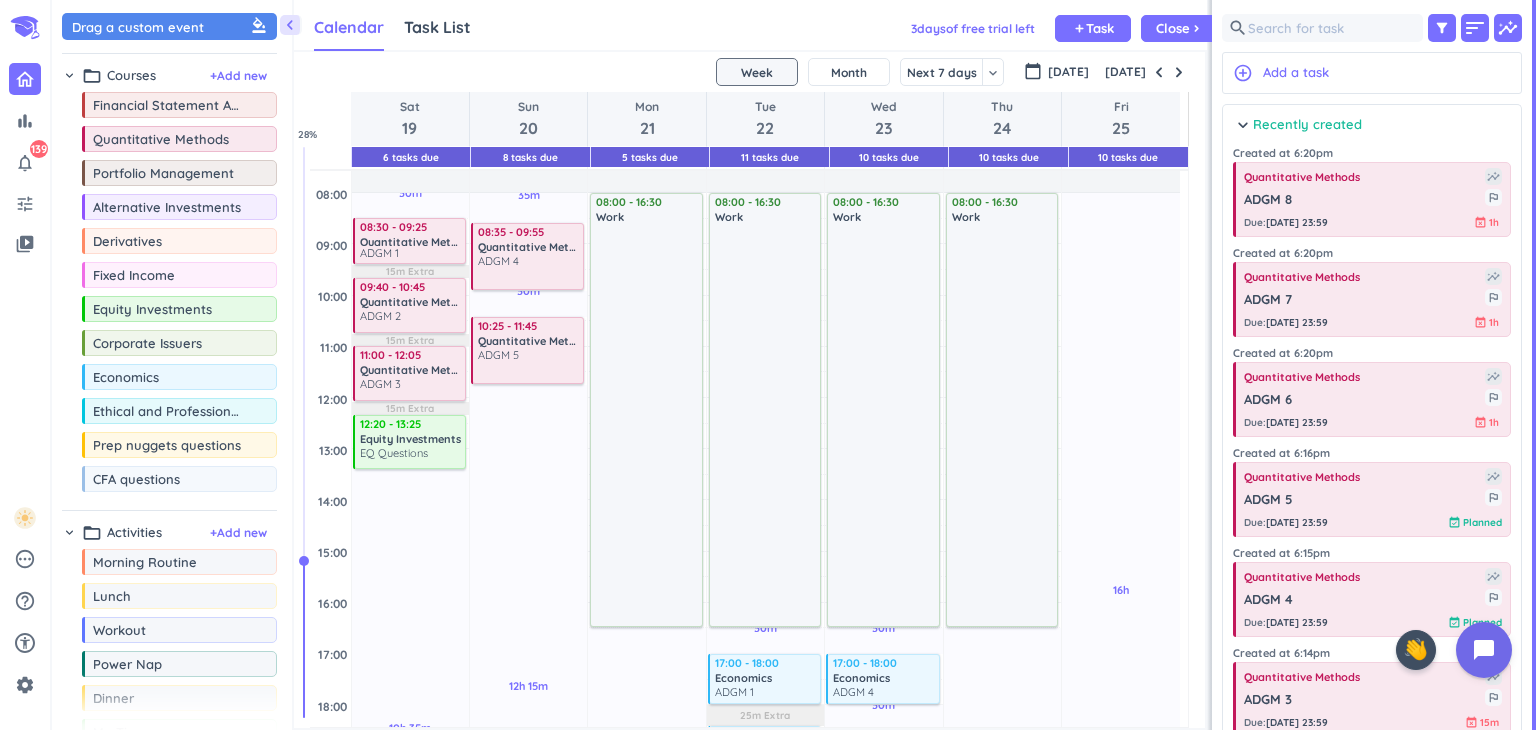 scroll, scrollTop: 8, scrollLeft: 8, axis: both 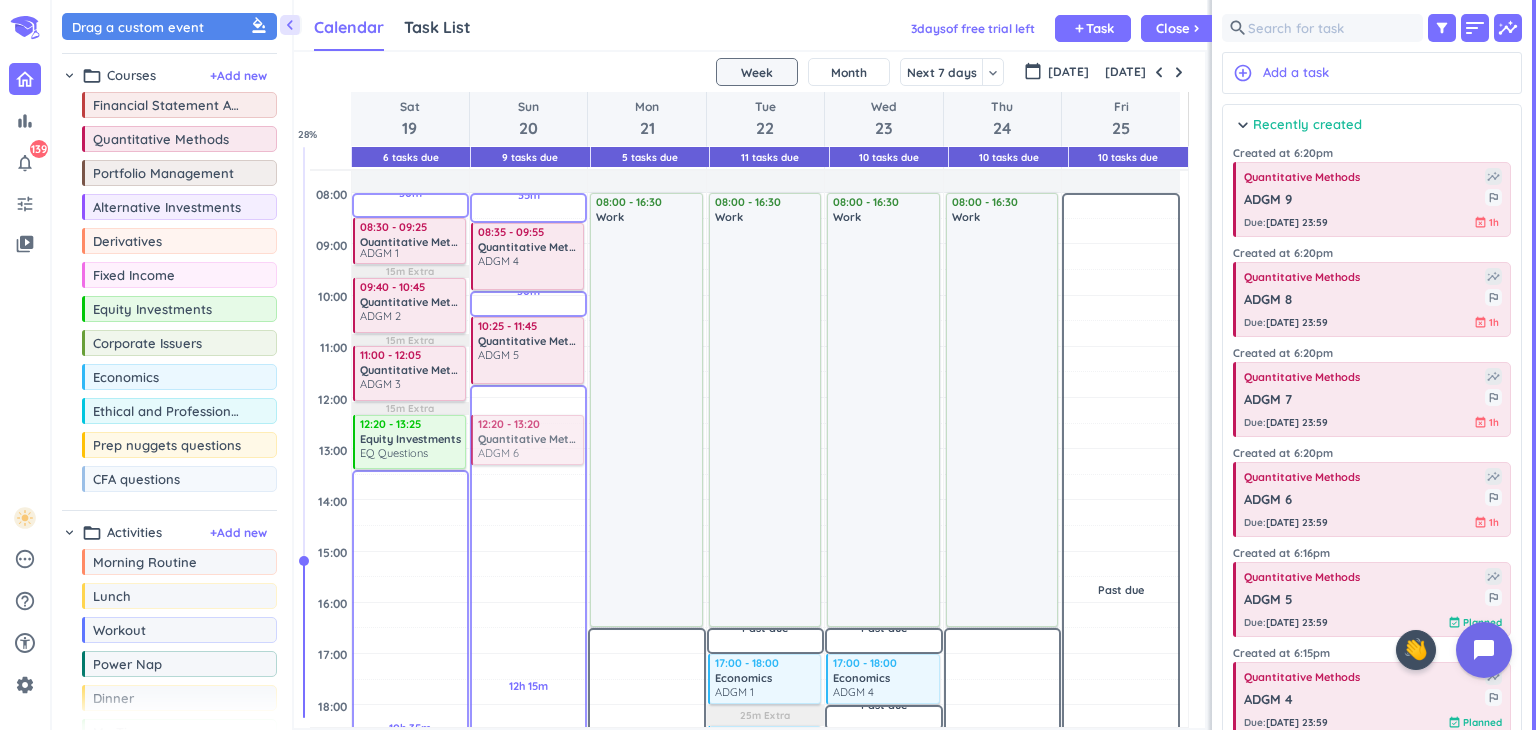 drag, startPoint x: 1302, startPoint y: 497, endPoint x: 509, endPoint y: 417, distance: 797.0251 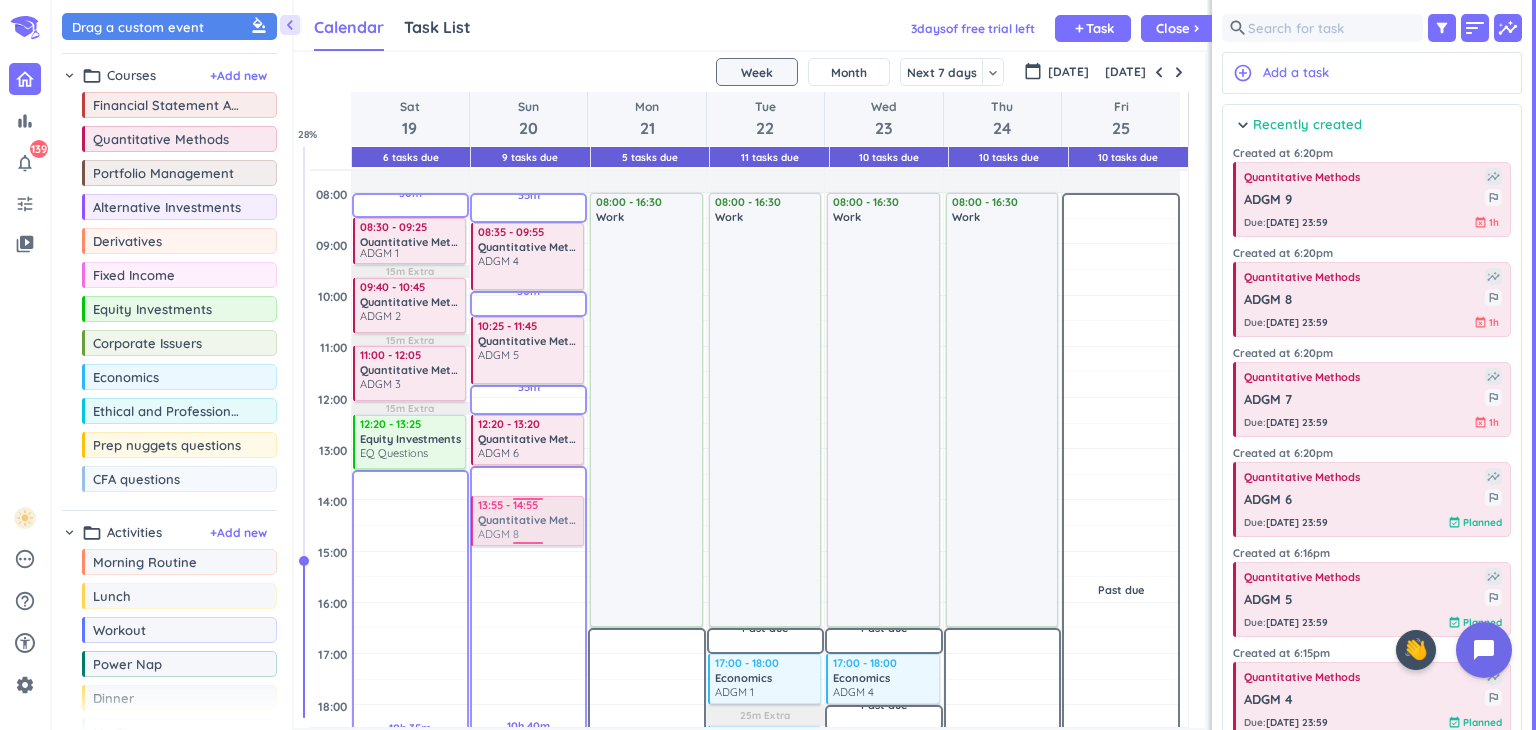 drag, startPoint x: 1348, startPoint y: 303, endPoint x: 547, endPoint y: 497, distance: 824.1584 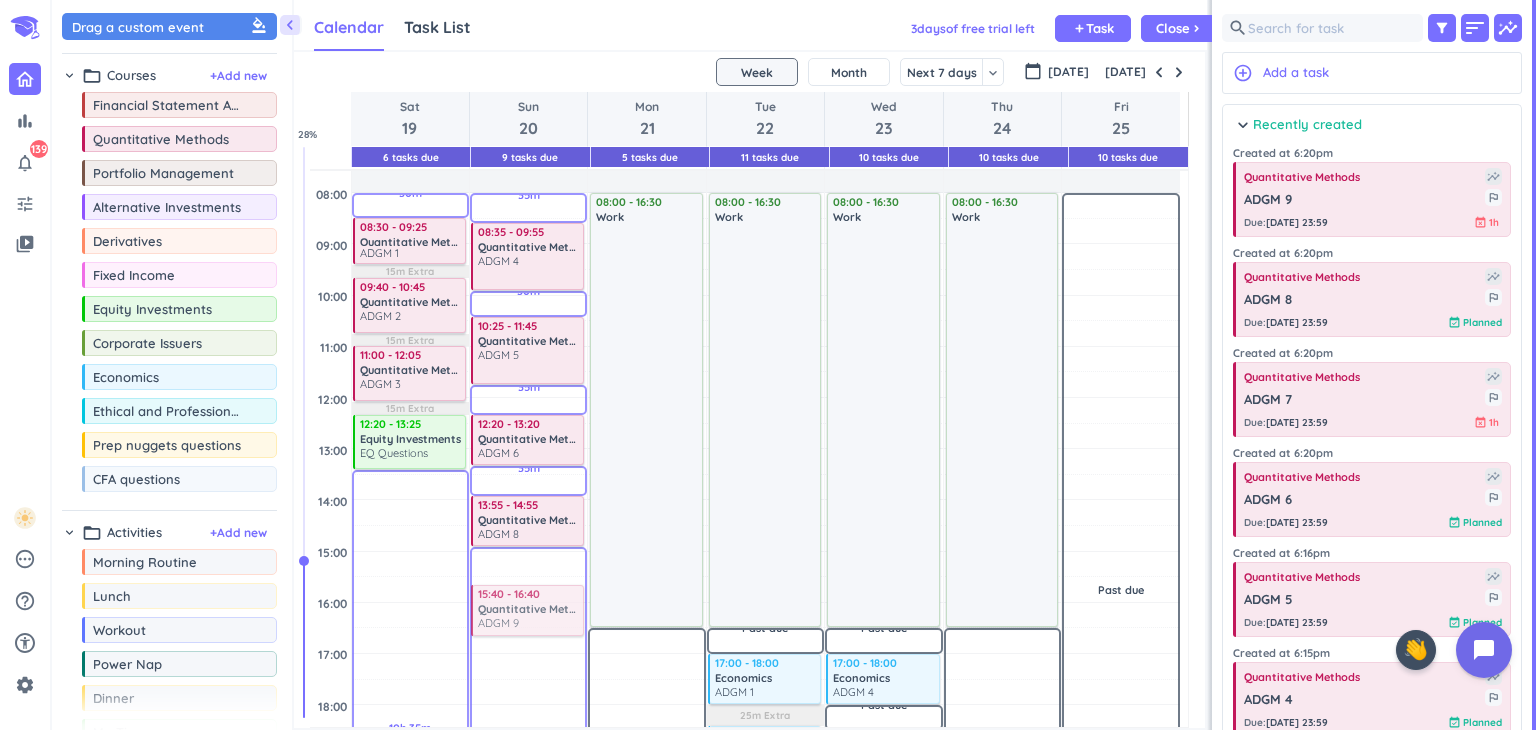 drag, startPoint x: 1316, startPoint y: 215, endPoint x: 533, endPoint y: 587, distance: 866.8754 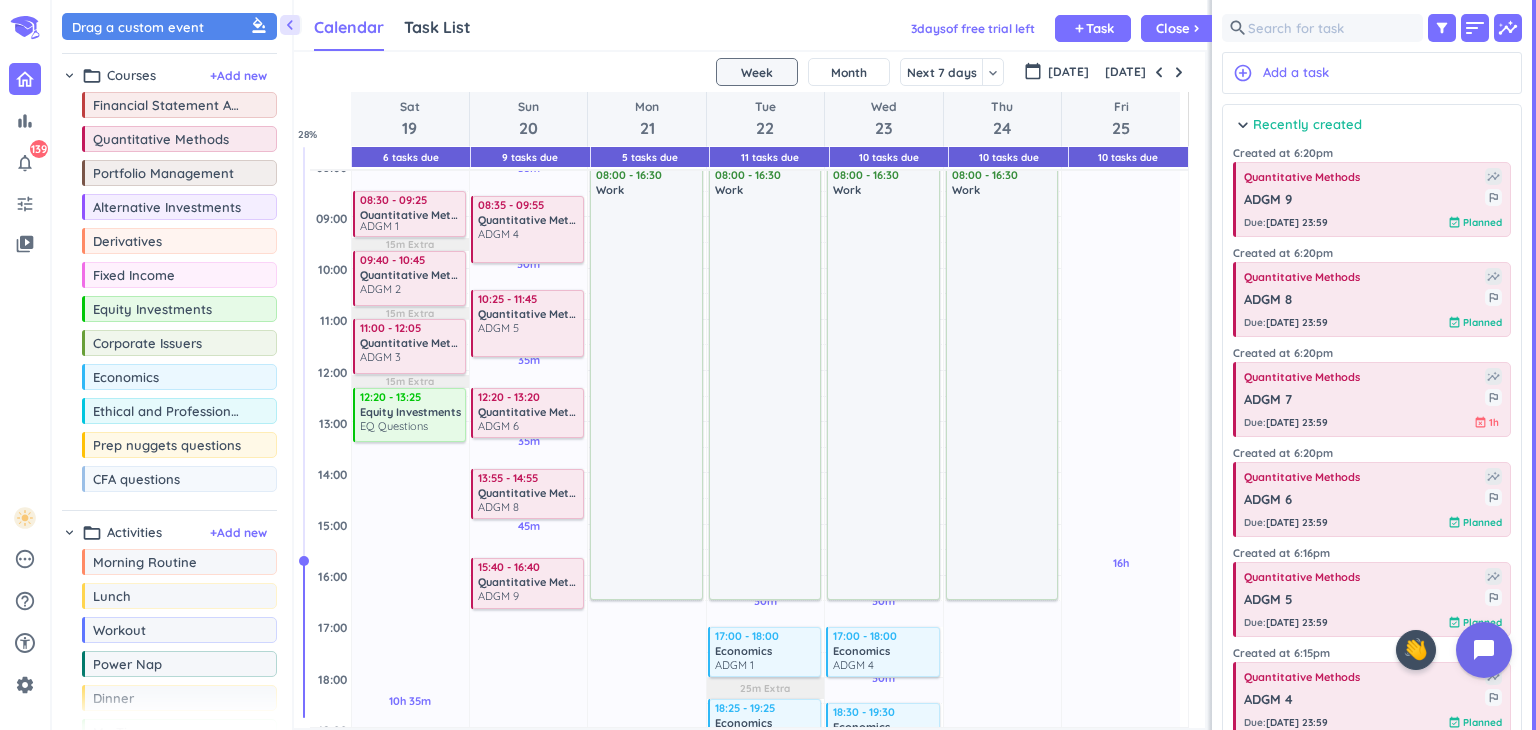 scroll, scrollTop: 219, scrollLeft: 0, axis: vertical 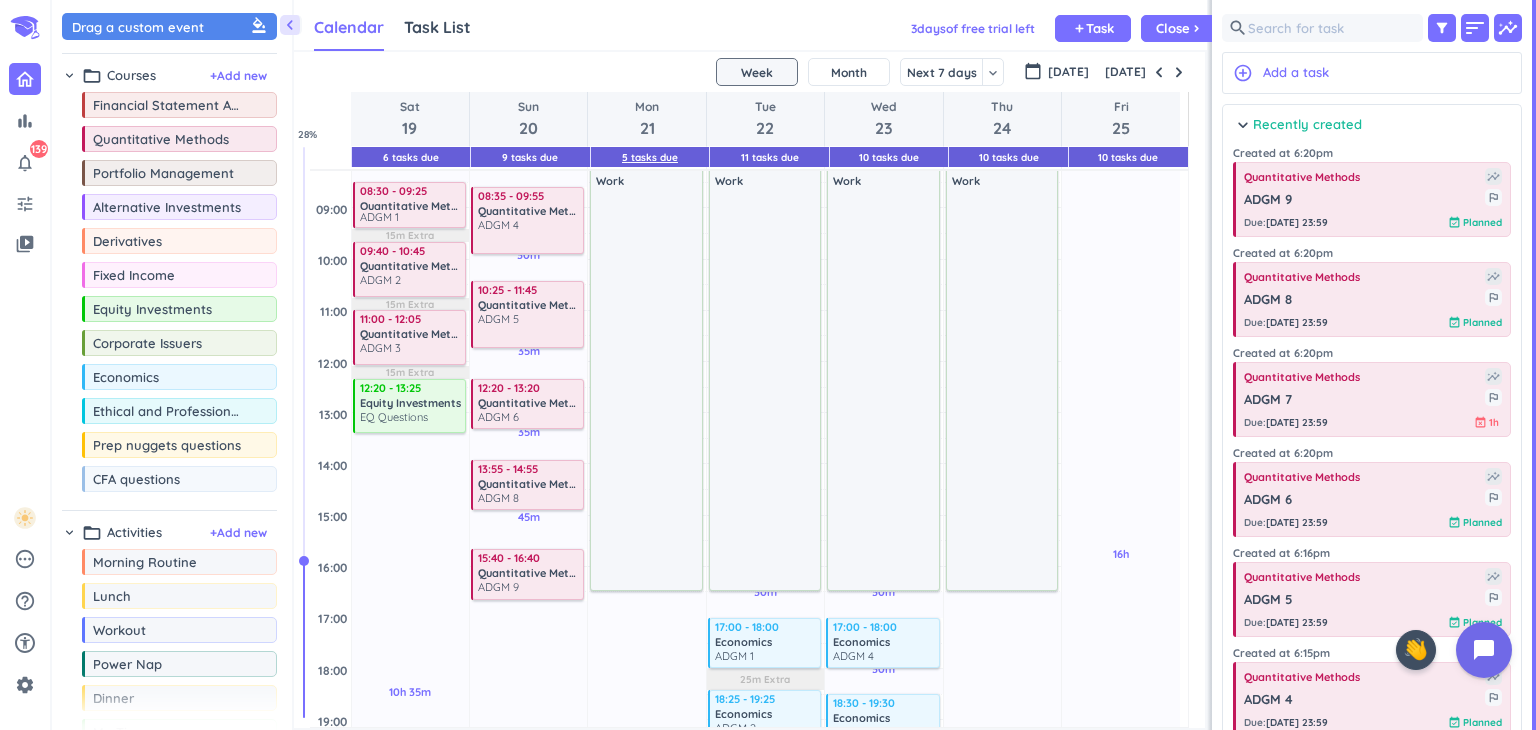 click on "5   Tasks   Due" at bounding box center (650, 157) 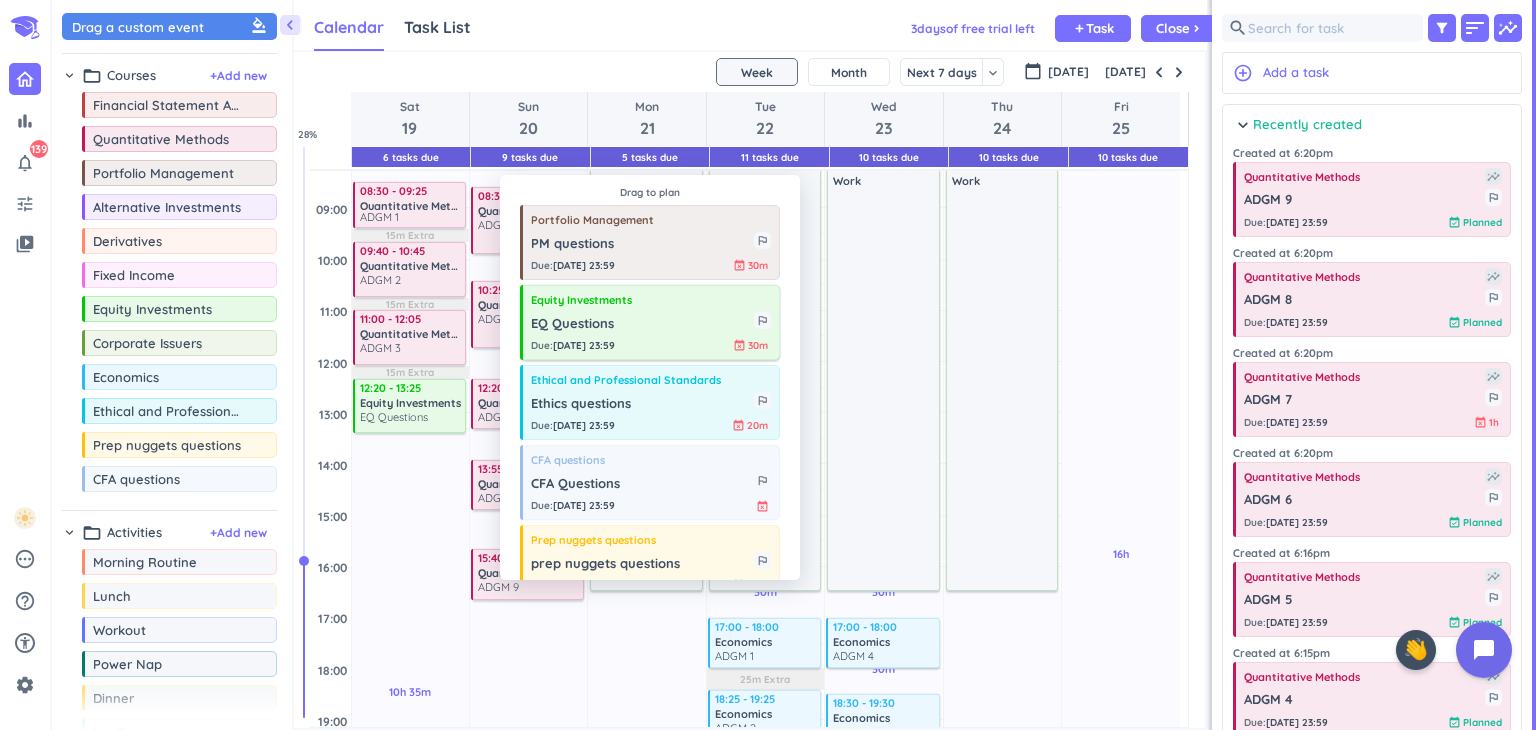scroll, scrollTop: 40, scrollLeft: 0, axis: vertical 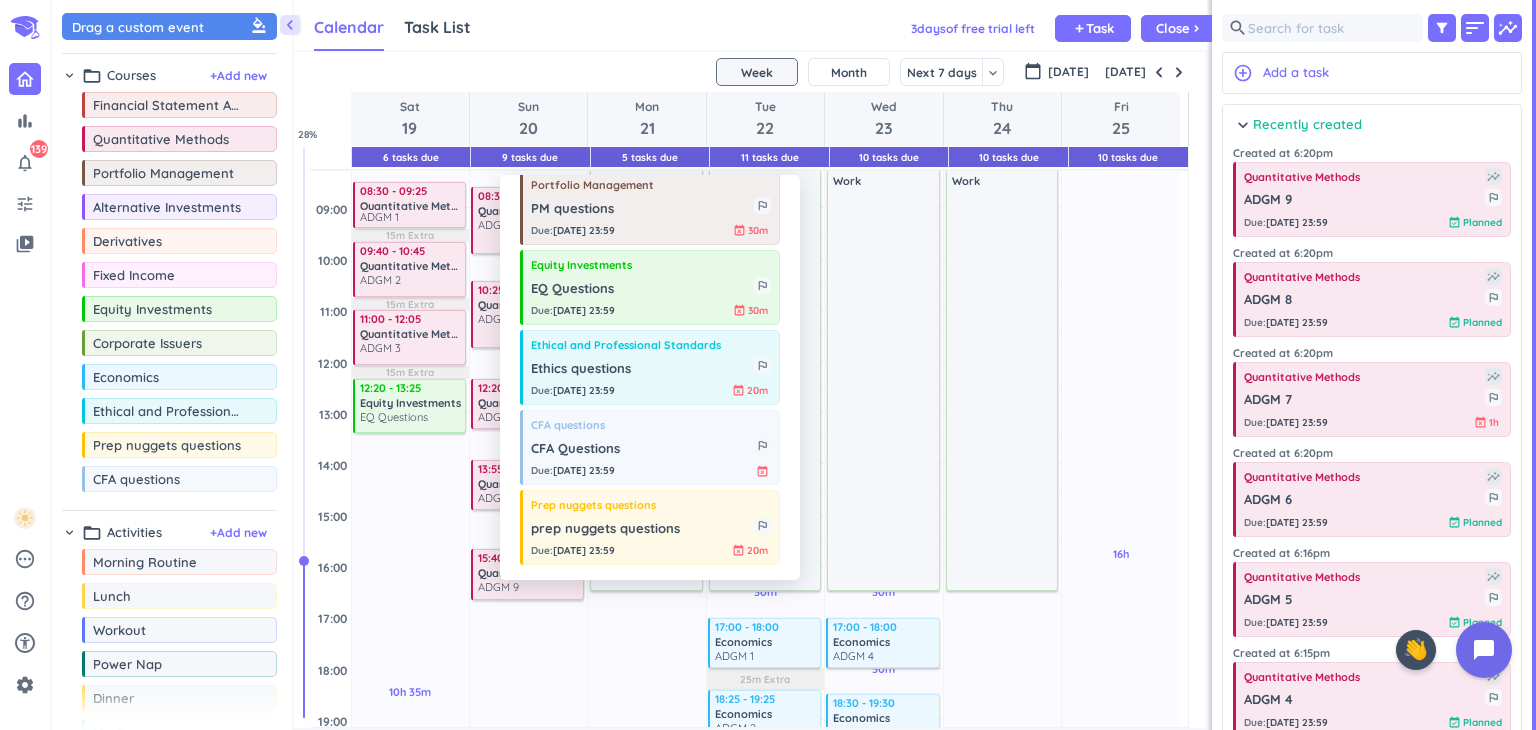 click on "Drag to plan Portfolio Management PM questions outlined_flag Due :  [DATE] 23:59 event_busy 30m   Equity Investments EQ Questions outlined_flag Due :  [DATE] 23:59 event_busy 30m   Ethical and Professional Standards Ethics questions outlined_flag Due :  [DATE] 23:59 event_busy 20m   CFA questions CFA Questions outlined_flag Due :  [DATE] 23:59 event_busy Prep nuggets questions prep nuggets questions outlined_flag Due :  [DATE] 23:59 event_busy 20m" at bounding box center [650, 377] 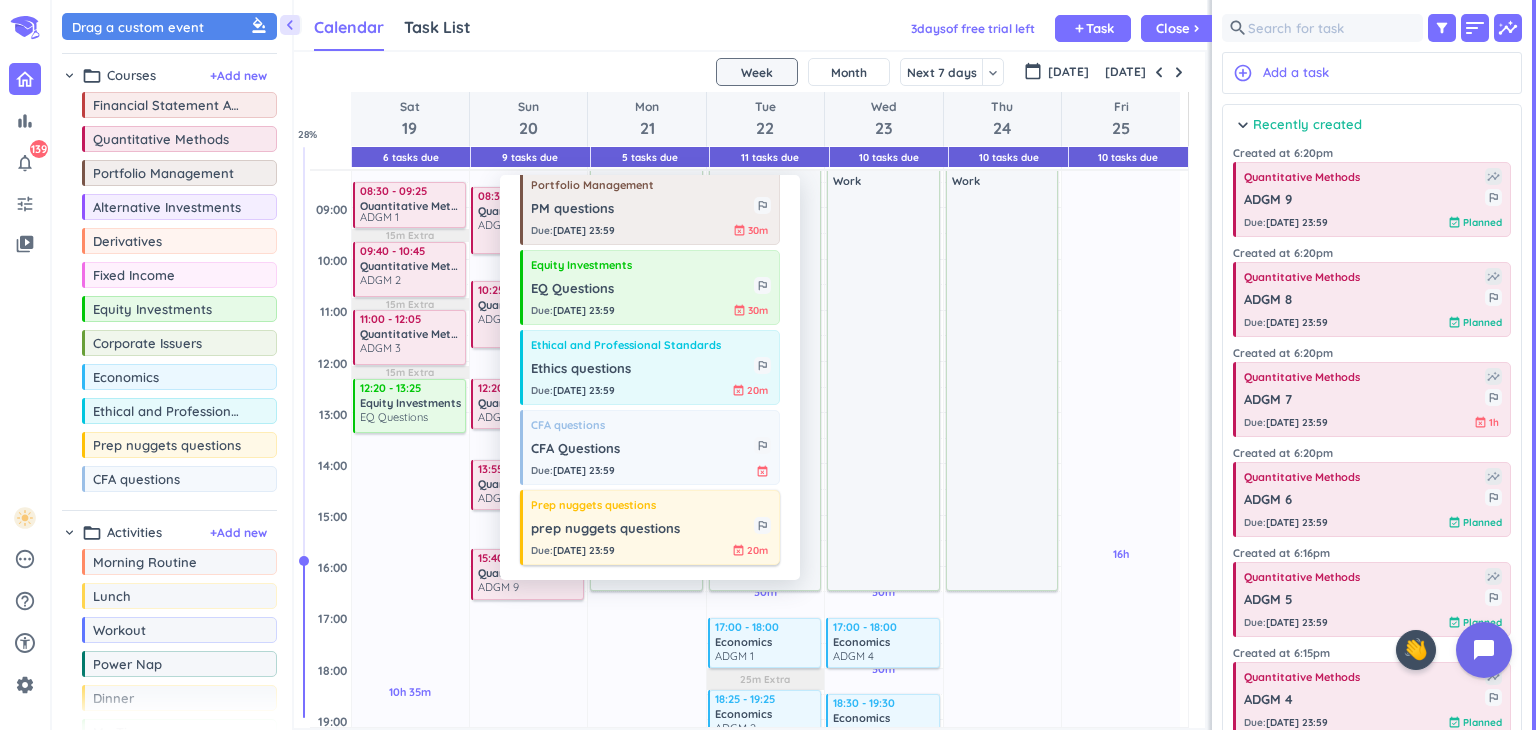 click on "prep nuggets questions" at bounding box center (642, 529) 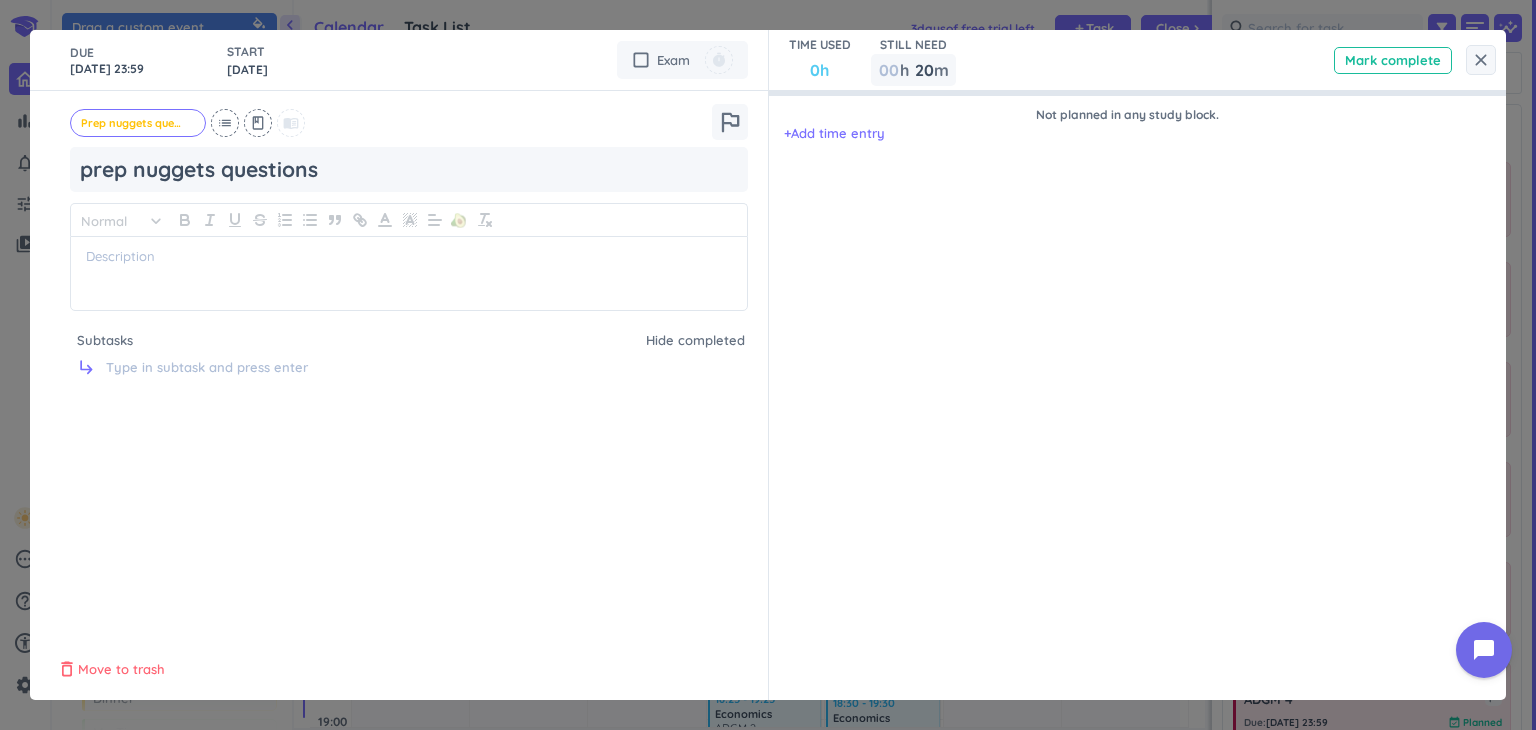 click on "Move to trash" at bounding box center (121, 670) 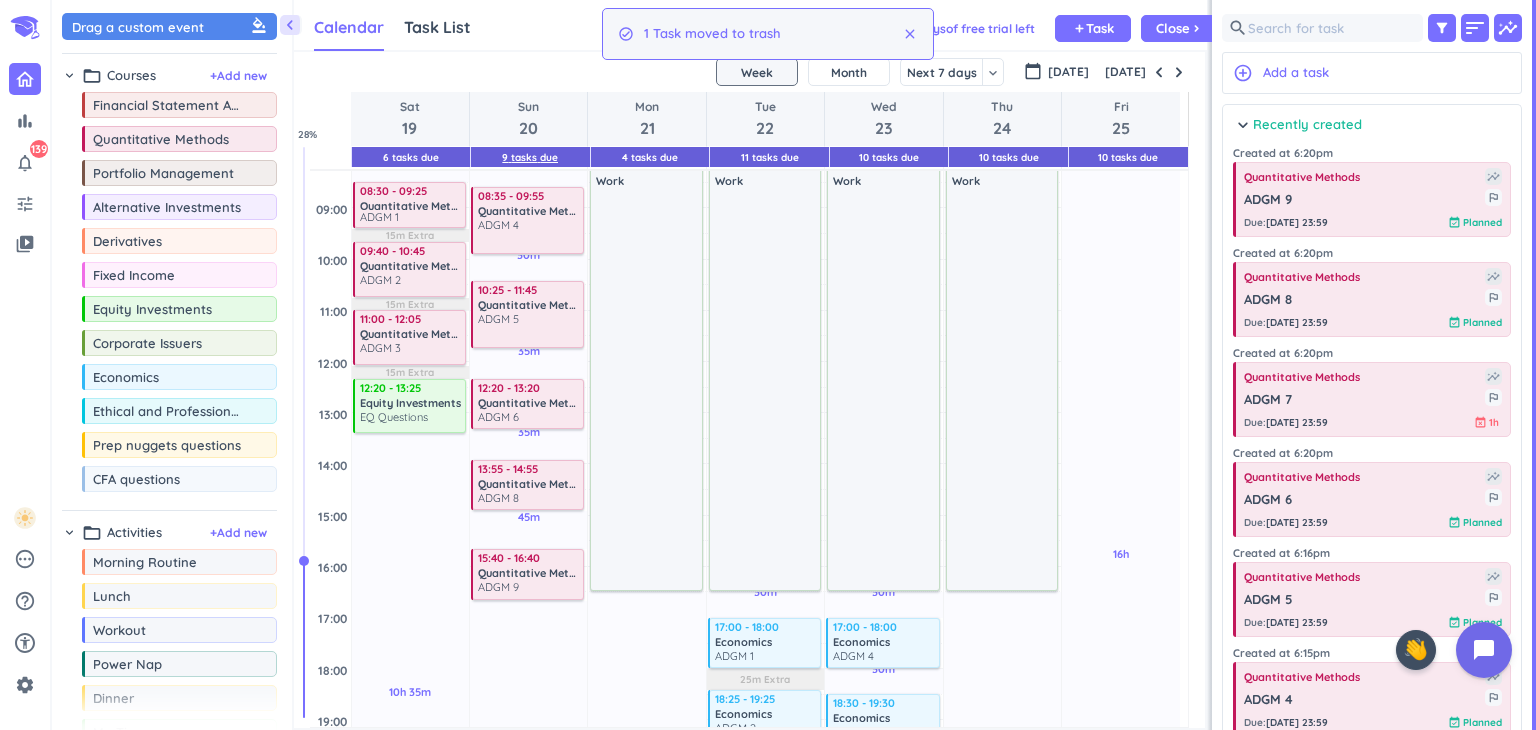 click on "9   Tasks   Due" at bounding box center (530, 157) 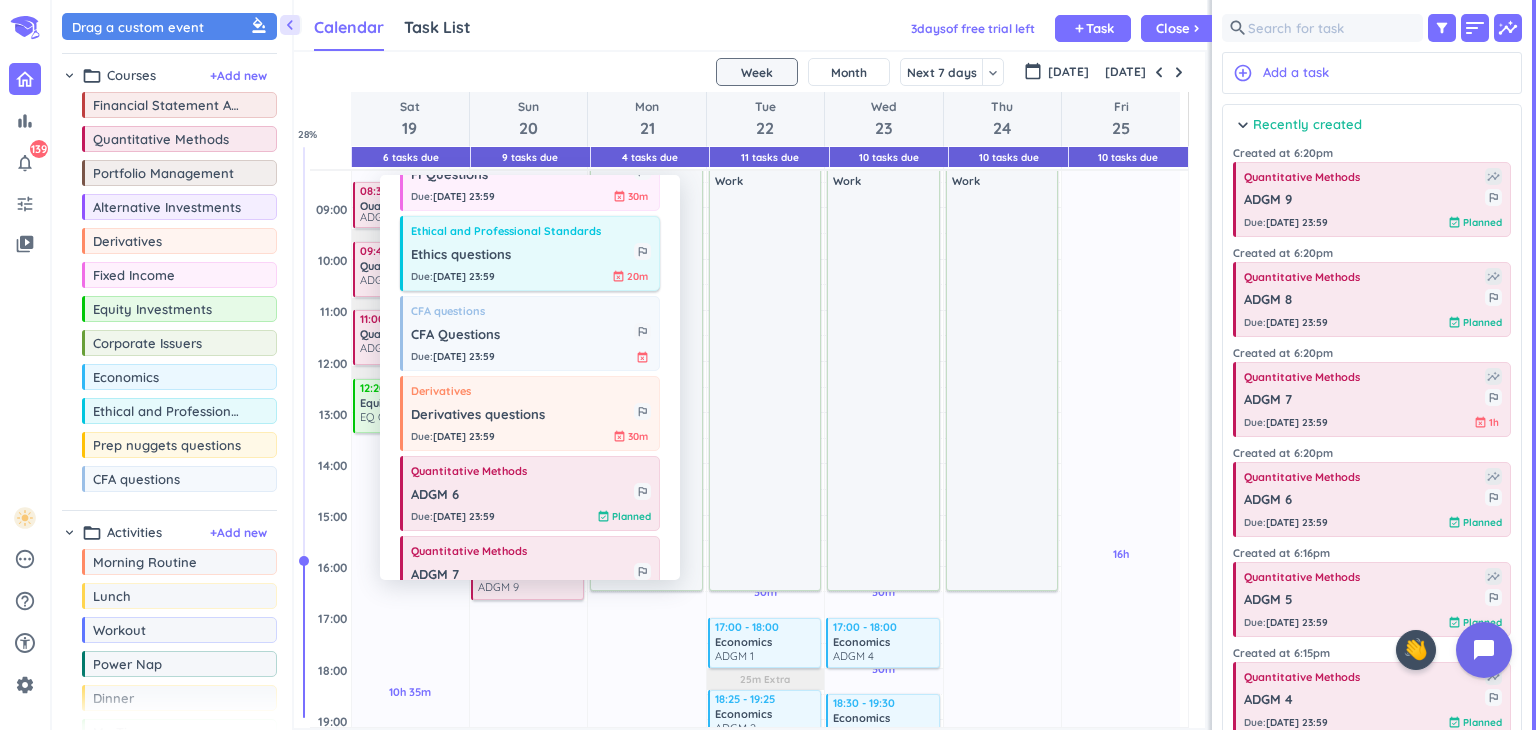 scroll, scrollTop: 149, scrollLeft: 0, axis: vertical 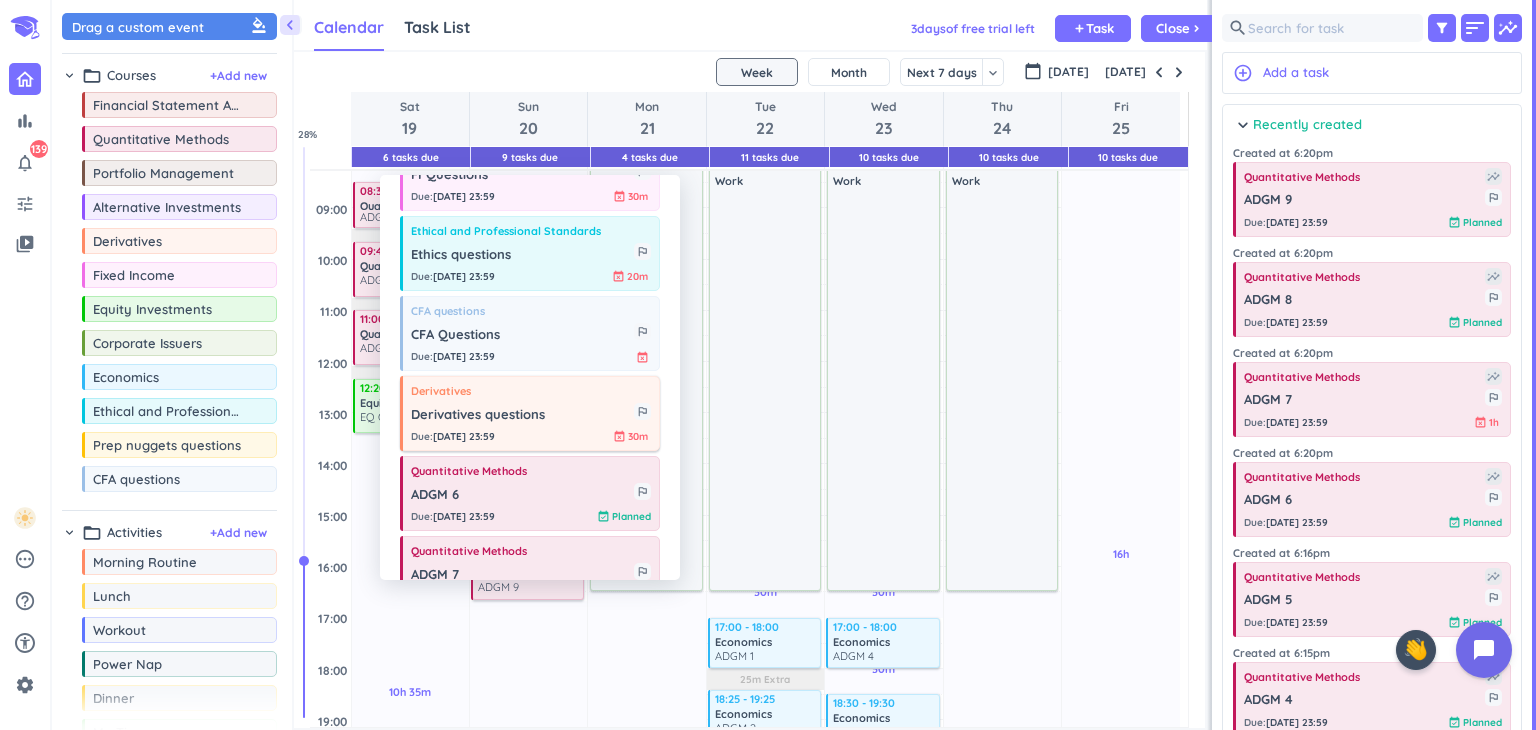 click on "Derivatives questions" at bounding box center (522, 415) 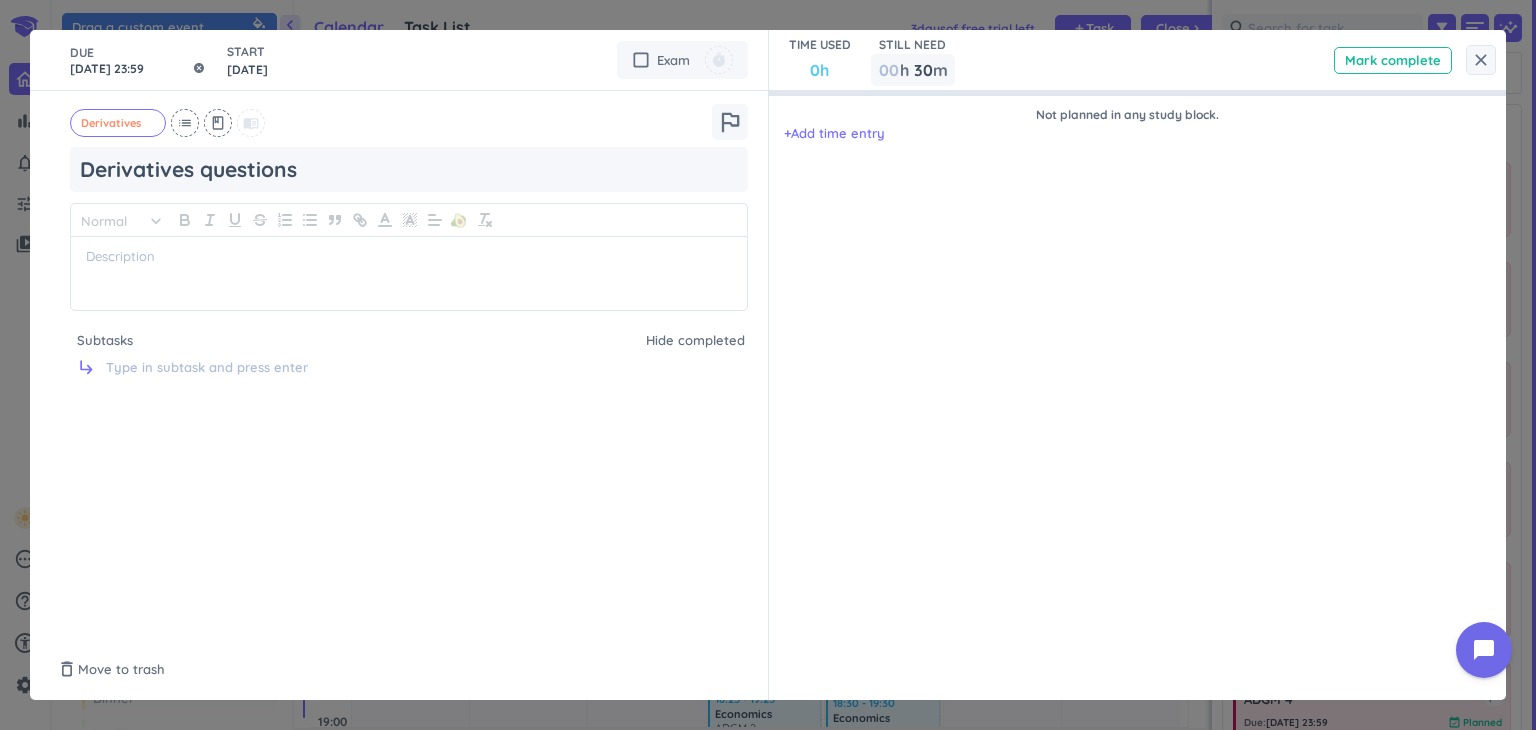 click on "[DATE] 23:59" at bounding box center [138, 60] 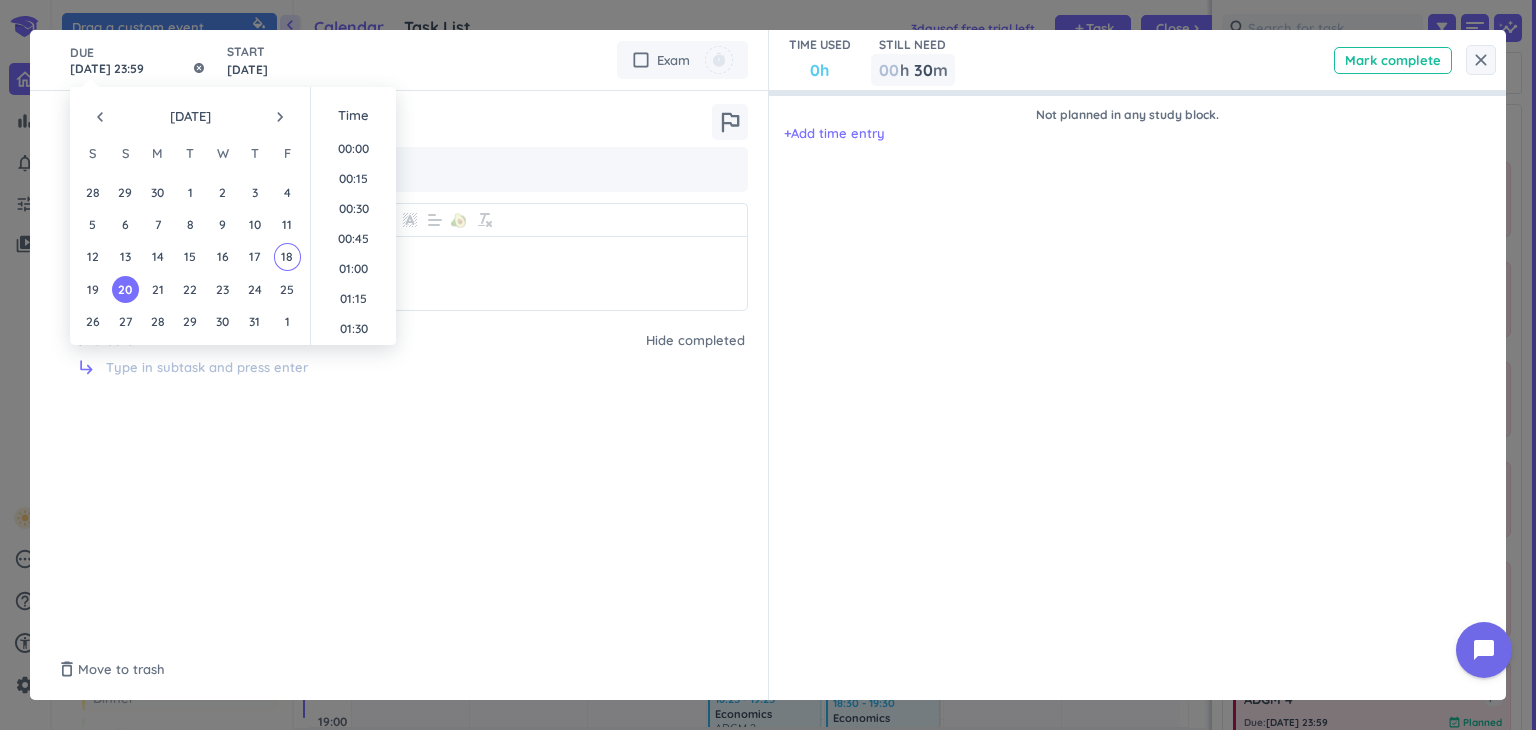 scroll, scrollTop: 2698, scrollLeft: 0, axis: vertical 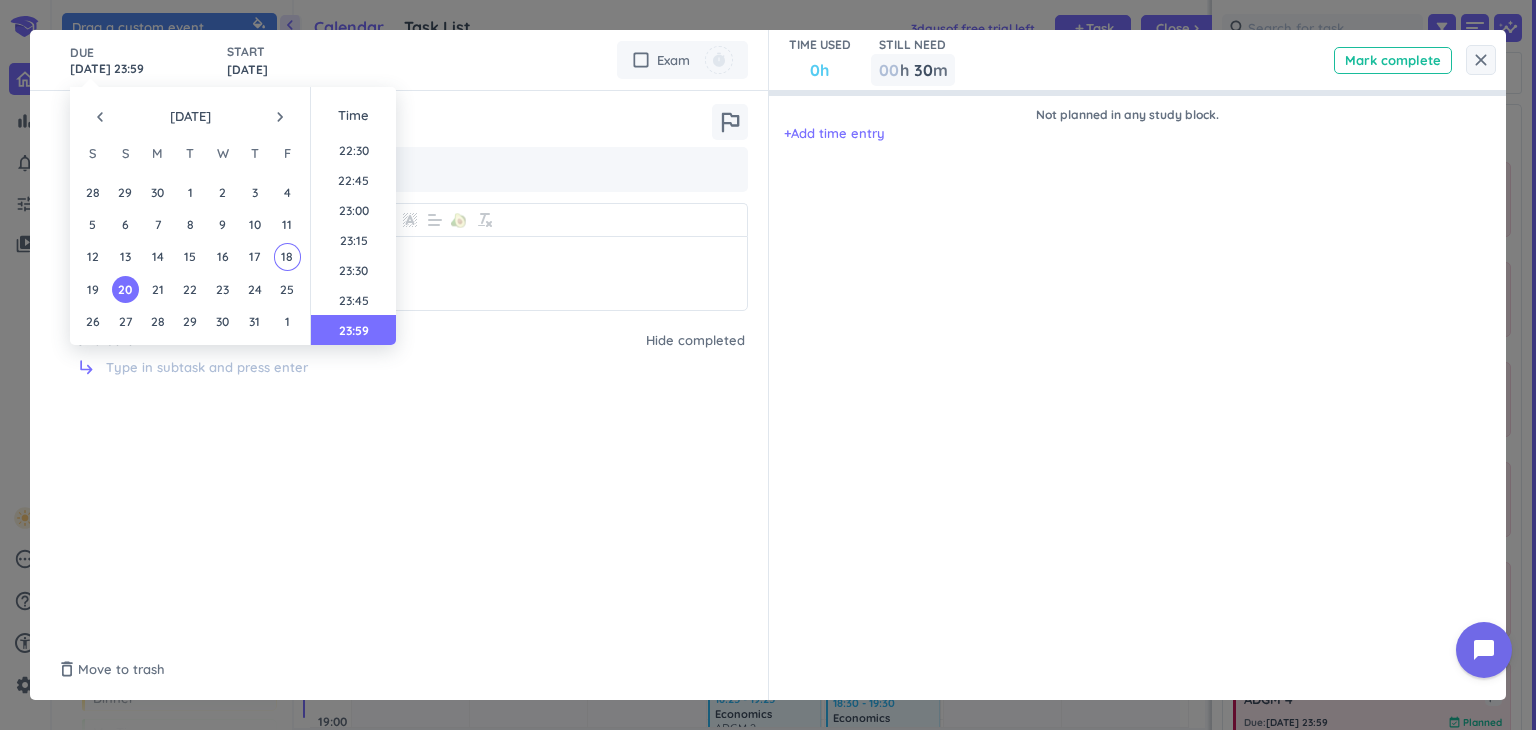 click on "20" at bounding box center (125, 289) 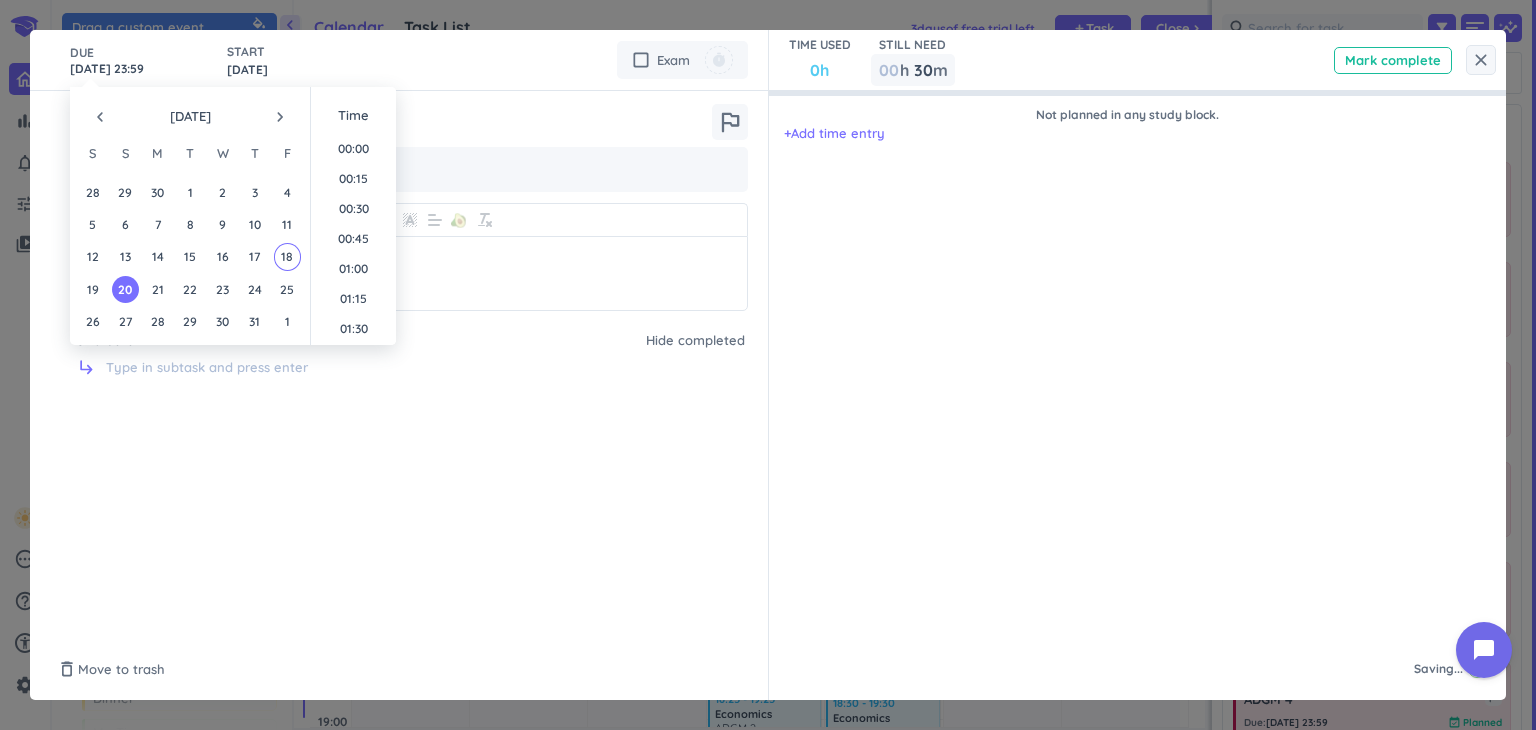 scroll, scrollTop: 2698, scrollLeft: 0, axis: vertical 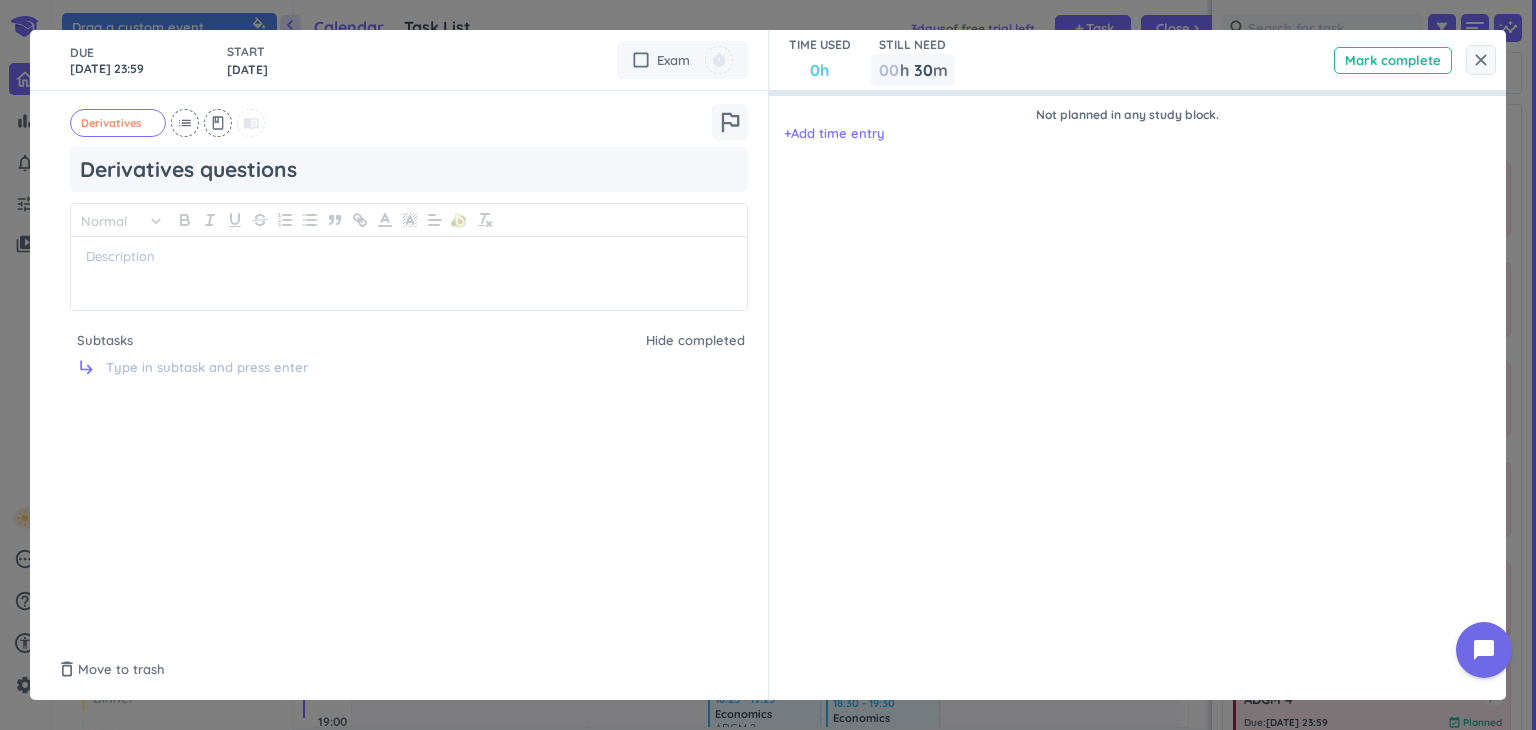 click on "DUE [DATE] 23:59 START [DATE] cancel check_box_outline_blank Exam timer Derivatives cancel list class menu_book outlined_flag Derivatives questions Normal keyboard_arrow_down                                                                             🥑             Subtasks Hide completed subdirectory_arrow_right" at bounding box center (399, 365) 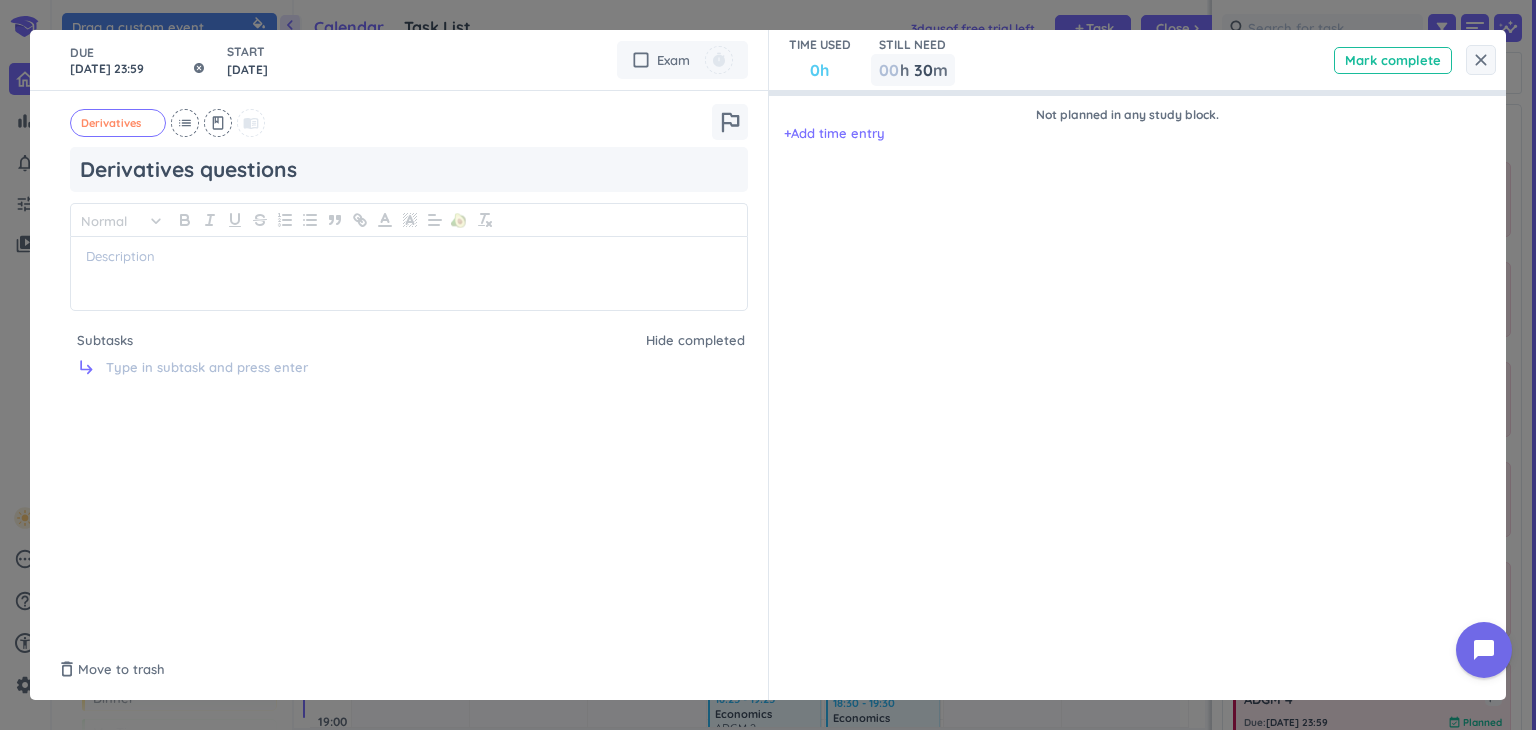 click on "[DATE] 23:59" at bounding box center [138, 60] 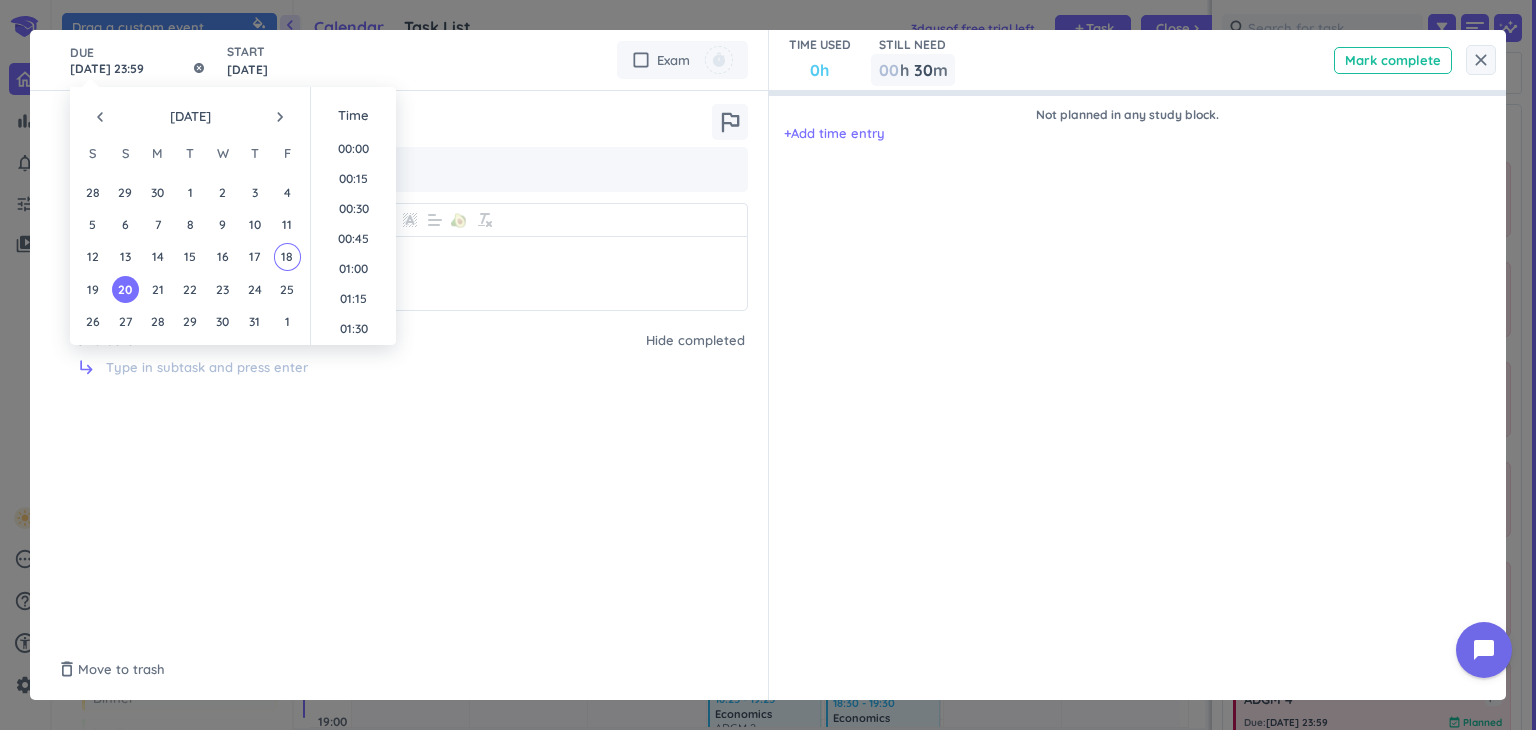 scroll, scrollTop: 2698, scrollLeft: 0, axis: vertical 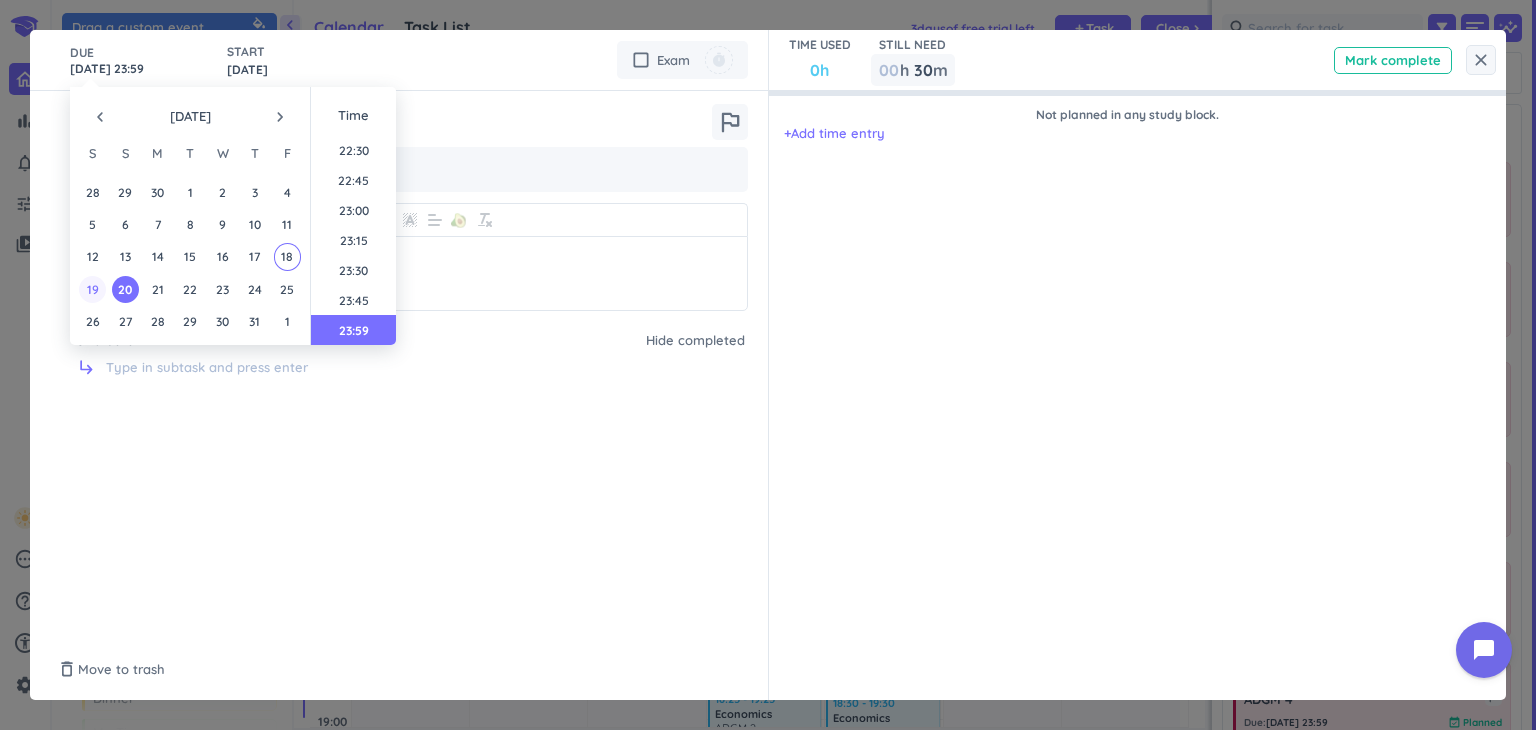 click on "19" at bounding box center (92, 289) 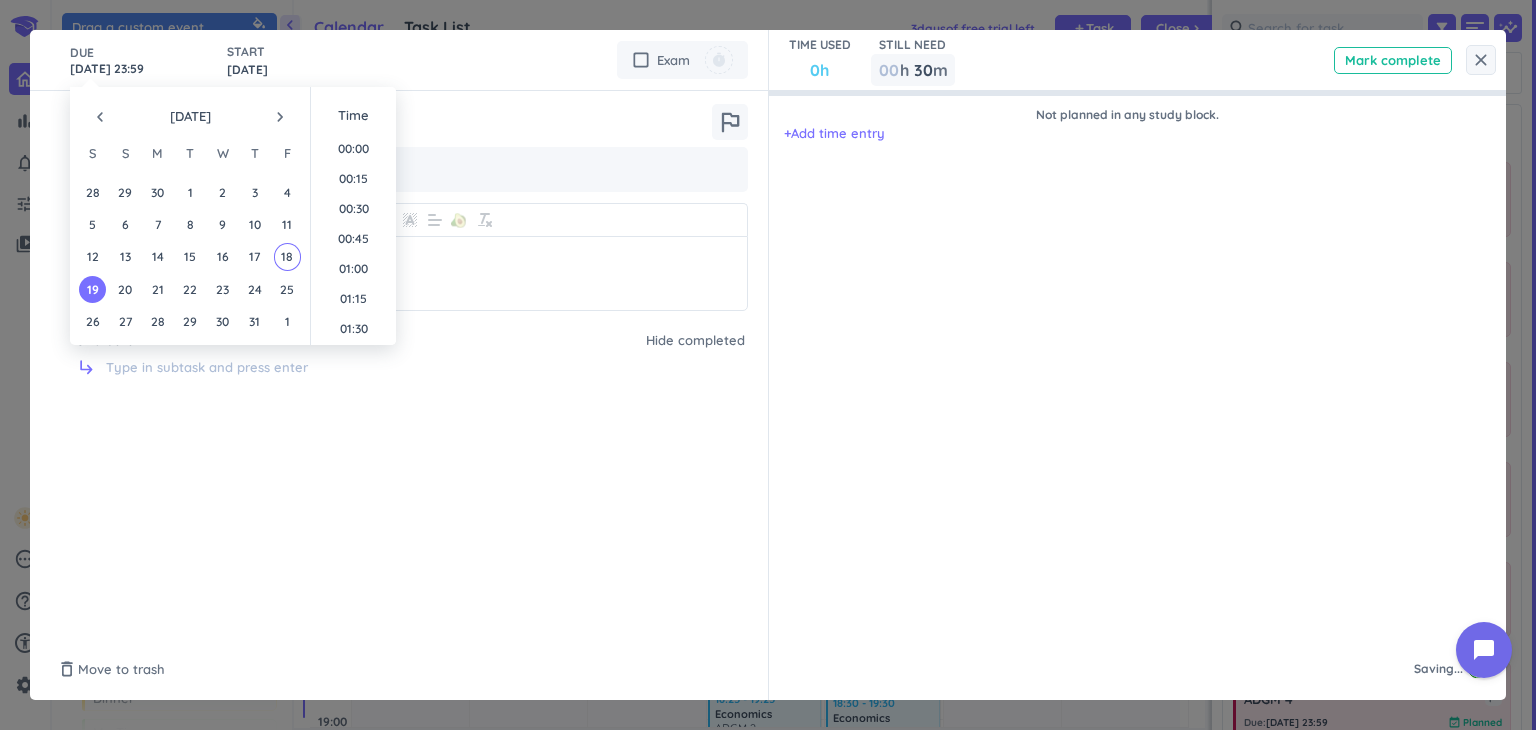 scroll, scrollTop: 2698, scrollLeft: 0, axis: vertical 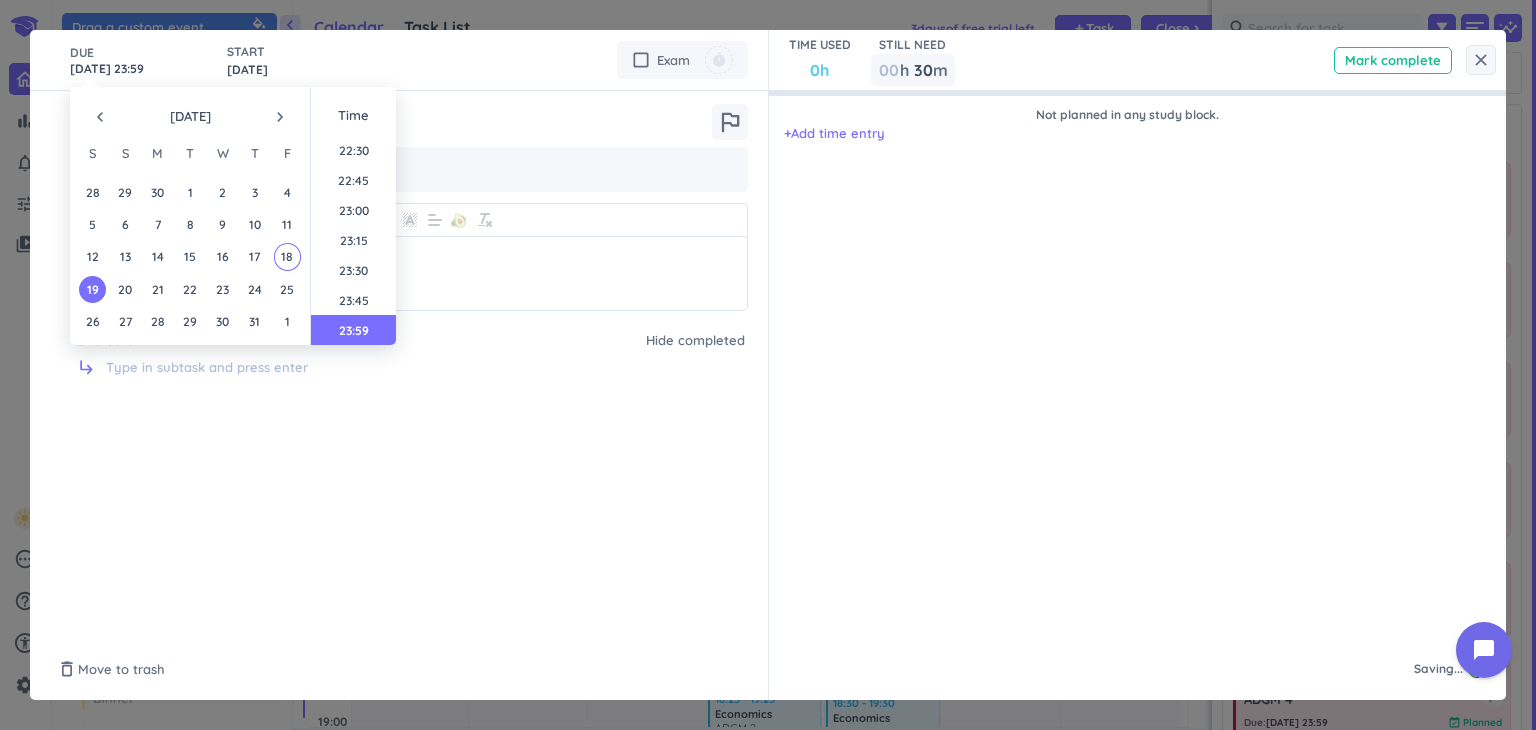 click on "DUE [DATE] 23:59 START [DATE] cancel check_box_outline_blank Exam timer Derivatives cancel list class menu_book outlined_flag Derivatives questions Normal keyboard_arrow_down                                                                             🥑             Subtasks Hide completed subdirectory_arrow_right" at bounding box center [399, 365] 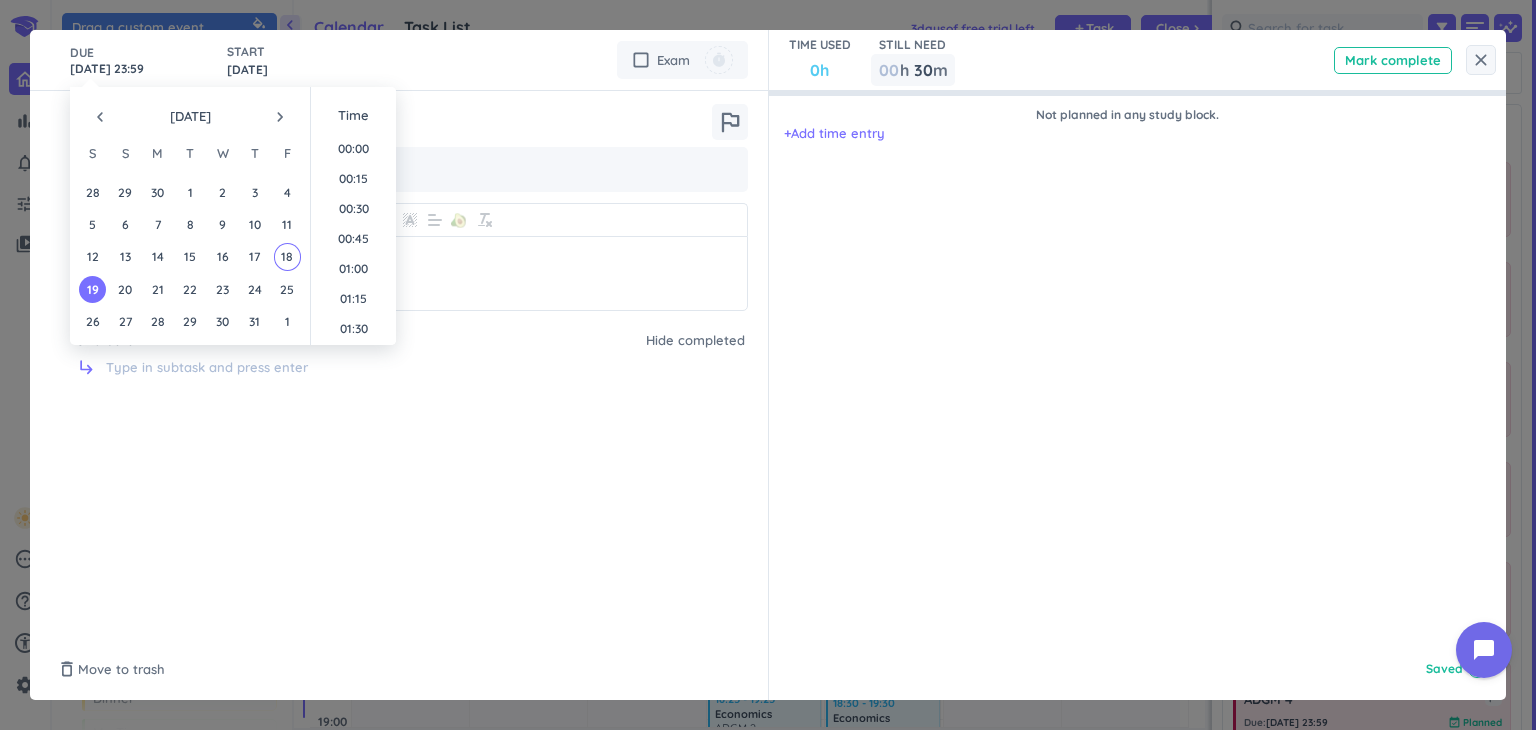 scroll, scrollTop: 2698, scrollLeft: 0, axis: vertical 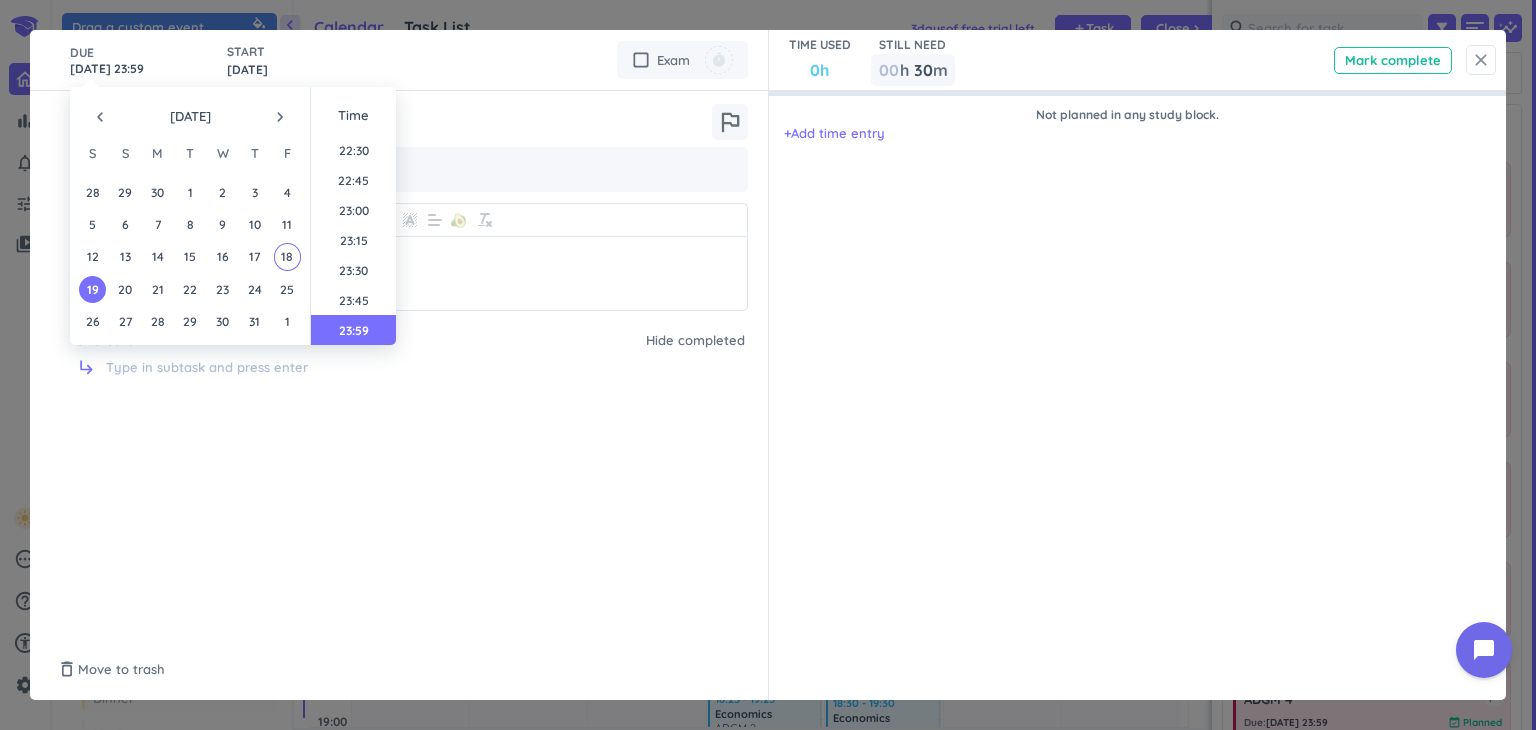 click on "close" at bounding box center [1481, 60] 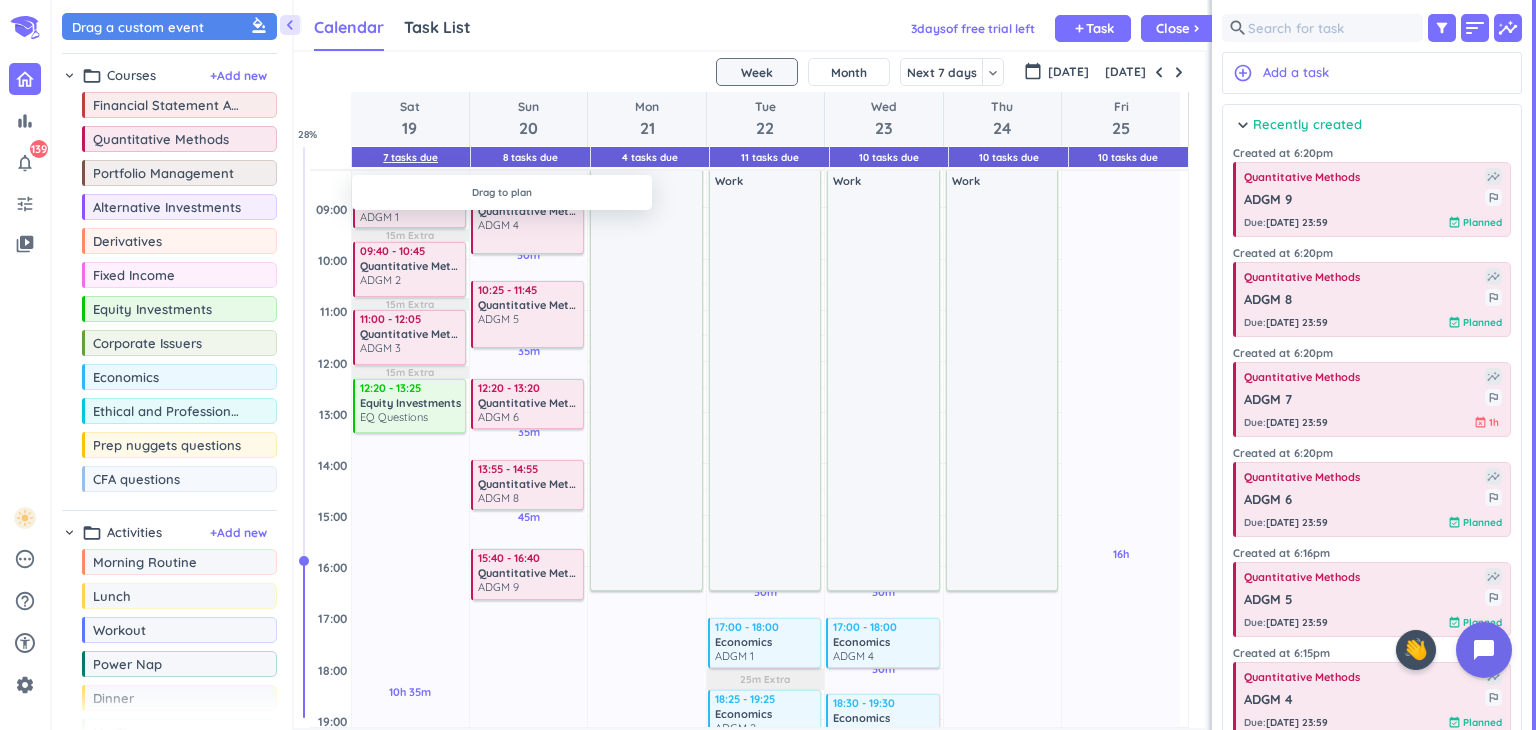 click on "7   Tasks   Due" at bounding box center (410, 157) 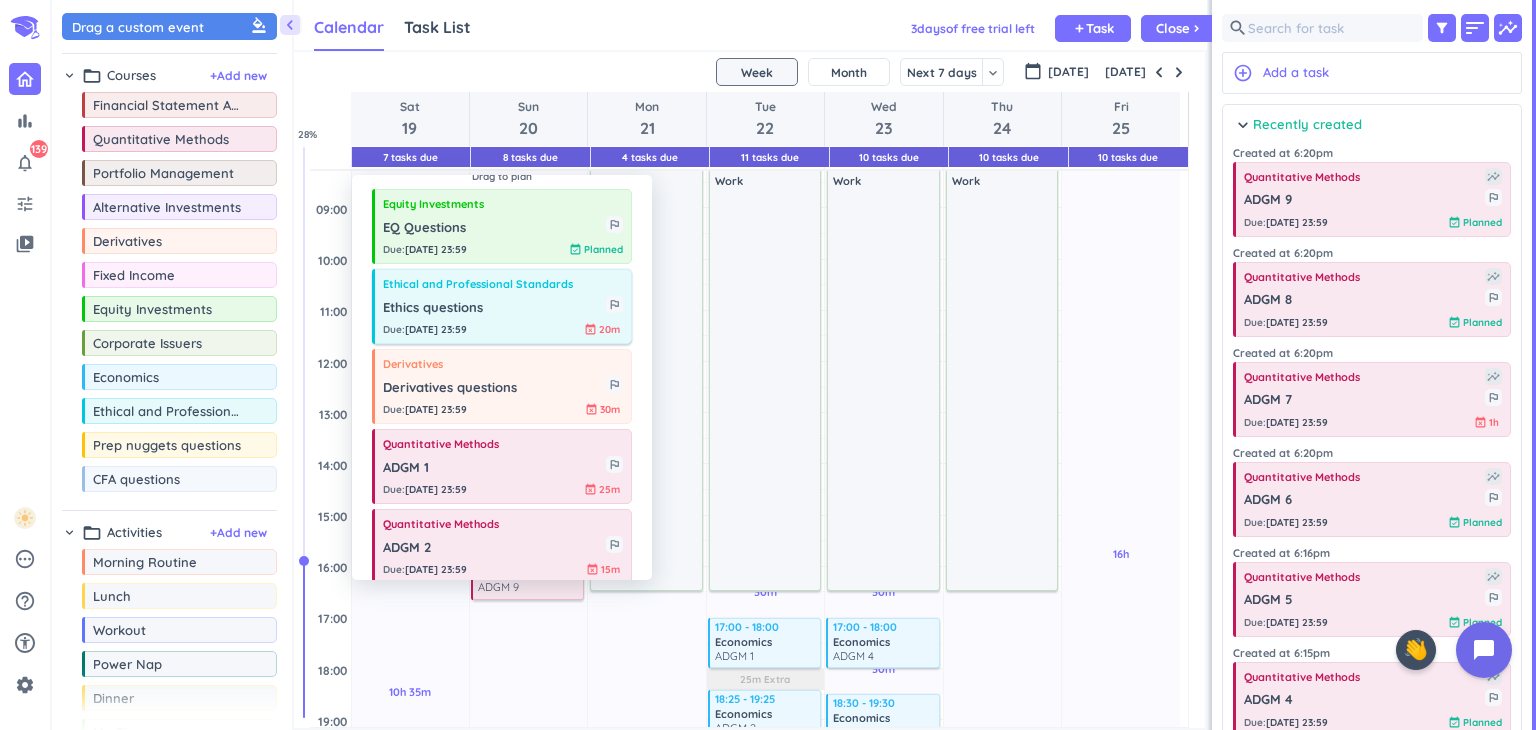 scroll, scrollTop: 0, scrollLeft: 0, axis: both 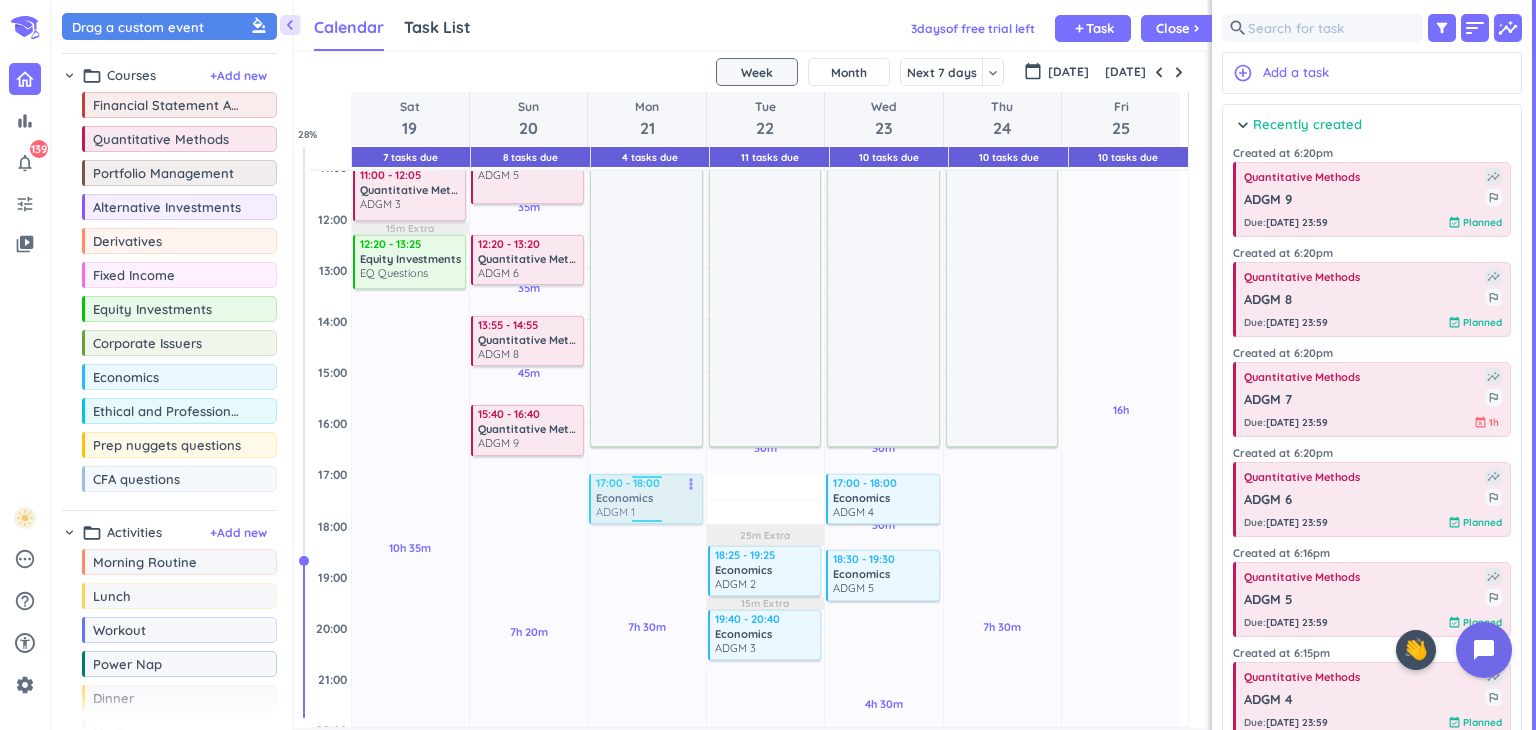 drag, startPoint x: 788, startPoint y: 507, endPoint x: 688, endPoint y: 503, distance: 100.07997 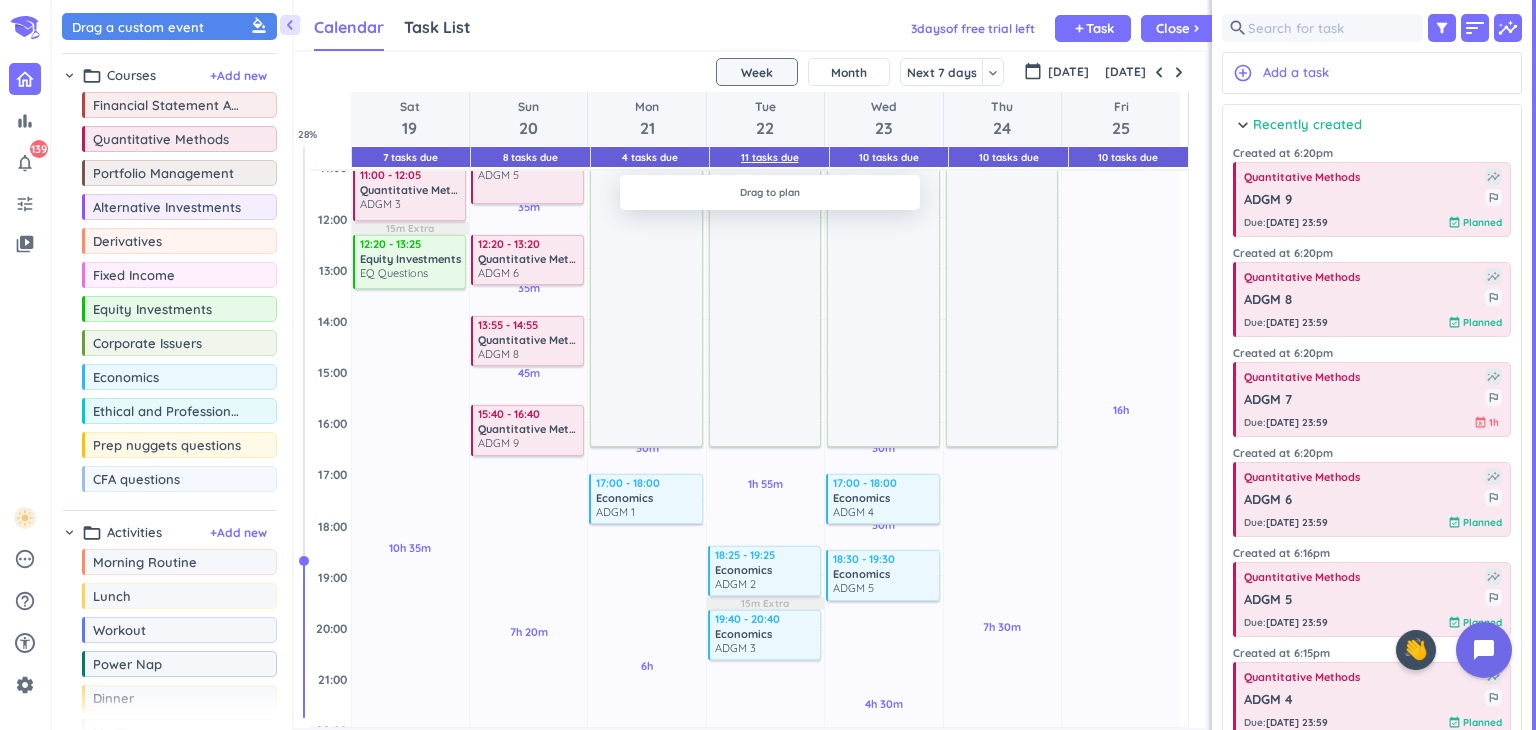 click on "11   Tasks   Due" at bounding box center (770, 157) 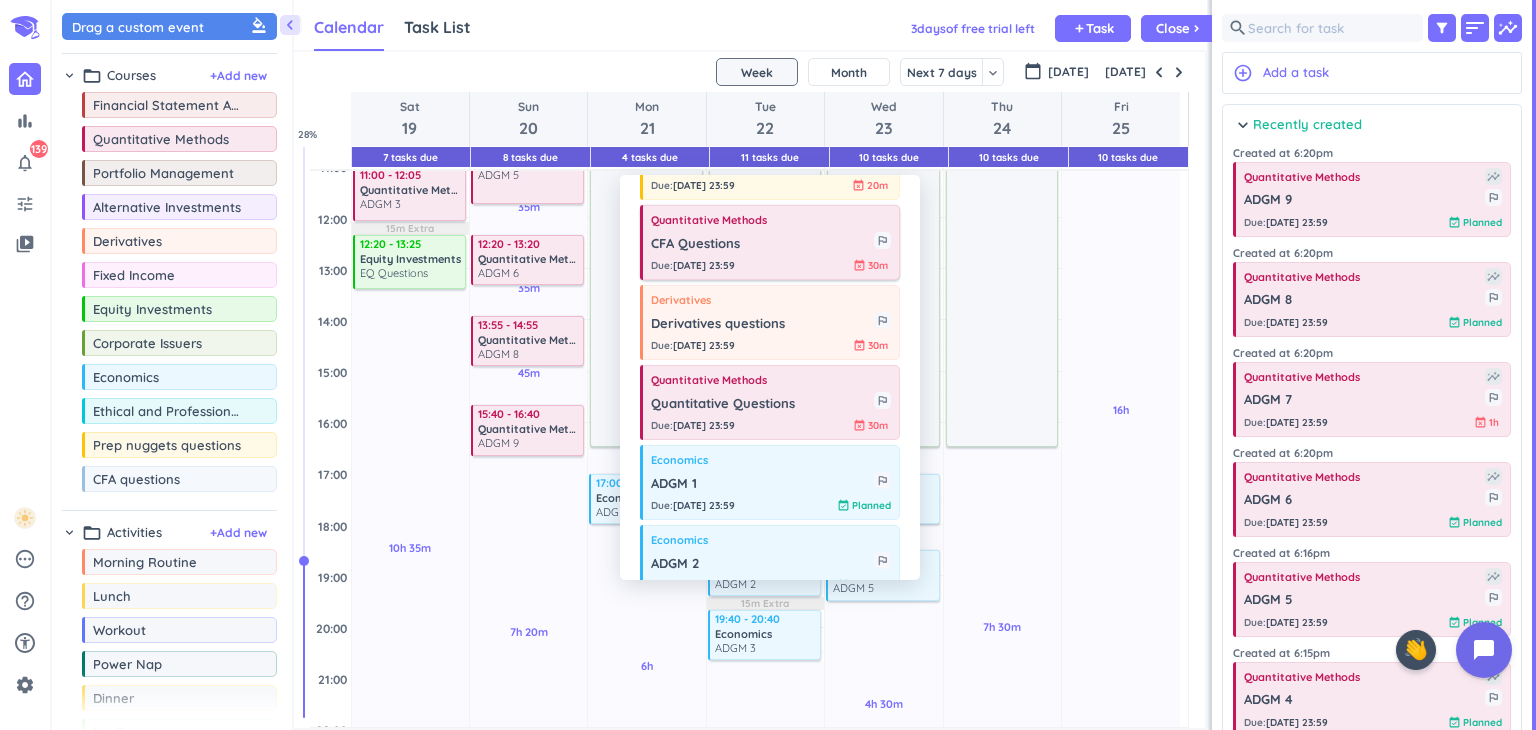 scroll, scrollTop: 280, scrollLeft: 0, axis: vertical 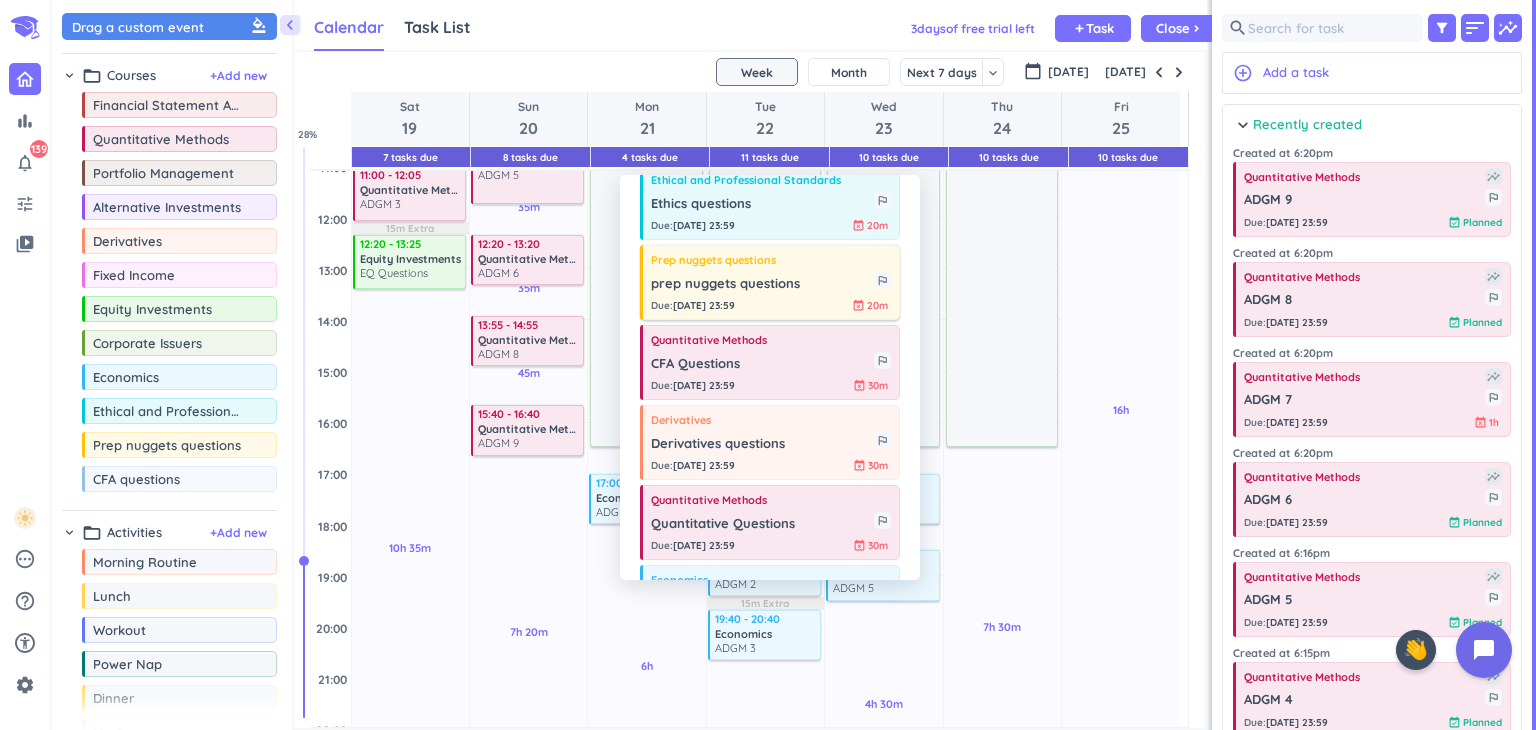 click on "Due :  [DATE] 23:59 event_busy 20m" at bounding box center [771, 305] 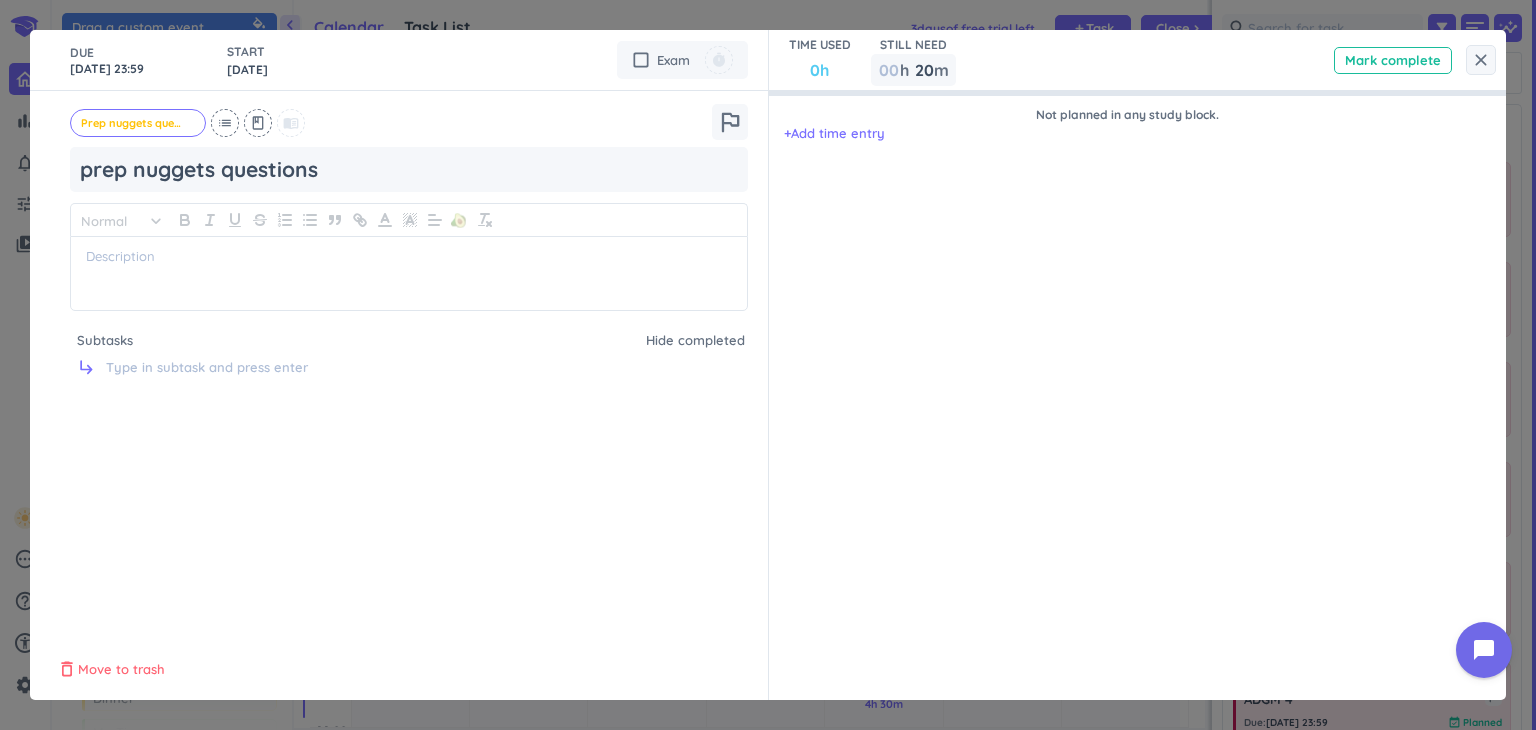 click on "Move to trash" at bounding box center (121, 670) 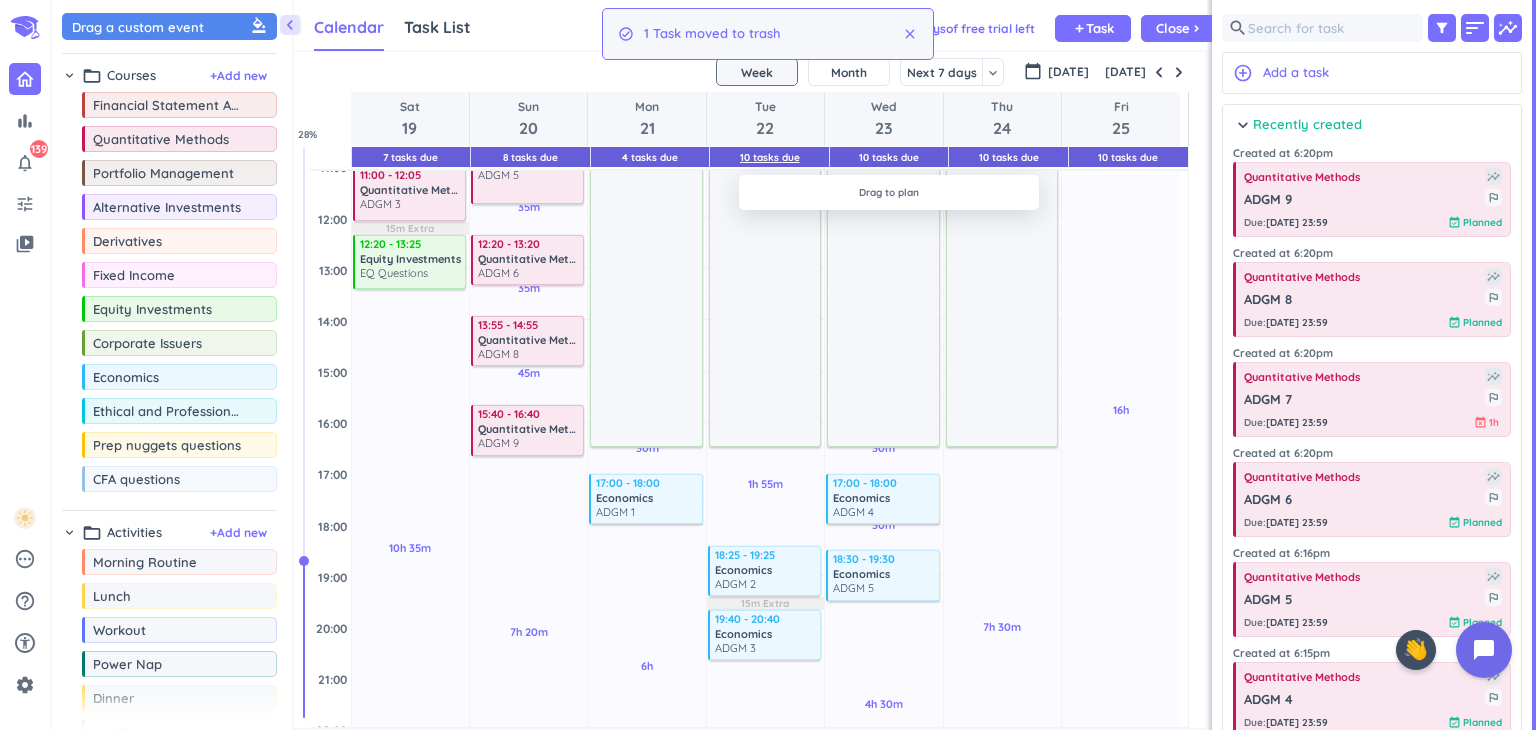 click on "10   Tasks   Due" at bounding box center (770, 157) 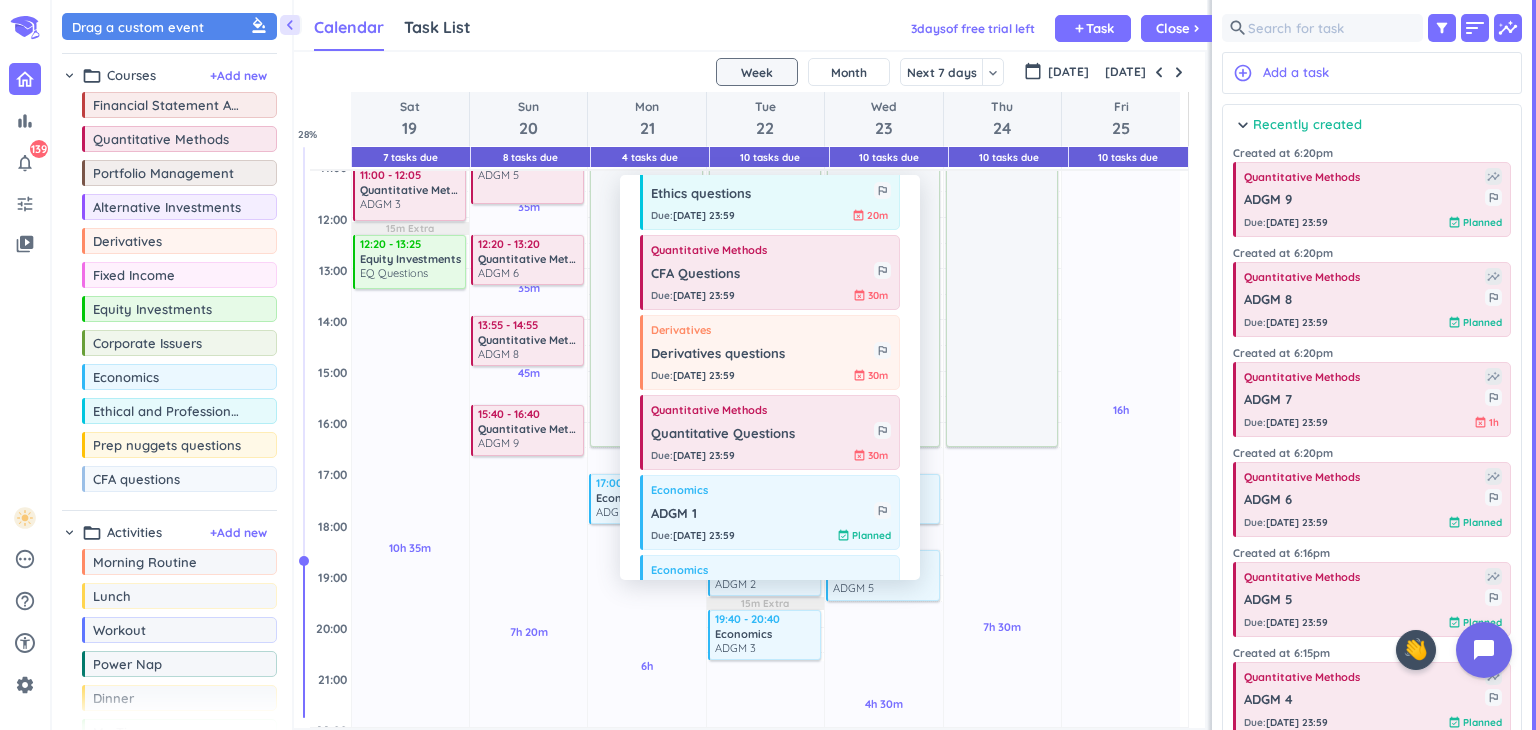 scroll, scrollTop: 264, scrollLeft: 0, axis: vertical 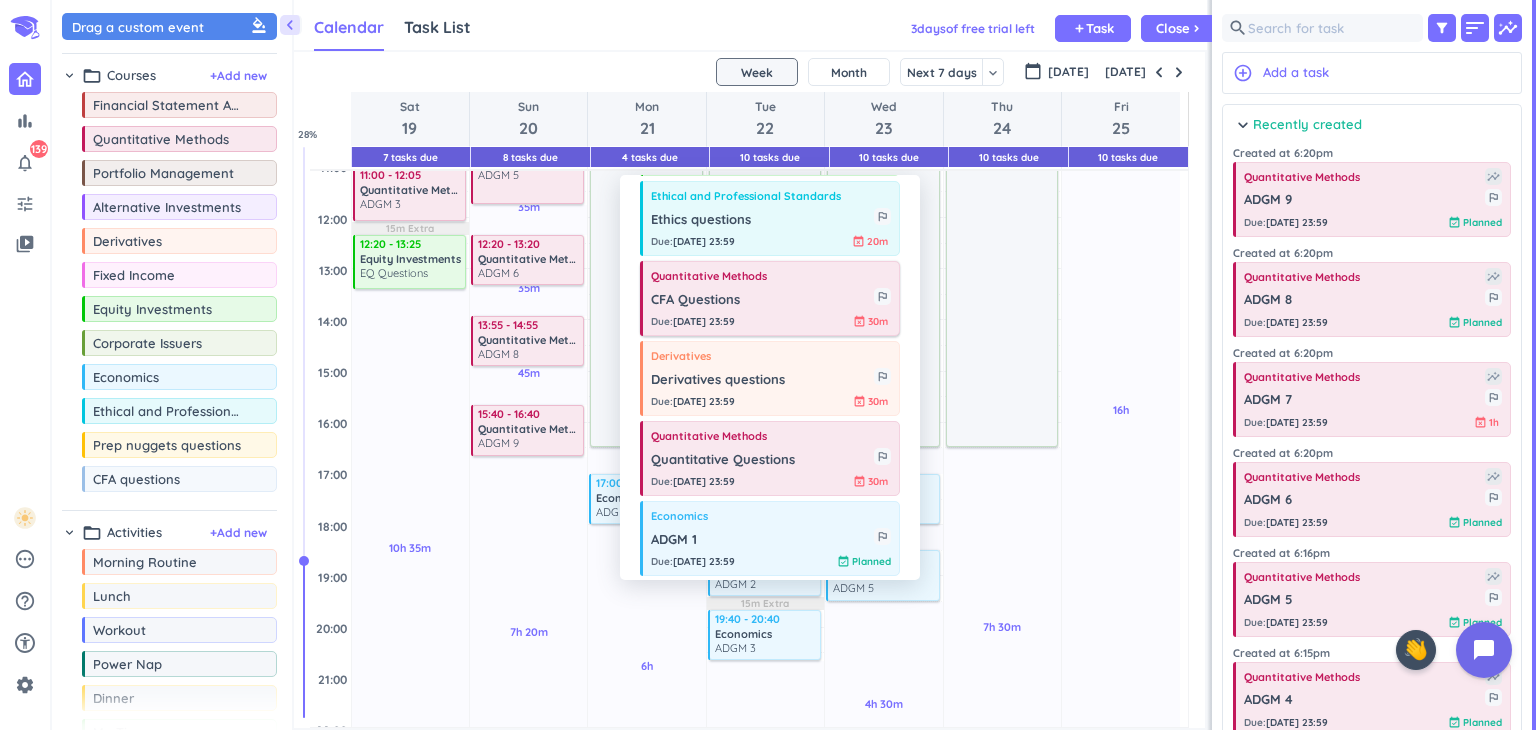 click on "Quantitative Methods CFA Questions outlined_flag Due :  [DATE] 23:59 event_busy 30m" at bounding box center [770, 298] 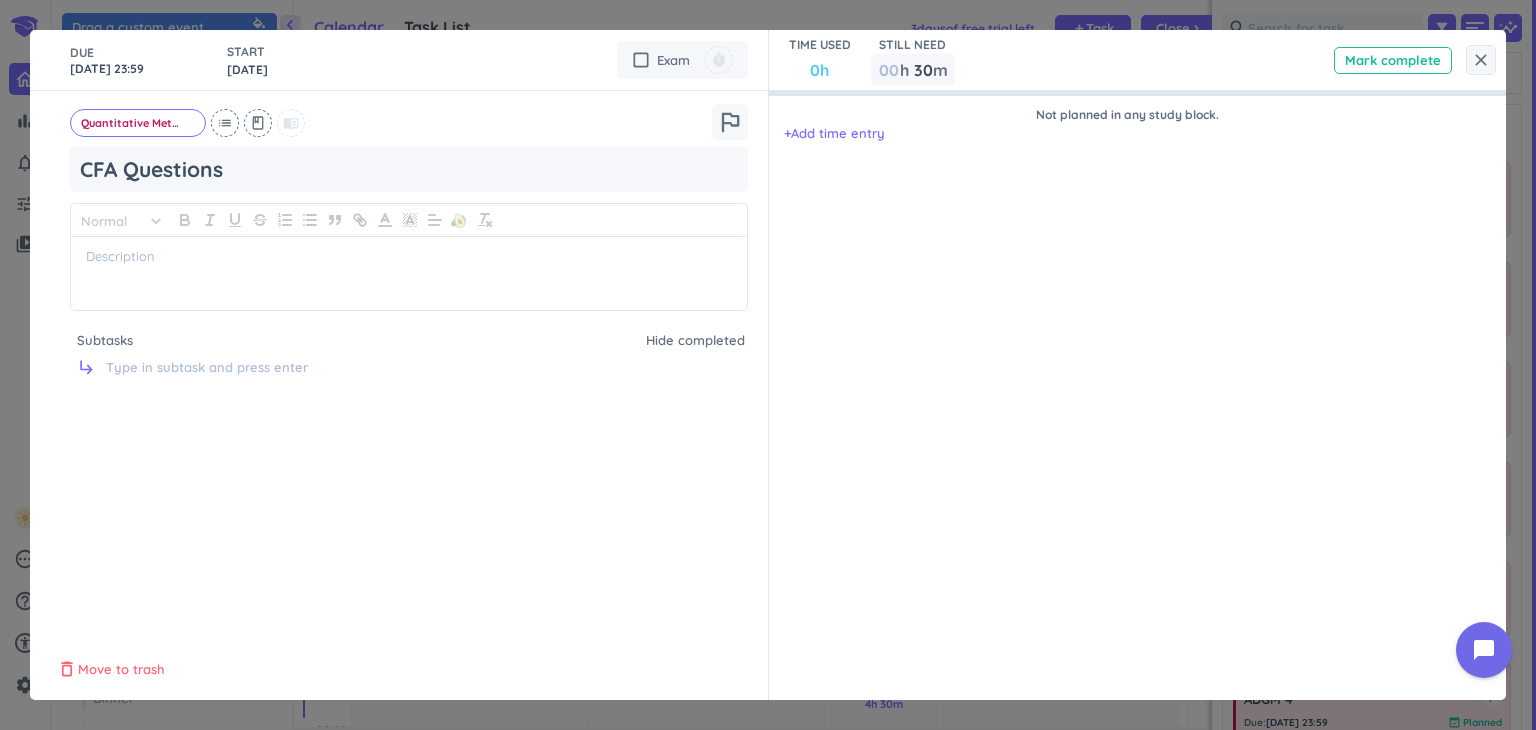 click on "Move to trash" at bounding box center [121, 670] 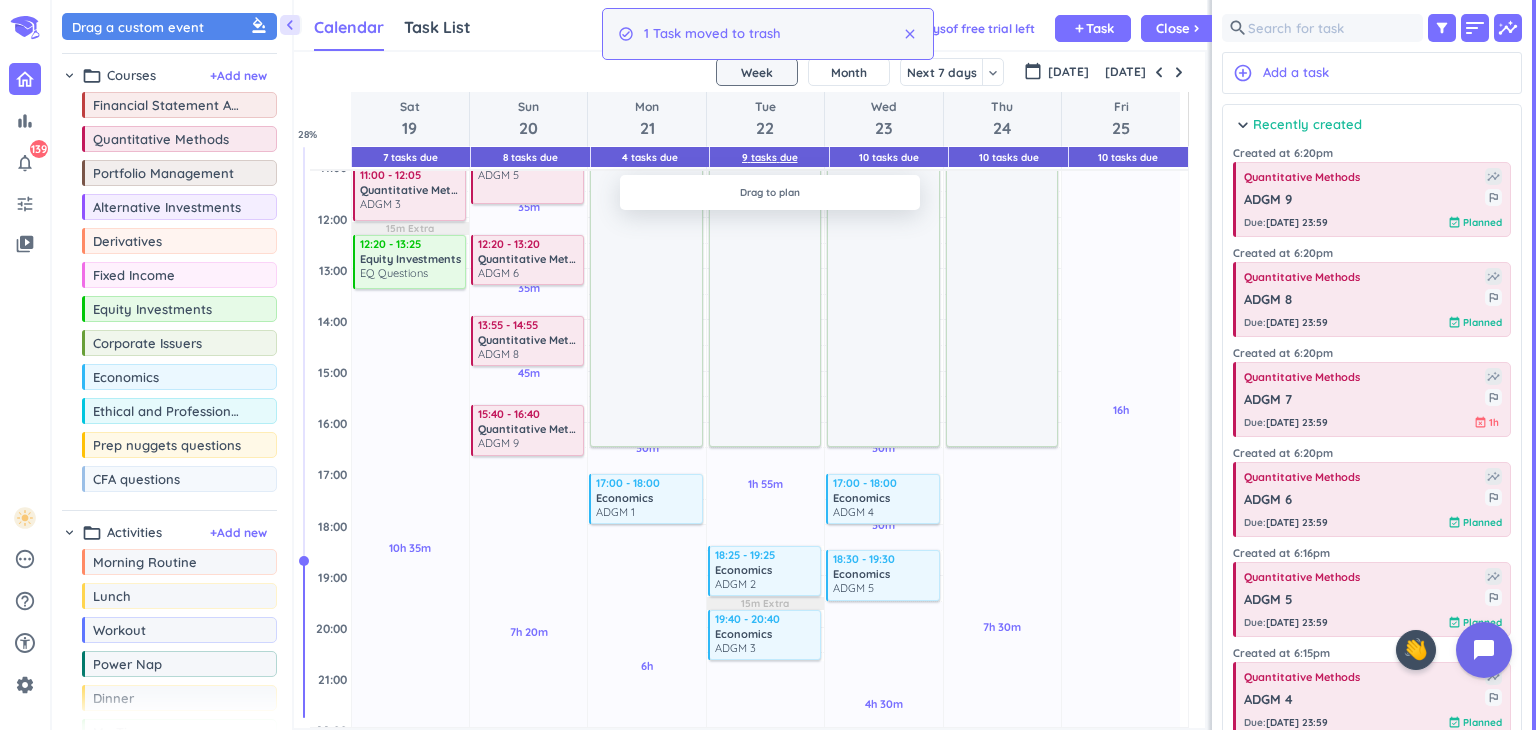 click on "9   Tasks   Due" at bounding box center [770, 157] 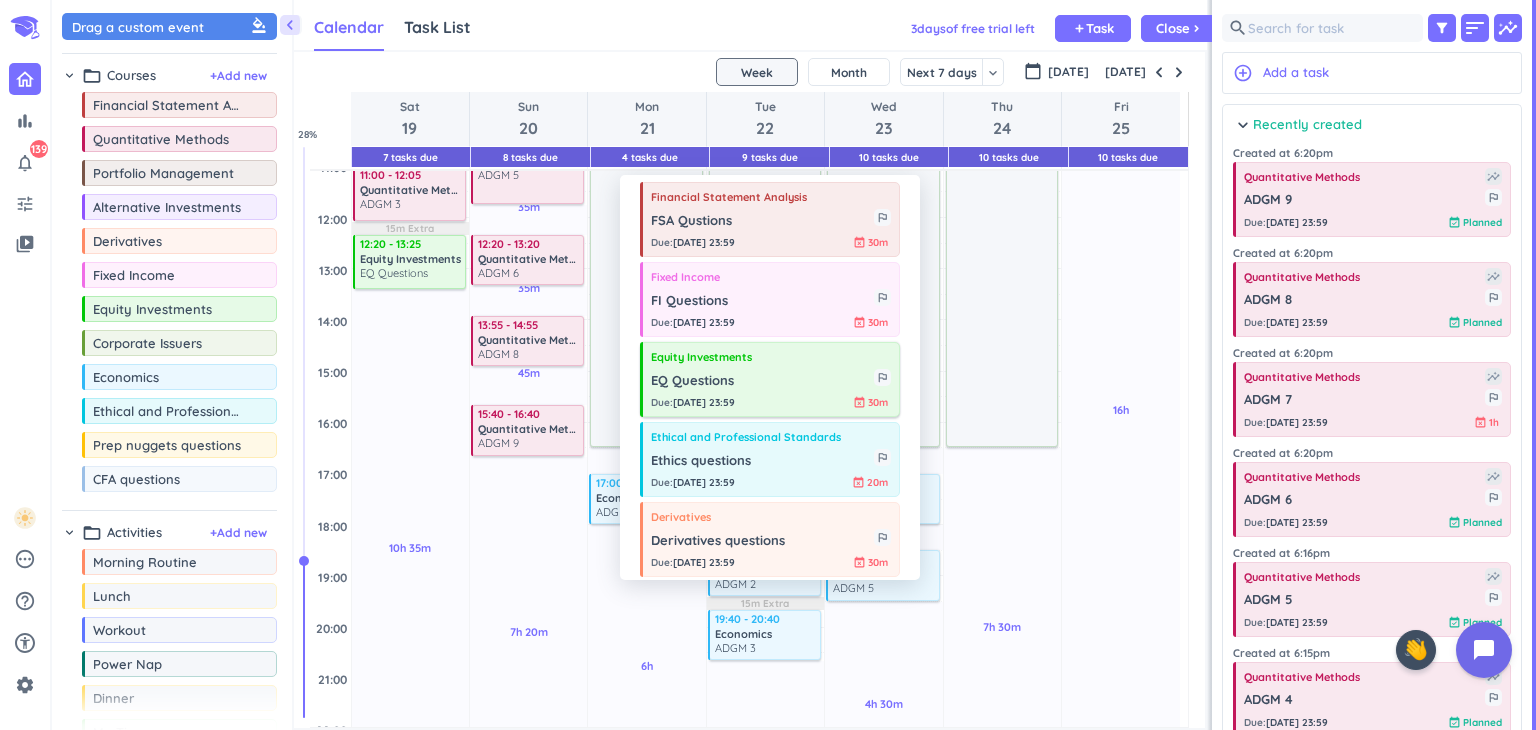 scroll, scrollTop: 0, scrollLeft: 0, axis: both 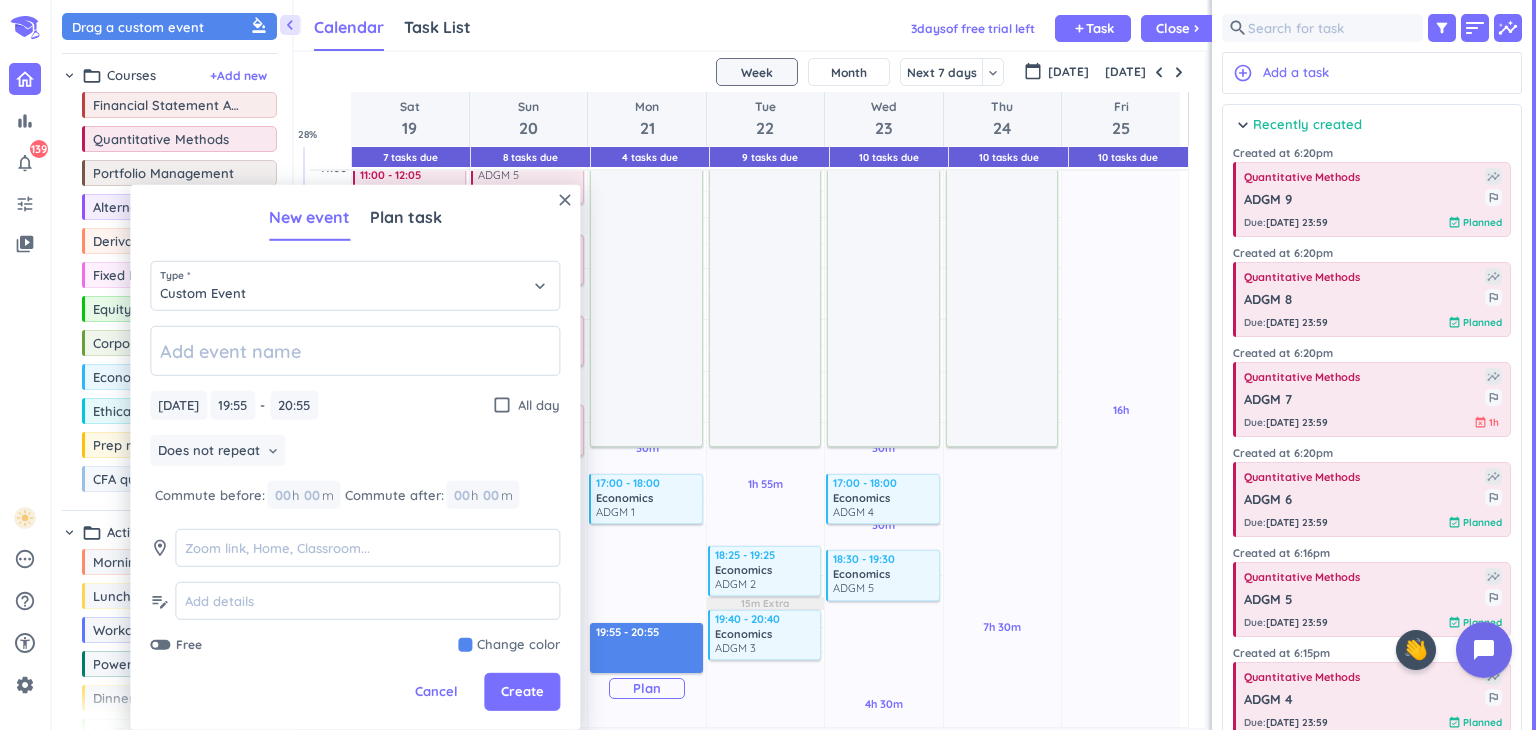 click on "6h  Past due Plan" at bounding box center [646, 678] 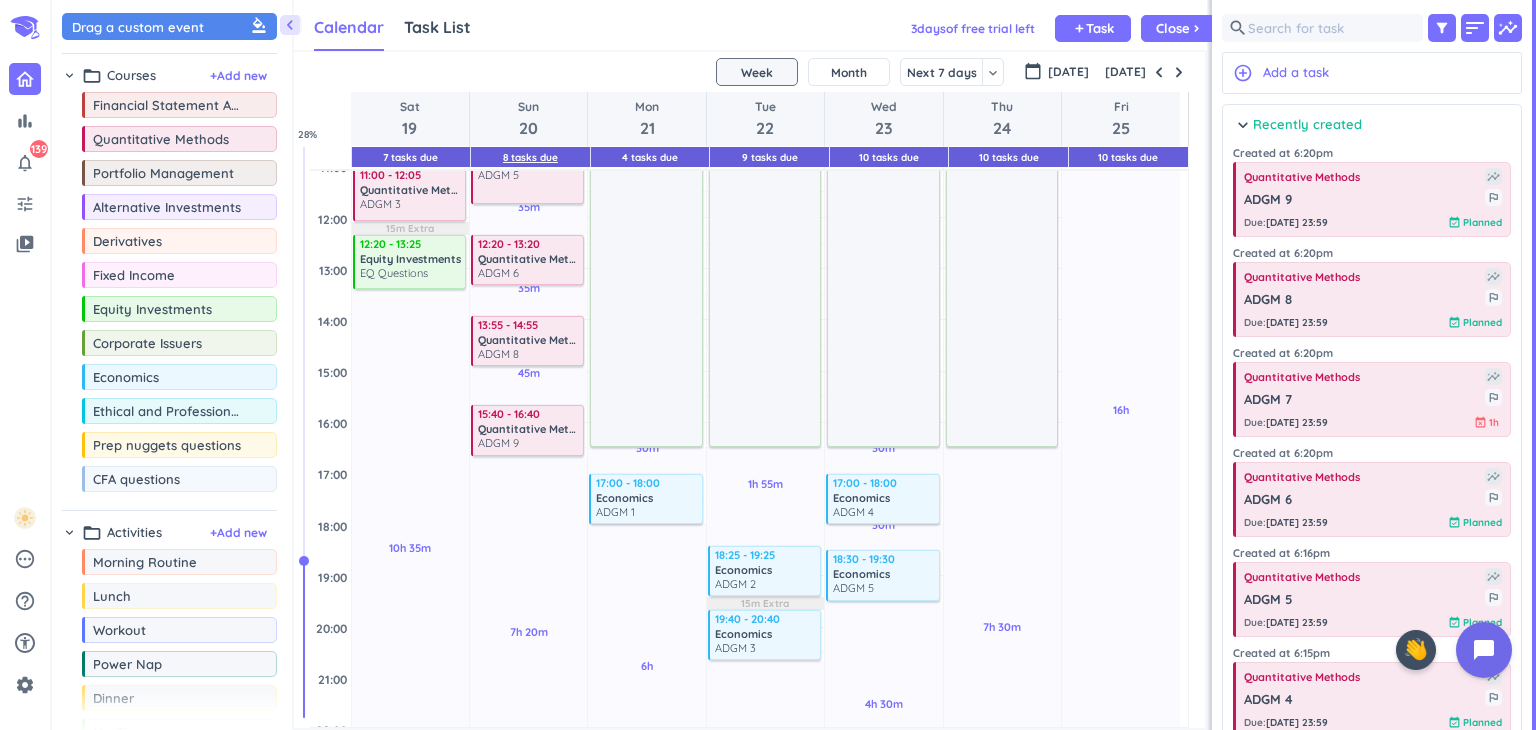 click on "8   Tasks   Due" at bounding box center (530, 157) 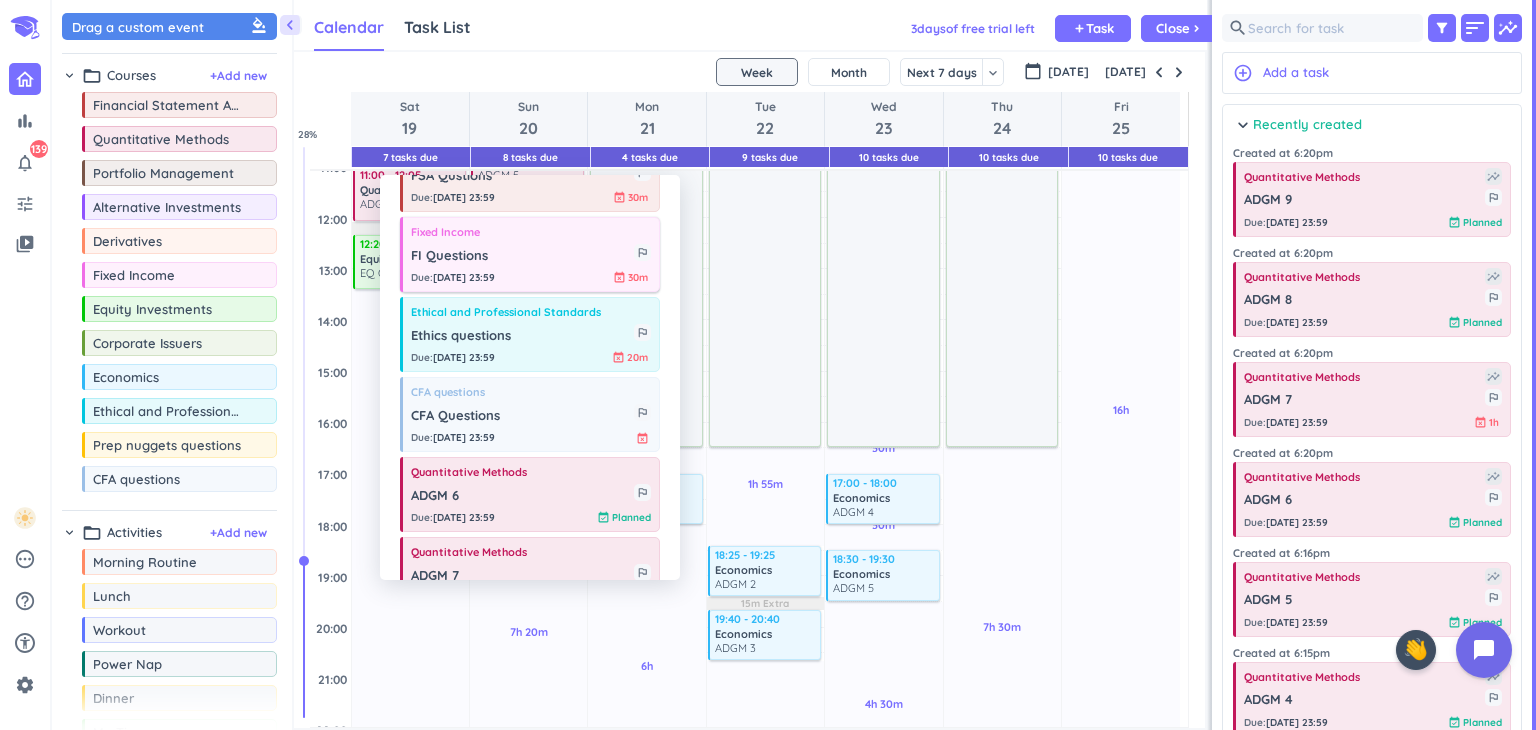 scroll, scrollTop: 0, scrollLeft: 0, axis: both 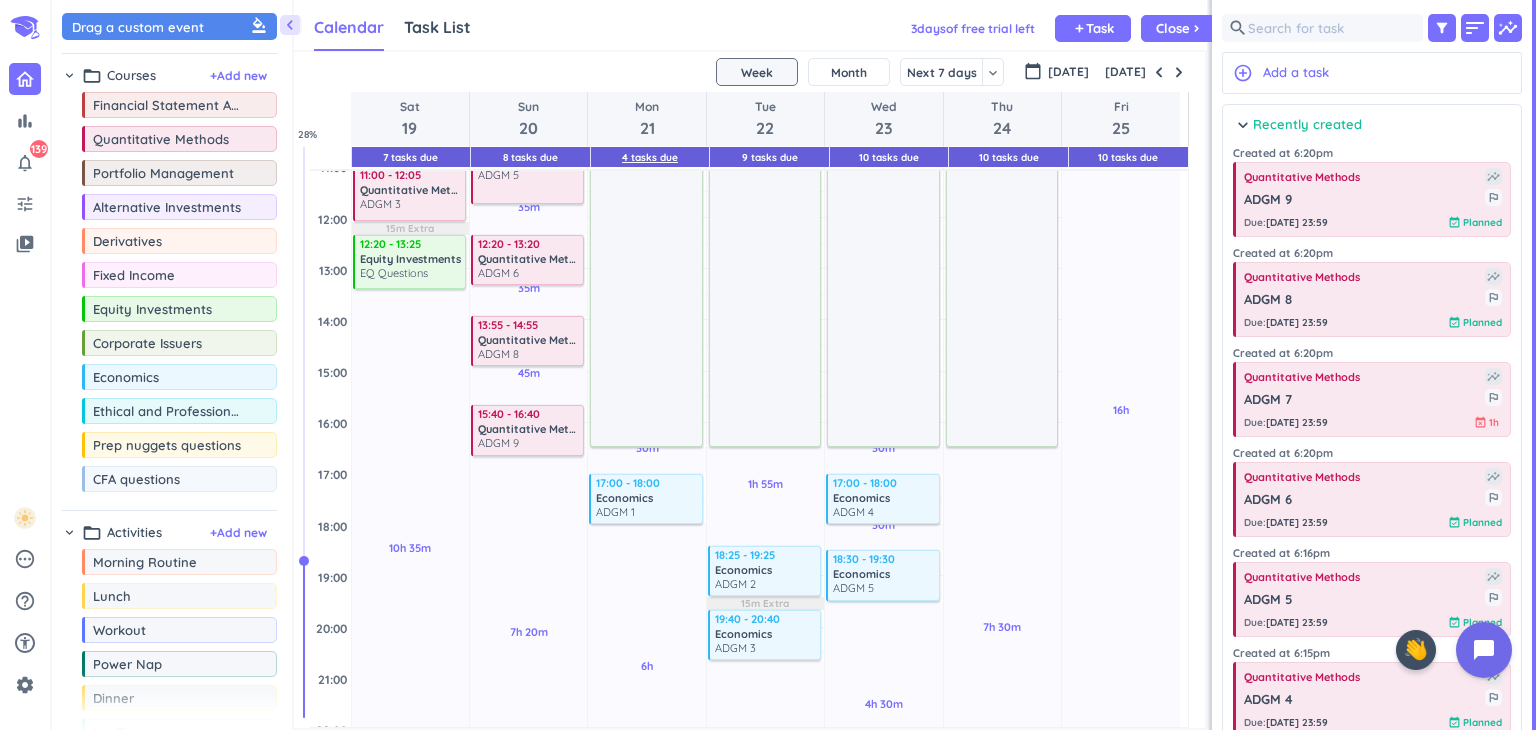 click on "4   Tasks   Due" at bounding box center (650, 157) 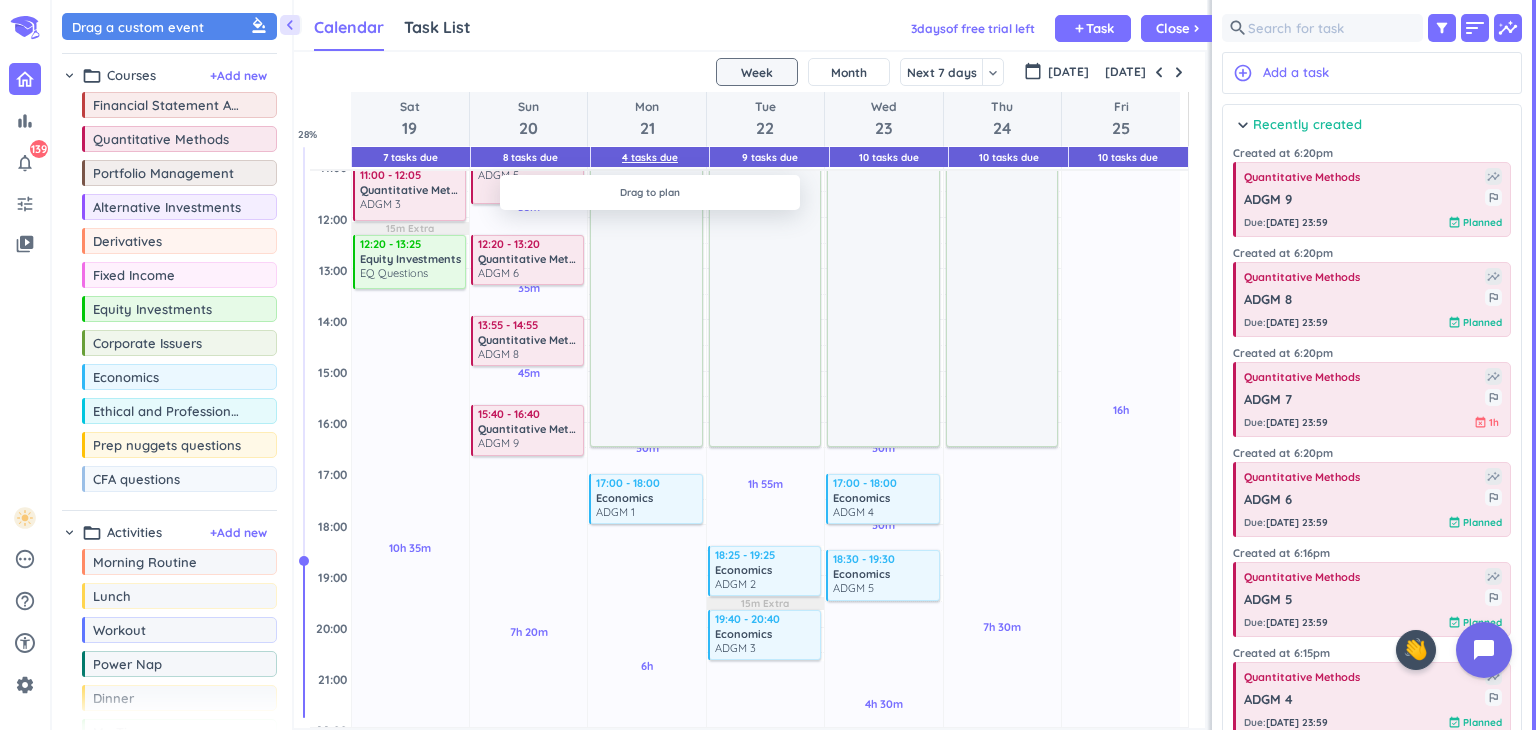 click on "4   Tasks   Due" at bounding box center [650, 157] 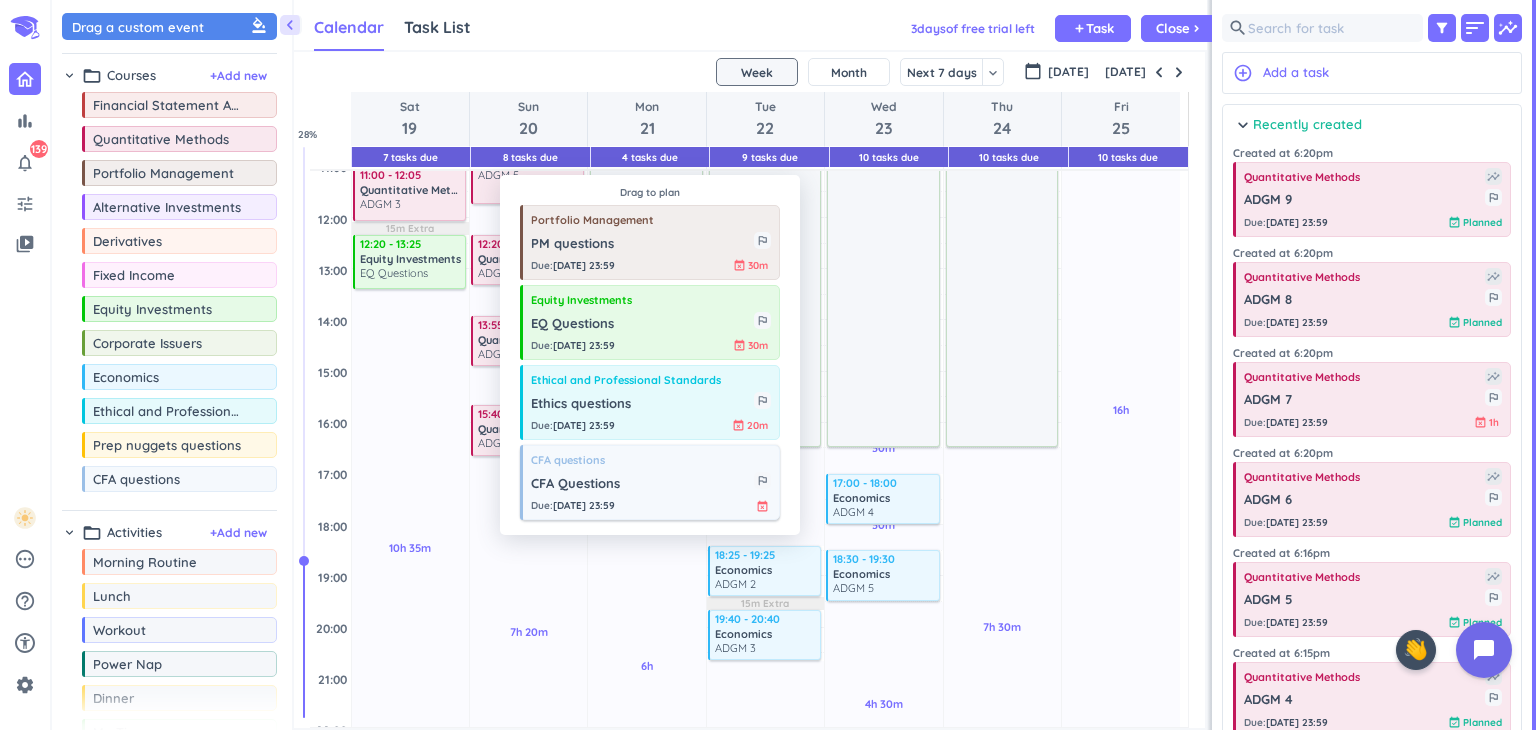 click on "[DATE] 23:59" at bounding box center [584, 505] 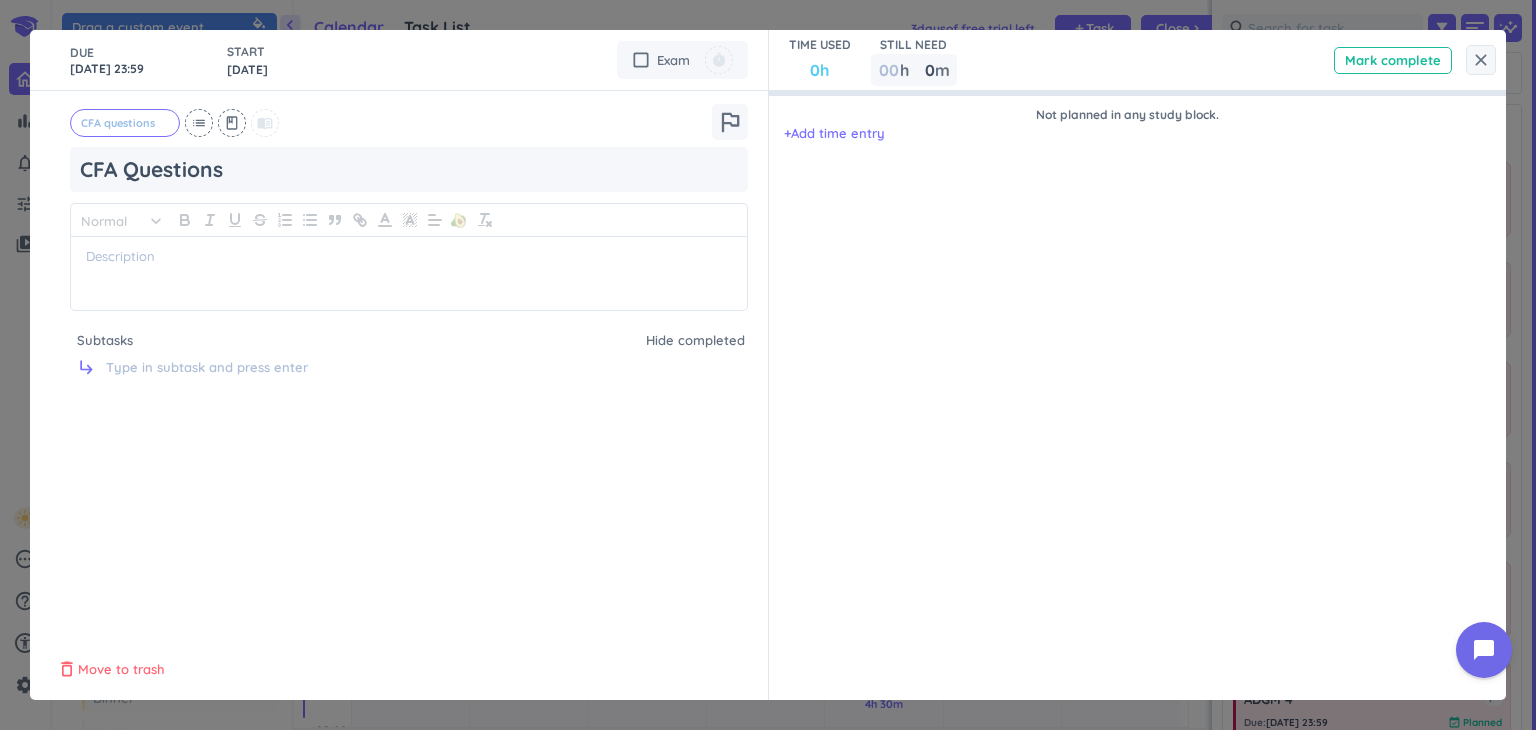 click on "Move to trash" at bounding box center (121, 670) 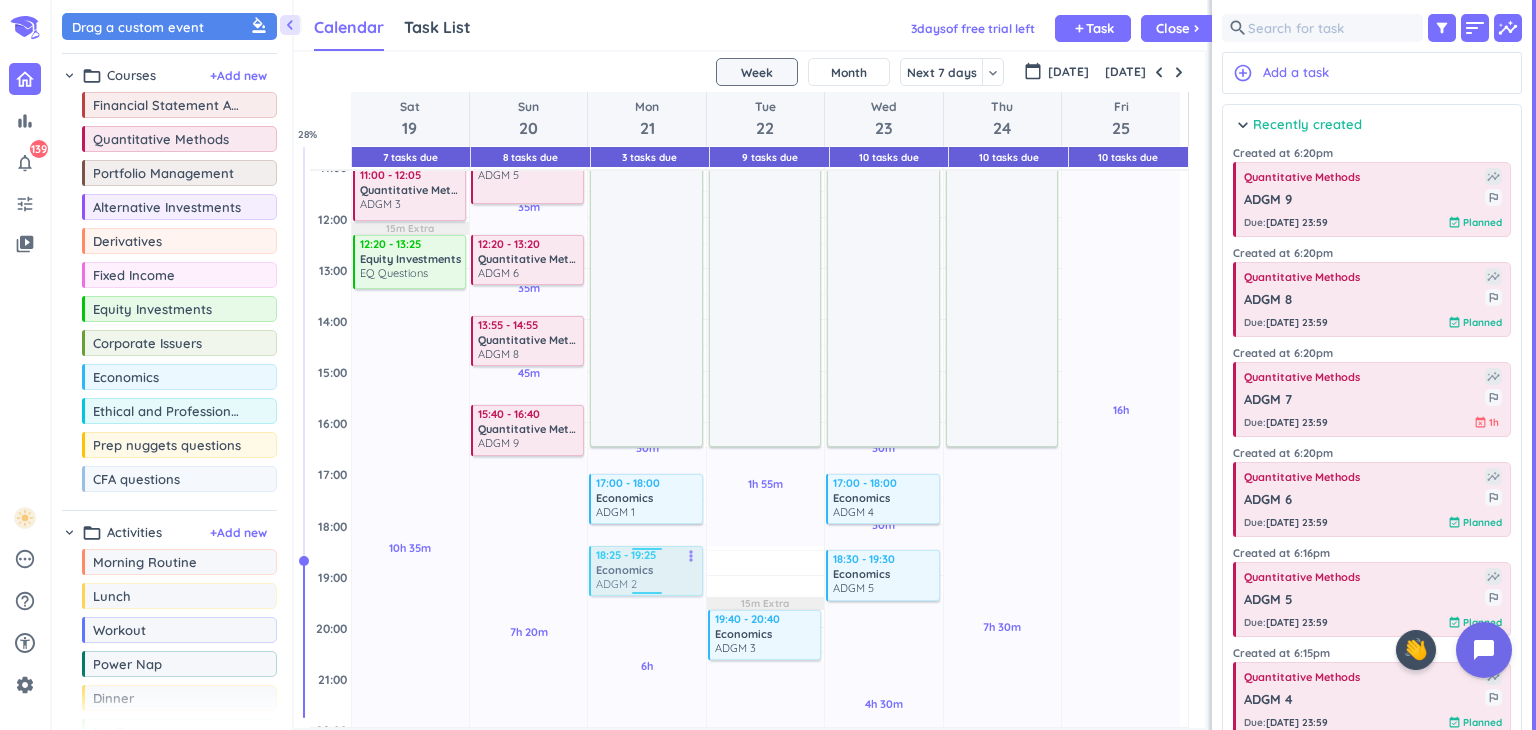 drag, startPoint x: 770, startPoint y: 570, endPoint x: 661, endPoint y: 577, distance: 109.22454 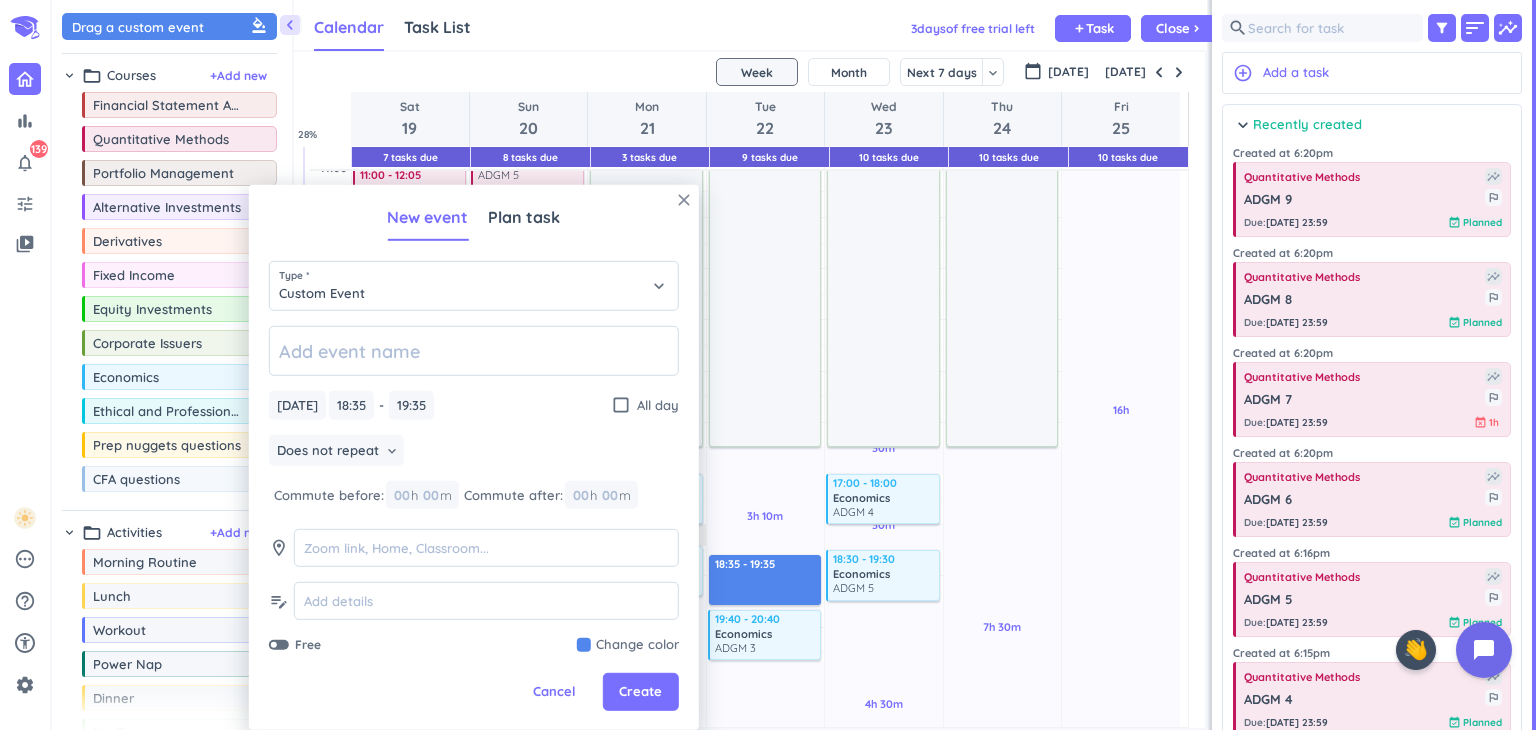 click on "close" at bounding box center (684, 200) 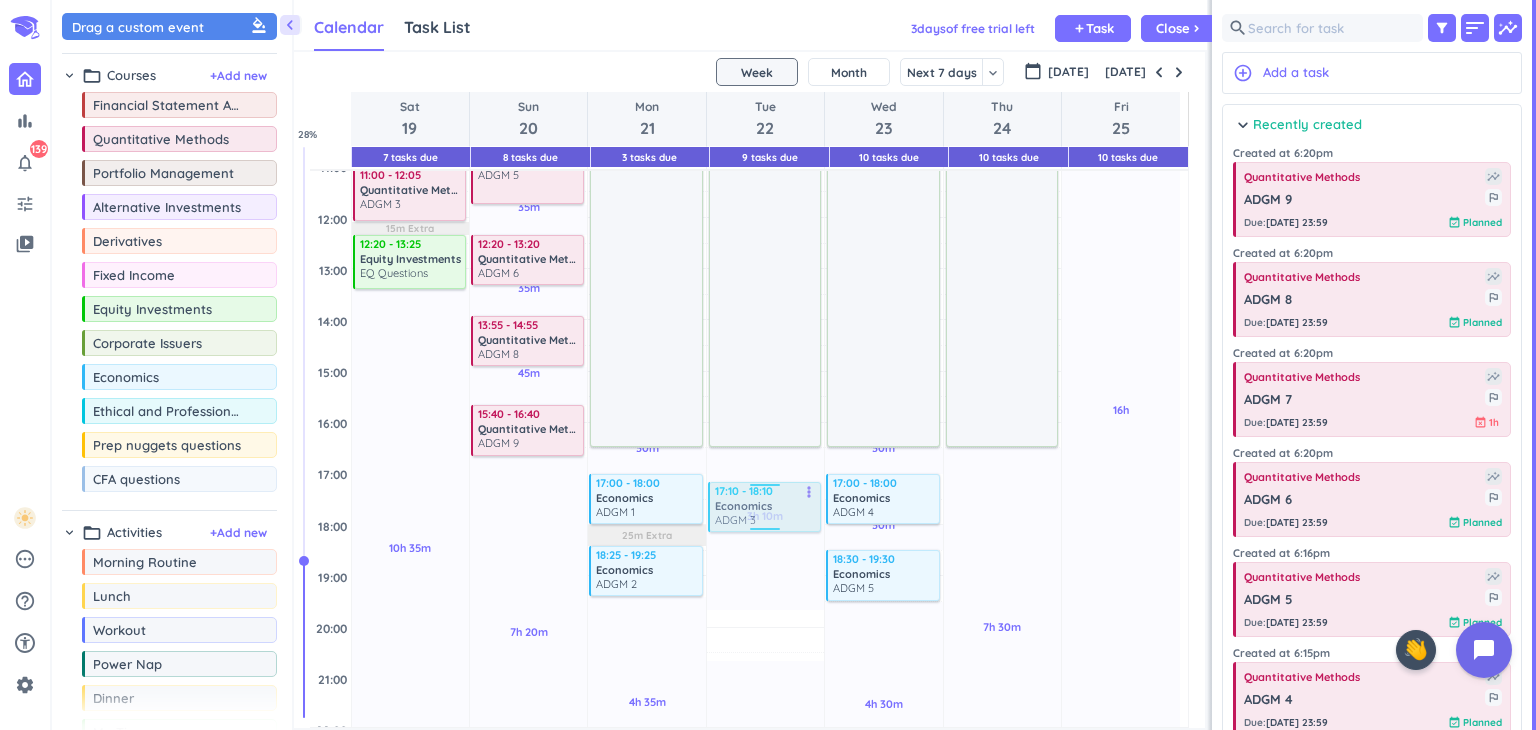 drag, startPoint x: 775, startPoint y: 636, endPoint x: 783, endPoint y: 505, distance: 131.24405 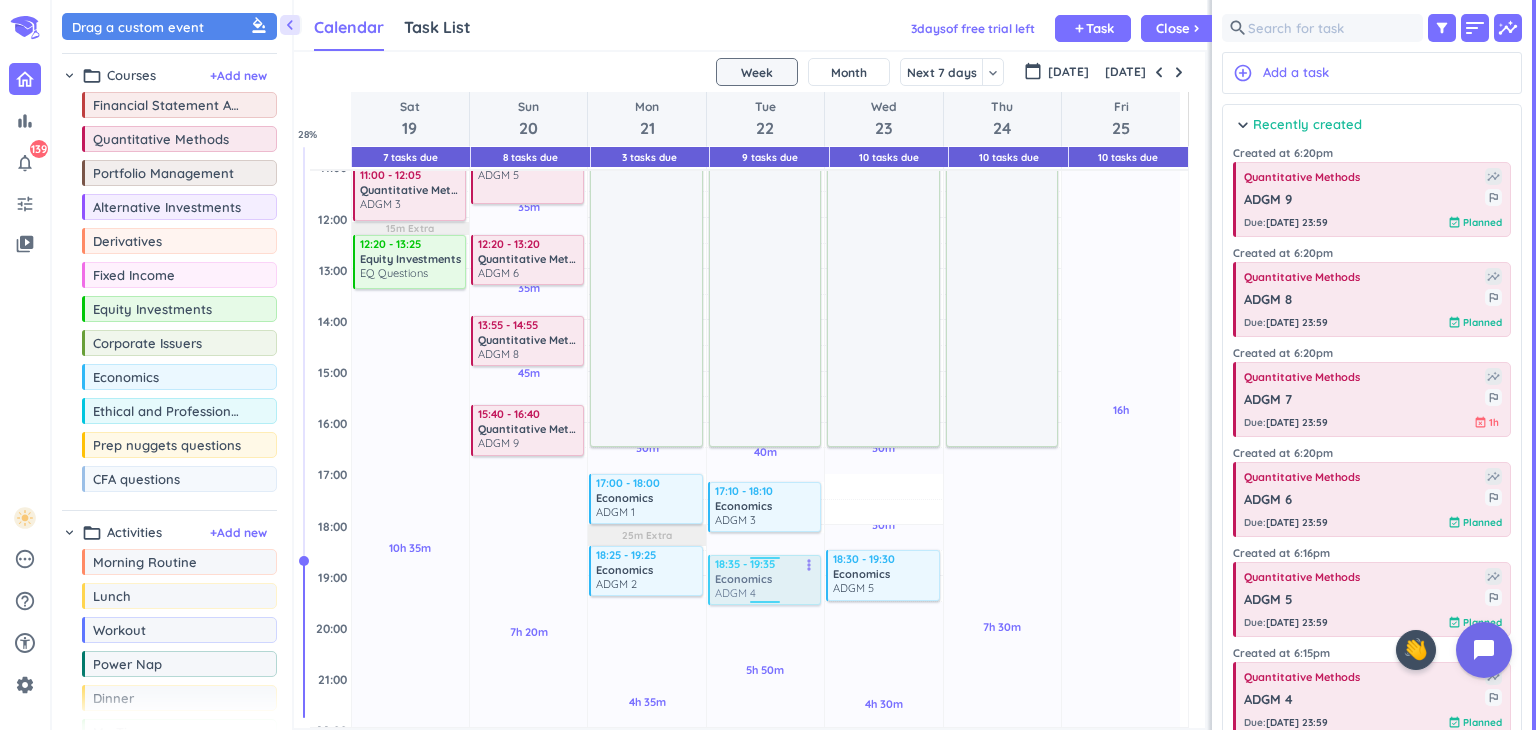 drag, startPoint x: 885, startPoint y: 500, endPoint x: 764, endPoint y: 570, distance: 139.78912 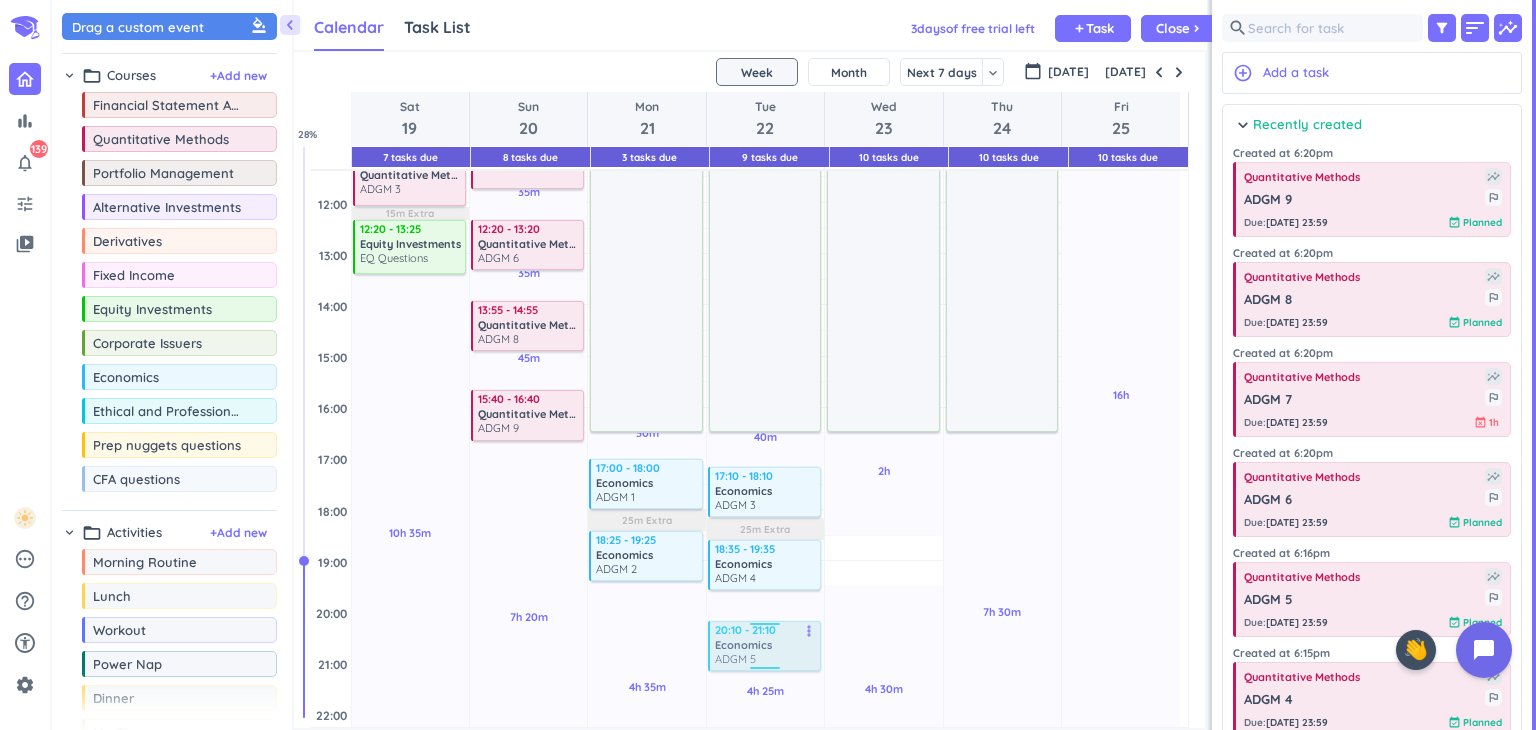 click on "30m Past due Plan 10h 35m Past due Plan 15m Extra 15m Extra 15m Extra Adjust Awake Time Adjust Awake Time 08:30 - 09:25 Quantitative Methods ADGM 1 more_vert 09:40 - 10:45 Quantitative Methods ADGM 2 more_vert 11:00 - 12:05 Quantitative Methods ADGM 3 more_vert 12:20 - 13:25 Equity Investments EQ Questions more_vert 7  35m Past due Plan 30m Past due Plan 35m Past due Plan 35m Past due Plan 45m Past due Plan 7h 20m Past due Plan Adjust Awake Time Adjust Awake Time 08:35 - 09:55 Quantitative Methods ADGM 4 more_vert 10:25 - 11:45 Quantitative Methods ADGM 5 more_vert 12:20 - 13:20 Quantitative Methods ADGM 6 more_vert 13:55 - 14:55 Quantitative Methods ADGM 8 more_vert 15:40 - 16:40 Quantitative Methods ADGM 9 more_vert 8  30m Past due Plan 4h 35m Past due Plan 25m Extra Adjust Awake Time Adjust Awake Time 08:00 - 16:30 Work delete_outline 17:00 - 18:00 Economics ADGM 1 more_vert 18:25 - 19:25 Economics ADGM 2 more_vert 3  40m Past due Plan 4h 25m Past due Plan 25m Extra Adjust Awake Time Adjust Awake Time Work" at bounding box center (745, 407) 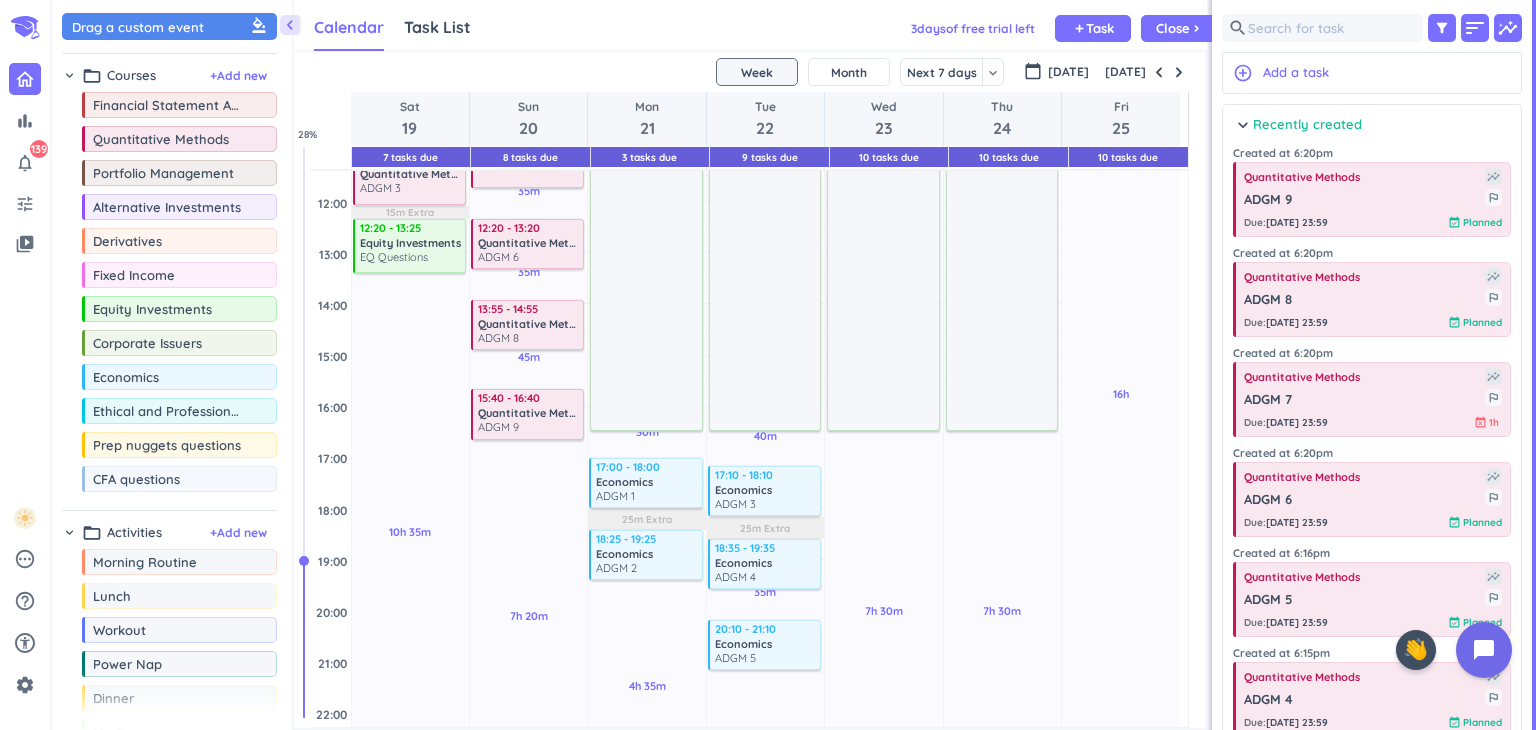 scroll, scrollTop: 320, scrollLeft: 0, axis: vertical 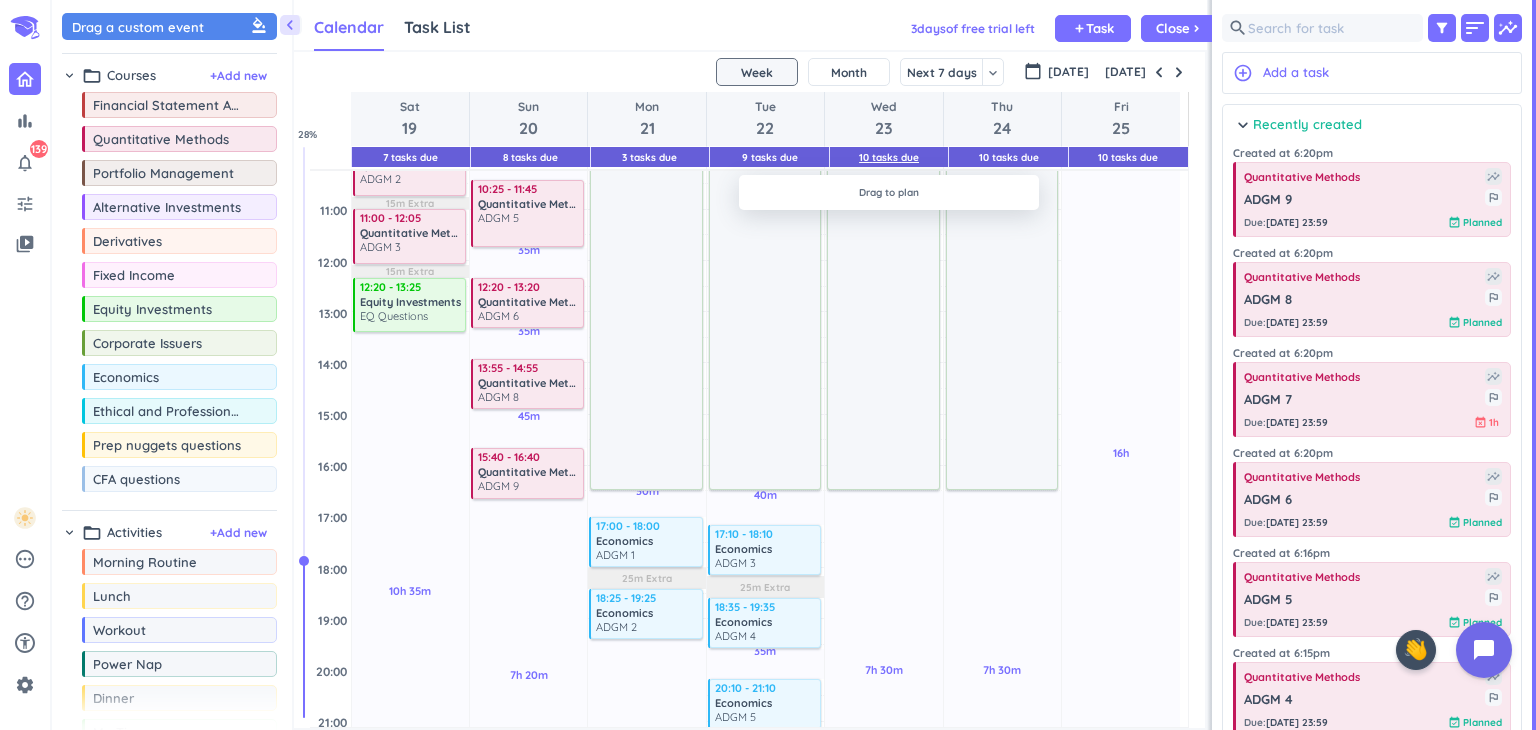 click on "10   Tasks   Due" at bounding box center [889, 157] 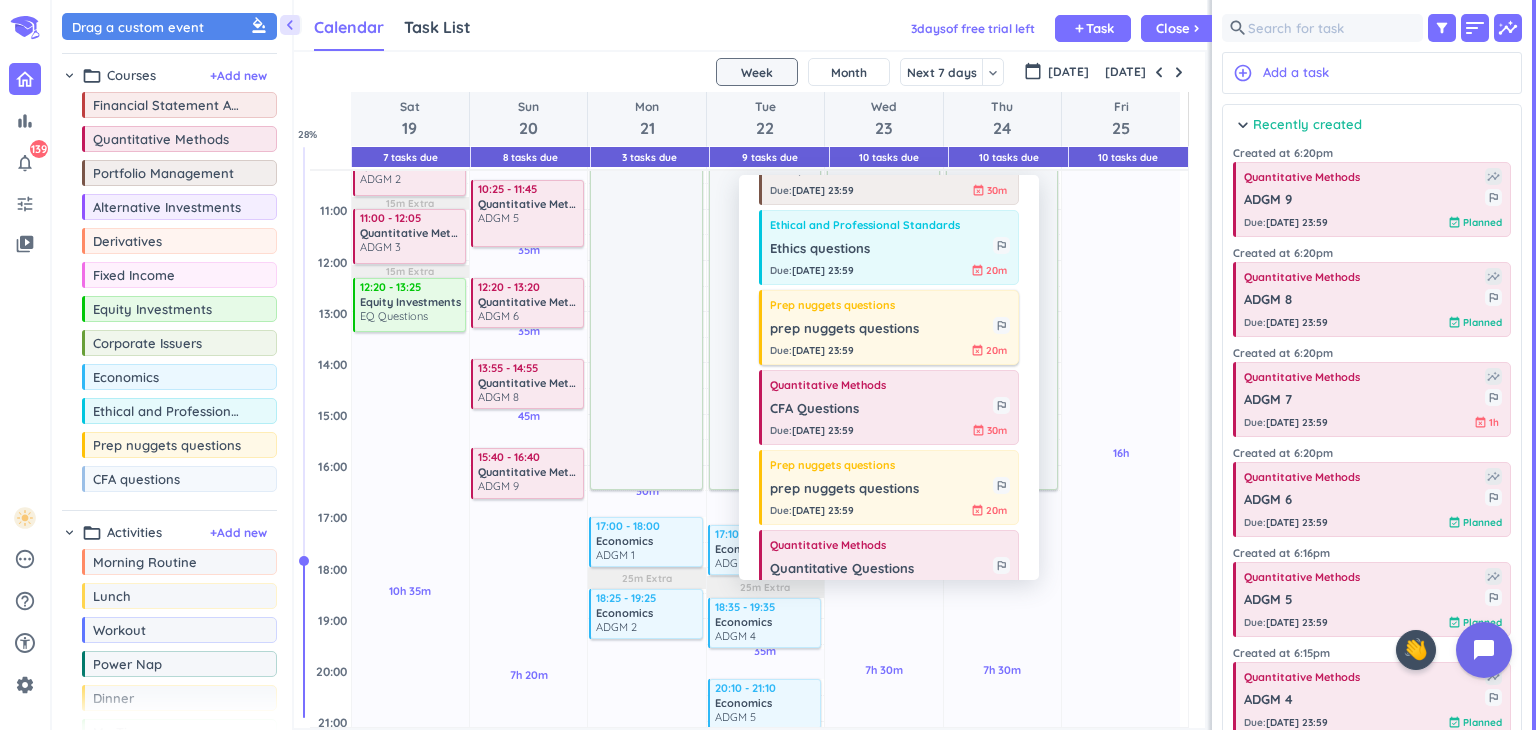 scroll, scrollTop: 82, scrollLeft: 0, axis: vertical 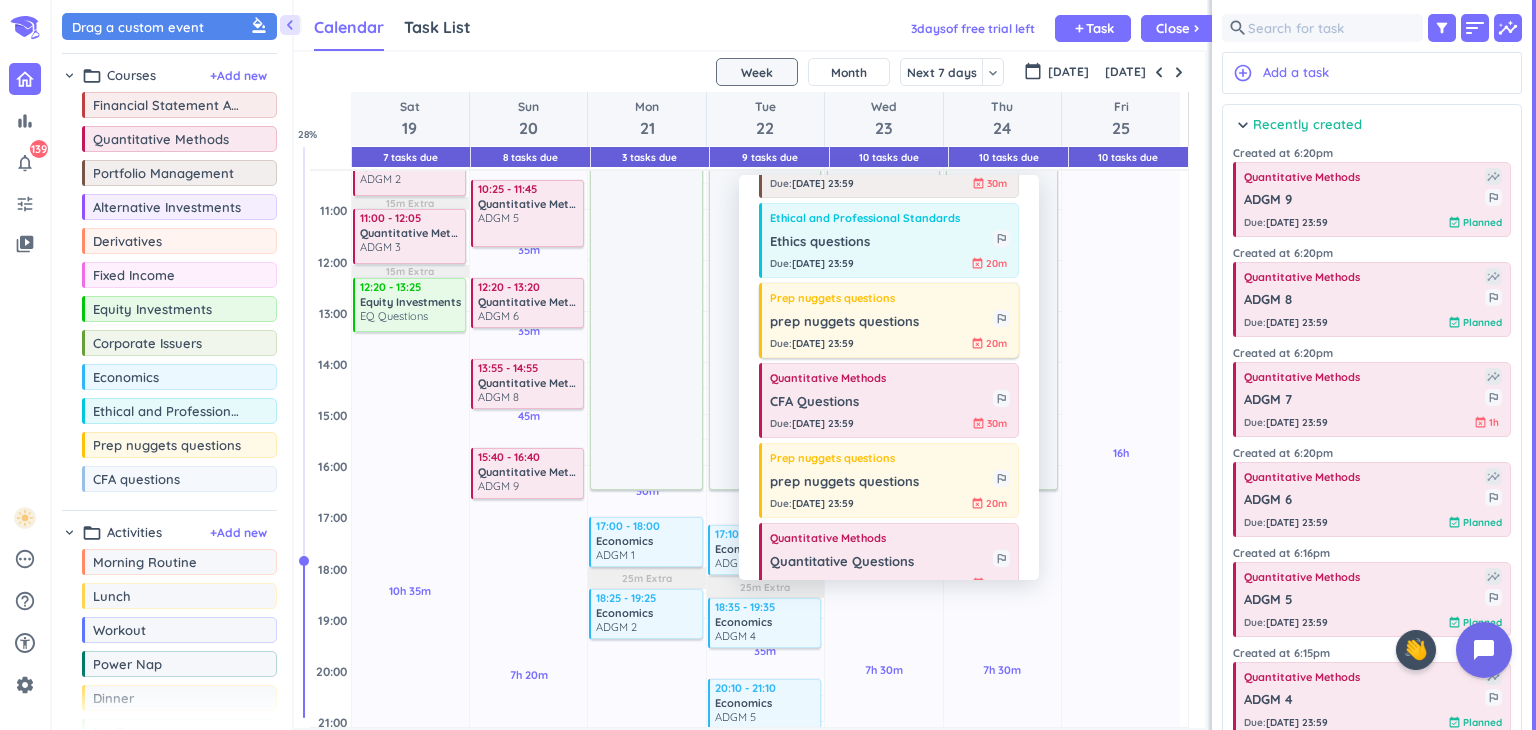 click on "prep nuggets questions" at bounding box center (881, 322) 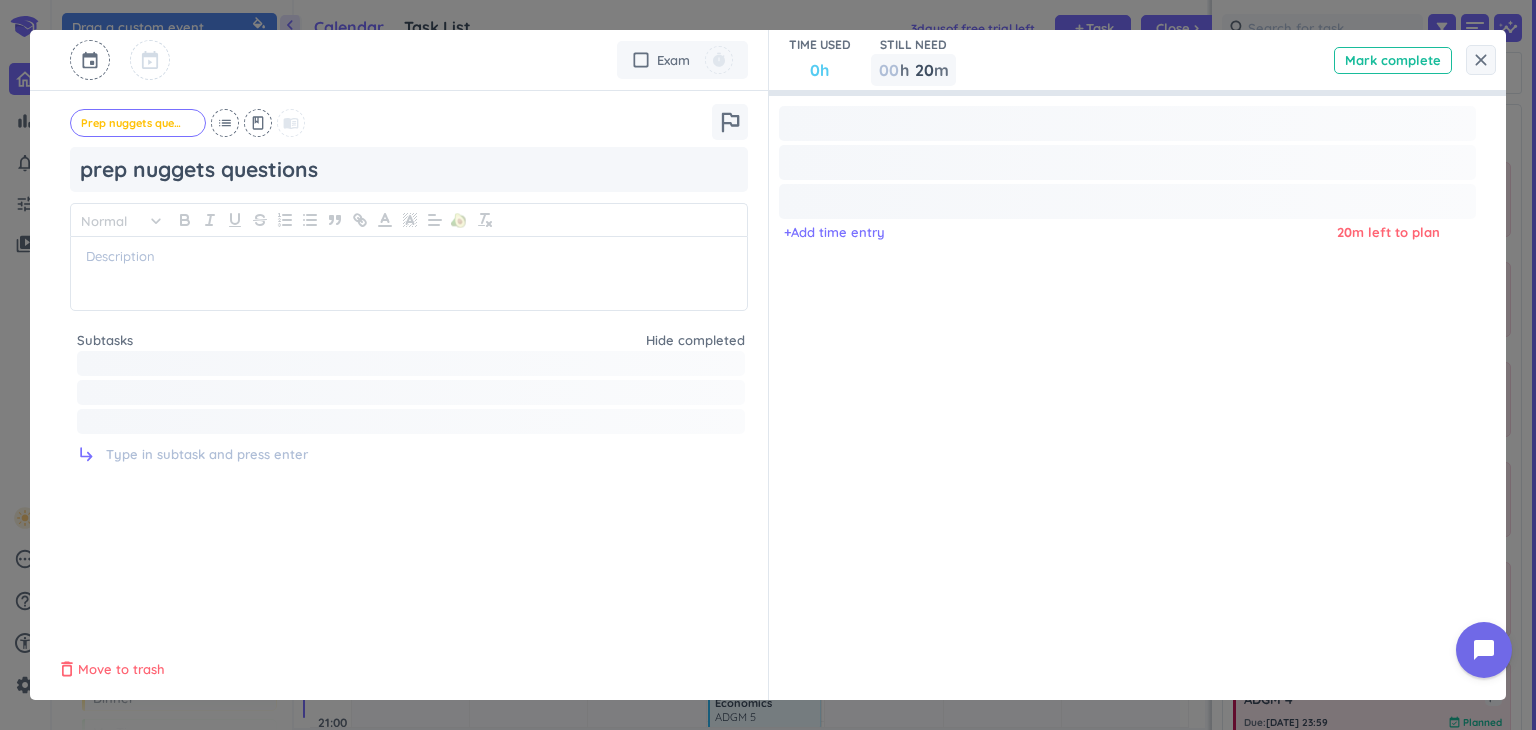click on "Move to trash" at bounding box center (121, 670) 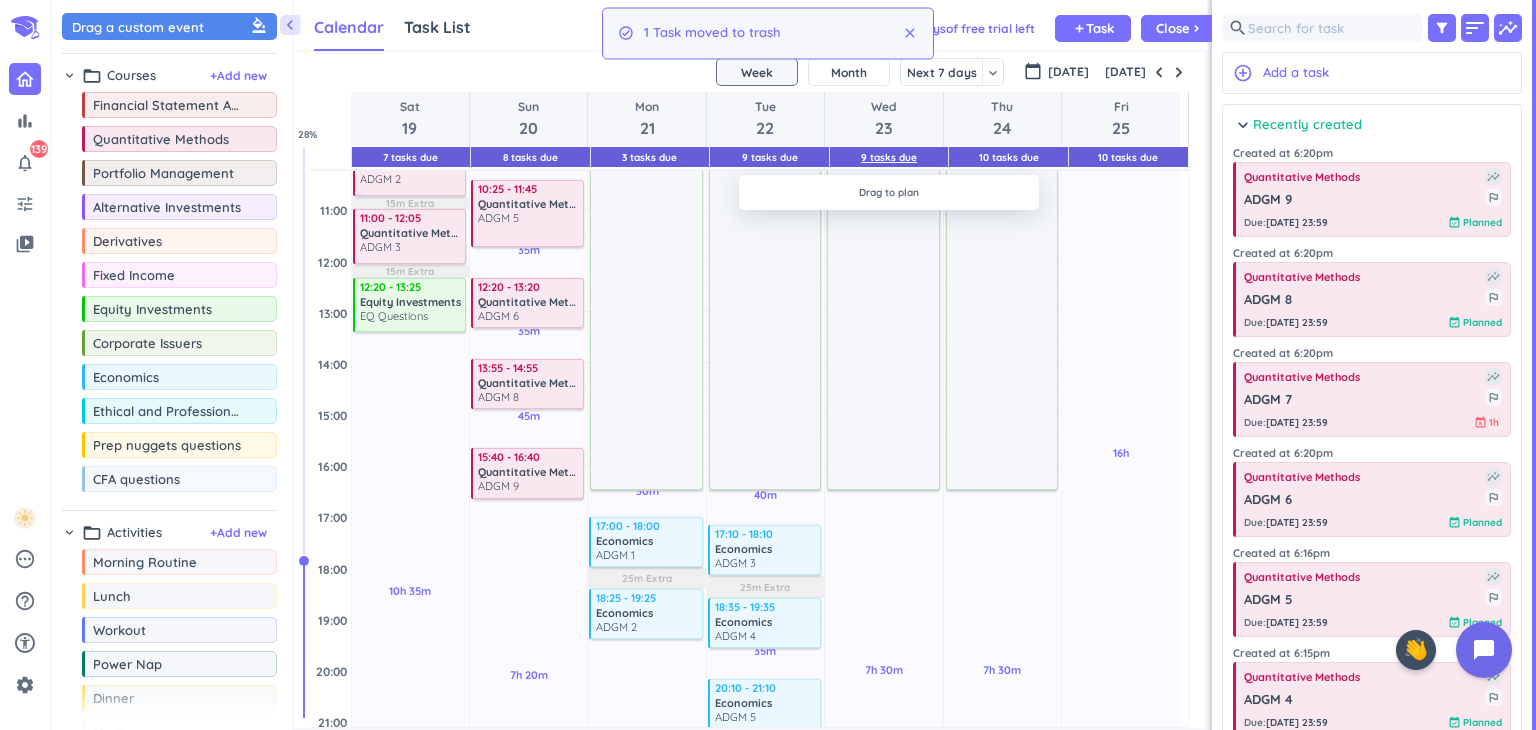 click on "9   Tasks   Due" at bounding box center [889, 157] 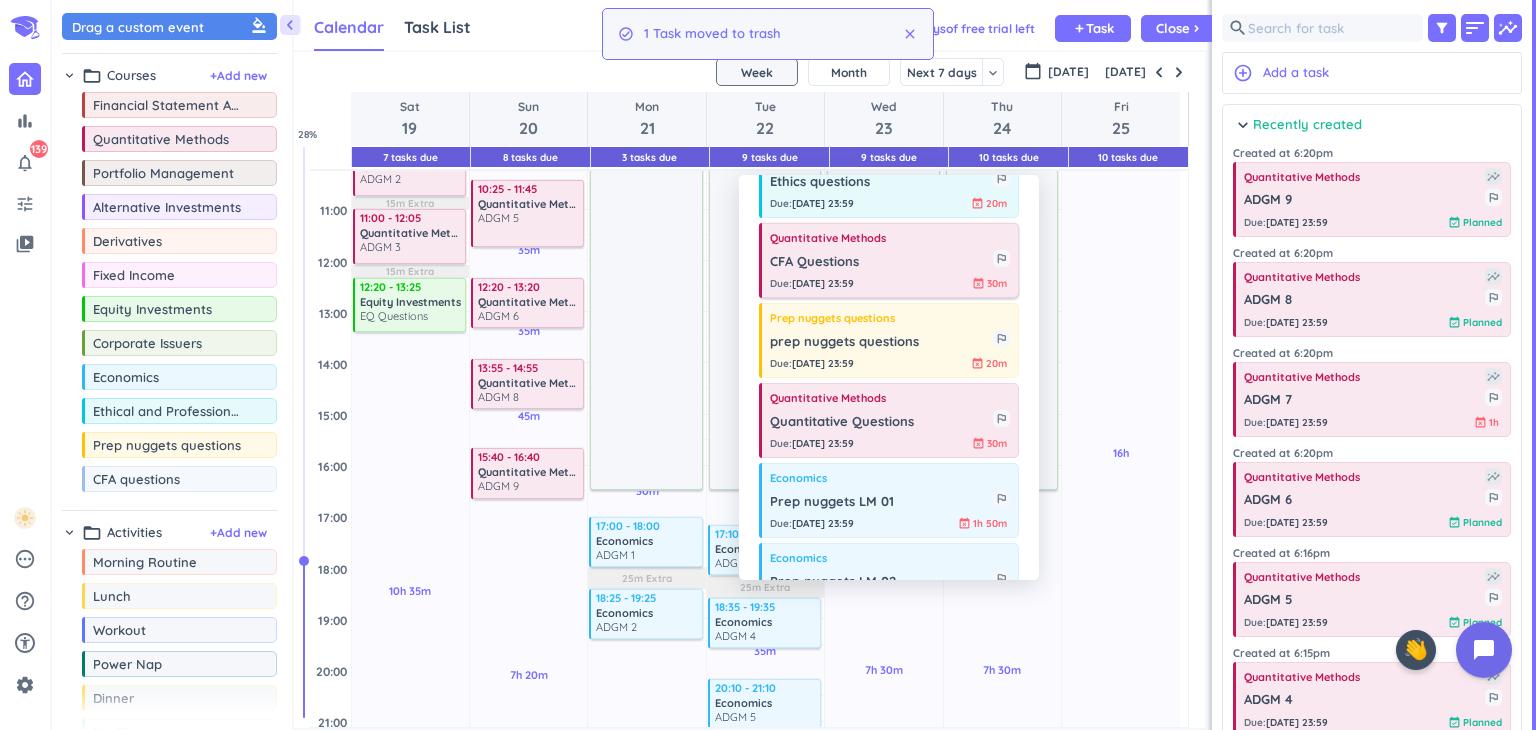 scroll, scrollTop: 147, scrollLeft: 0, axis: vertical 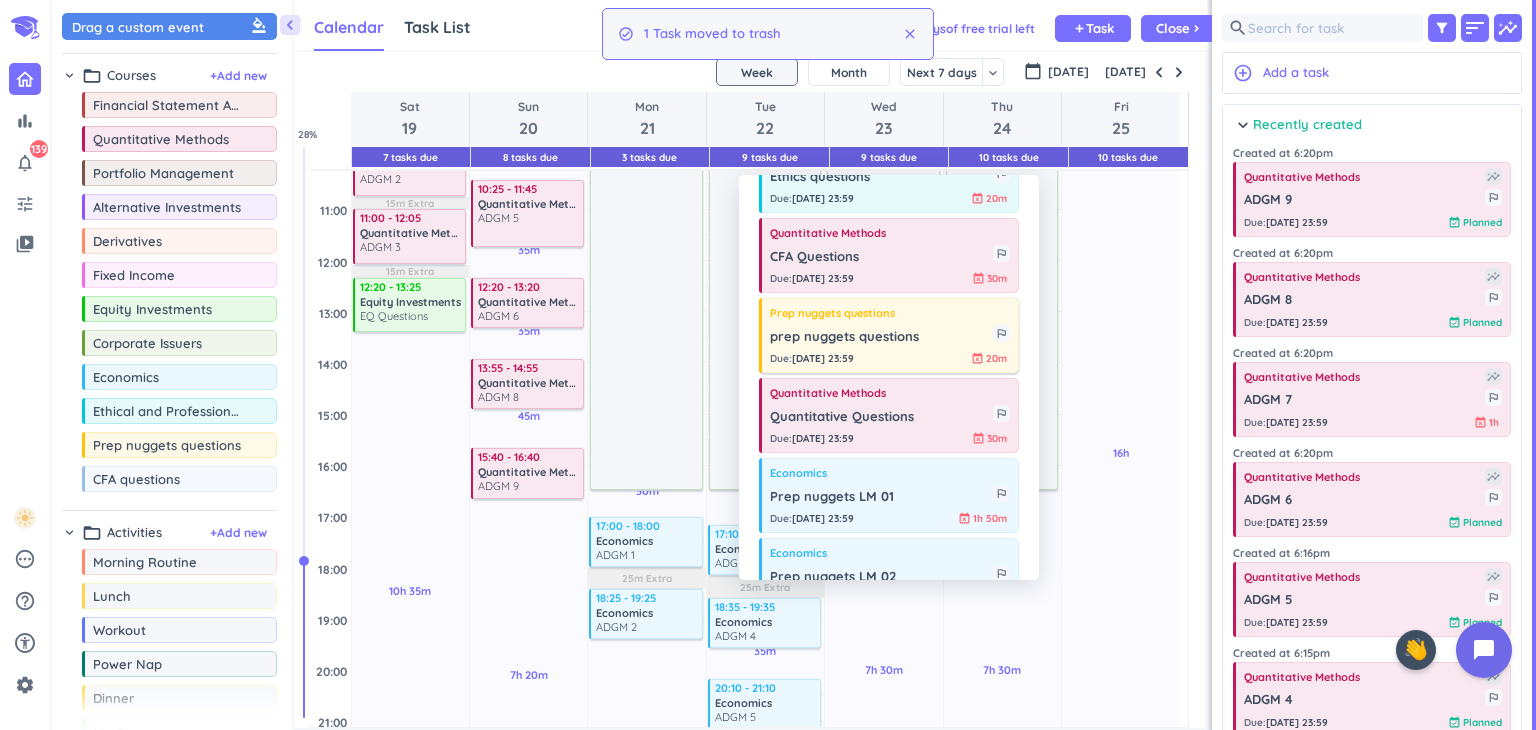 click on "Due :  [DATE] 23:59 event_busy 20m" at bounding box center (890, 358) 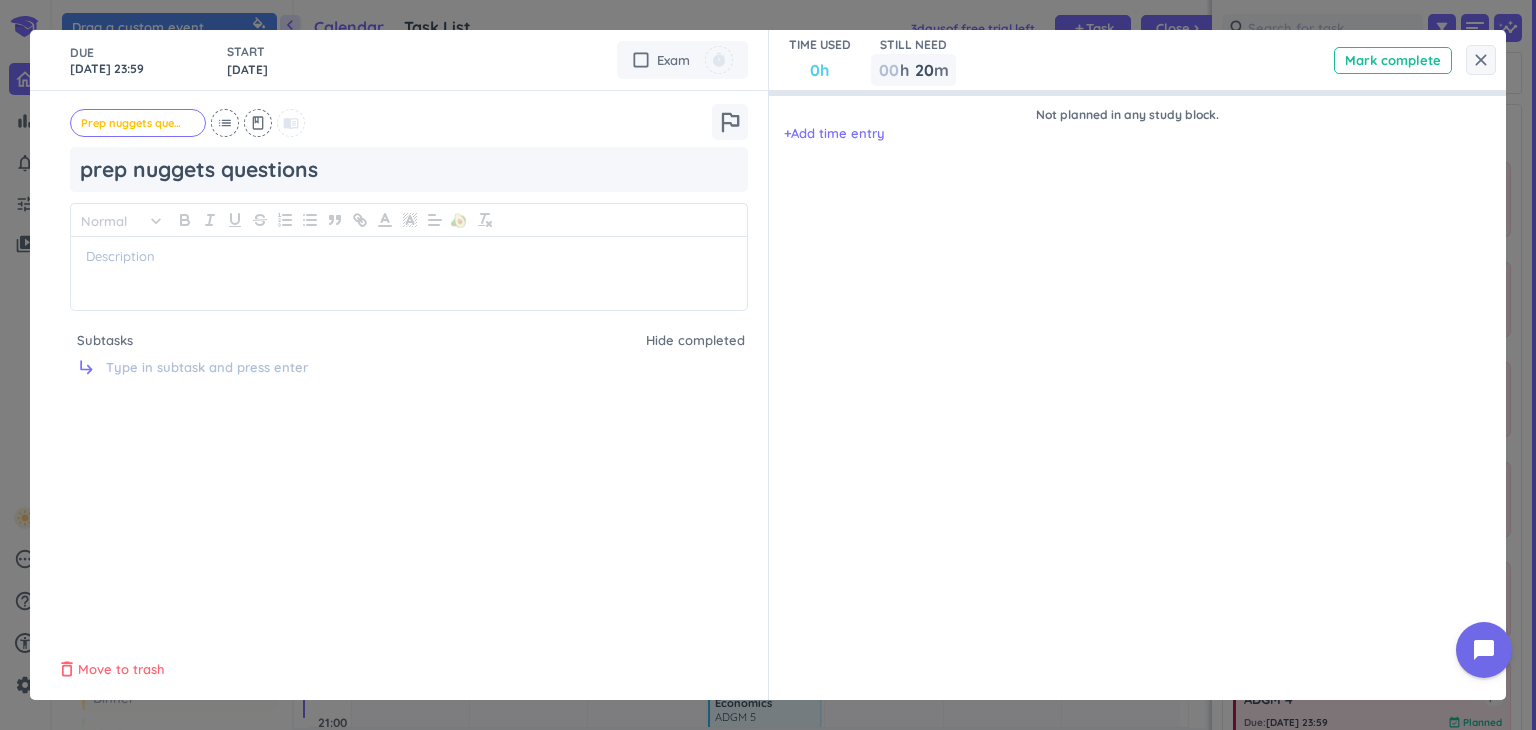 click on "Move to trash" at bounding box center [121, 670] 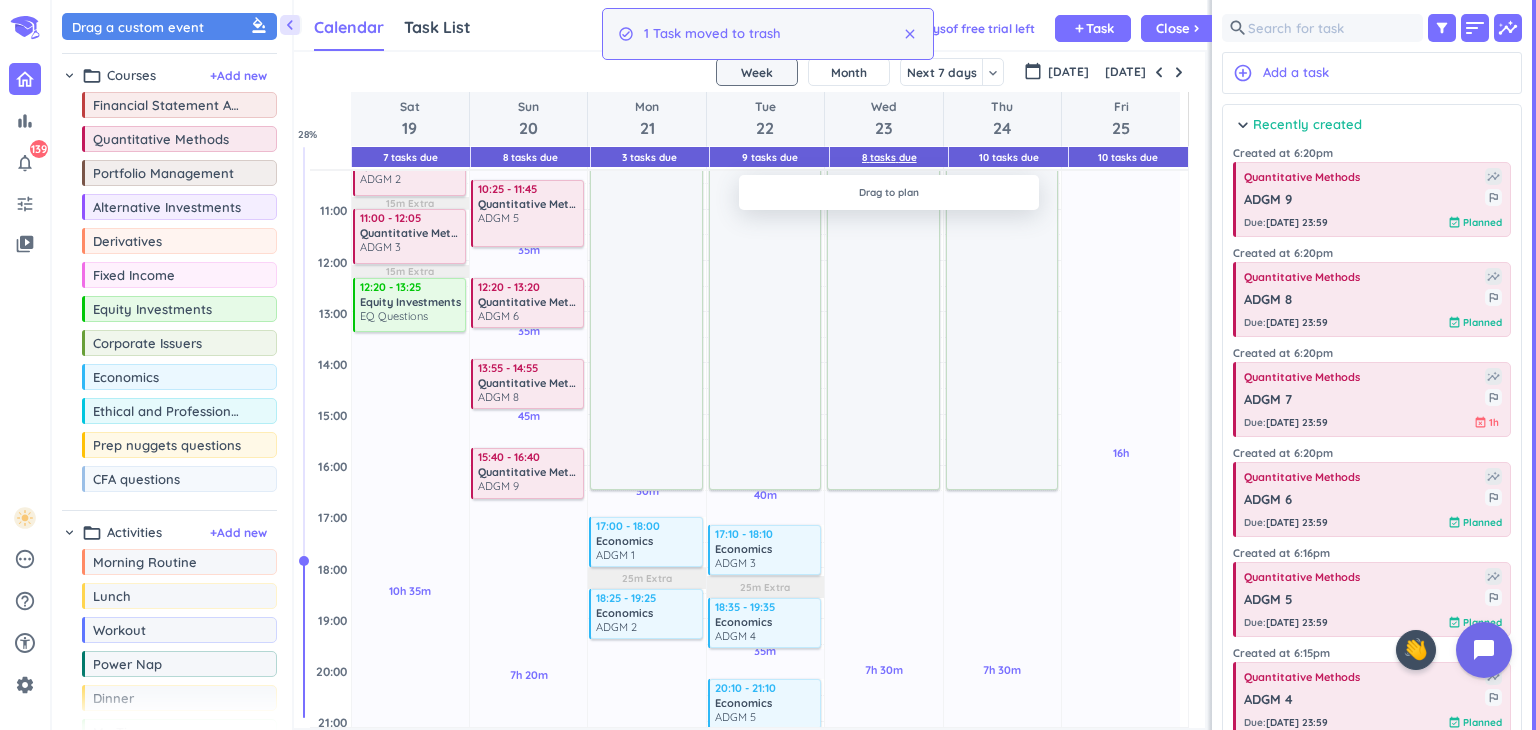 click on "8   Tasks   Due" at bounding box center [889, 157] 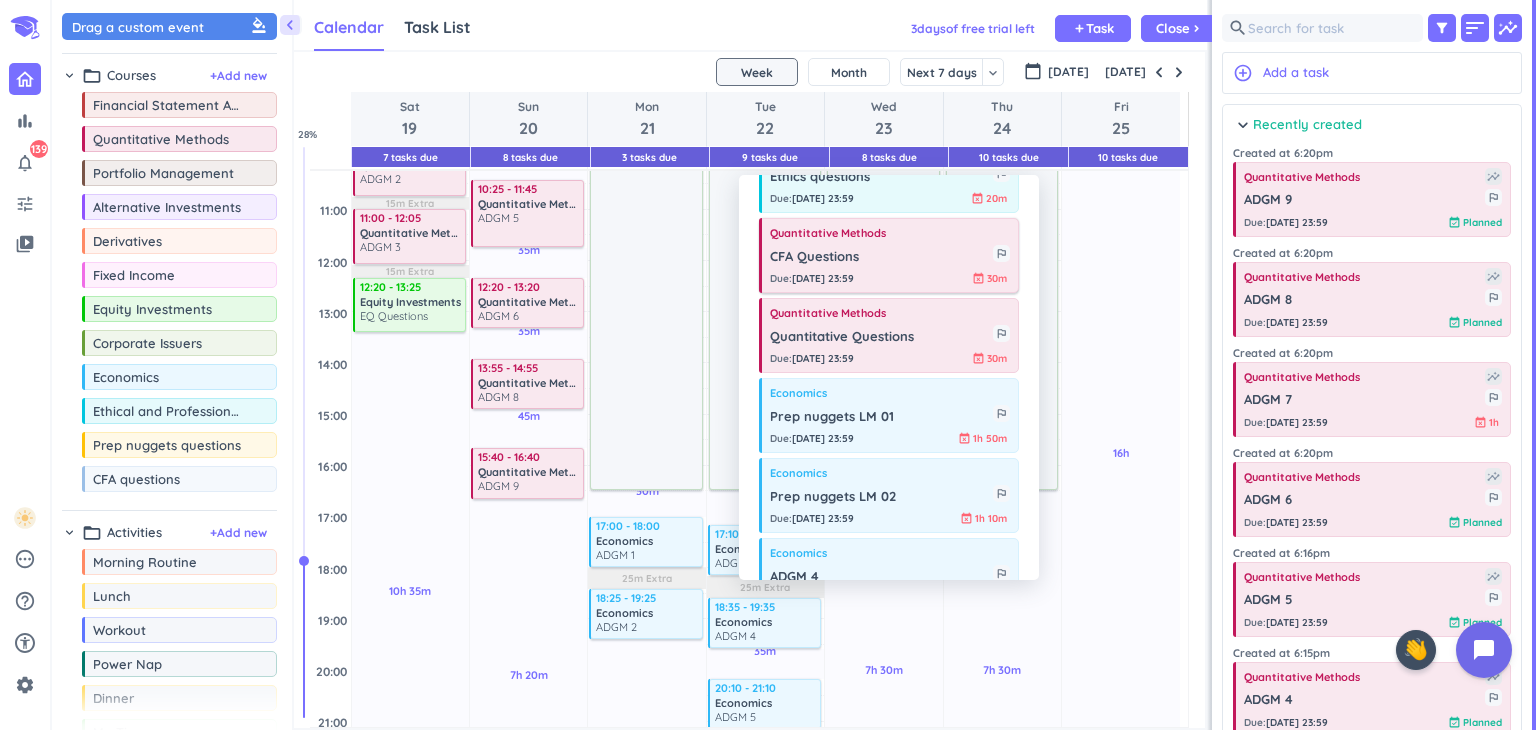 scroll, scrollTop: 148, scrollLeft: 0, axis: vertical 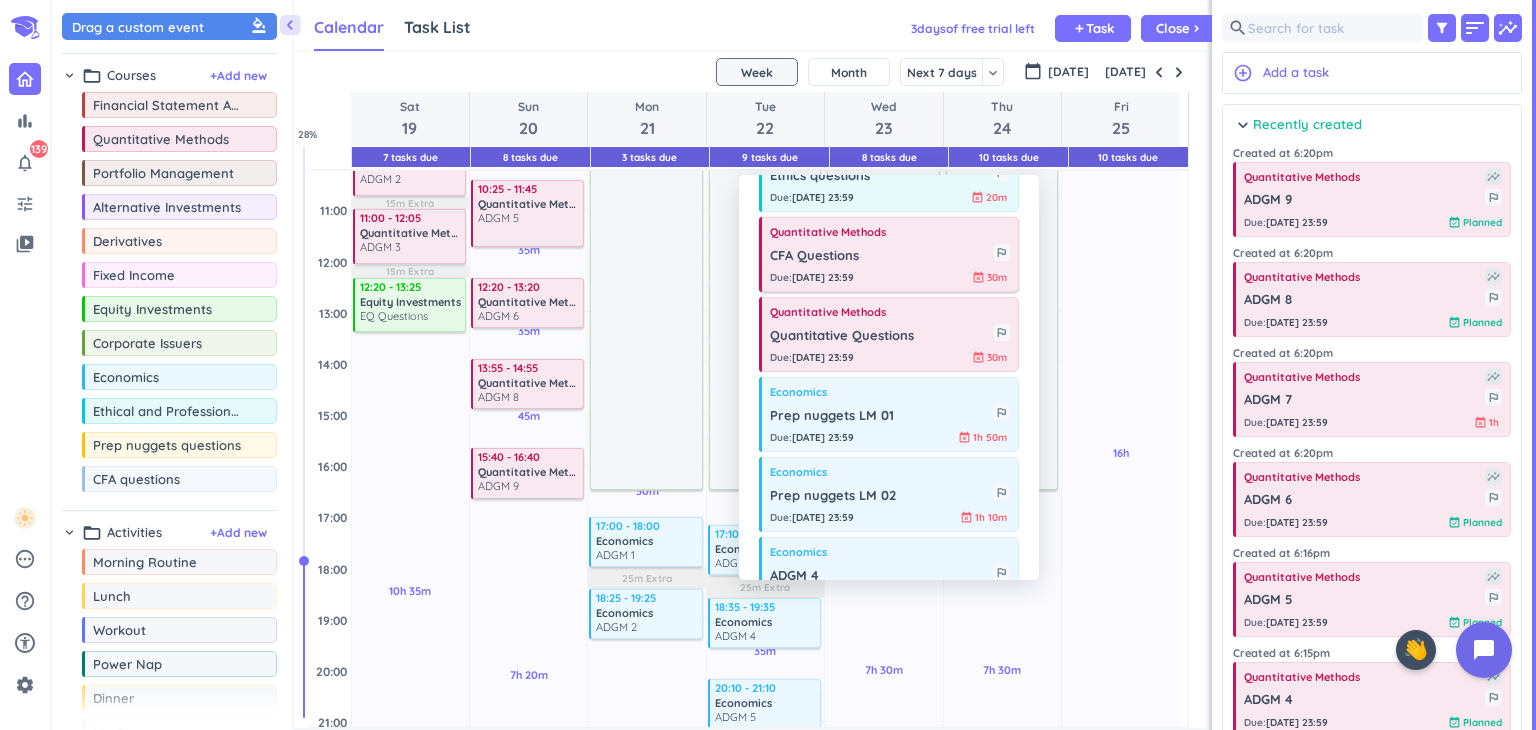 click on "CFA Questions" at bounding box center [881, 256] 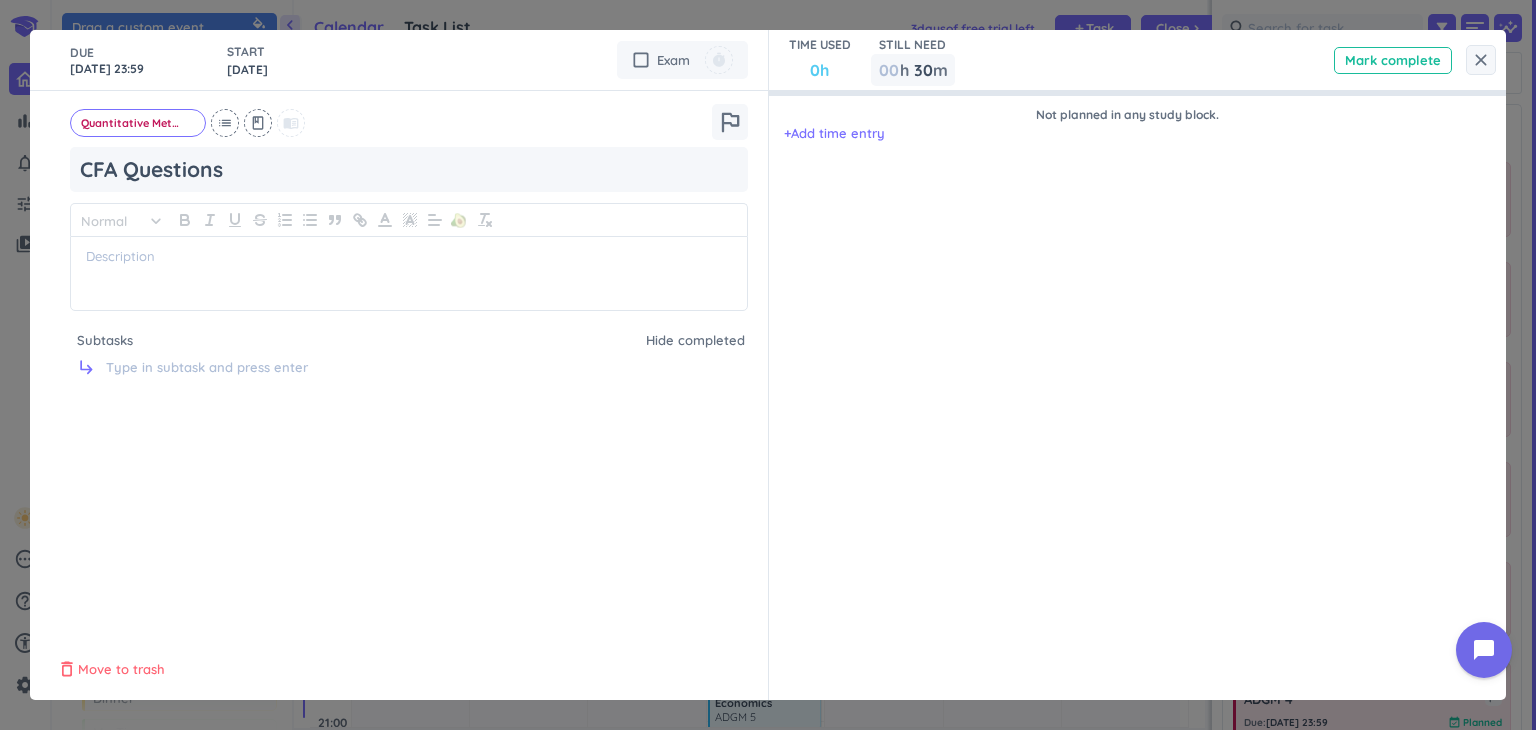 click on "Move to trash" at bounding box center [121, 670] 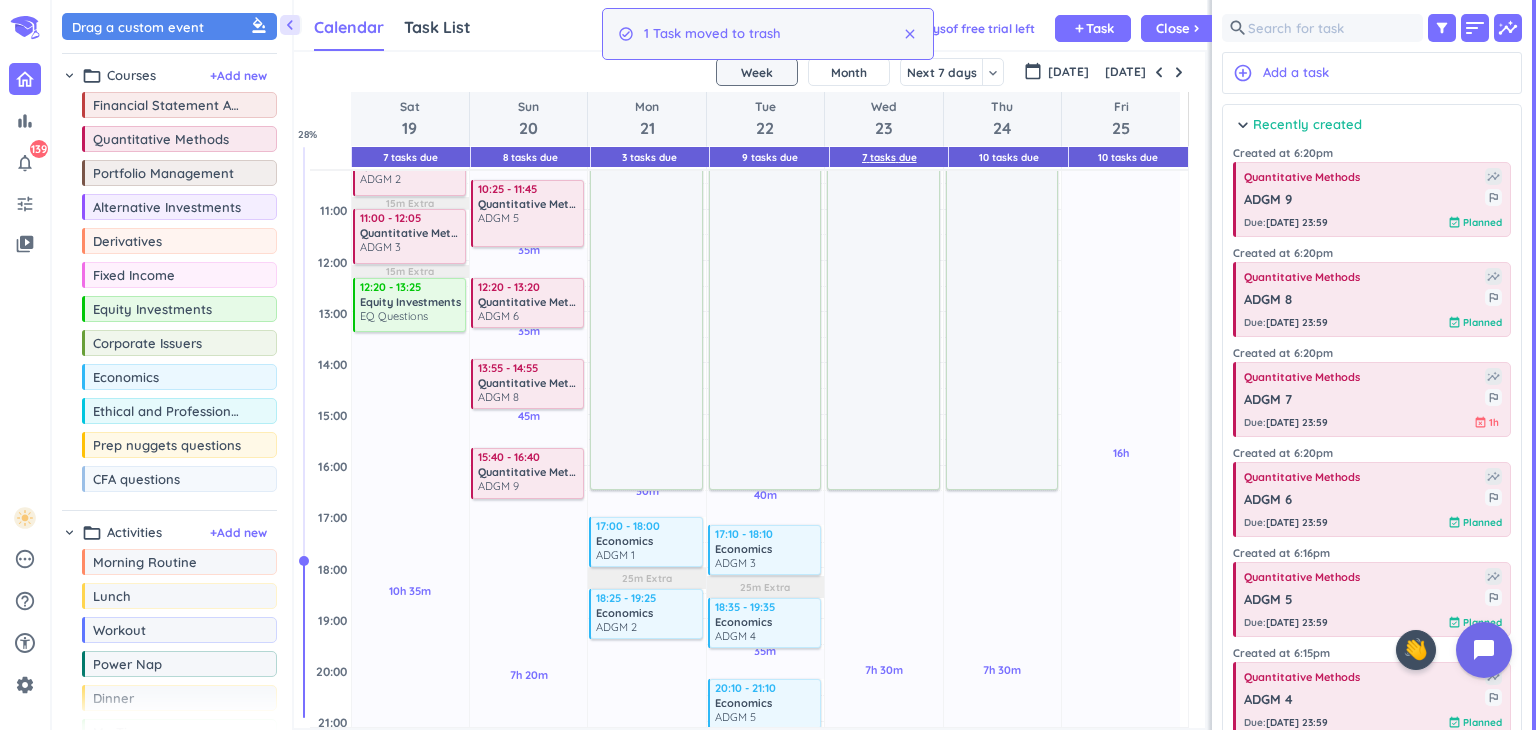 click on "7   Tasks   Due" at bounding box center (889, 157) 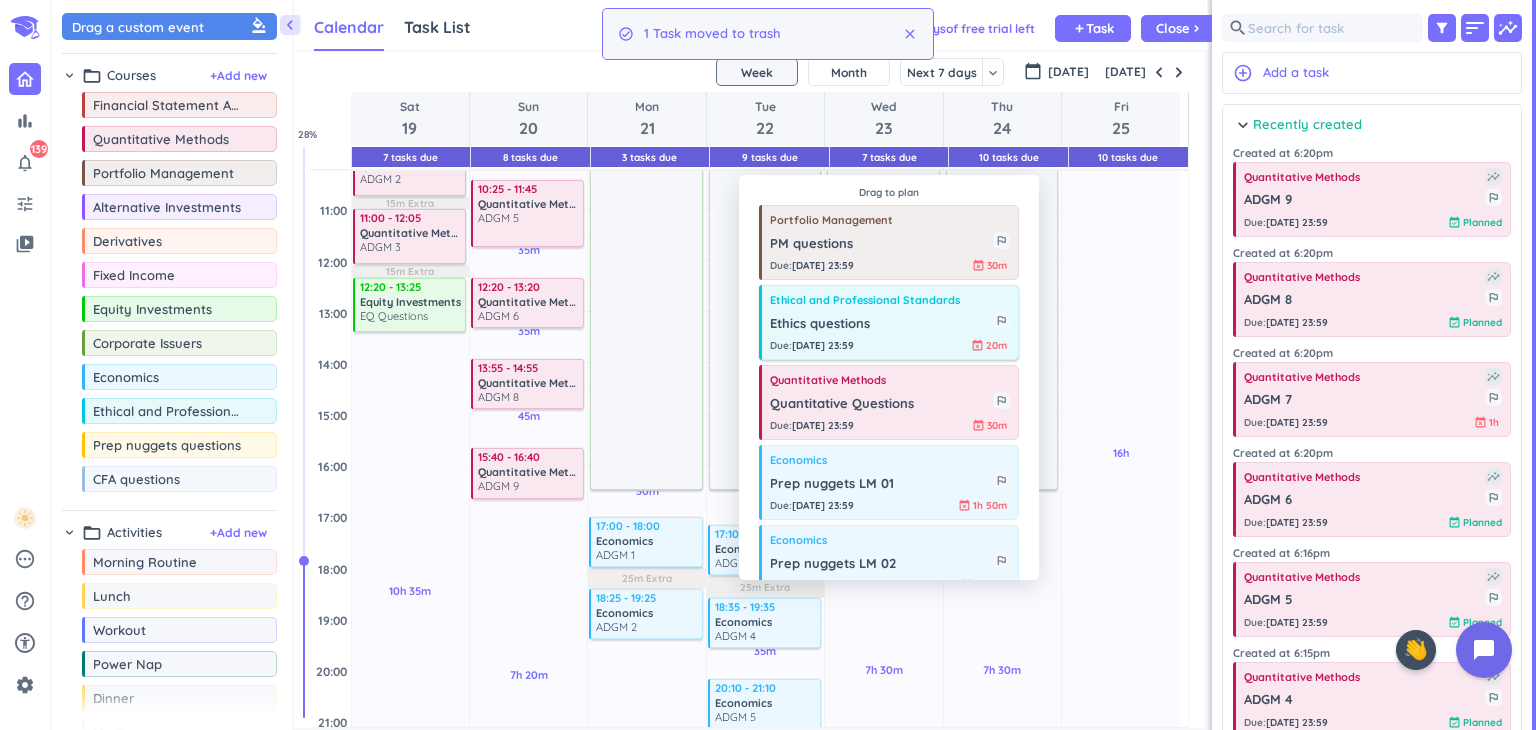 scroll, scrollTop: 200, scrollLeft: 0, axis: vertical 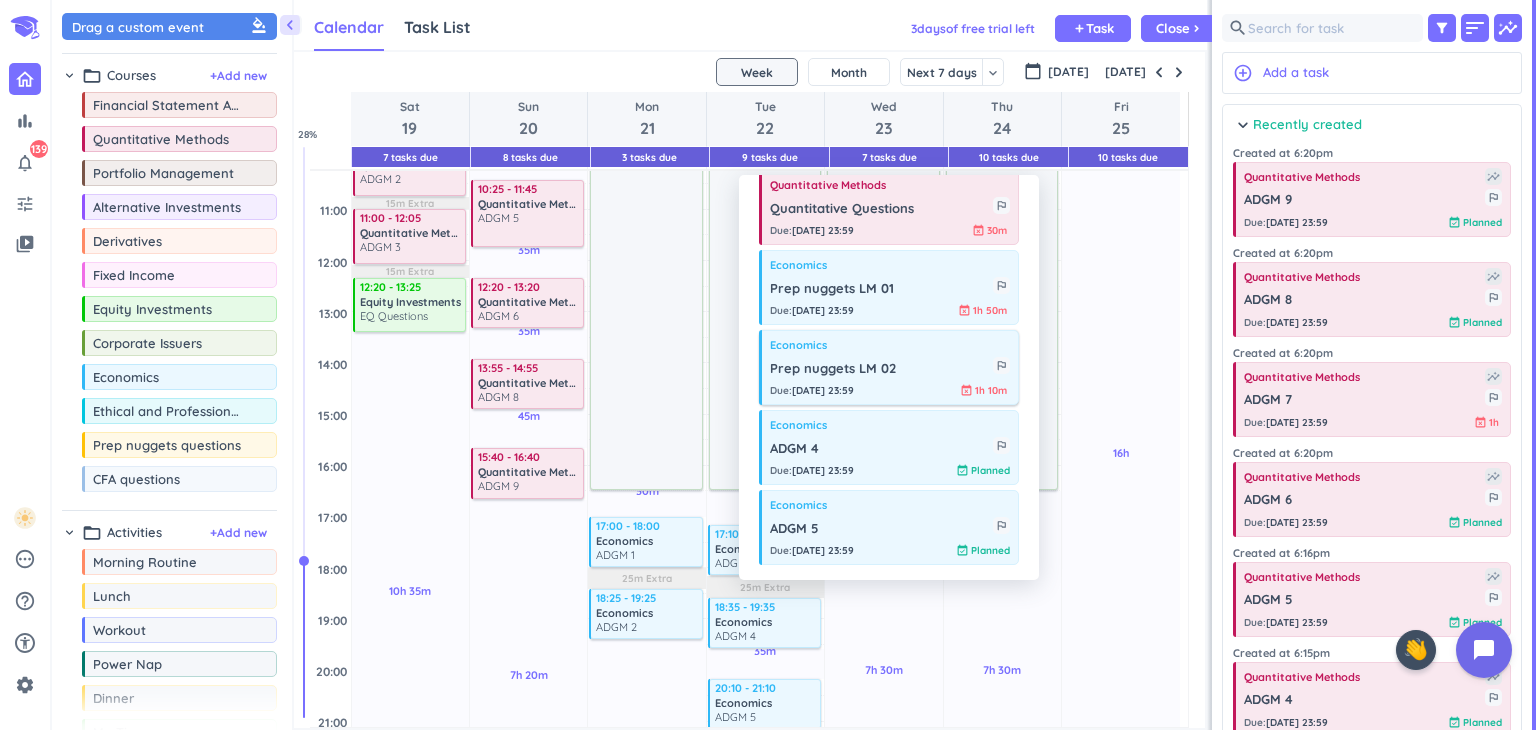 click on "Due :  [DATE] 23:59 event_busy 1h 10m" at bounding box center [890, 390] 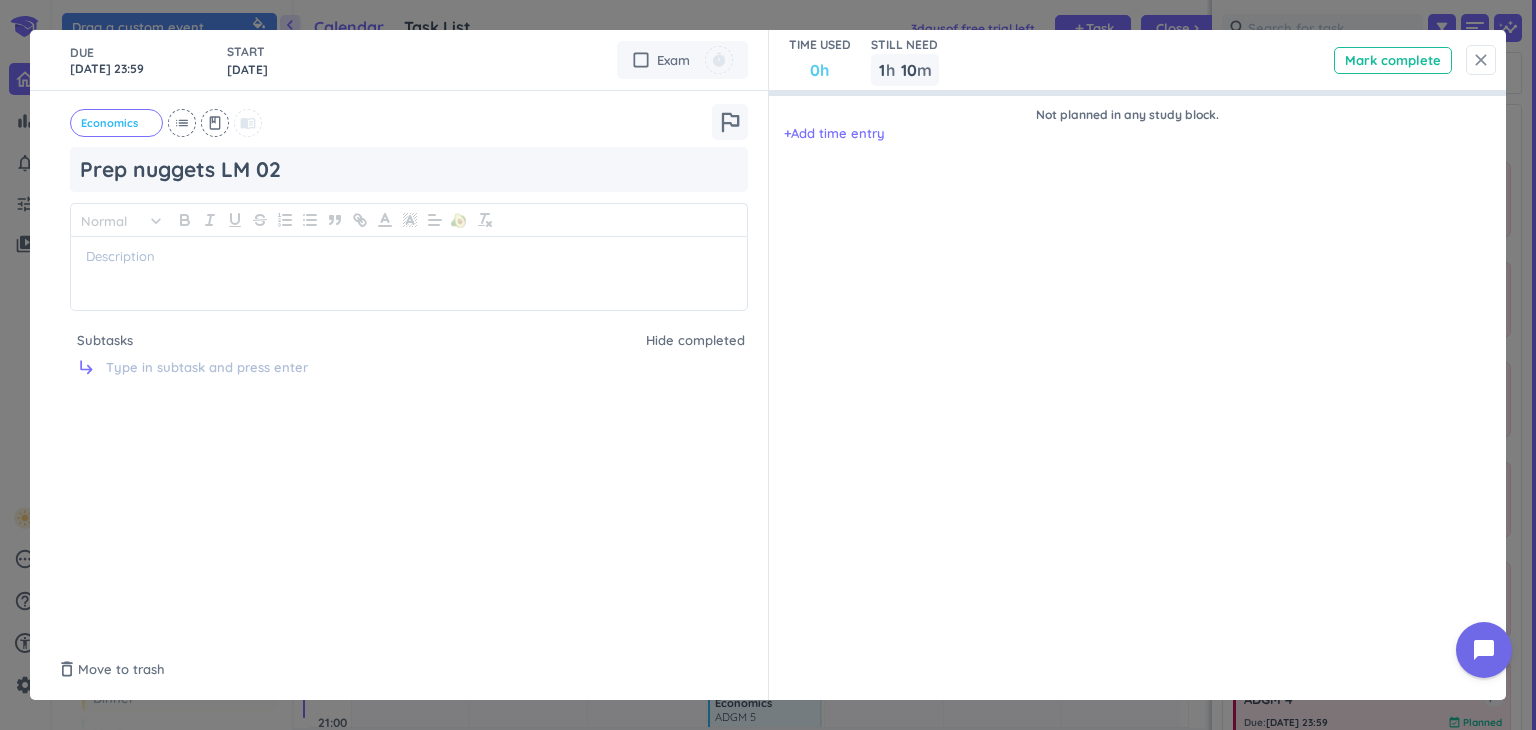click on "close" at bounding box center [1481, 60] 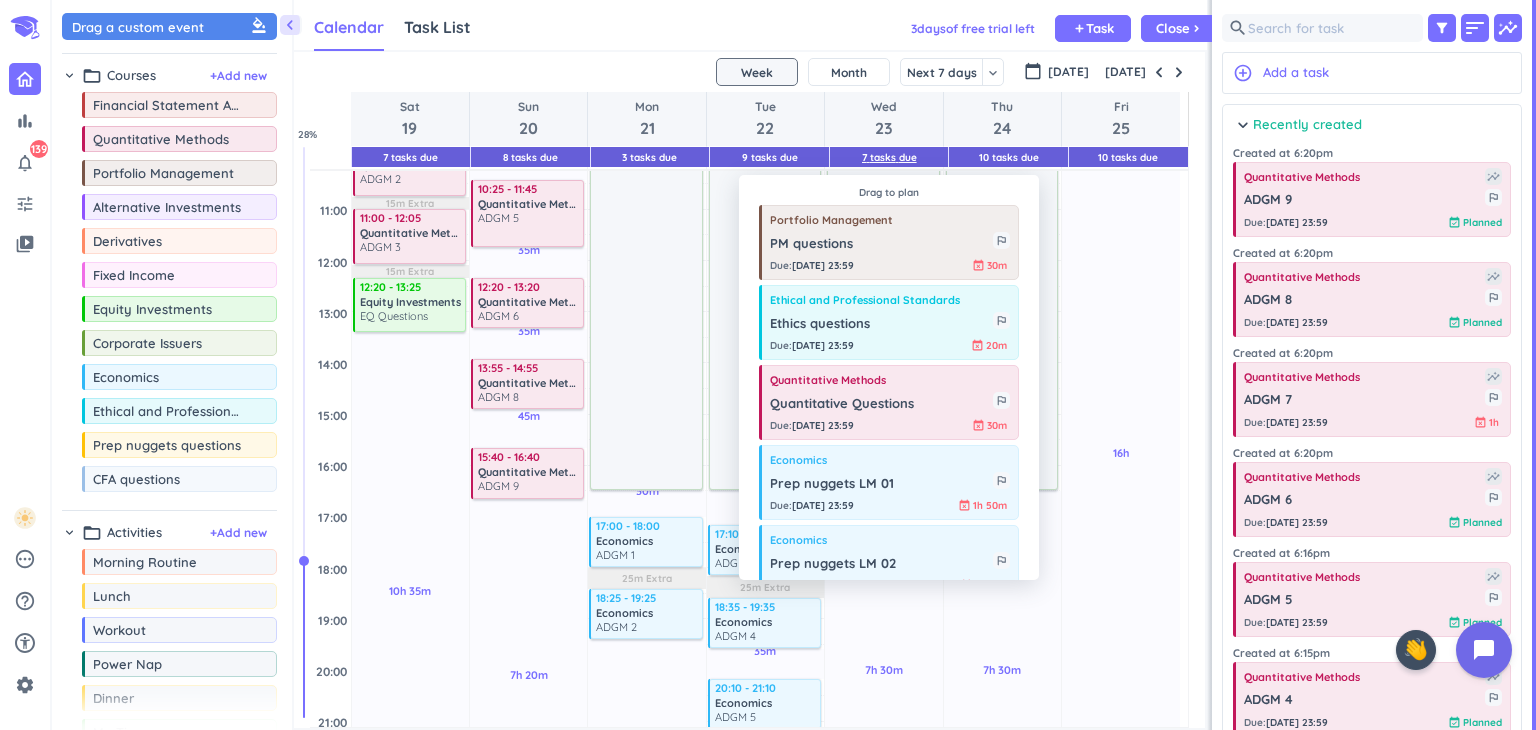 click on "7   Tasks   Due" at bounding box center (889, 157) 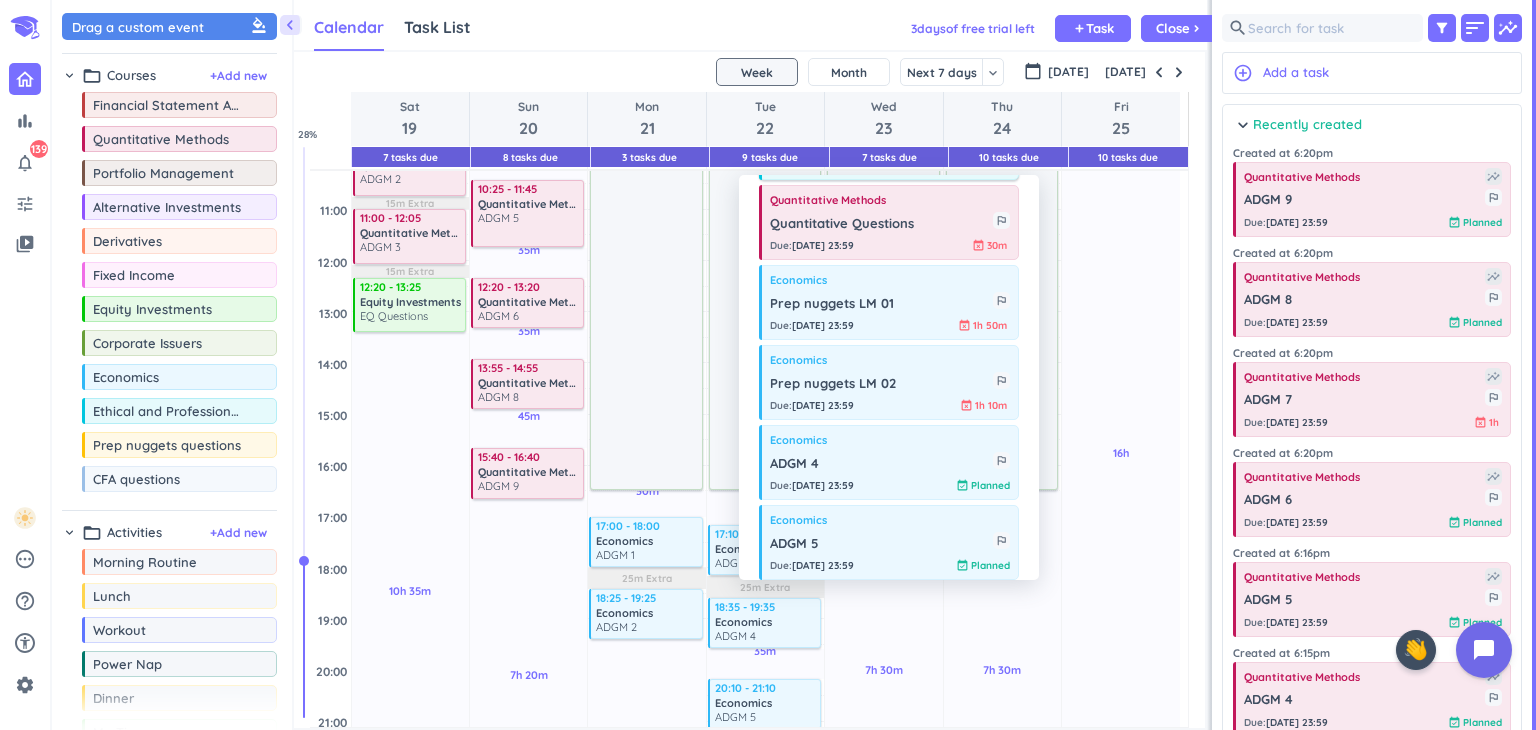 scroll, scrollTop: 200, scrollLeft: 0, axis: vertical 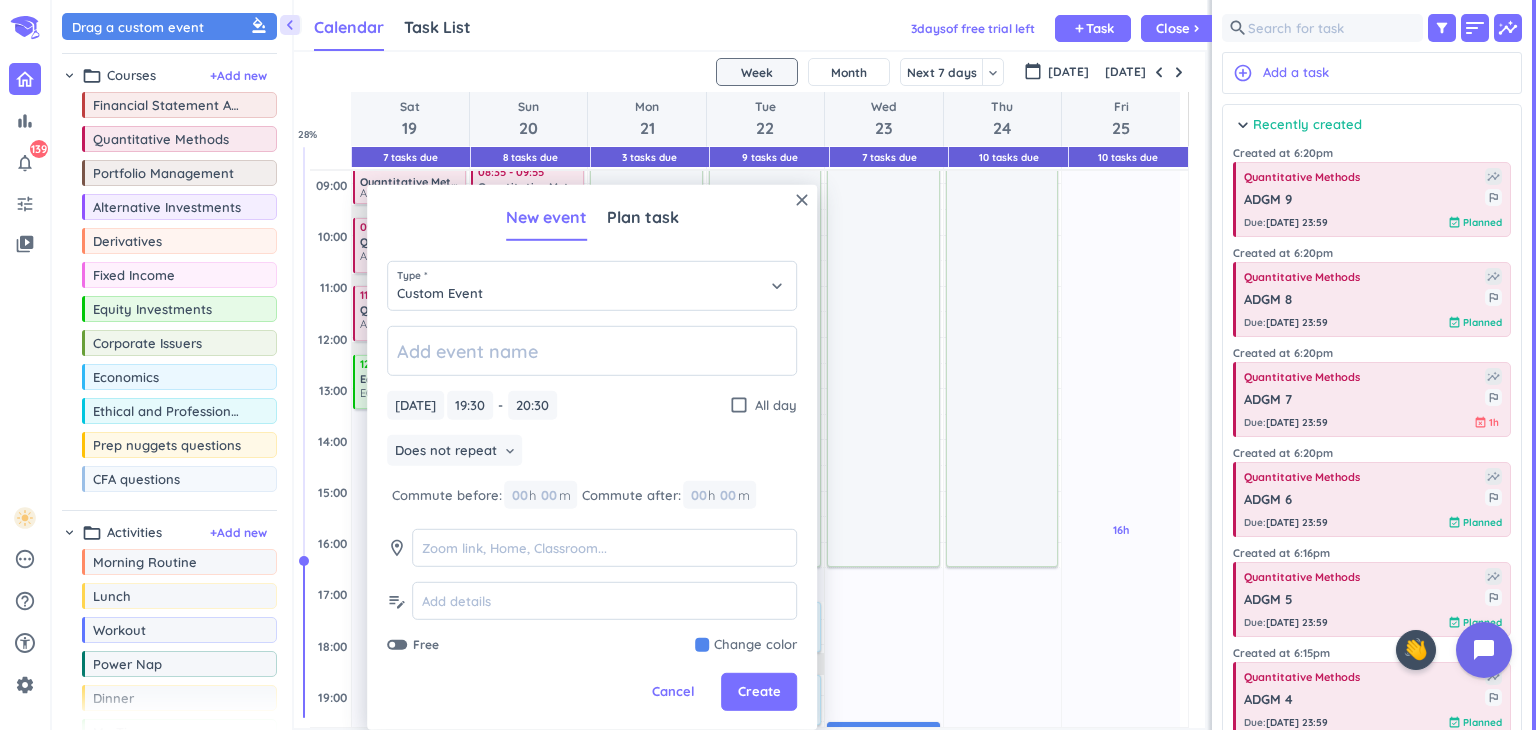 click on "7h 30m Past due Plan" at bounding box center [883, 760] 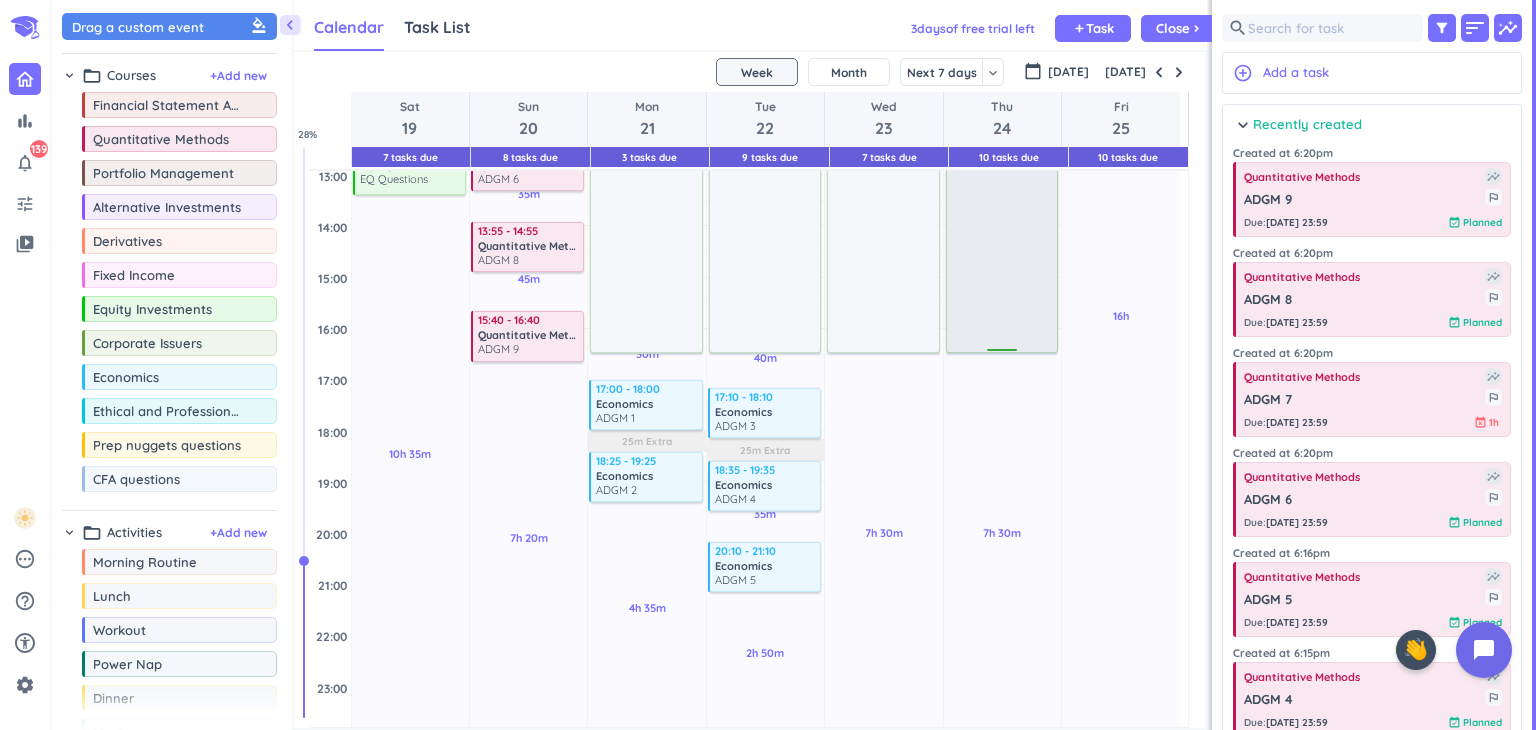 scroll, scrollTop: 459, scrollLeft: 0, axis: vertical 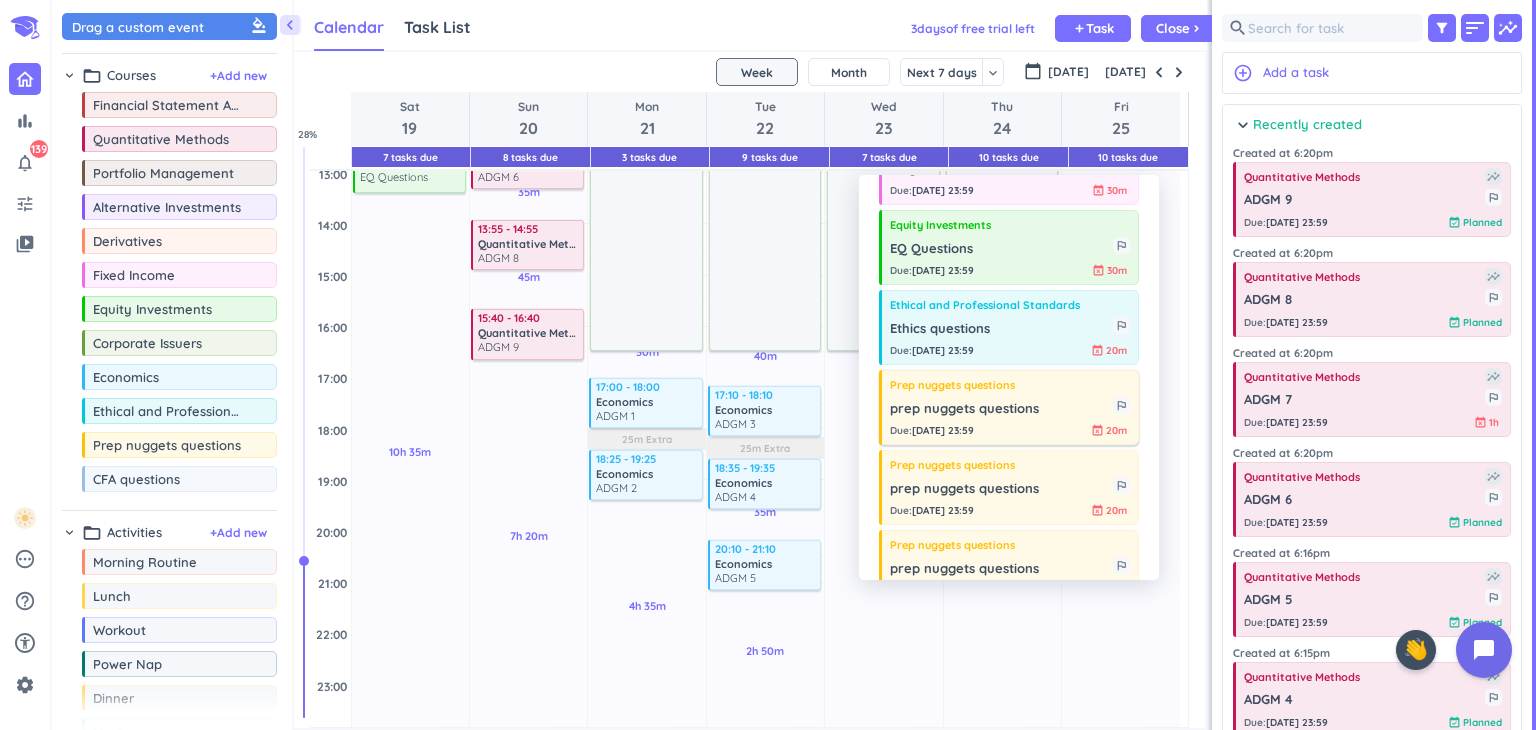 click on "Due :  [DATE] 23:59 event_busy 20m" at bounding box center [1010, 430] 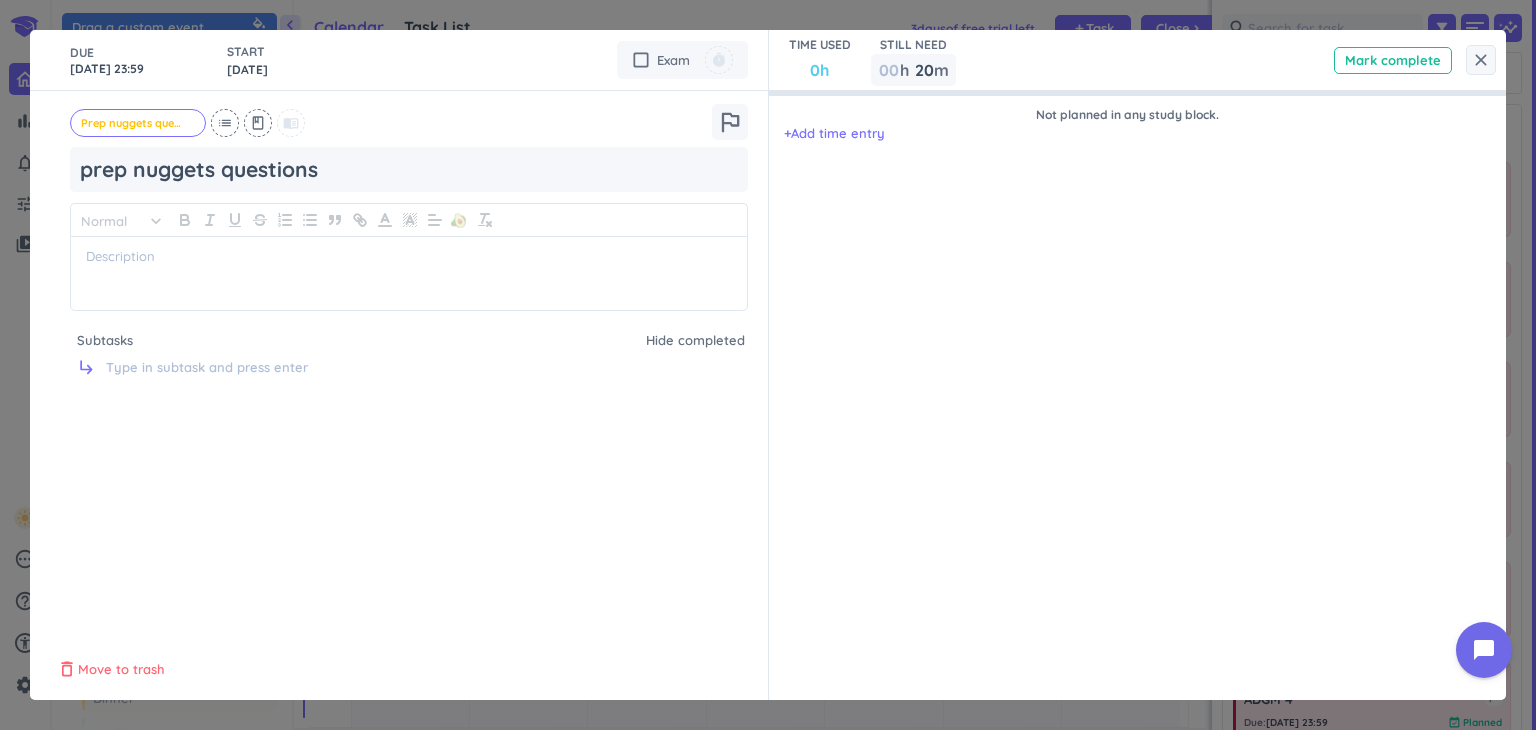 click on "Move to trash" at bounding box center (121, 670) 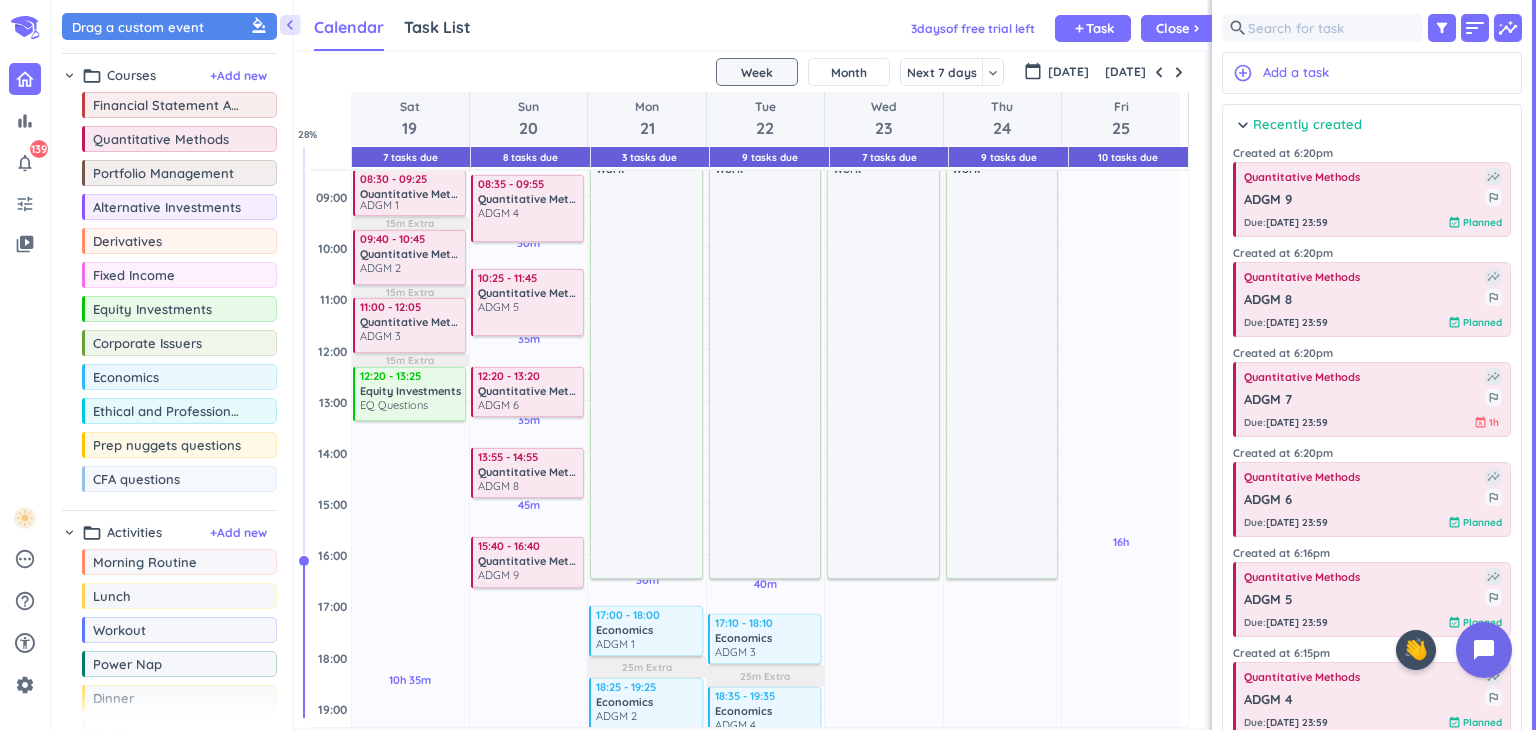 scroll, scrollTop: 228, scrollLeft: 0, axis: vertical 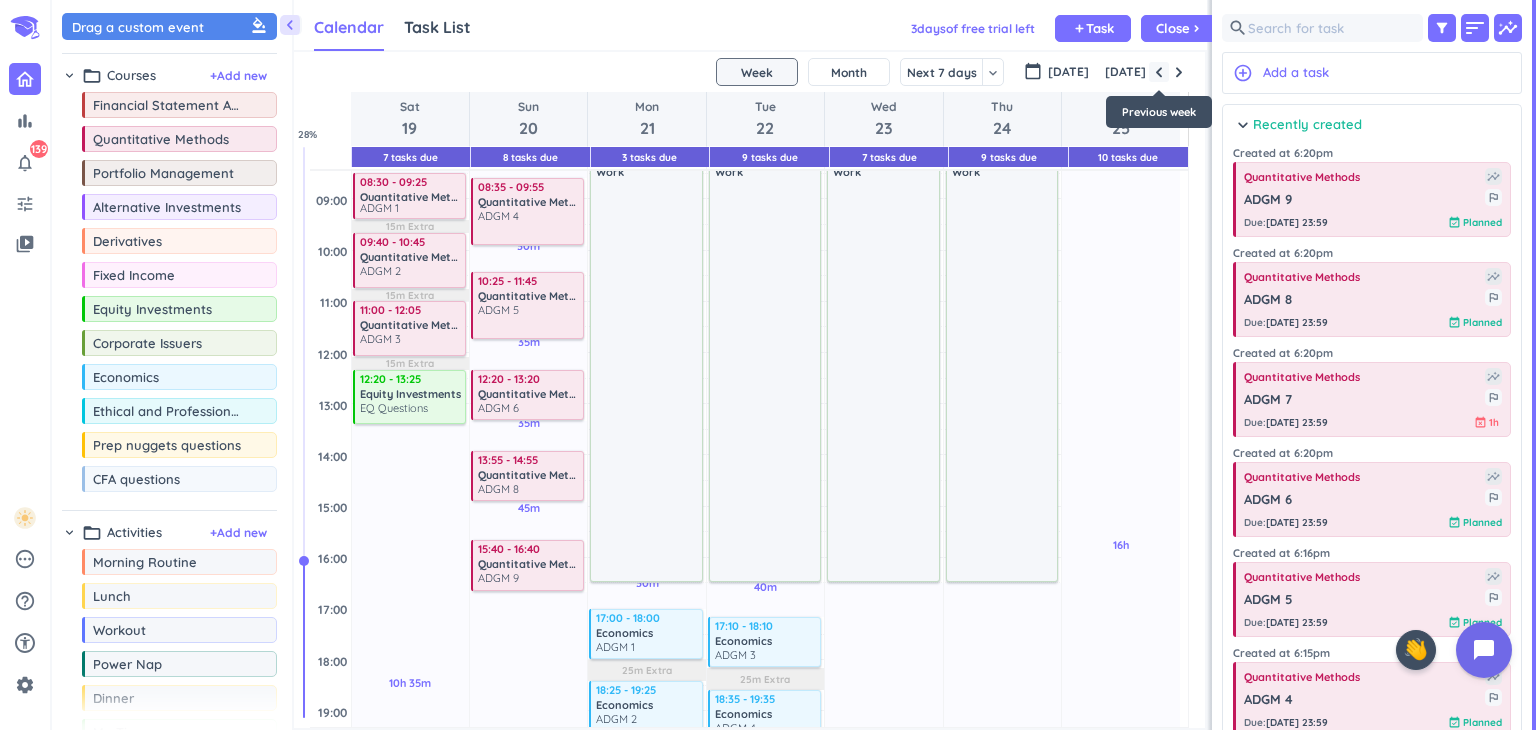 click at bounding box center [1159, 72] 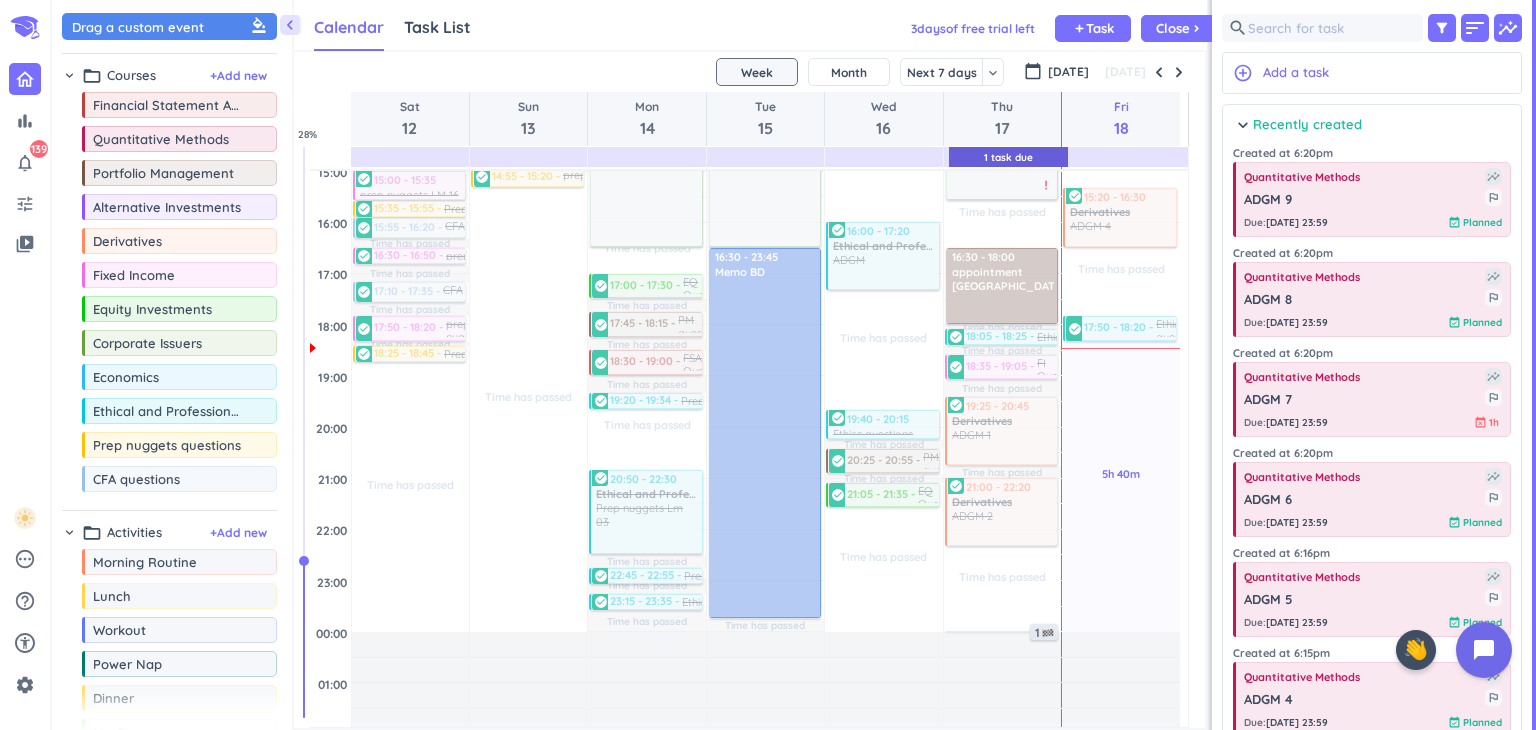 scroll, scrollTop: 564, scrollLeft: 0, axis: vertical 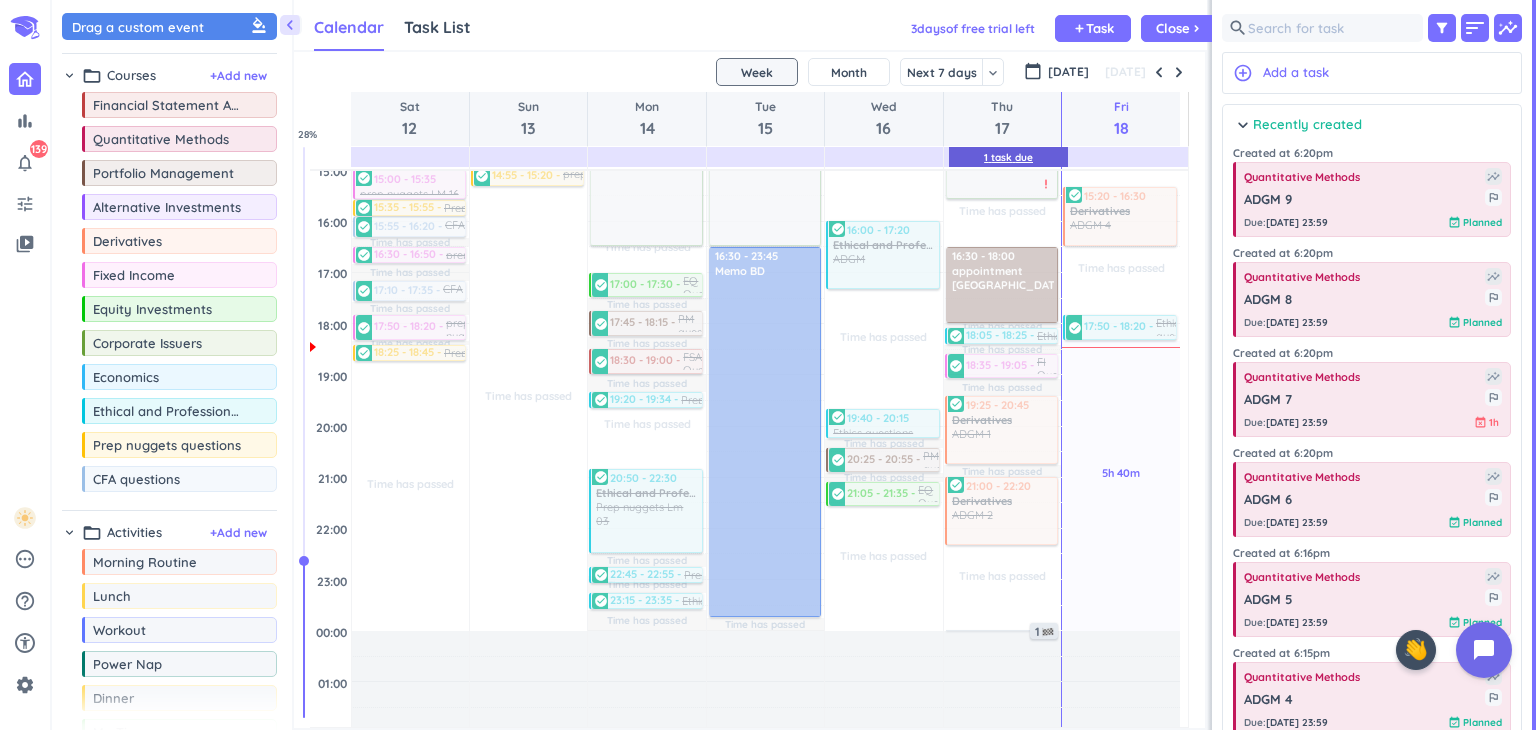 click on "1   Task   Due" at bounding box center [1008, 157] 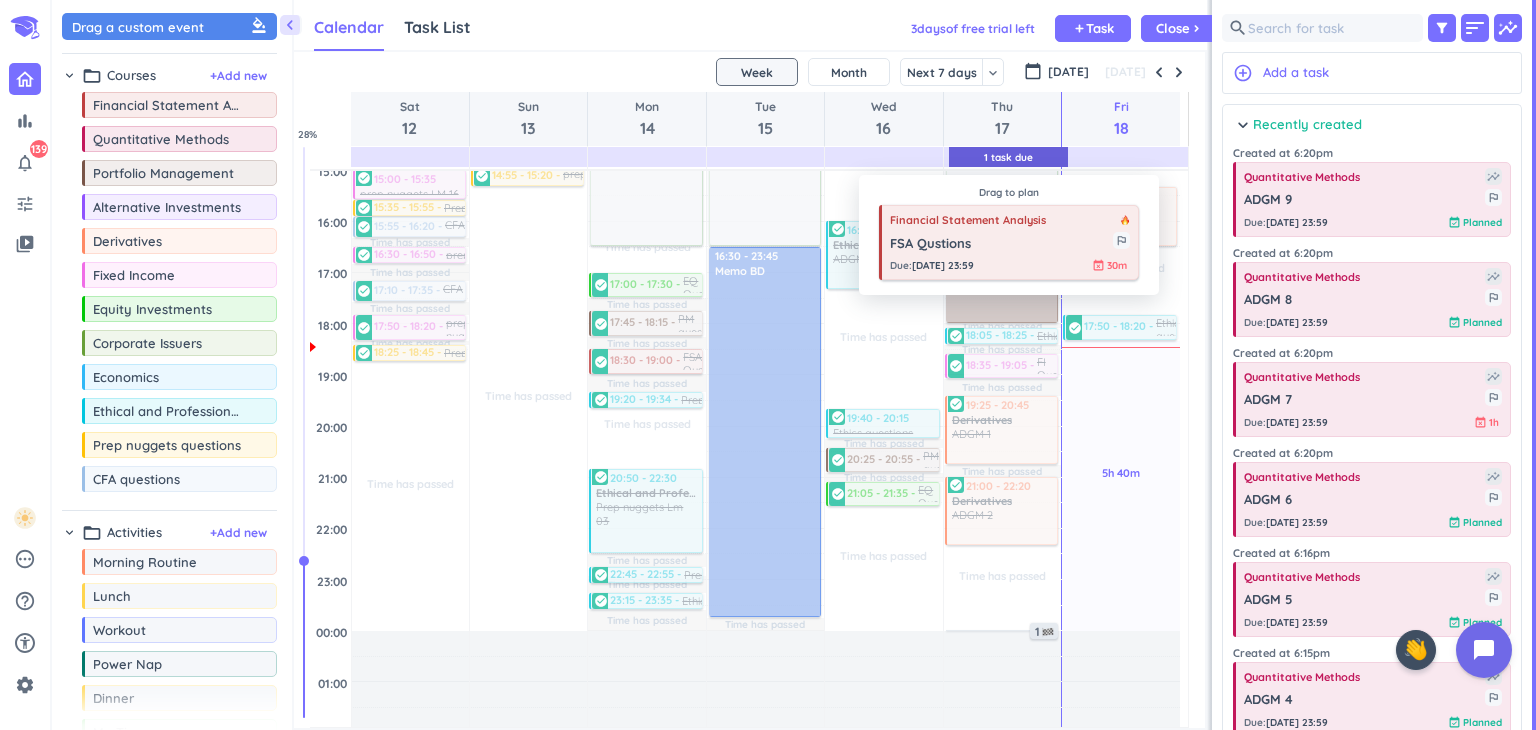 click on "FSA Qustions" at bounding box center [1001, 244] 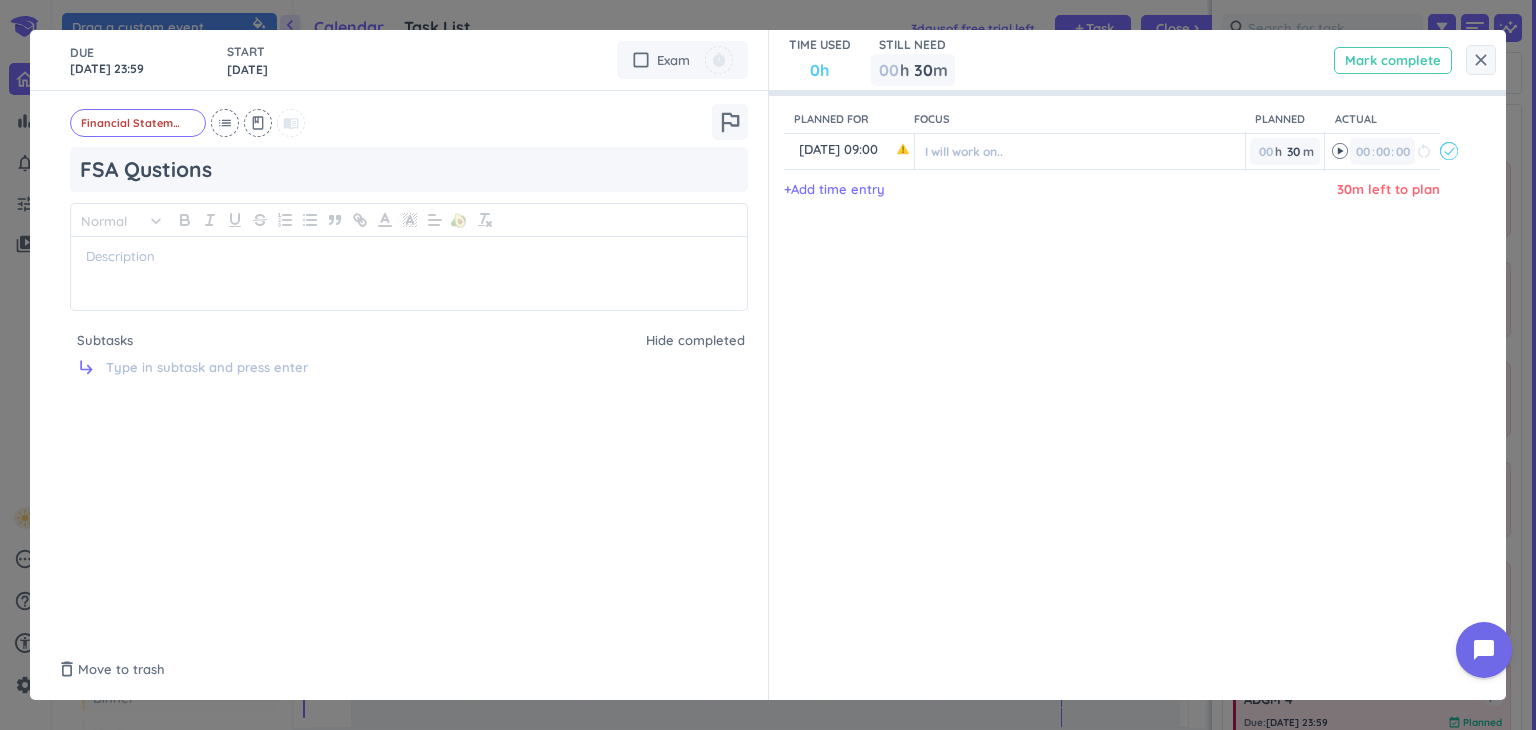 click on "Mark complete" at bounding box center (1393, 60) 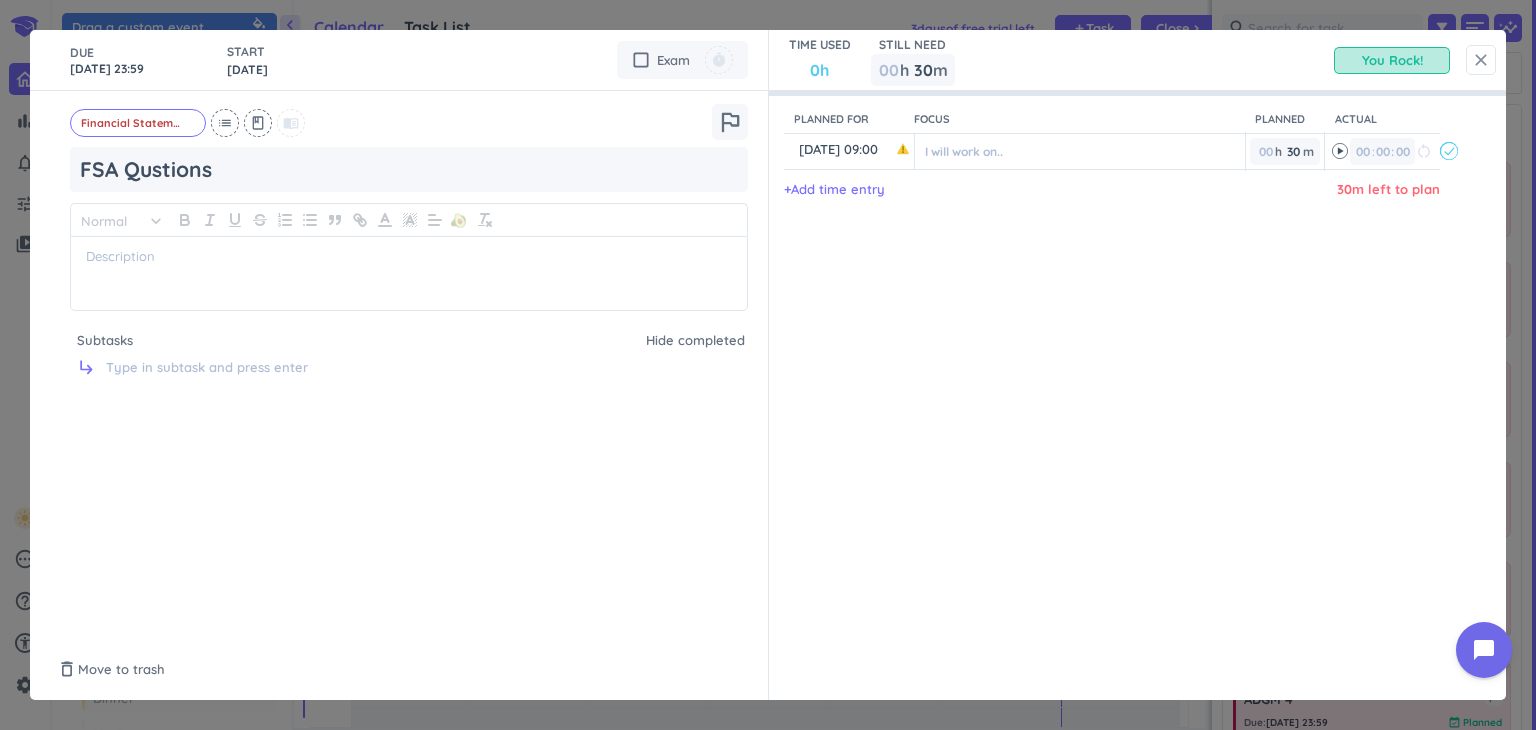 click on "close" at bounding box center [1481, 60] 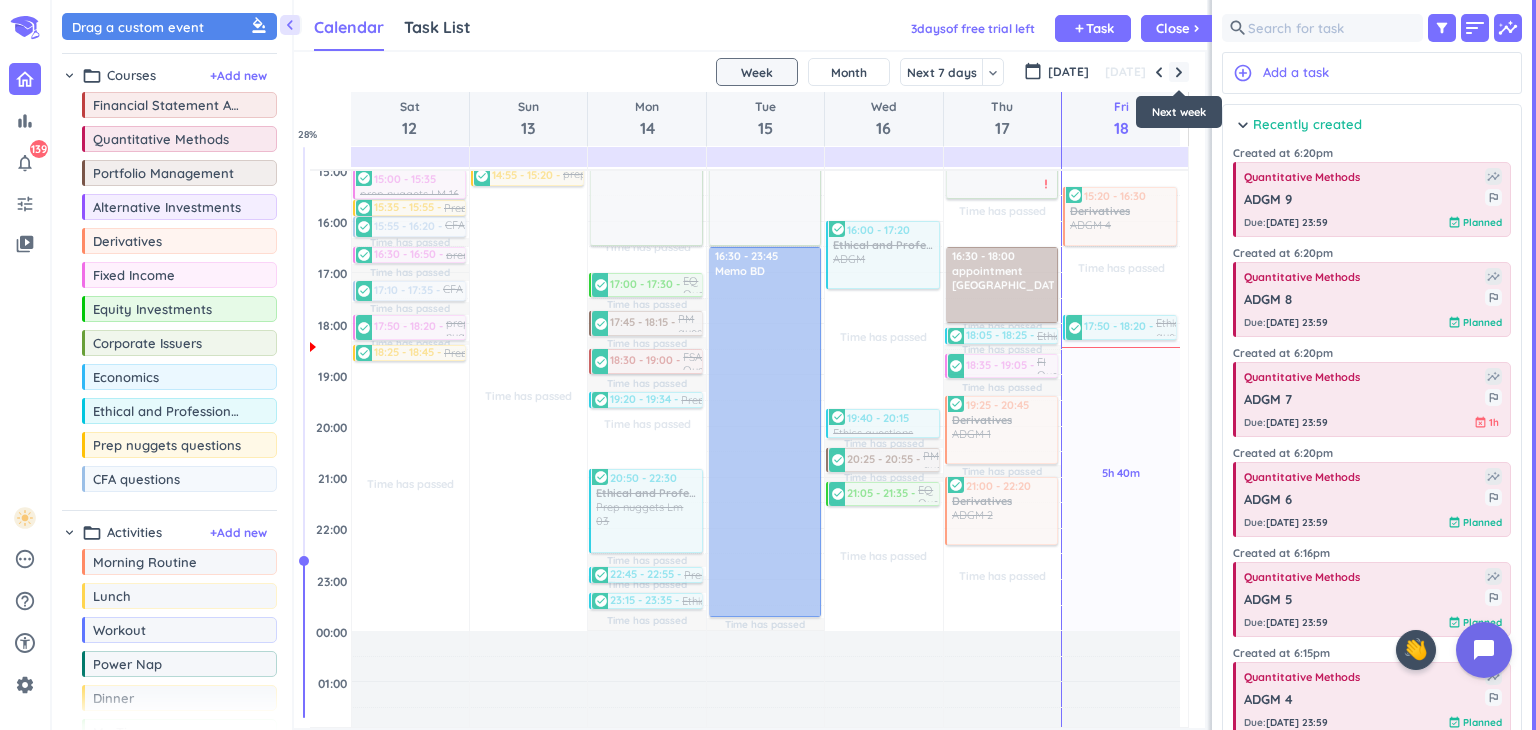 click at bounding box center (1179, 72) 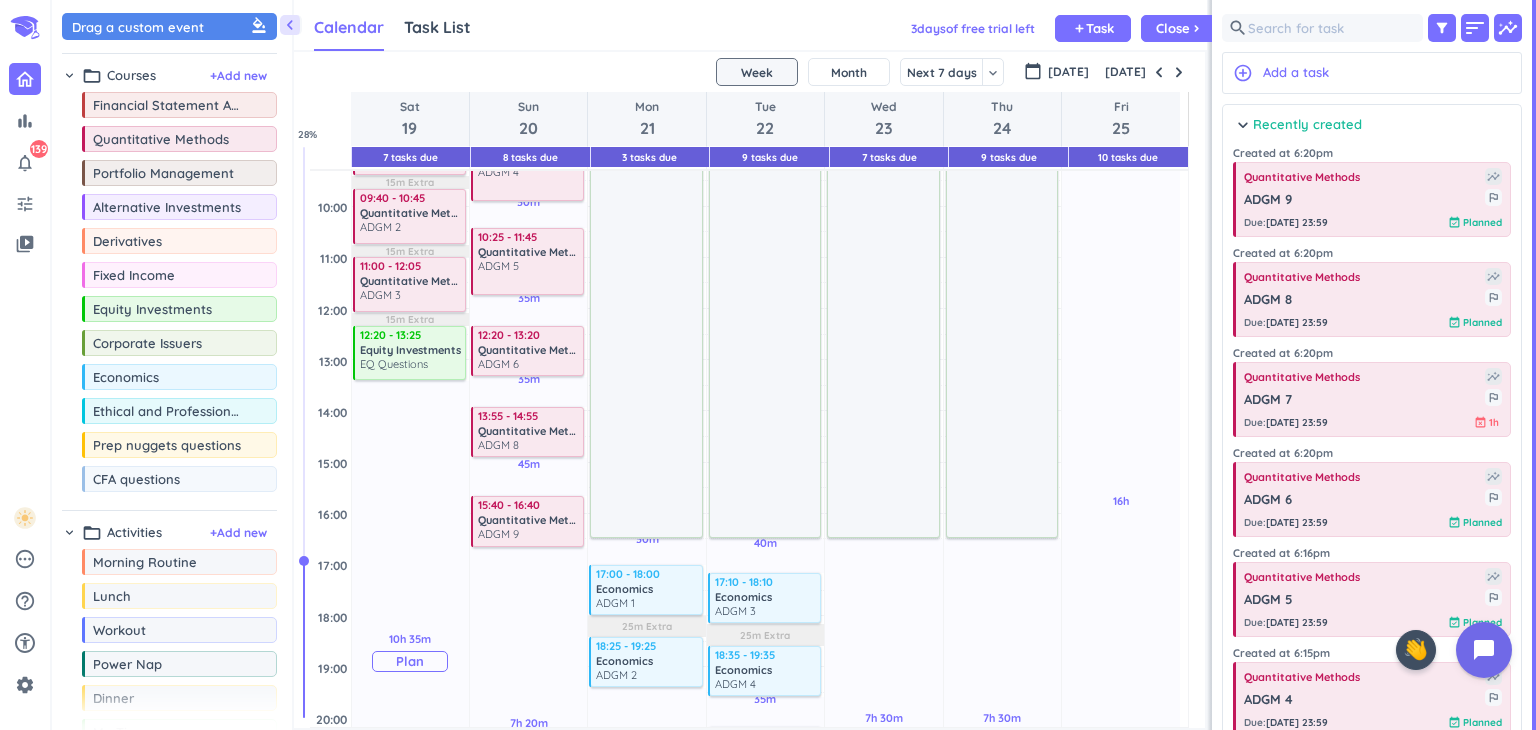 scroll, scrollTop: 244, scrollLeft: 0, axis: vertical 